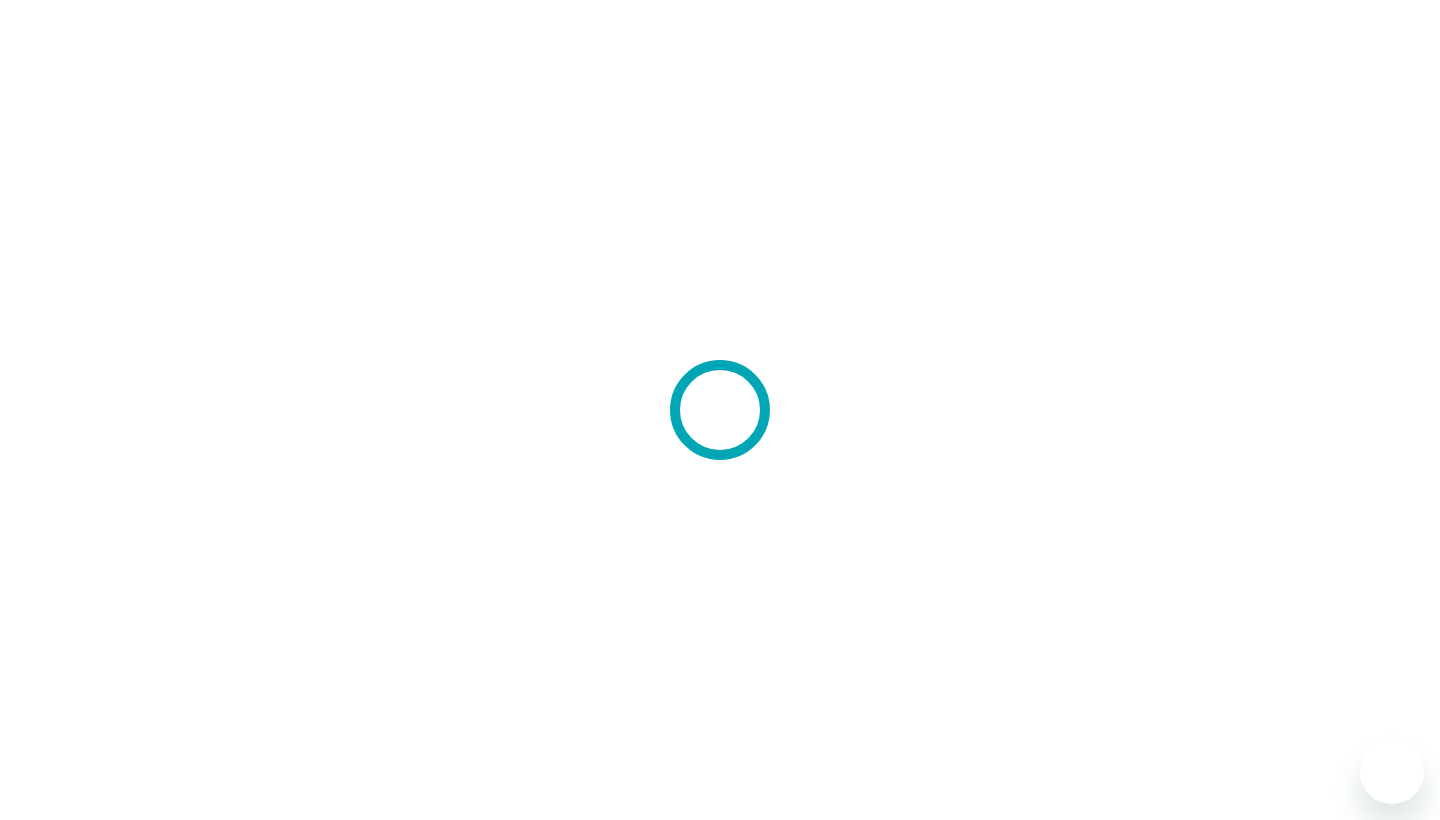 scroll, scrollTop: 0, scrollLeft: 0, axis: both 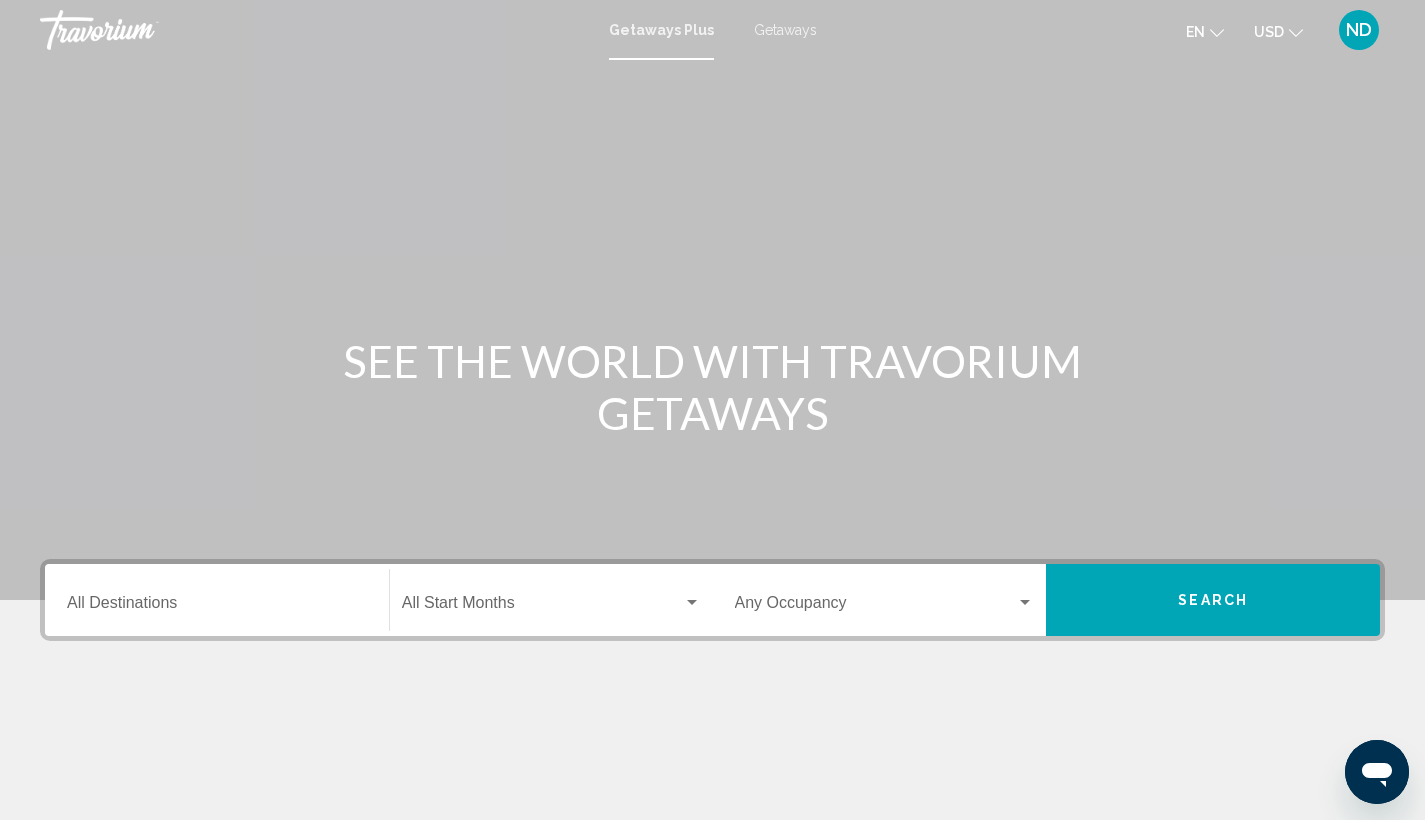 click 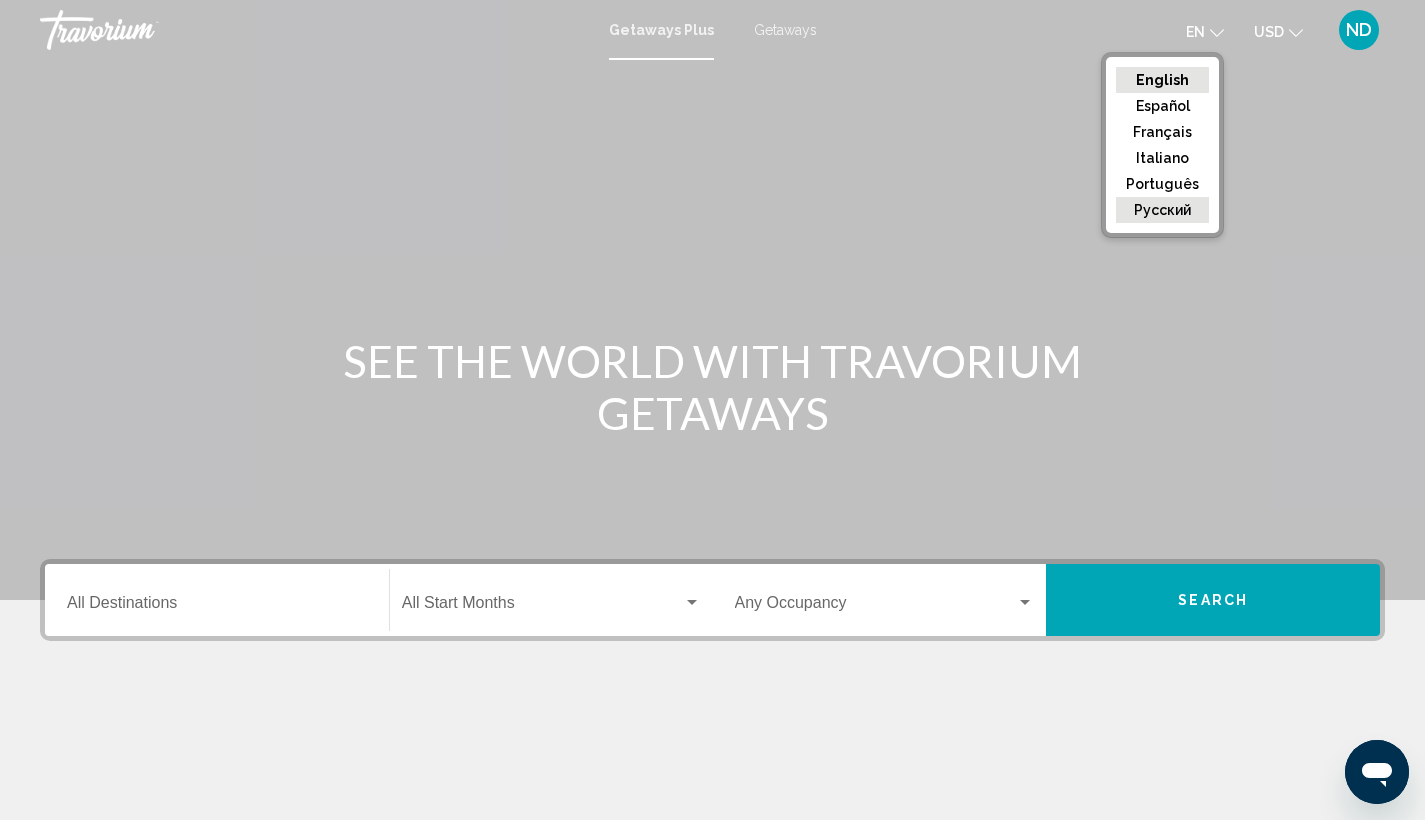 click on "русский" 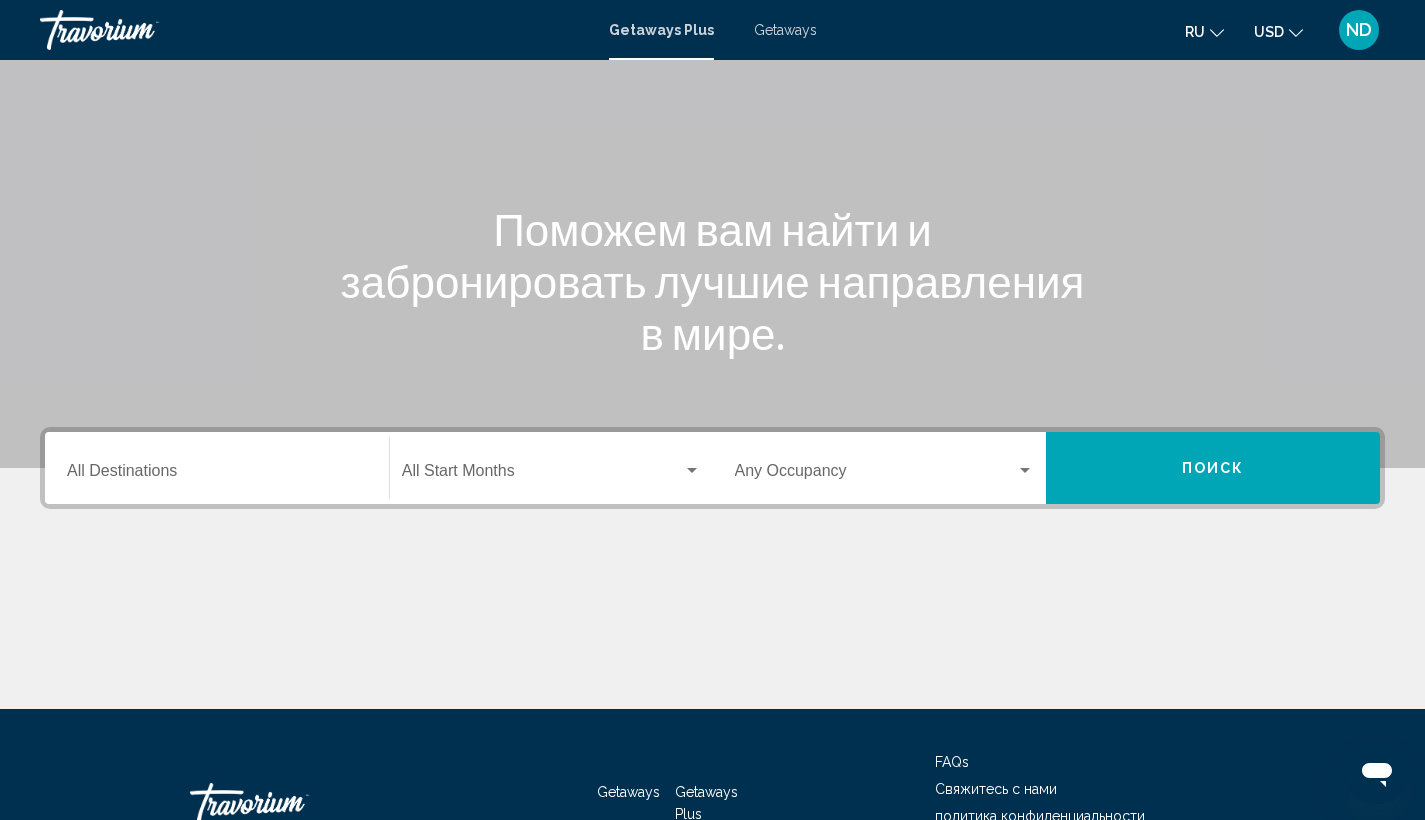 scroll, scrollTop: 254, scrollLeft: 0, axis: vertical 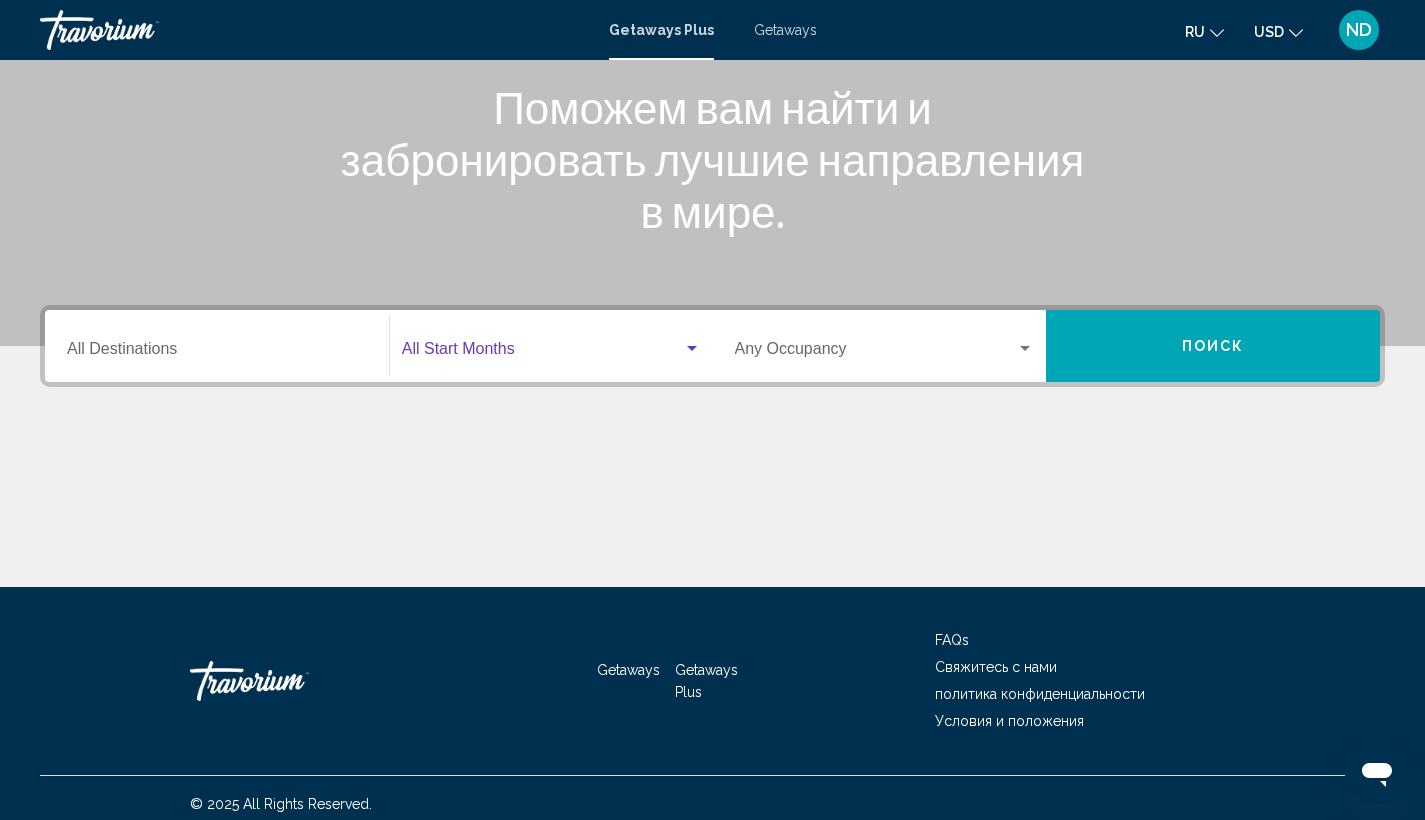 click at bounding box center (692, 348) 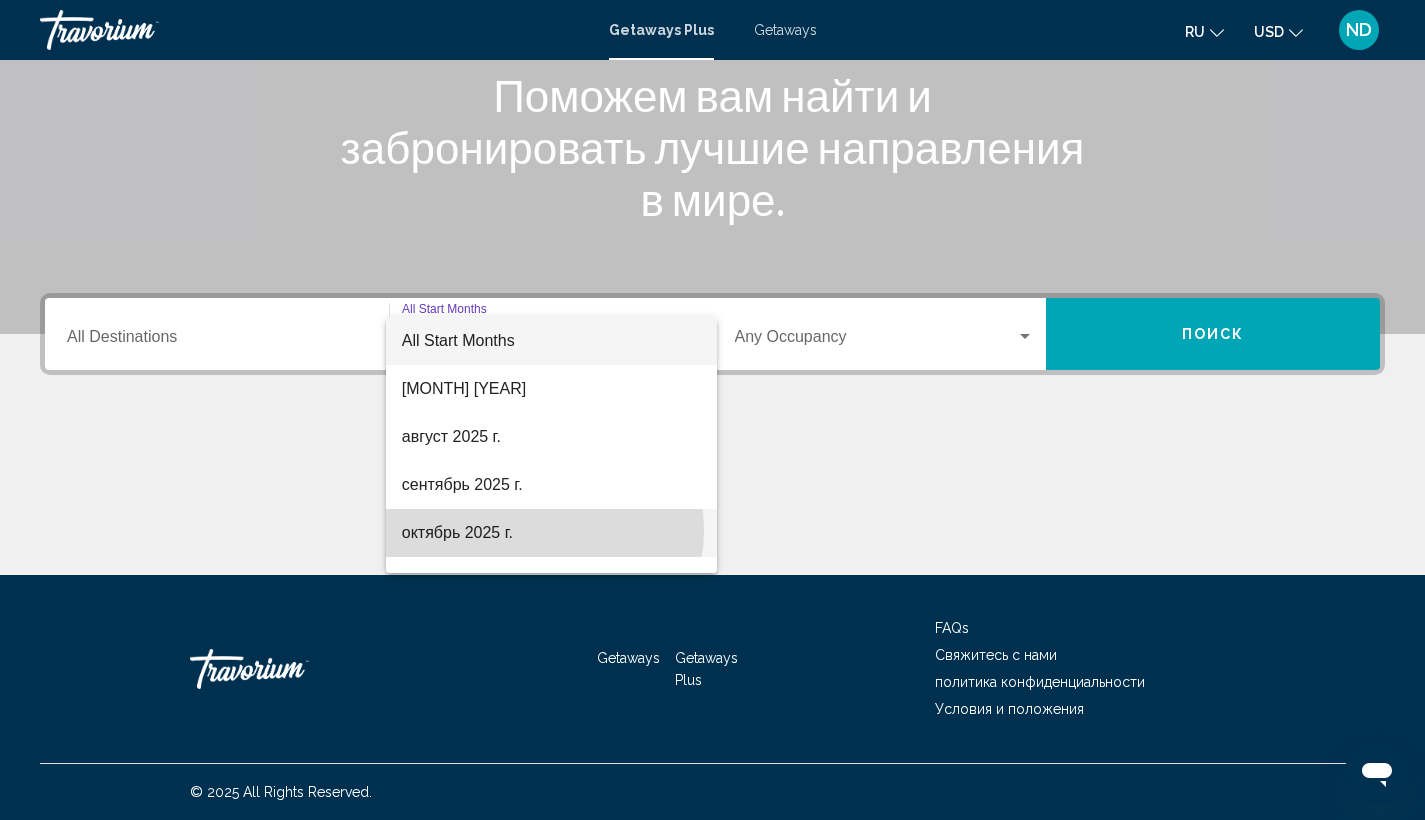 click on "октябрь 2025 г." at bounding box center [551, 533] 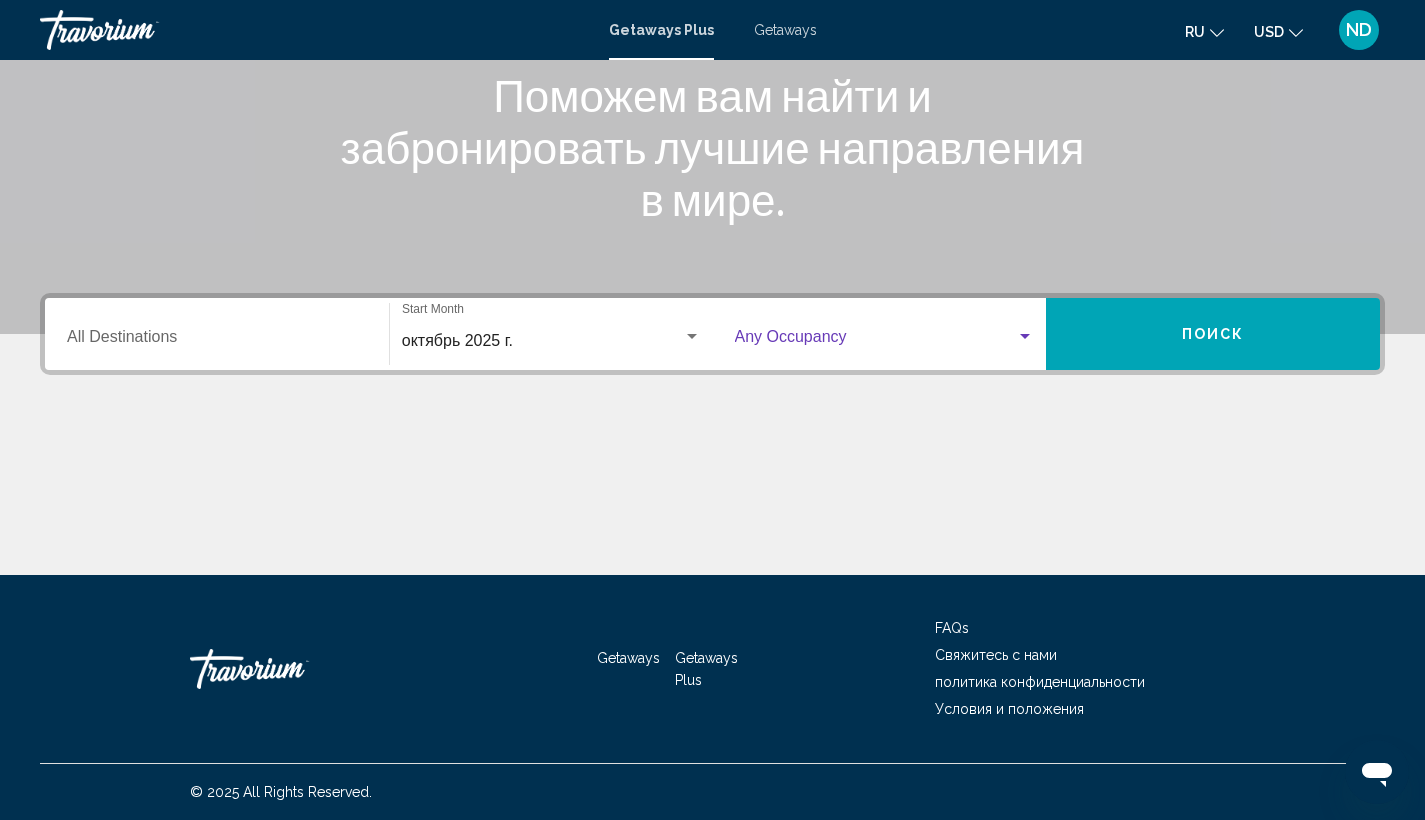 click at bounding box center [1025, 336] 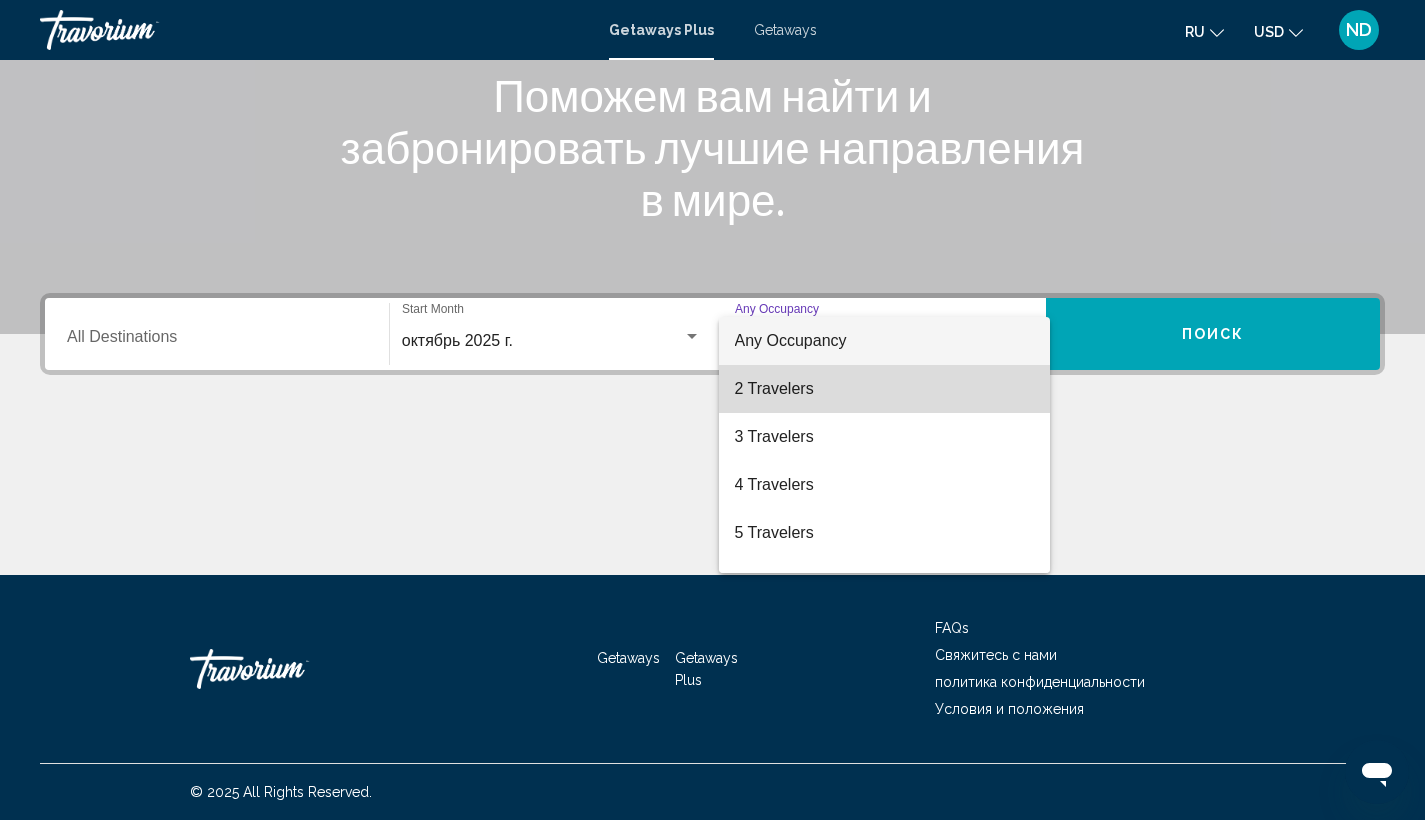 click on "2 Travelers" at bounding box center (885, 389) 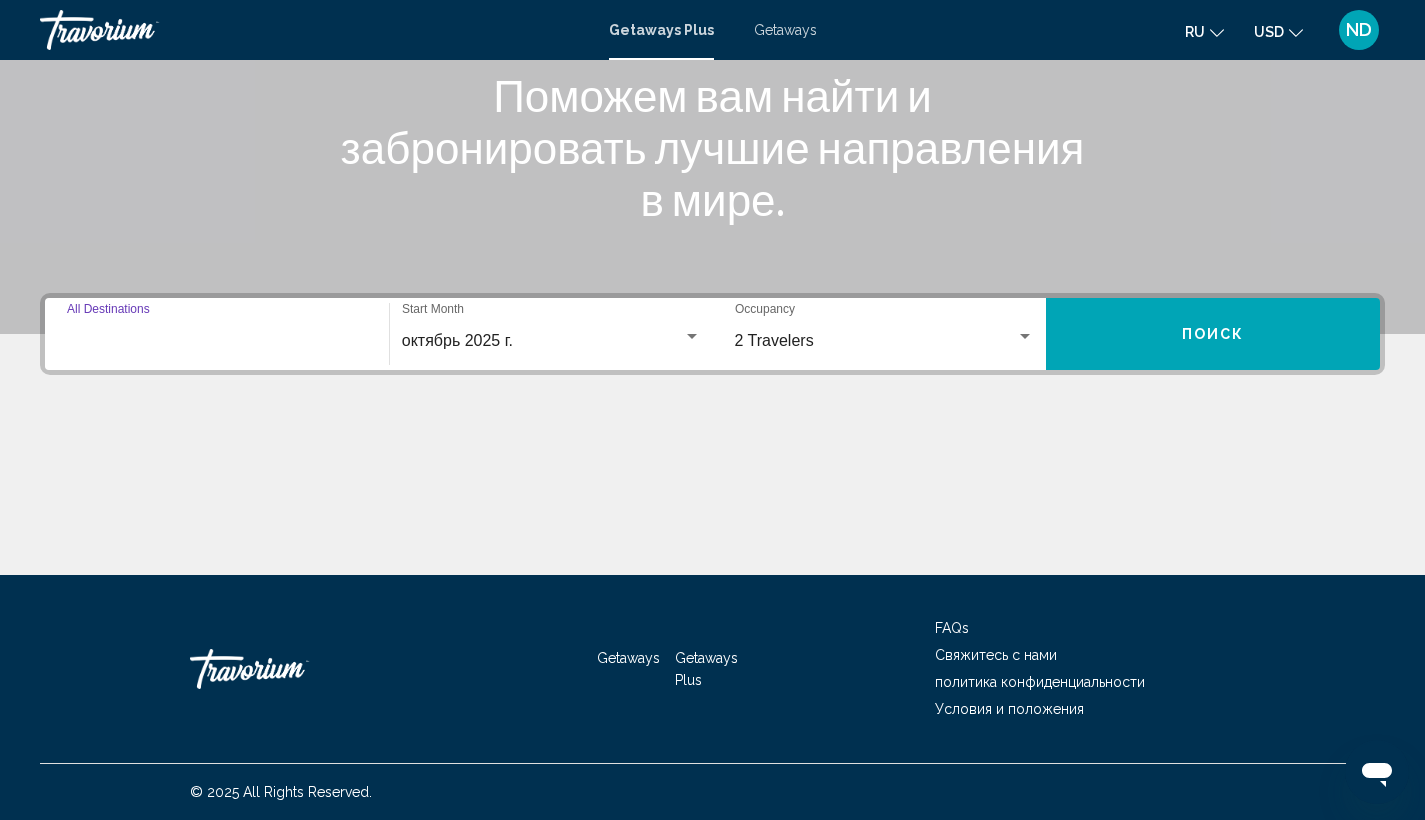 click on "Destination All Destinations" at bounding box center (217, 341) 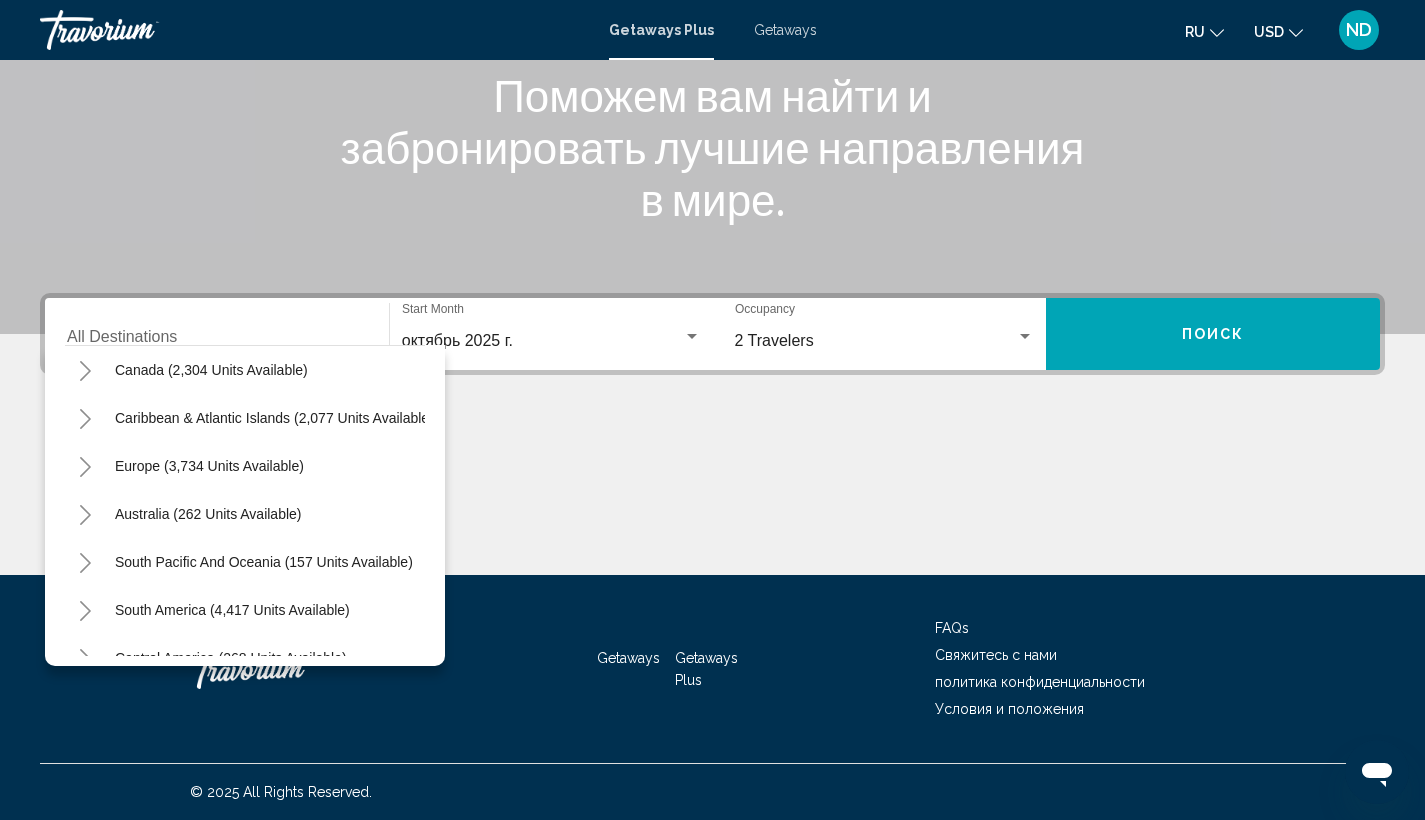 scroll, scrollTop: 144, scrollLeft: 0, axis: vertical 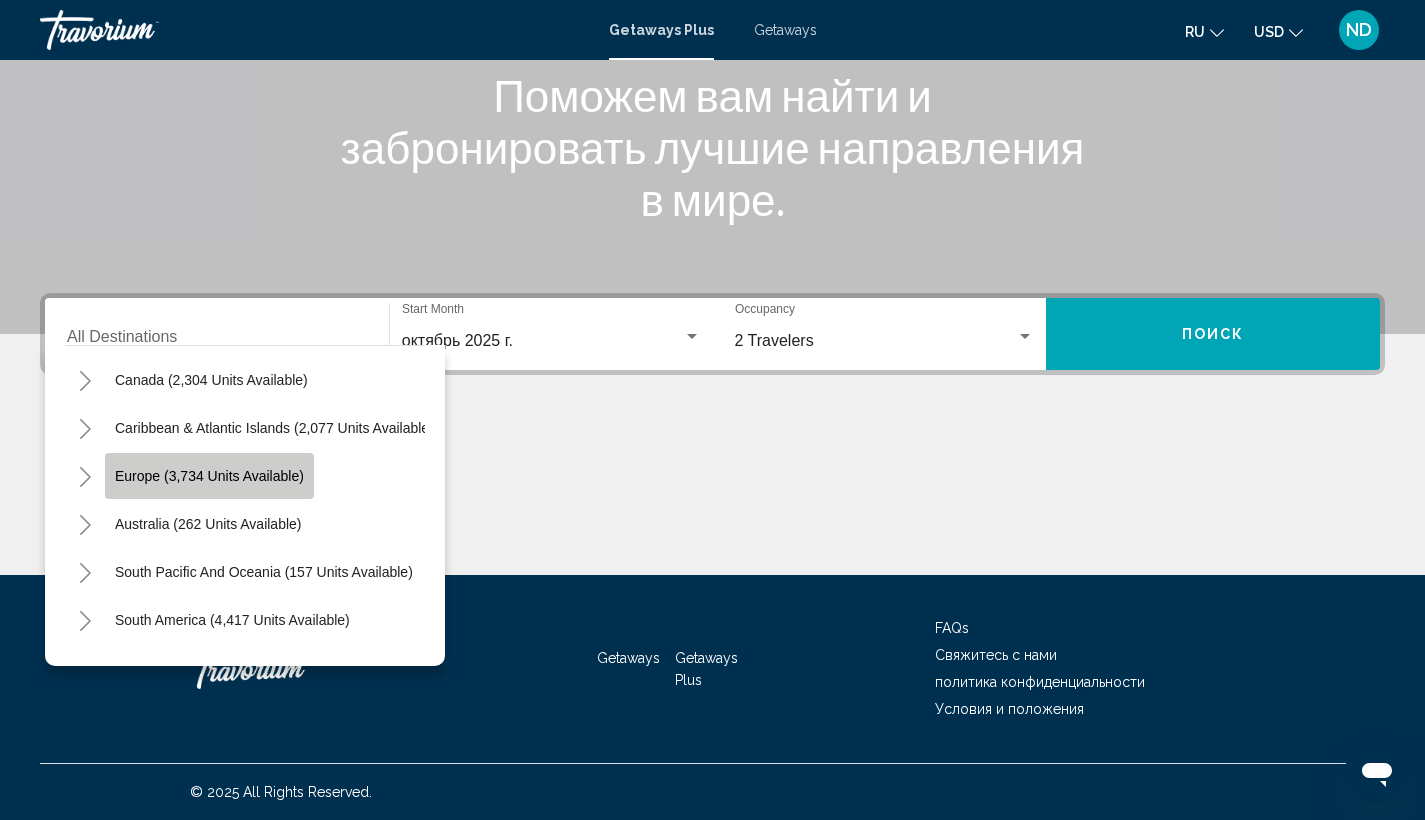 click on "Europe (3,734 units available)" at bounding box center (208, 524) 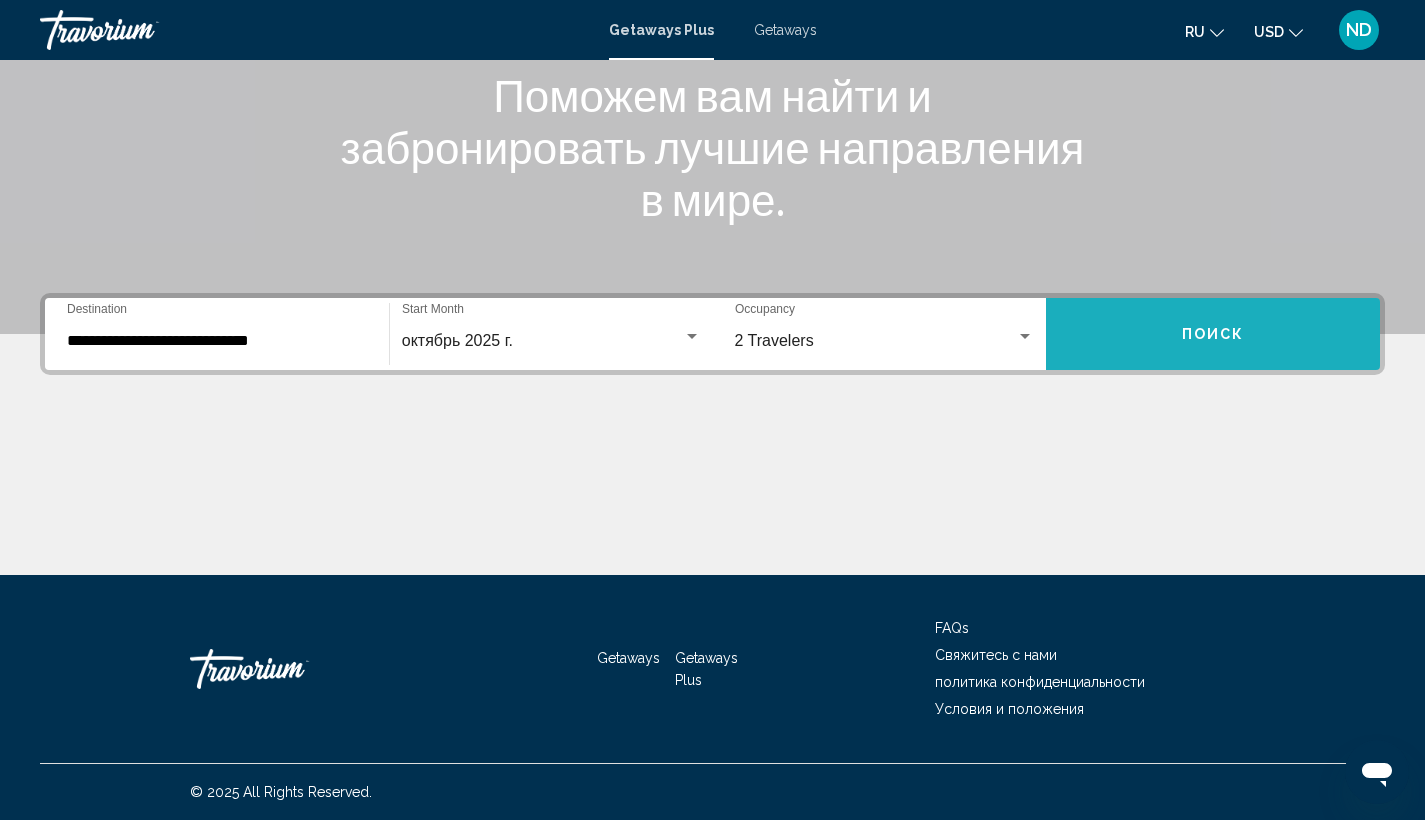click on "Поиск" at bounding box center [1213, 334] 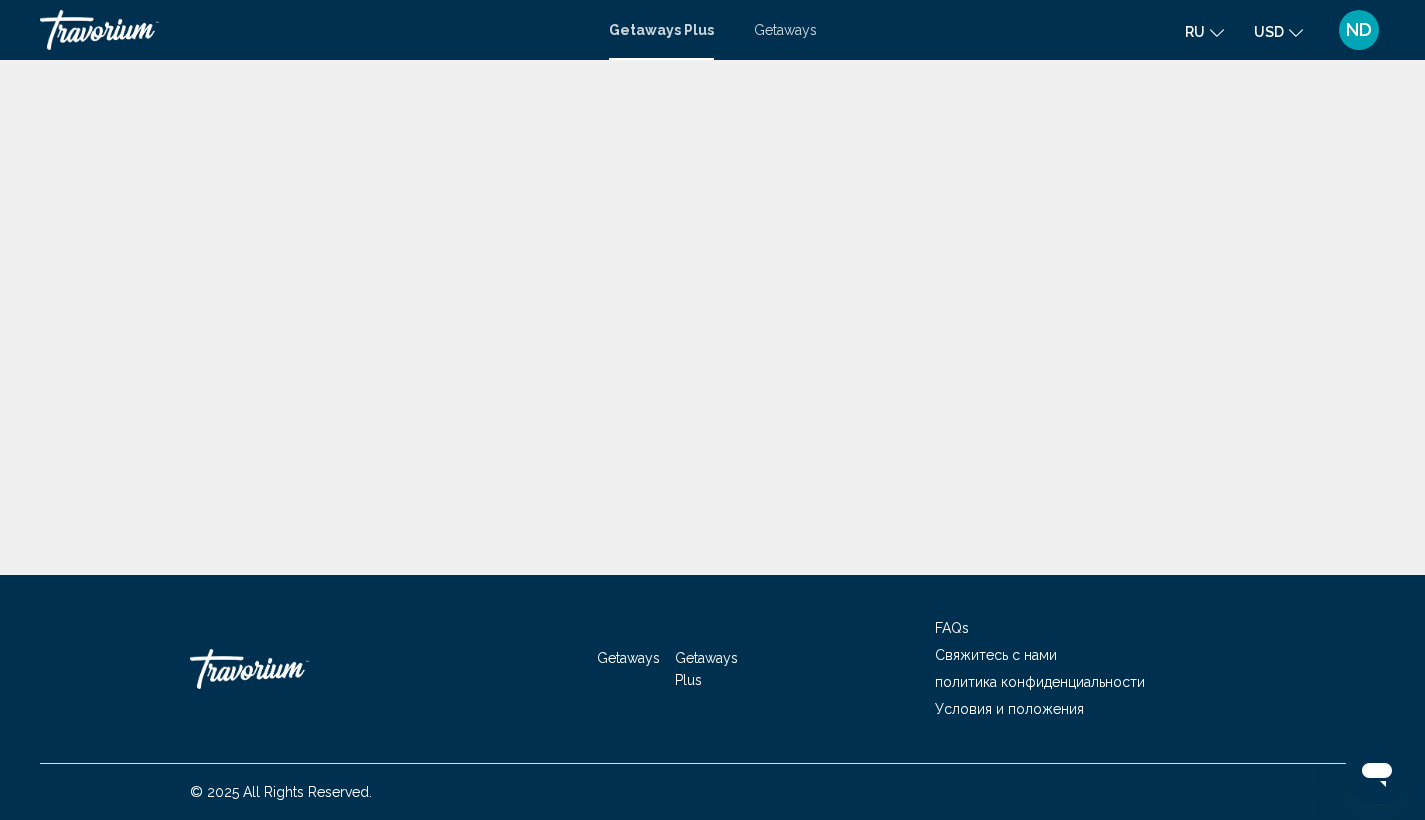 scroll, scrollTop: 0, scrollLeft: 0, axis: both 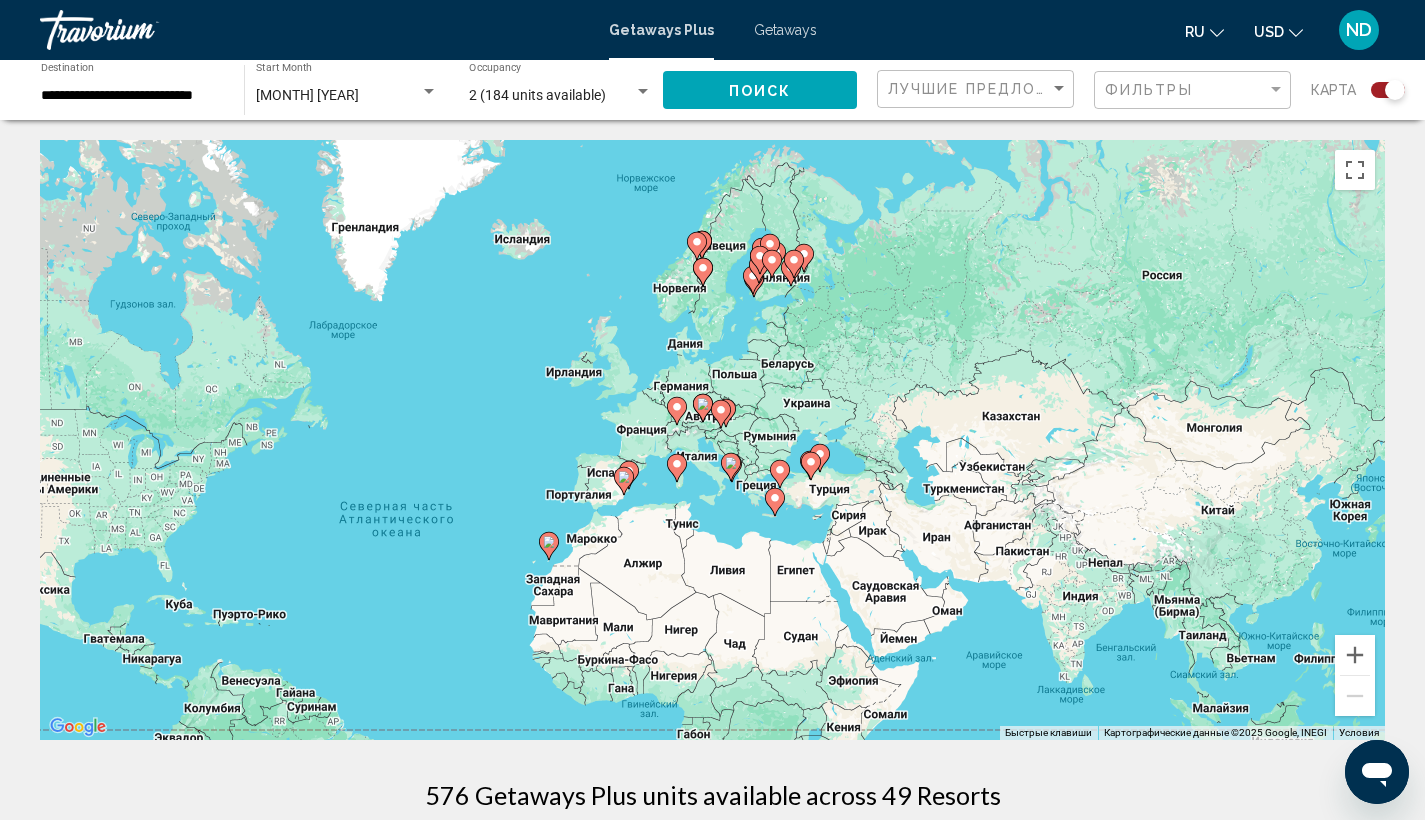 drag, startPoint x: 1103, startPoint y: 359, endPoint x: 844, endPoint y: 471, distance: 282.17902 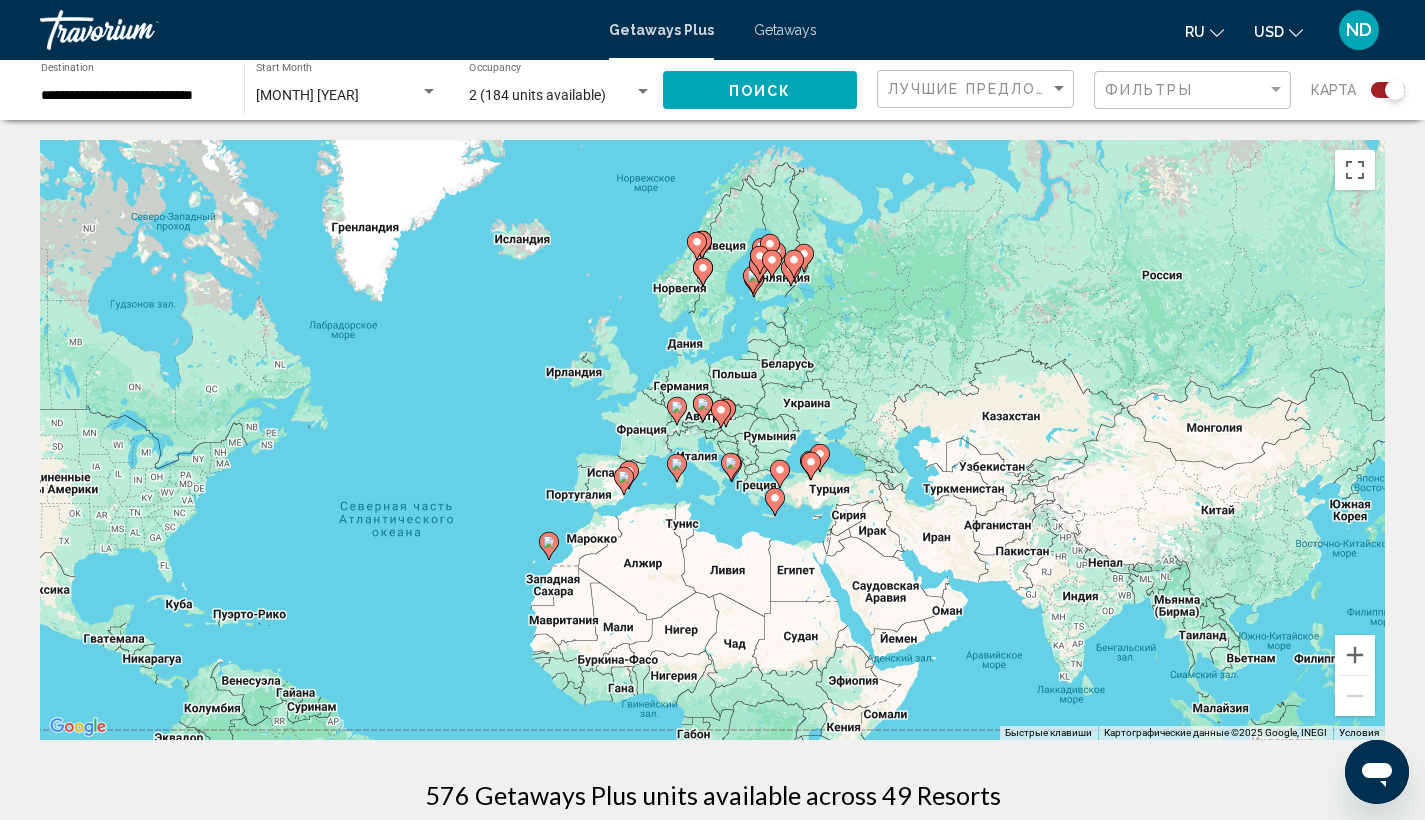 click on "Чтобы активировать перетаскивание с помощью клавиатуры, нажмите Alt + Ввод. После этого перемещайте маркер, используя клавиши со стрелками. Чтобы завершить перетаскивание, нажмите клавишу Ввод. Чтобы отменить действие, нажмите клавишу Esc." at bounding box center [712, 440] 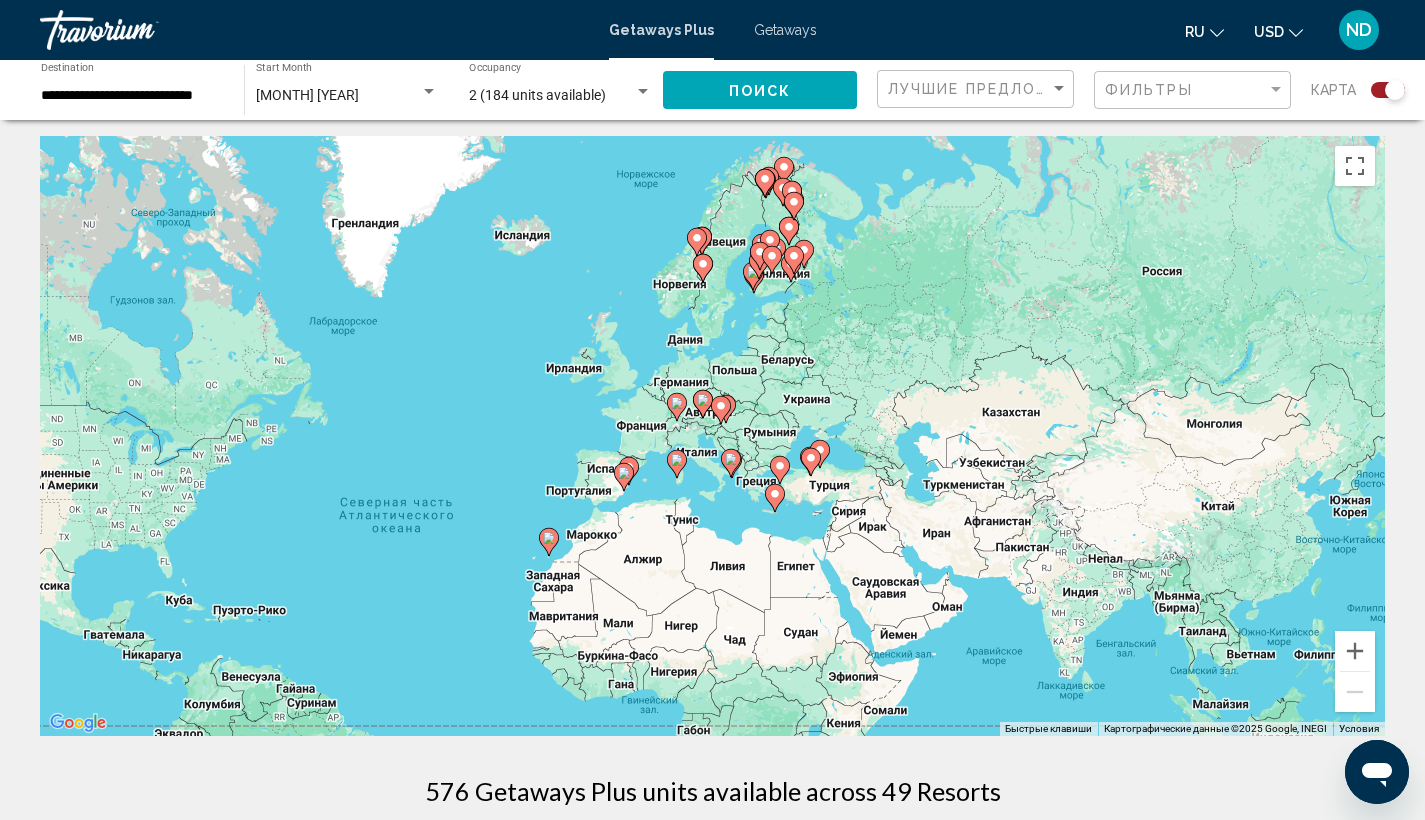 scroll, scrollTop: 8, scrollLeft: 0, axis: vertical 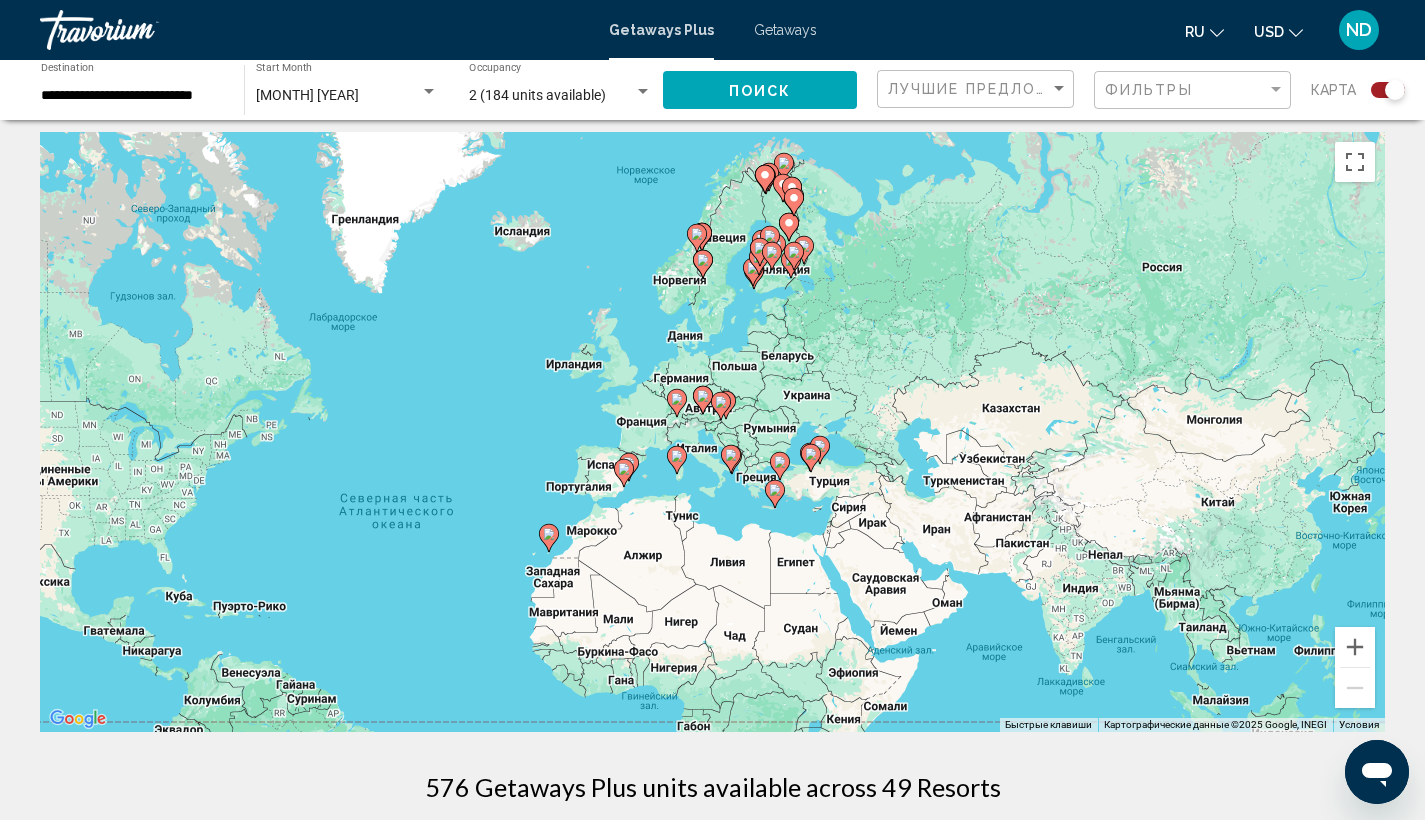 click 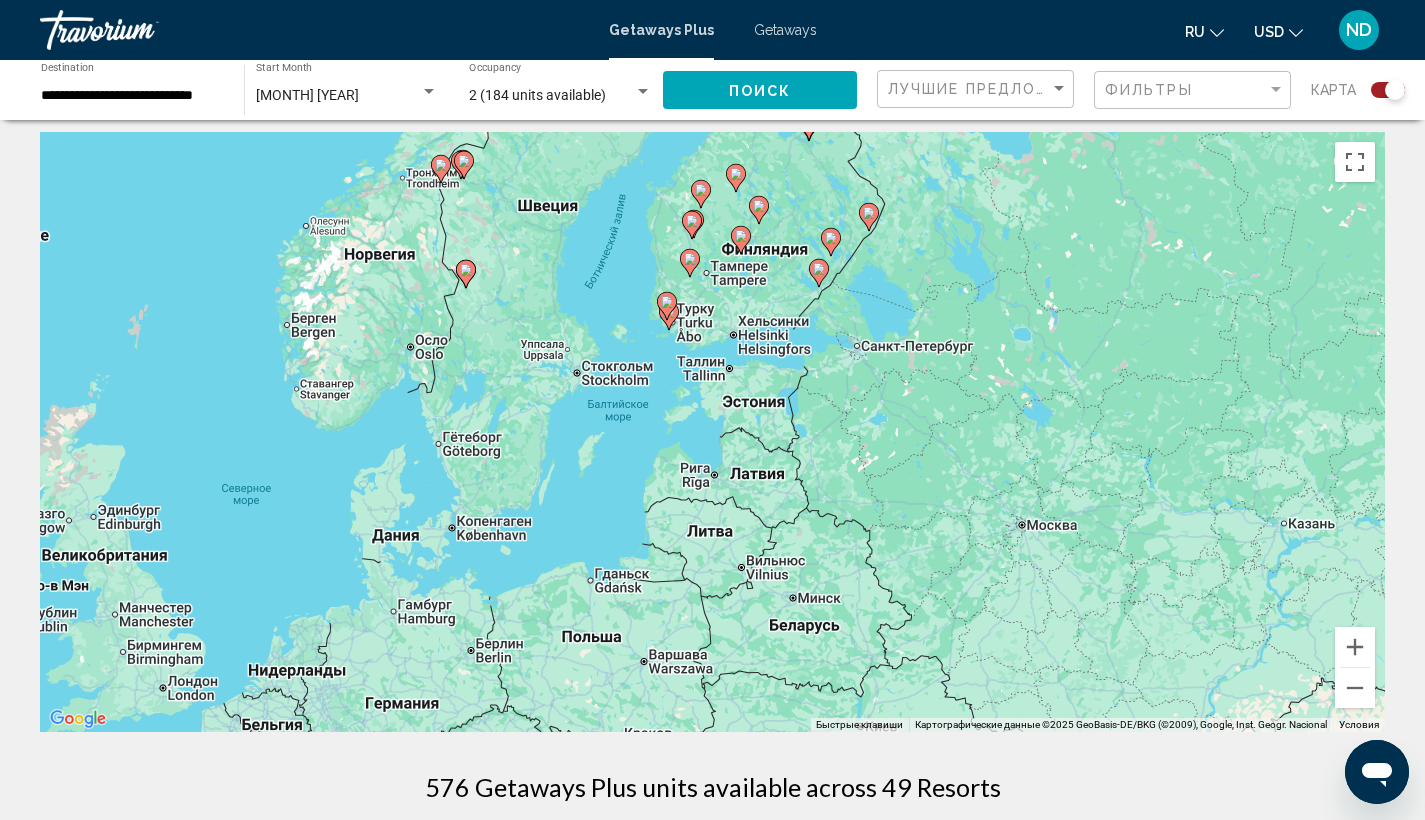 drag, startPoint x: 665, startPoint y: 541, endPoint x: 694, endPoint y: 360, distance: 183.30849 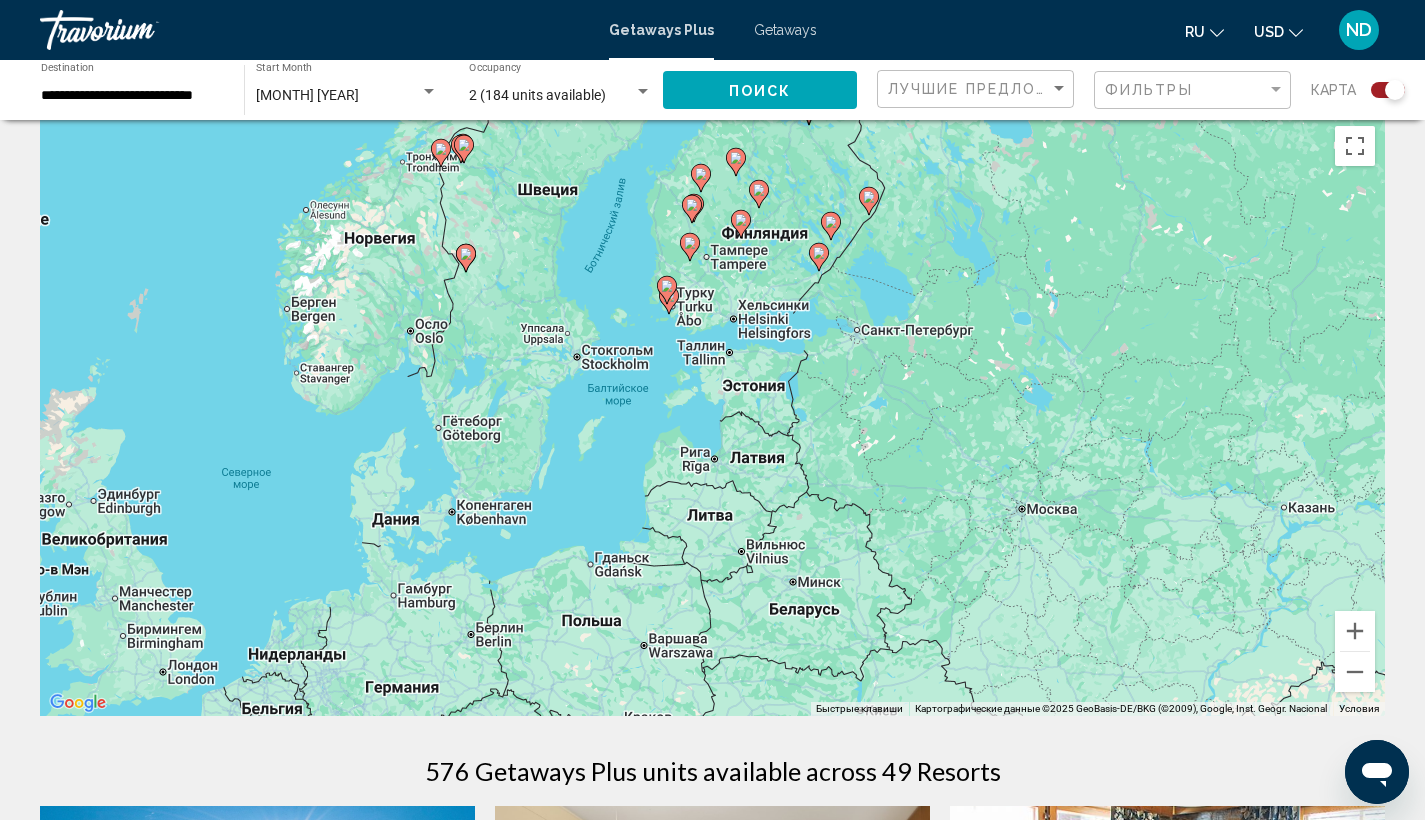 scroll, scrollTop: 28, scrollLeft: 0, axis: vertical 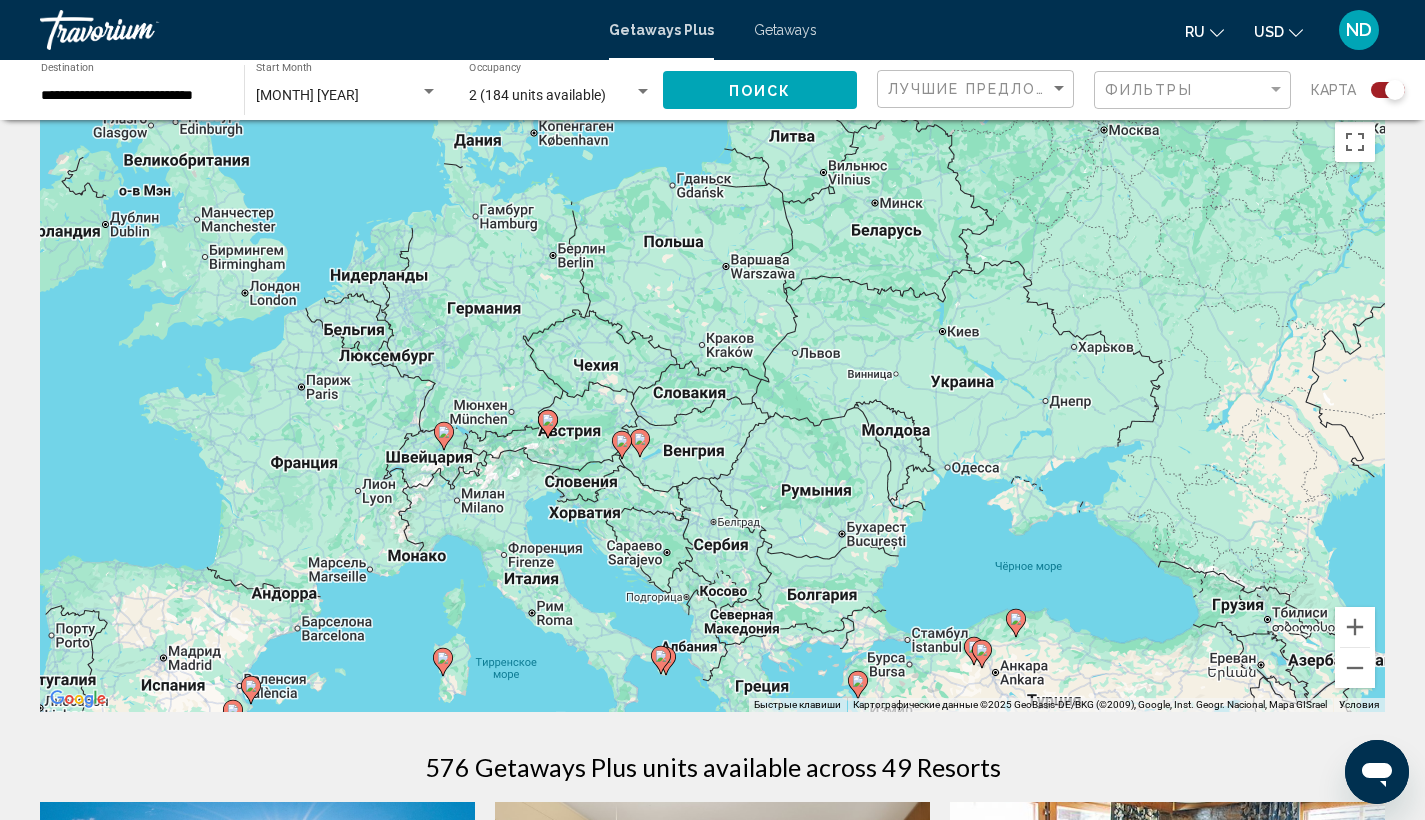 drag, startPoint x: 527, startPoint y: 604, endPoint x: 590, endPoint y: 239, distance: 370.3971 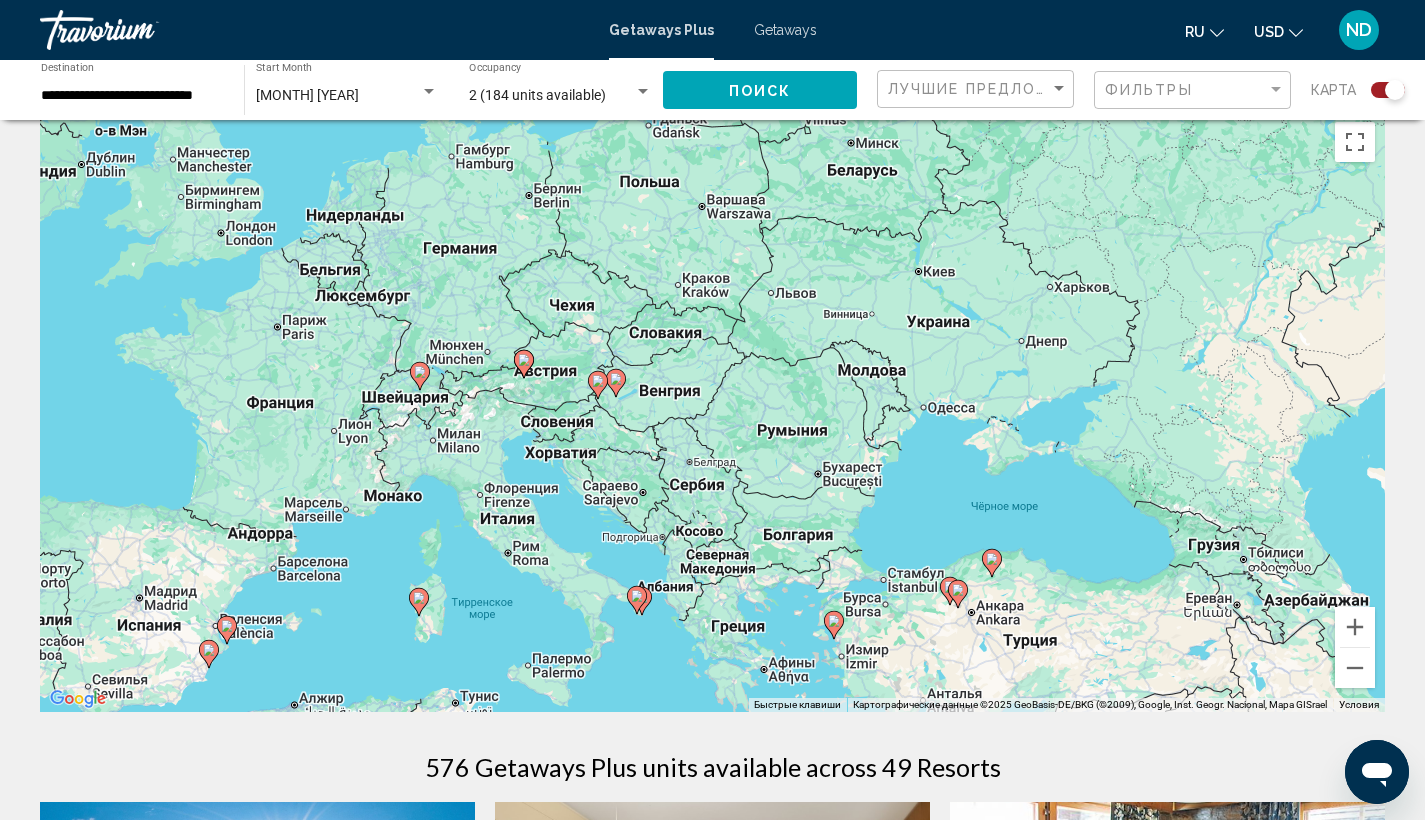 drag, startPoint x: 621, startPoint y: 578, endPoint x: 597, endPoint y: 515, distance: 67.41662 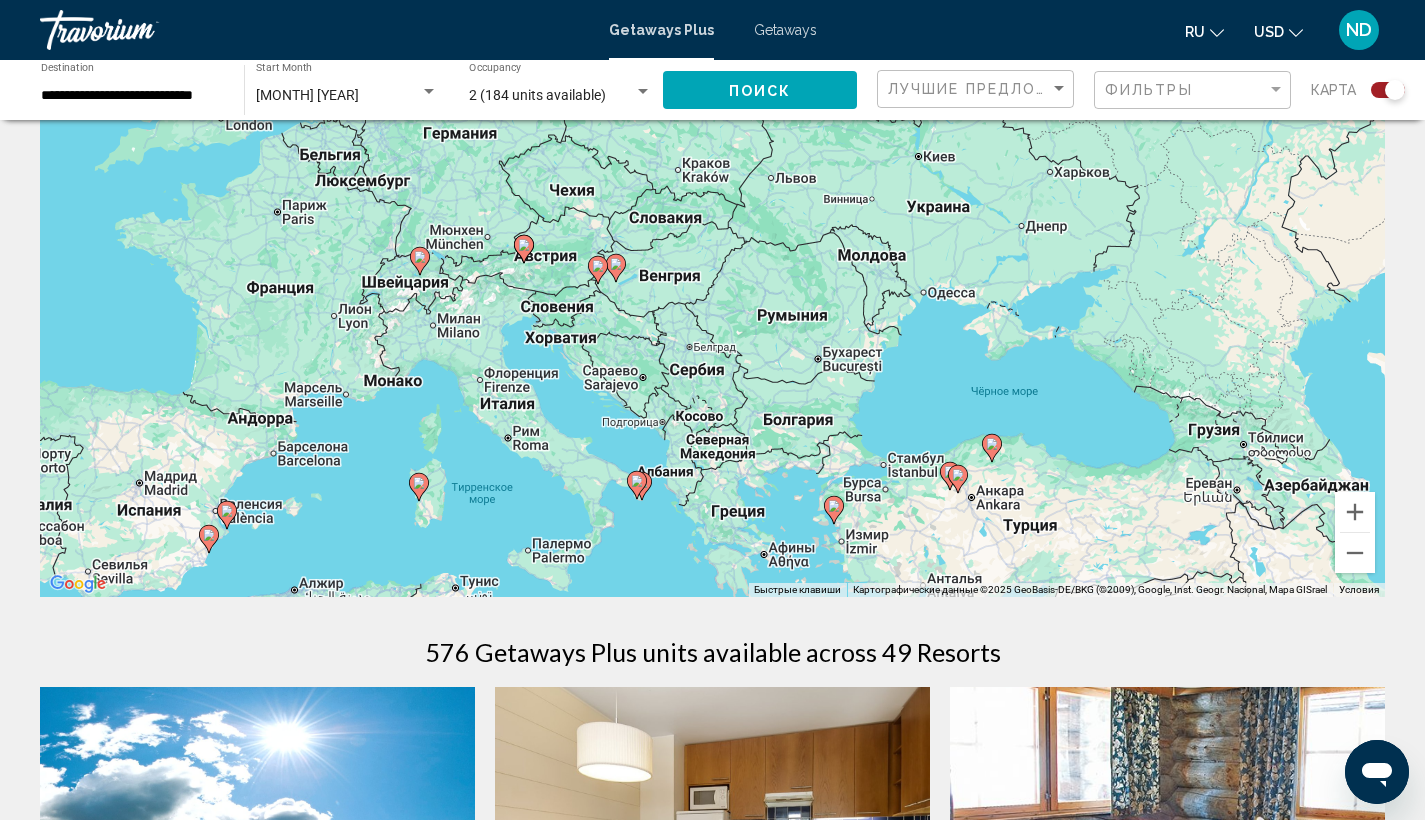 scroll, scrollTop: 0, scrollLeft: 0, axis: both 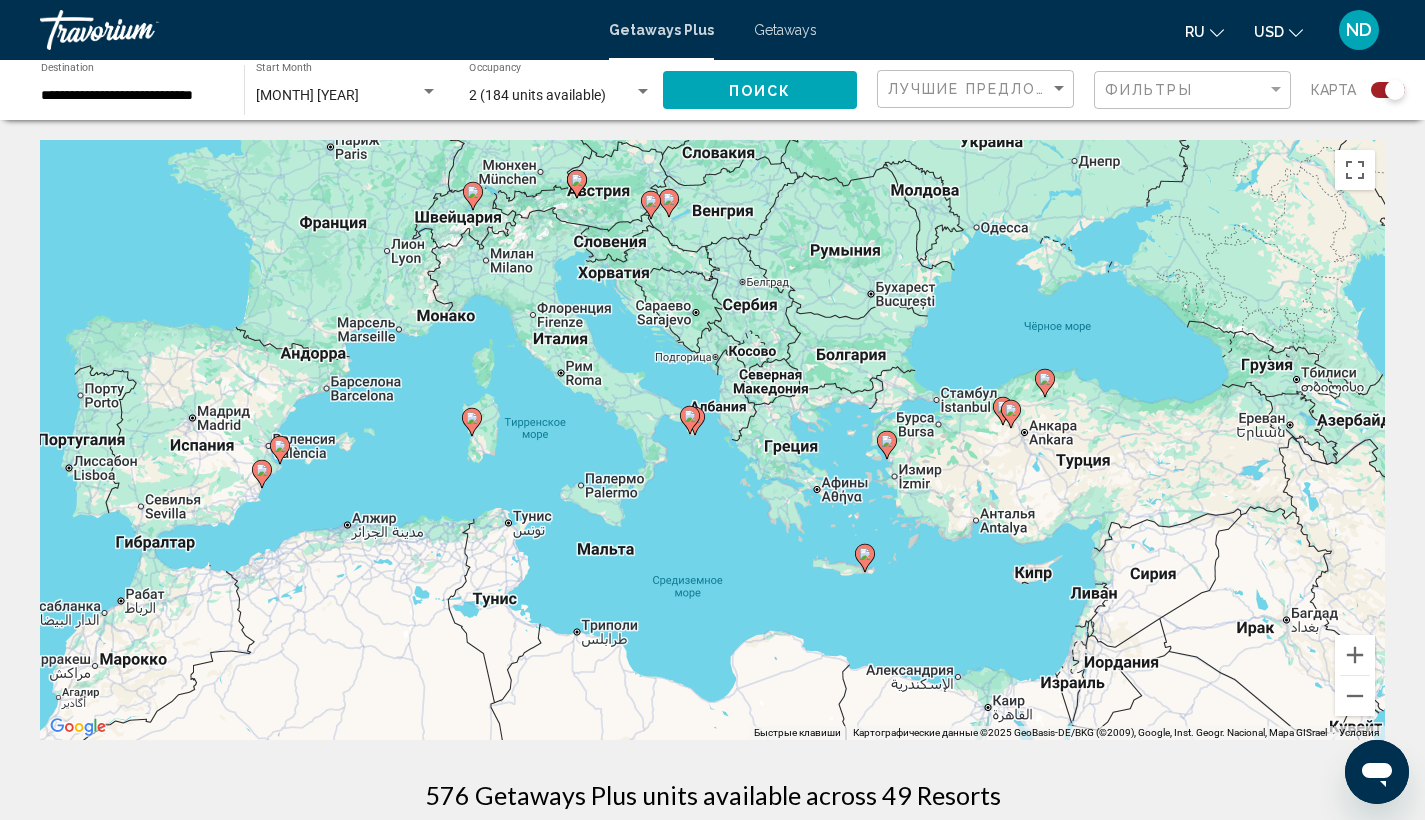 drag, startPoint x: 561, startPoint y: 622, endPoint x: 613, endPoint y: 410, distance: 218.28423 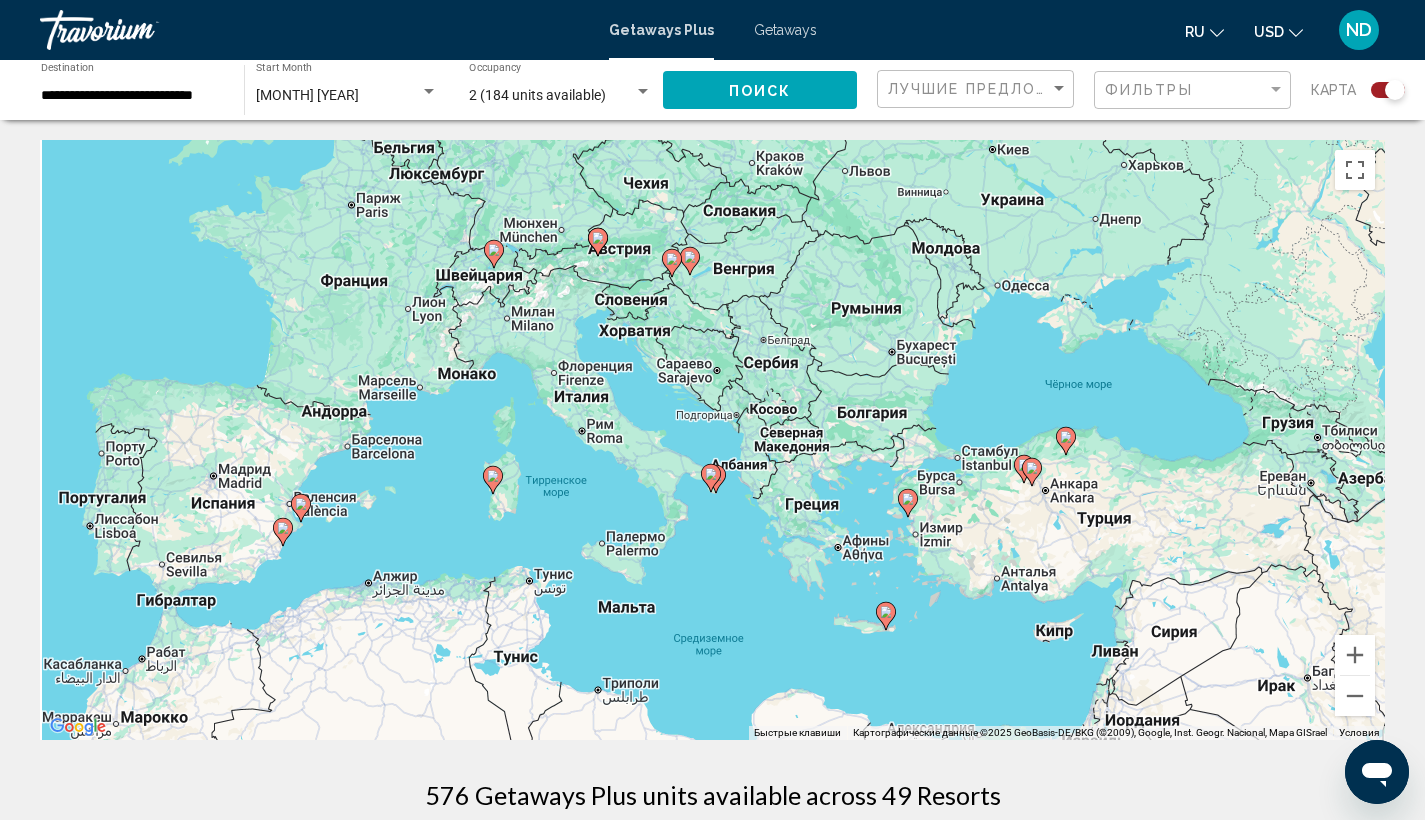 drag, startPoint x: 616, startPoint y: 206, endPoint x: 664, endPoint y: 290, distance: 96.74709 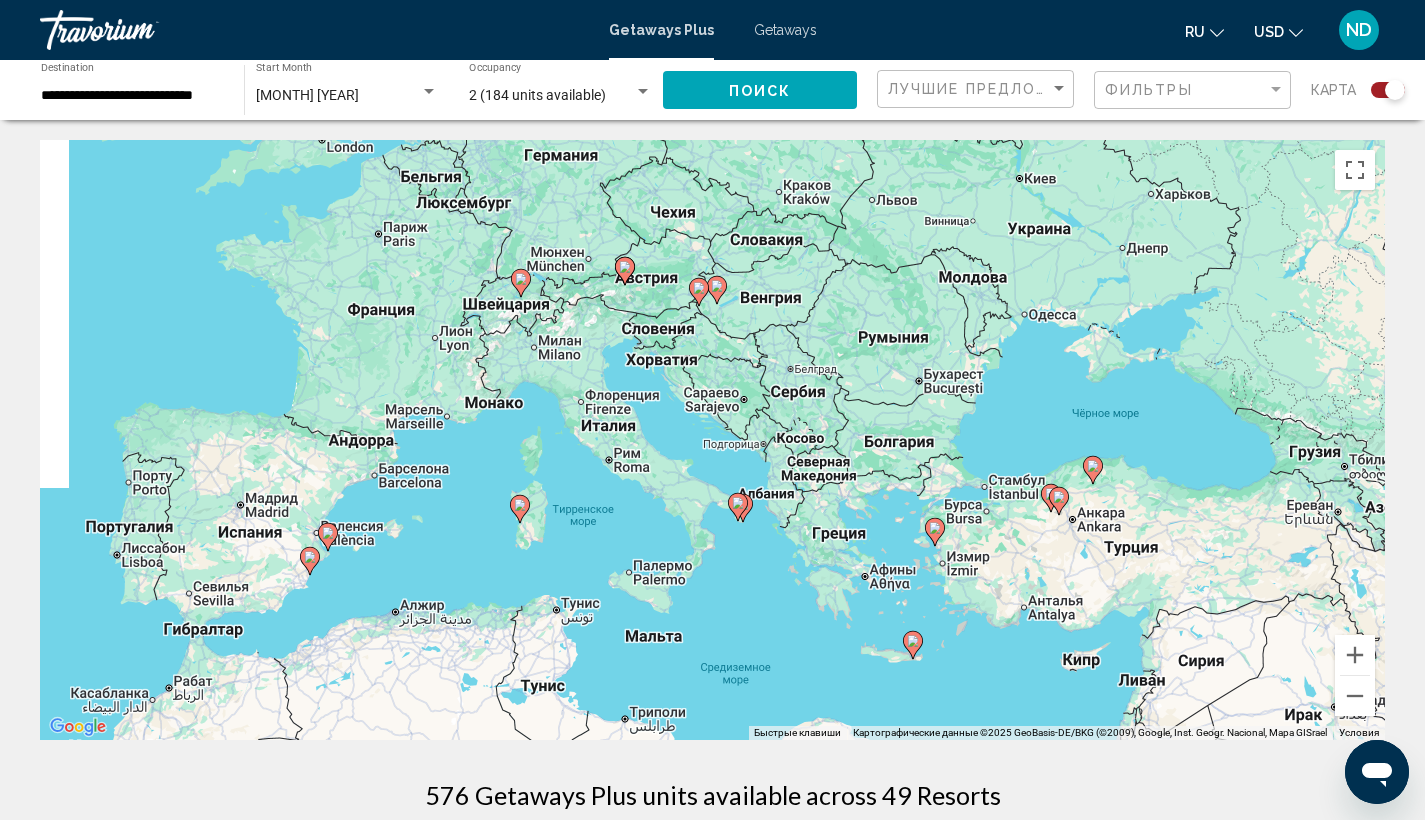 click 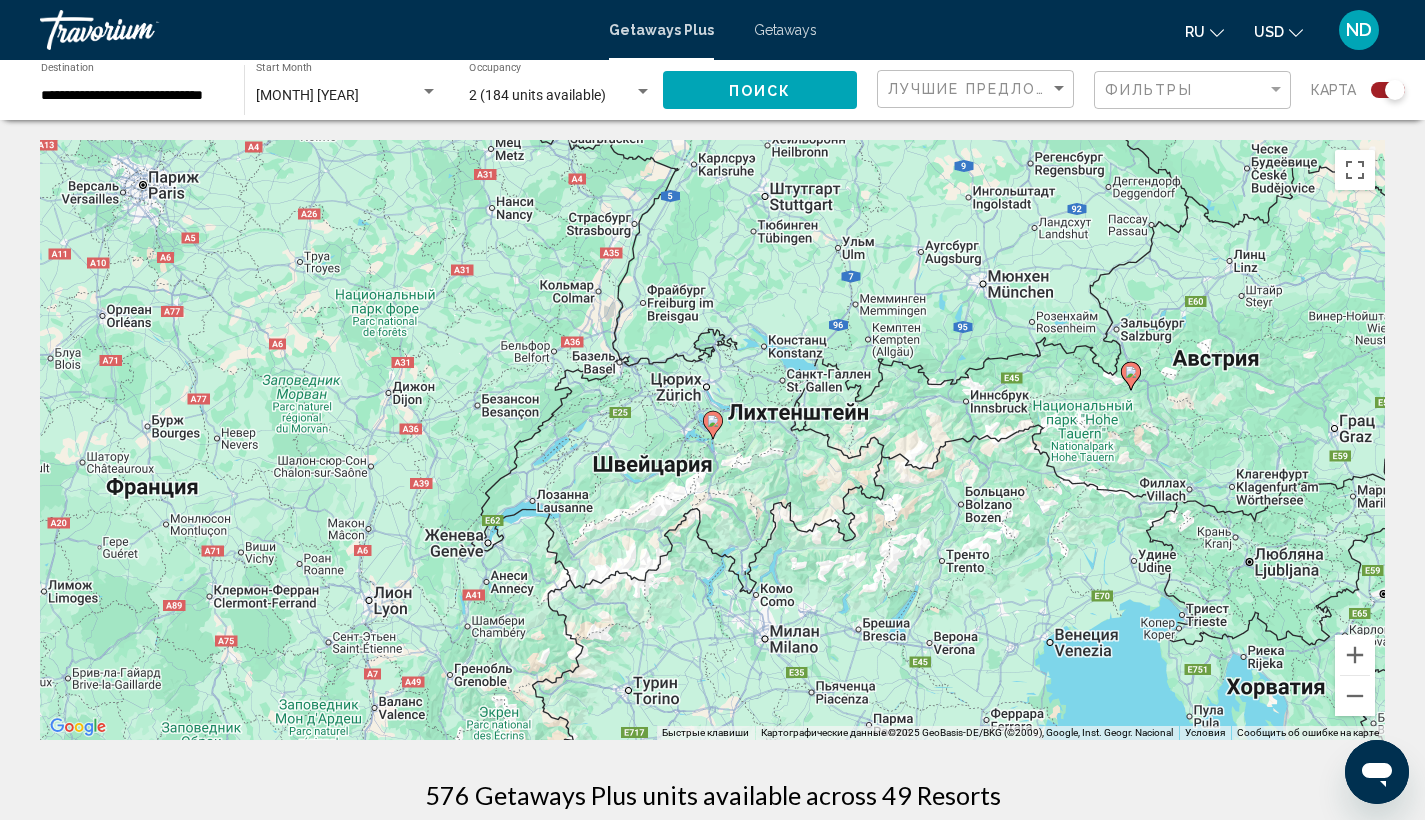 click 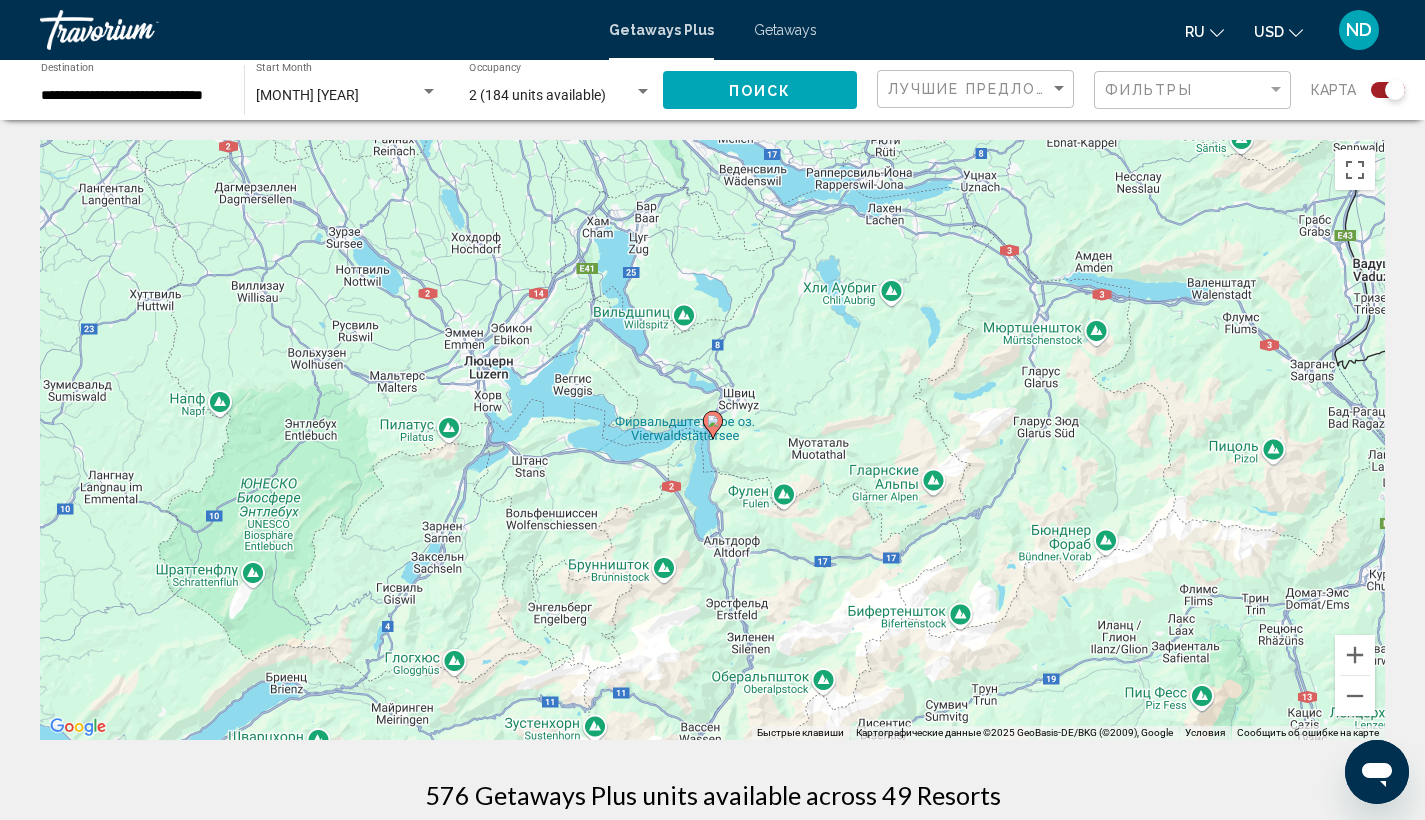 click 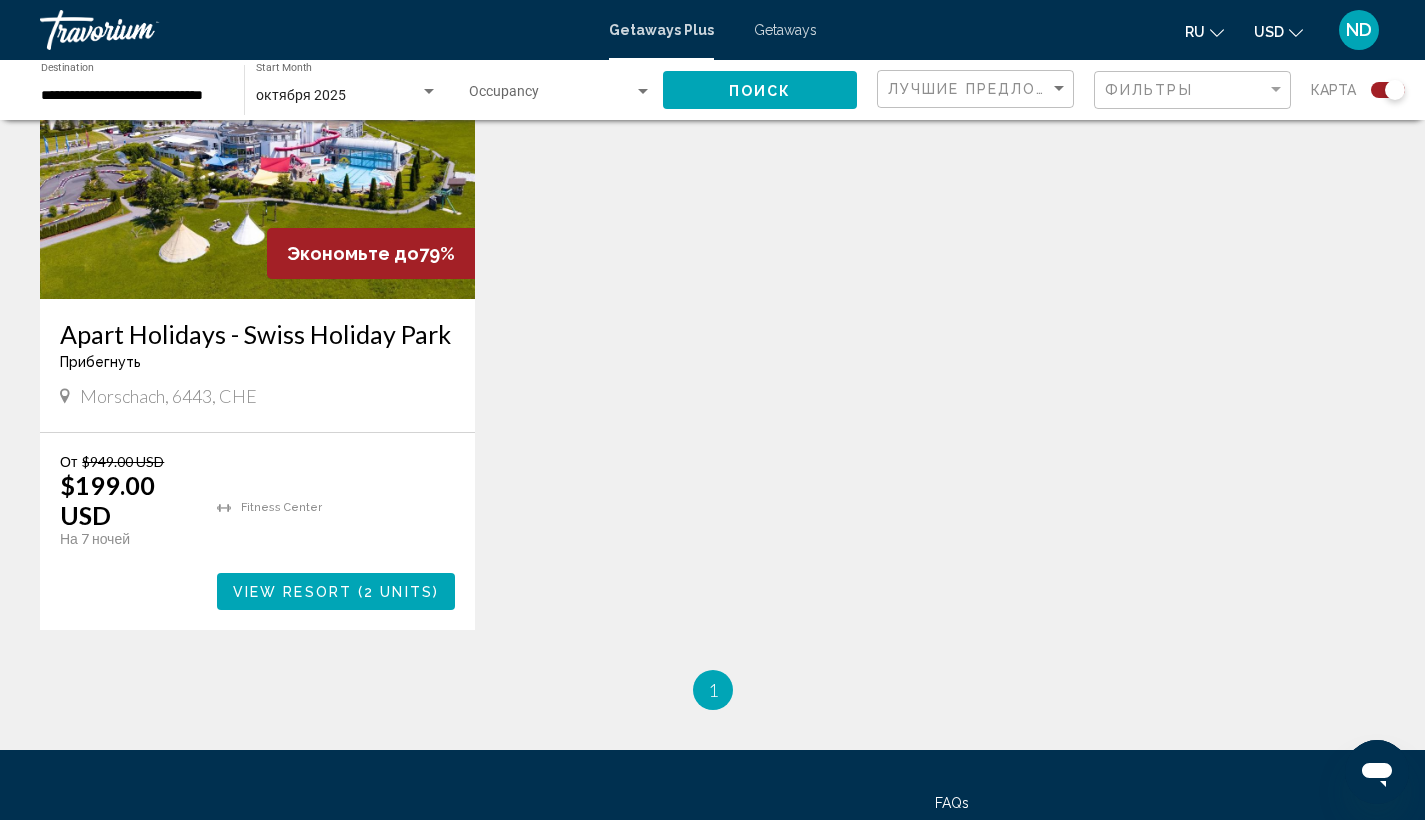 scroll, scrollTop: 990, scrollLeft: 0, axis: vertical 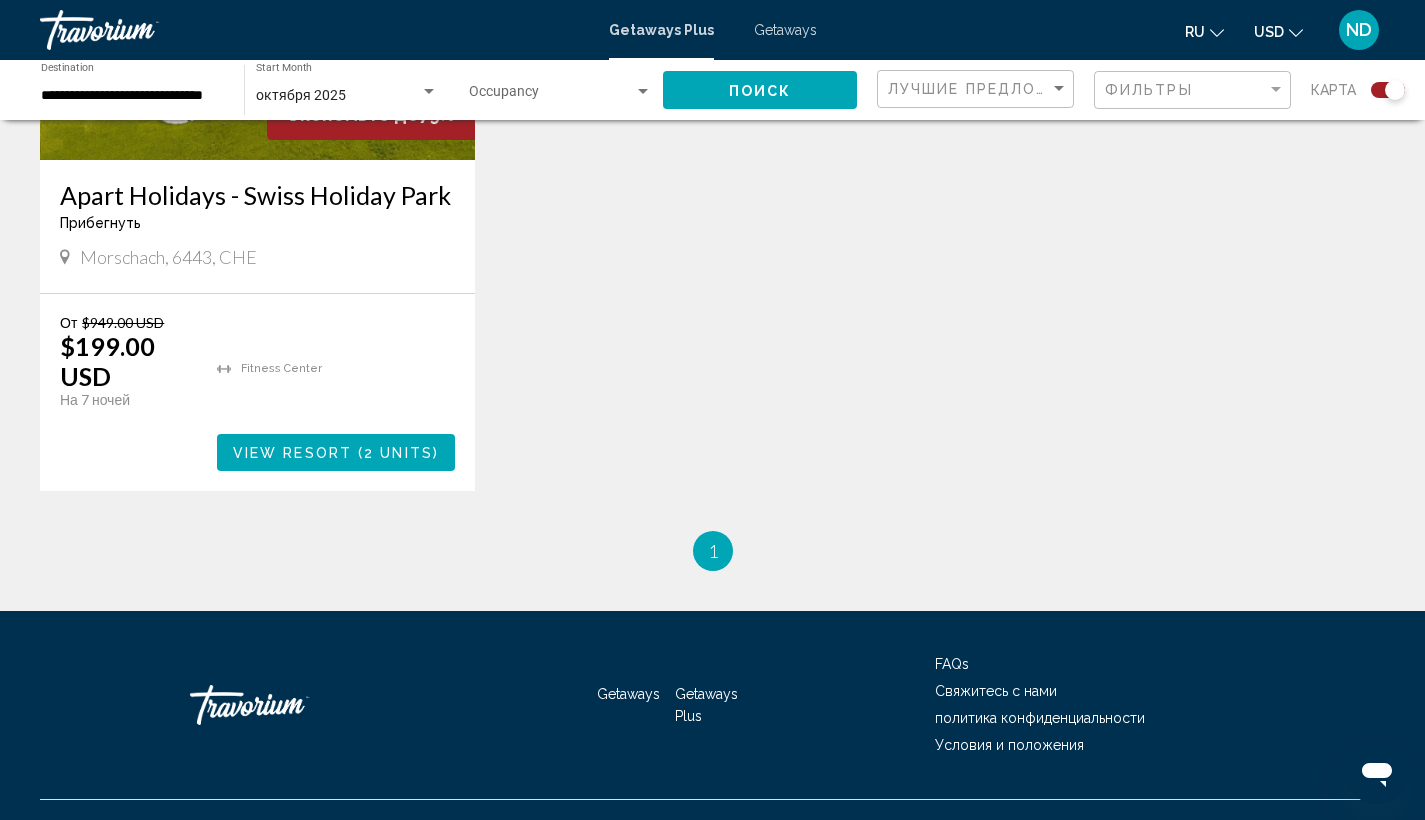 click on "2 units" at bounding box center (398, 453) 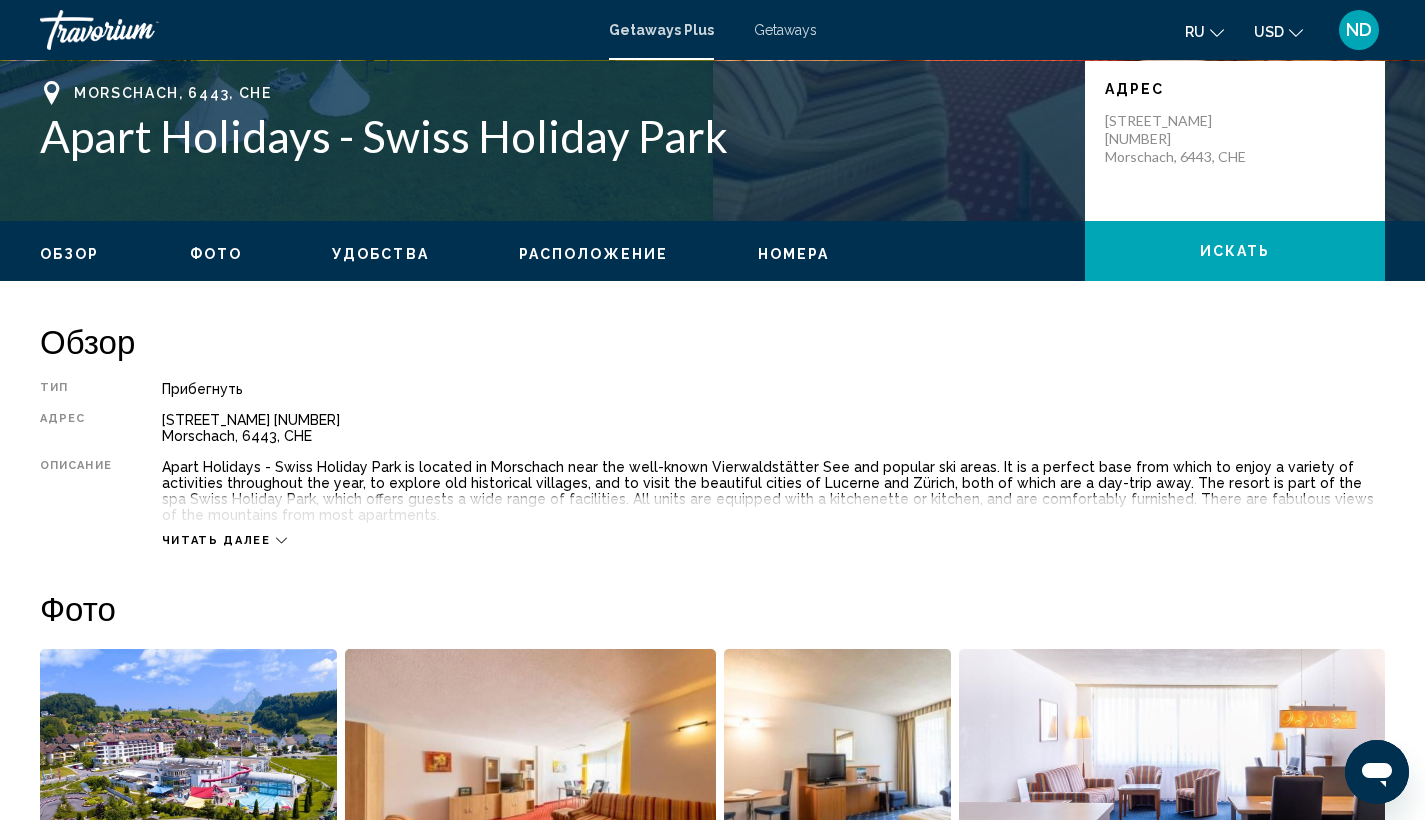 scroll, scrollTop: 410, scrollLeft: 0, axis: vertical 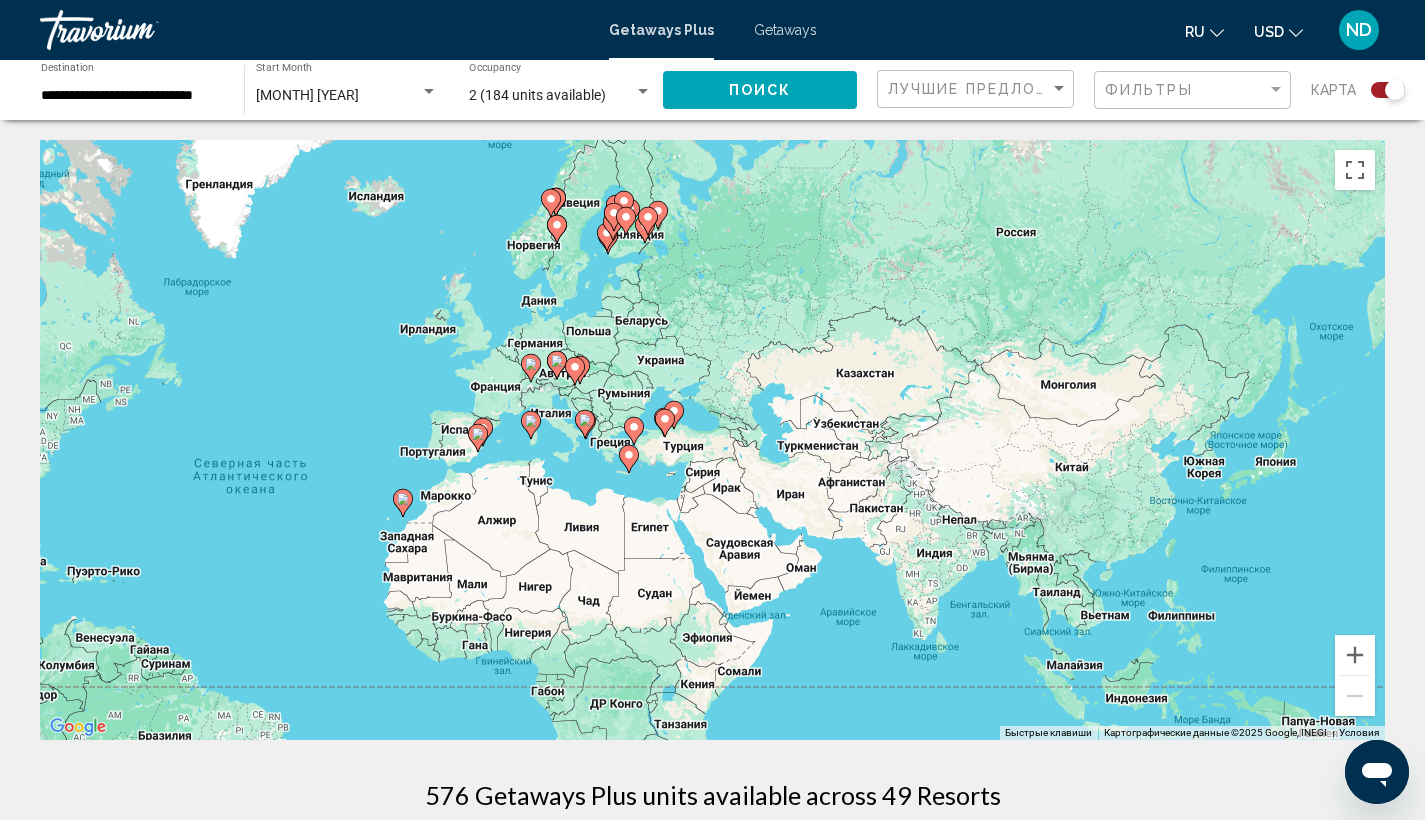 drag, startPoint x: 889, startPoint y: 370, endPoint x: 485, endPoint y: 439, distance: 409.84998 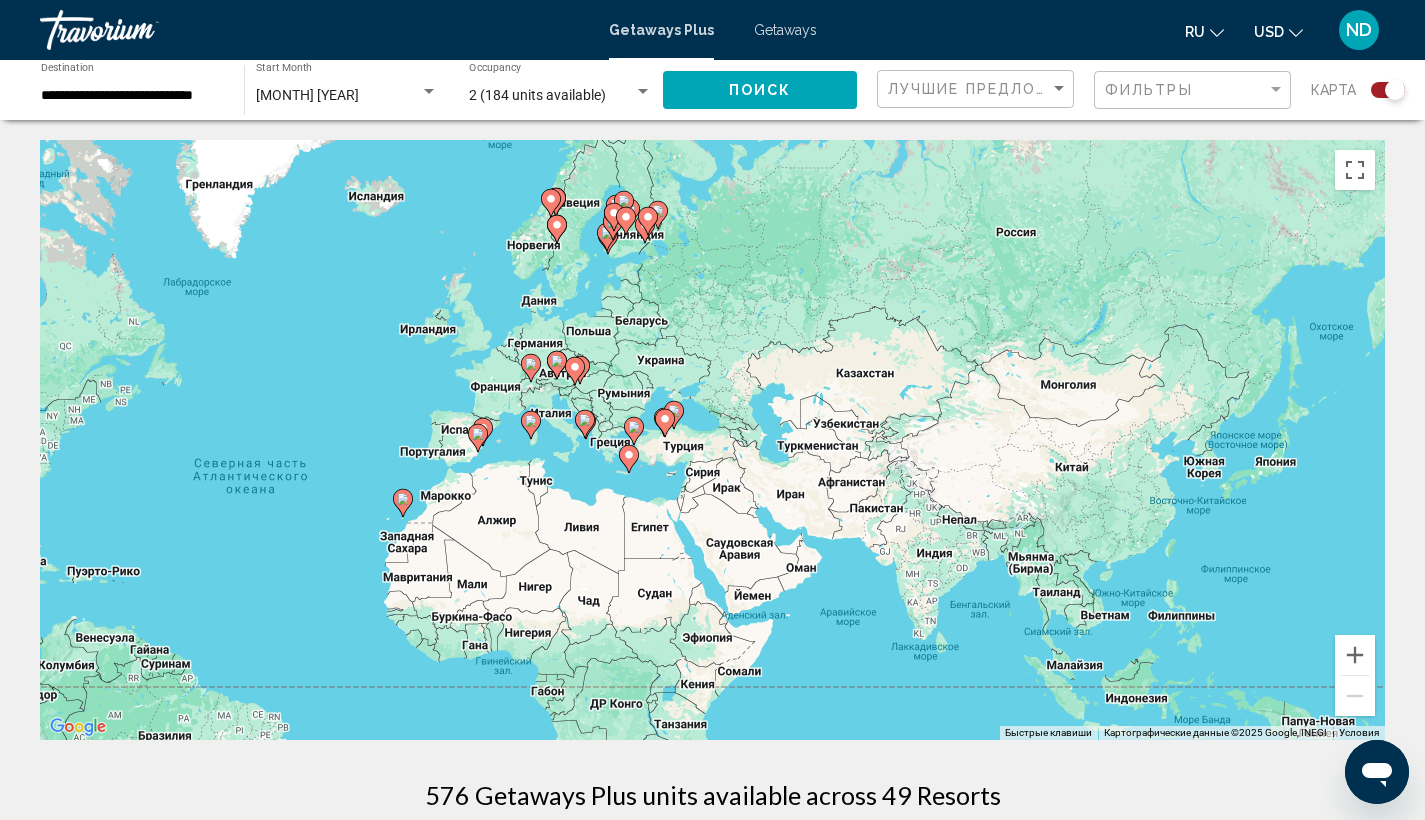 click at bounding box center [478, 438] 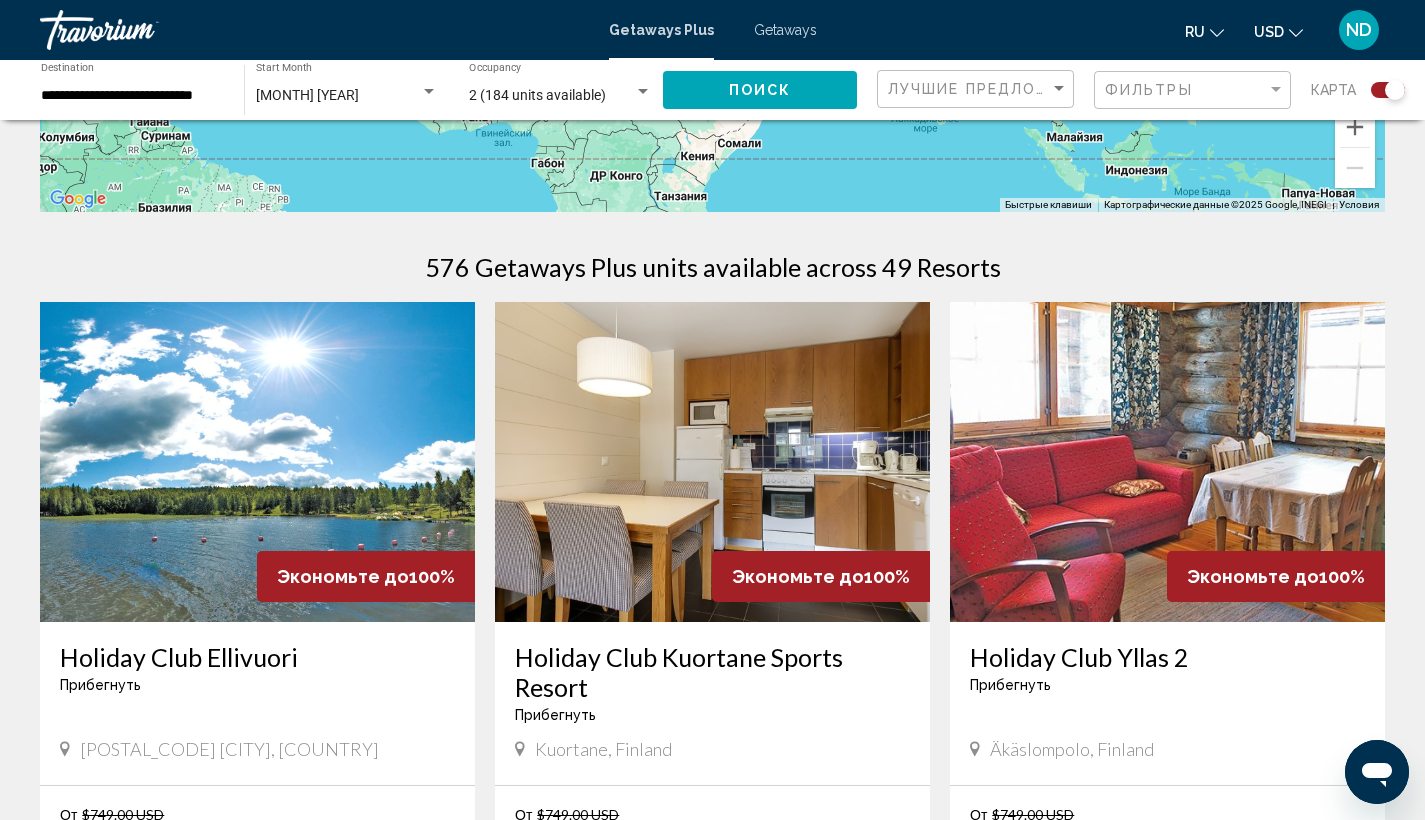 scroll, scrollTop: 191, scrollLeft: 0, axis: vertical 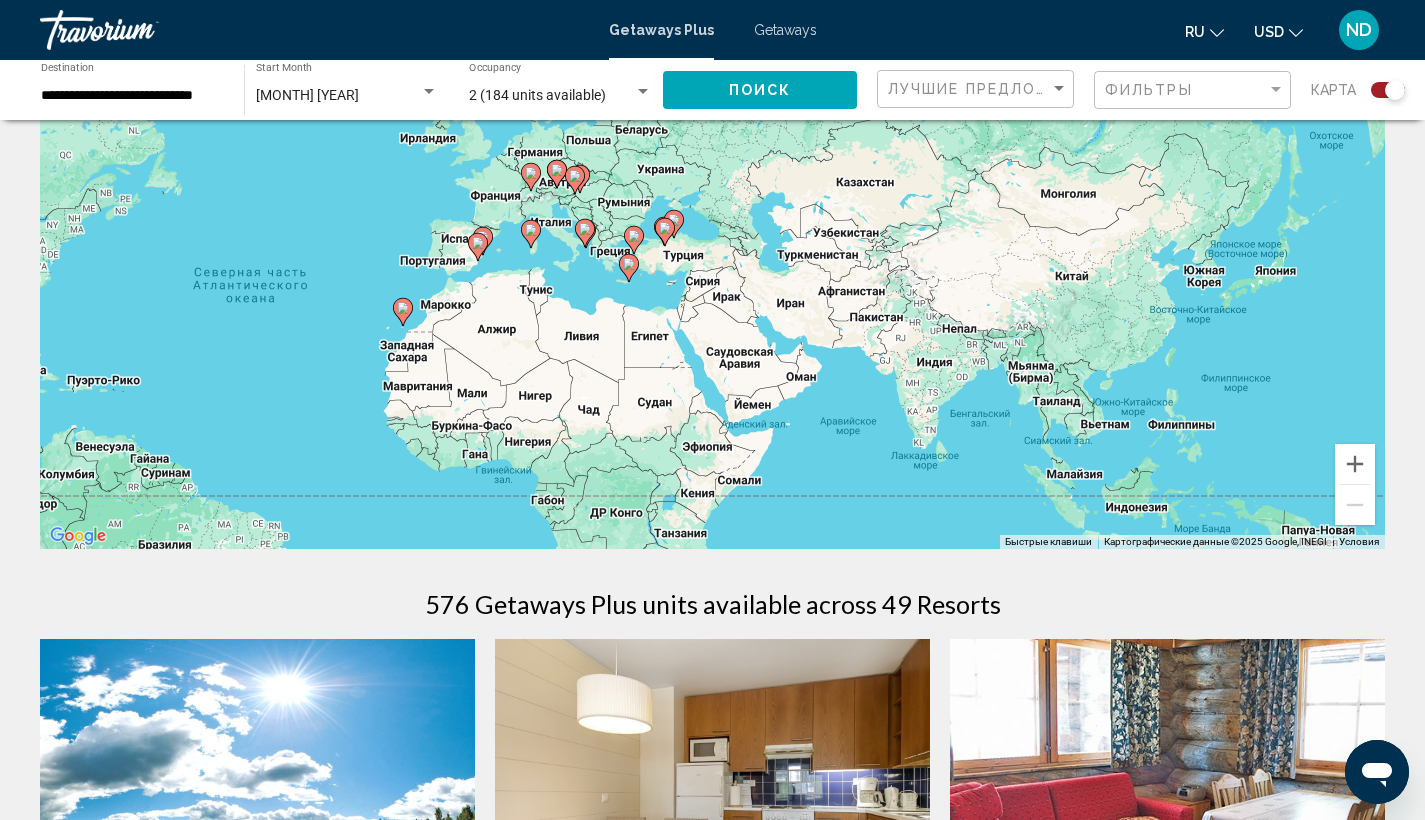 click on "Чтобы активировать перетаскивание с помощью клавиатуры, нажмите Alt + Ввод. После этого перемещайте маркер, используя клавиши со стрелками. Чтобы завершить перетаскивание, нажмите клавишу Ввод. Чтобы отменить действие, нажмите клавишу Esc." at bounding box center (712, 249) 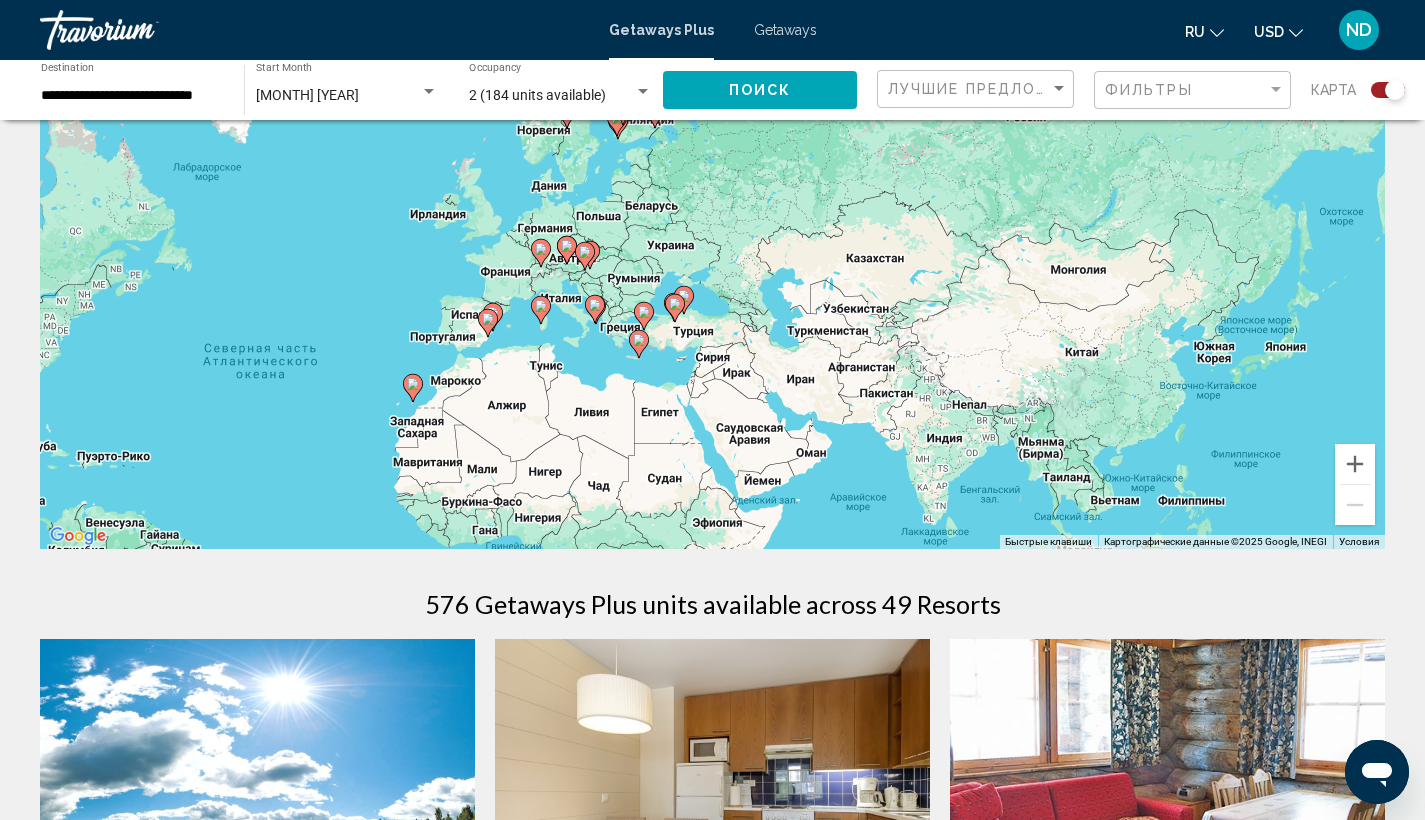 drag, startPoint x: 568, startPoint y: 200, endPoint x: 579, endPoint y: 281, distance: 81.7435 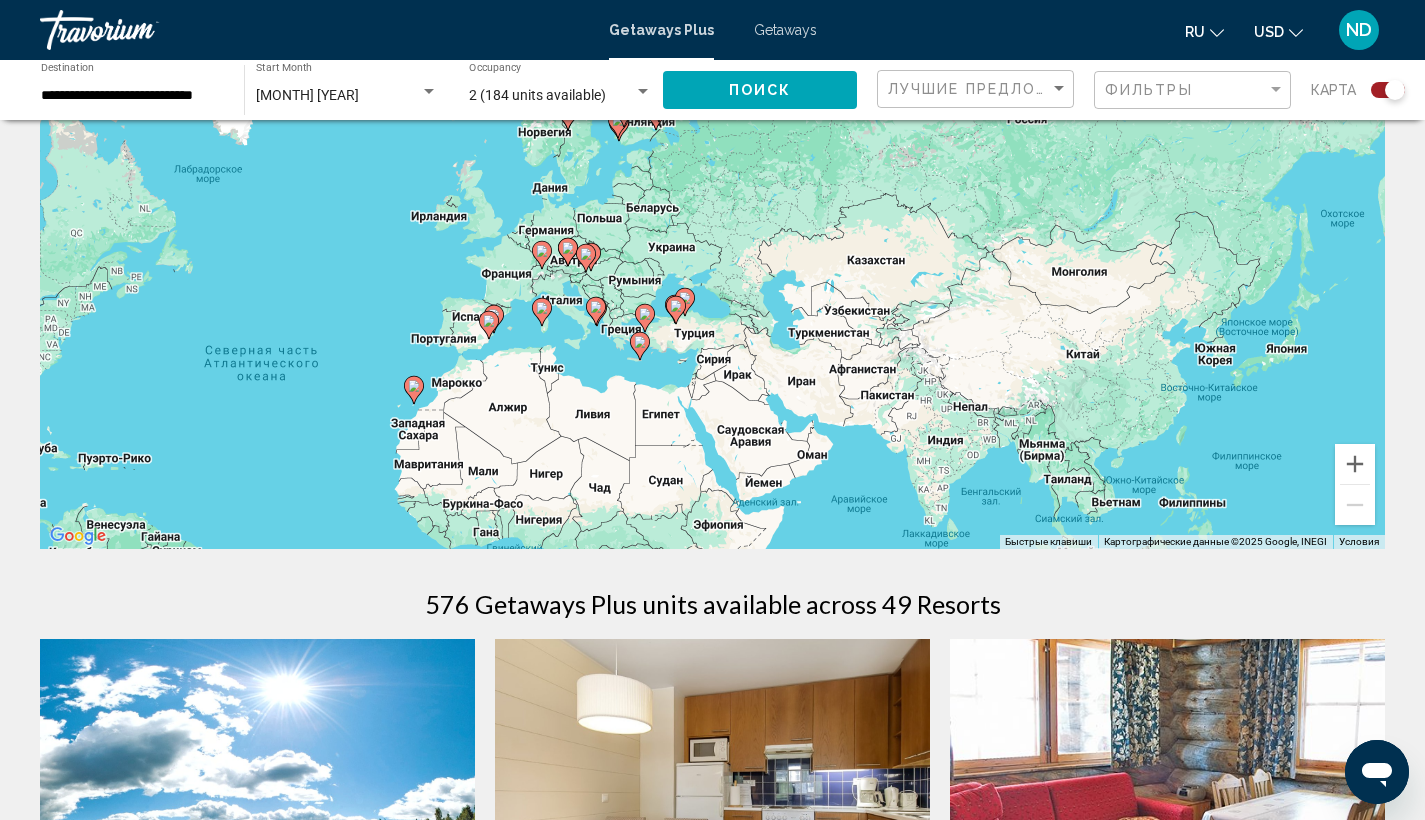 click on "Чтобы активировать перетаскивание с помощью клавиатуры, нажмите Alt + Ввод. После этого перемещайте маркер, используя клавиши со стрелками. Чтобы завершить перетаскивание, нажмите клавишу Ввод. Чтобы отменить действие, нажмите клавишу Esc." at bounding box center (712, 249) 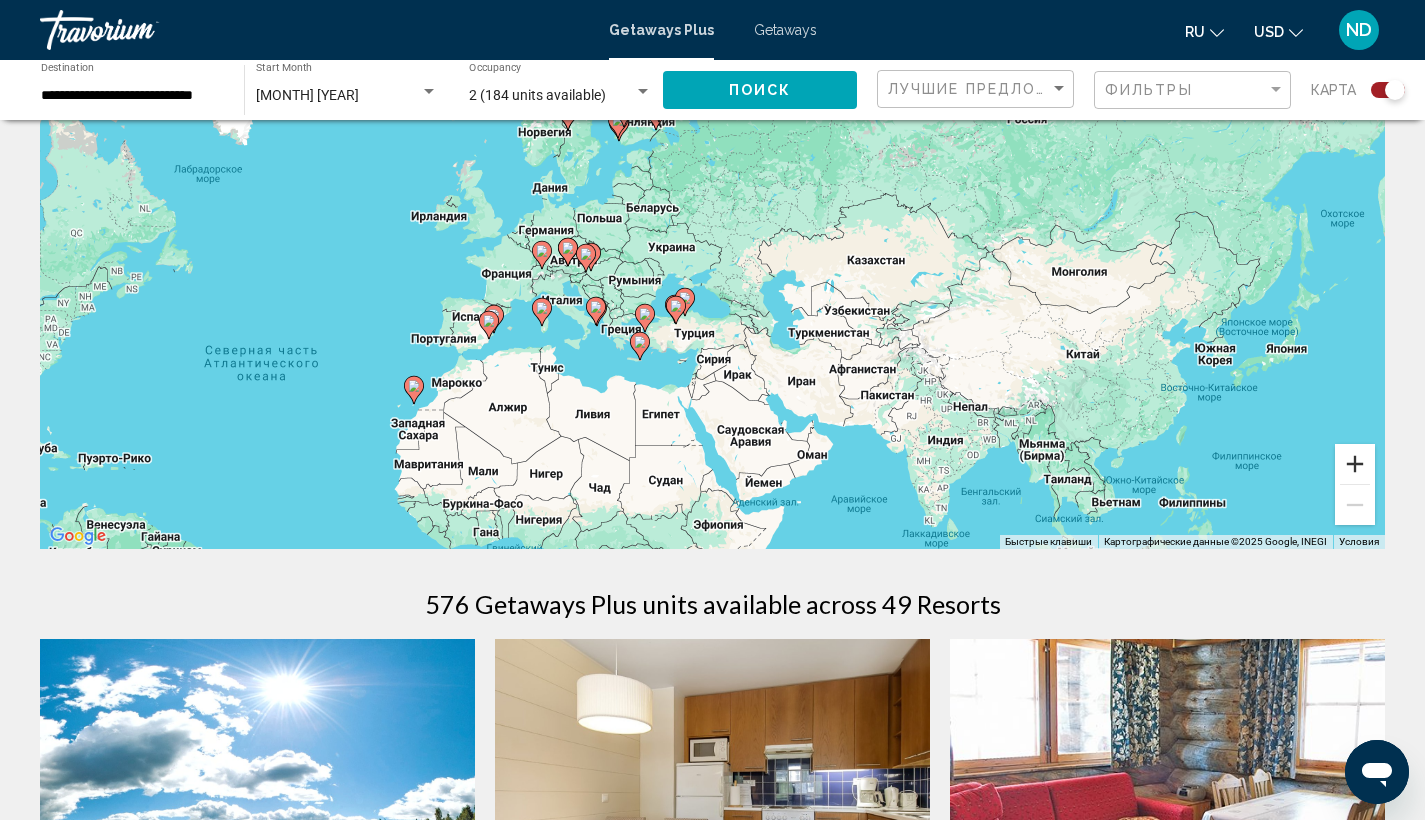 click at bounding box center [1355, 464] 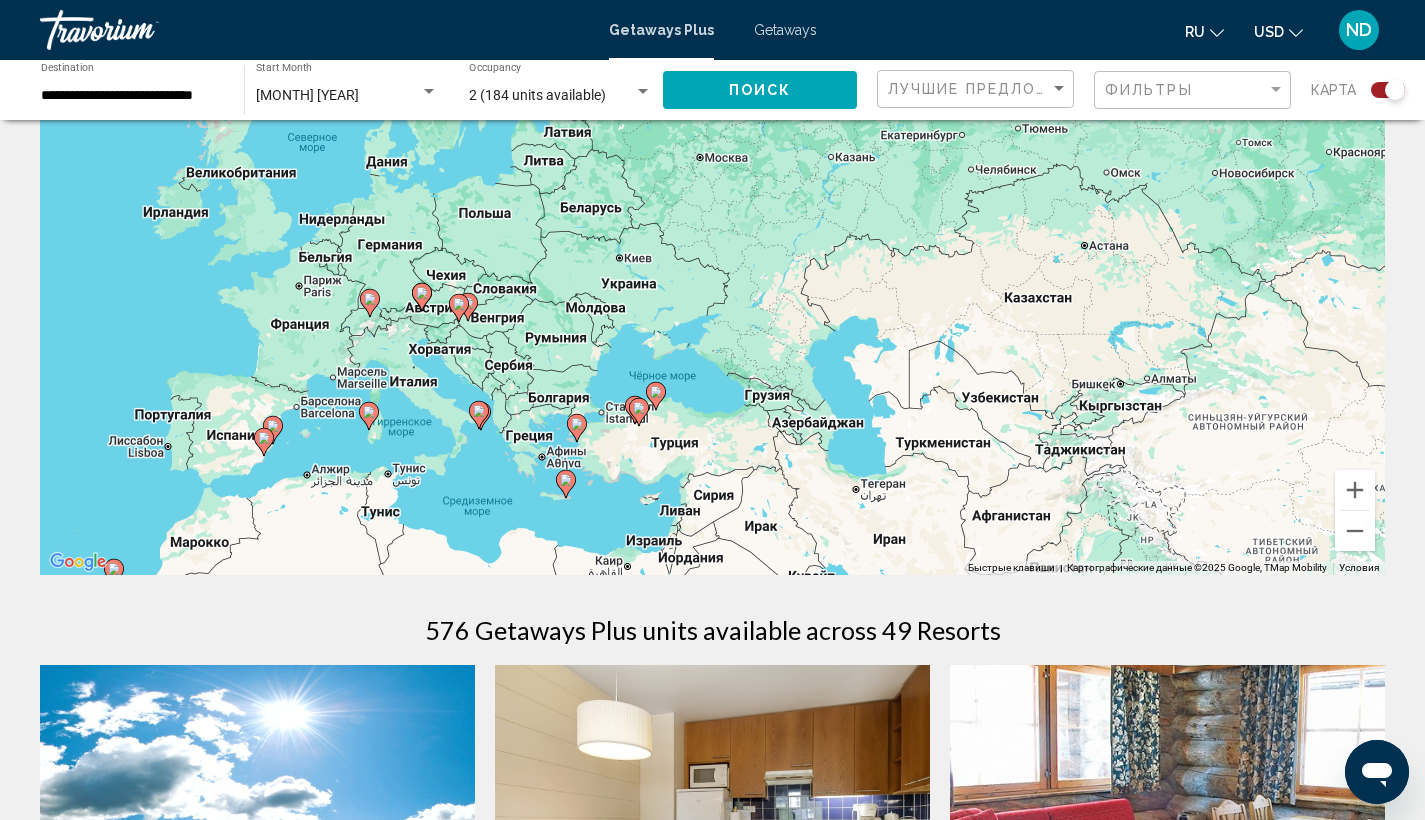 scroll, scrollTop: 0, scrollLeft: 0, axis: both 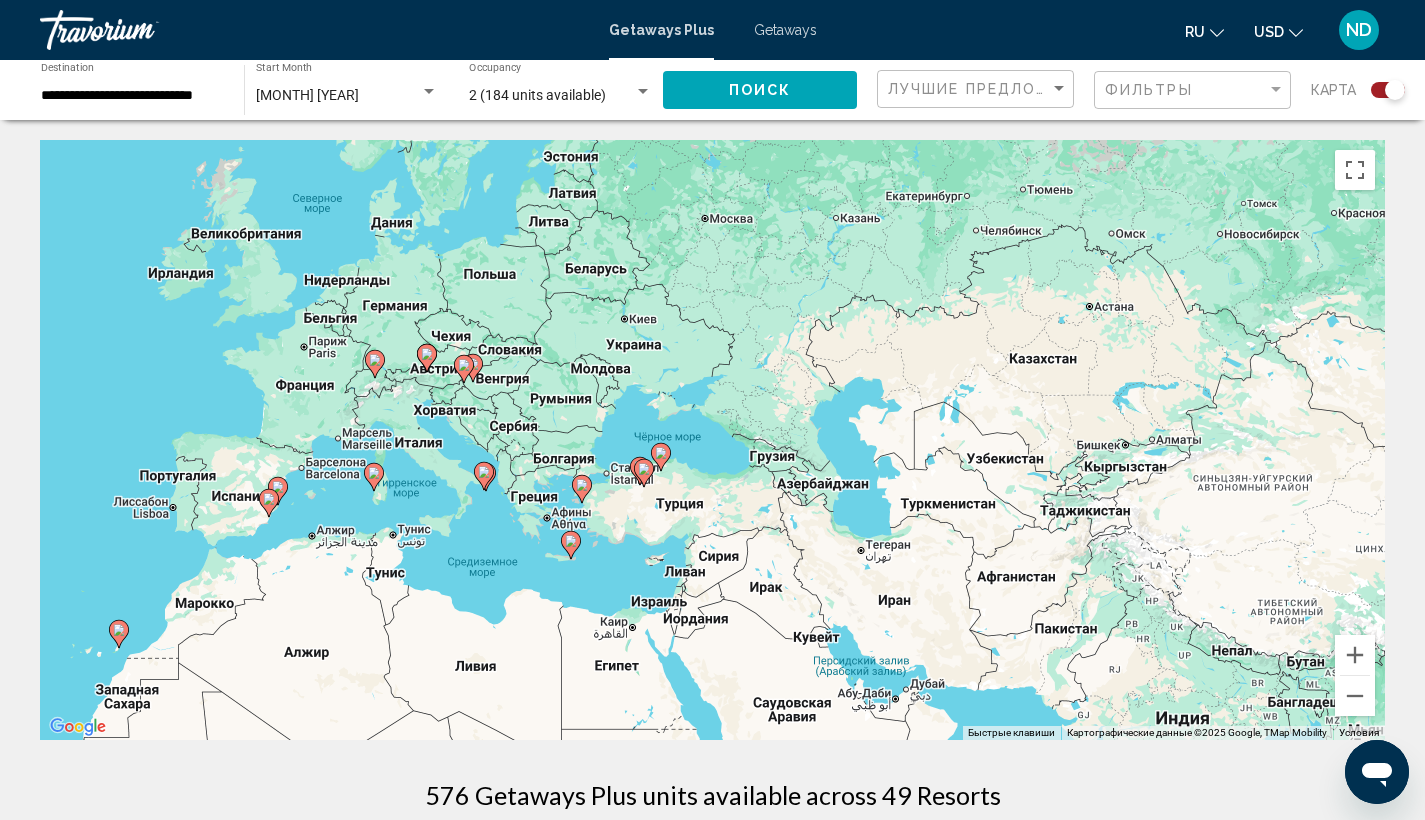 drag, startPoint x: 506, startPoint y: 554, endPoint x: 513, endPoint y: 448, distance: 106.23088 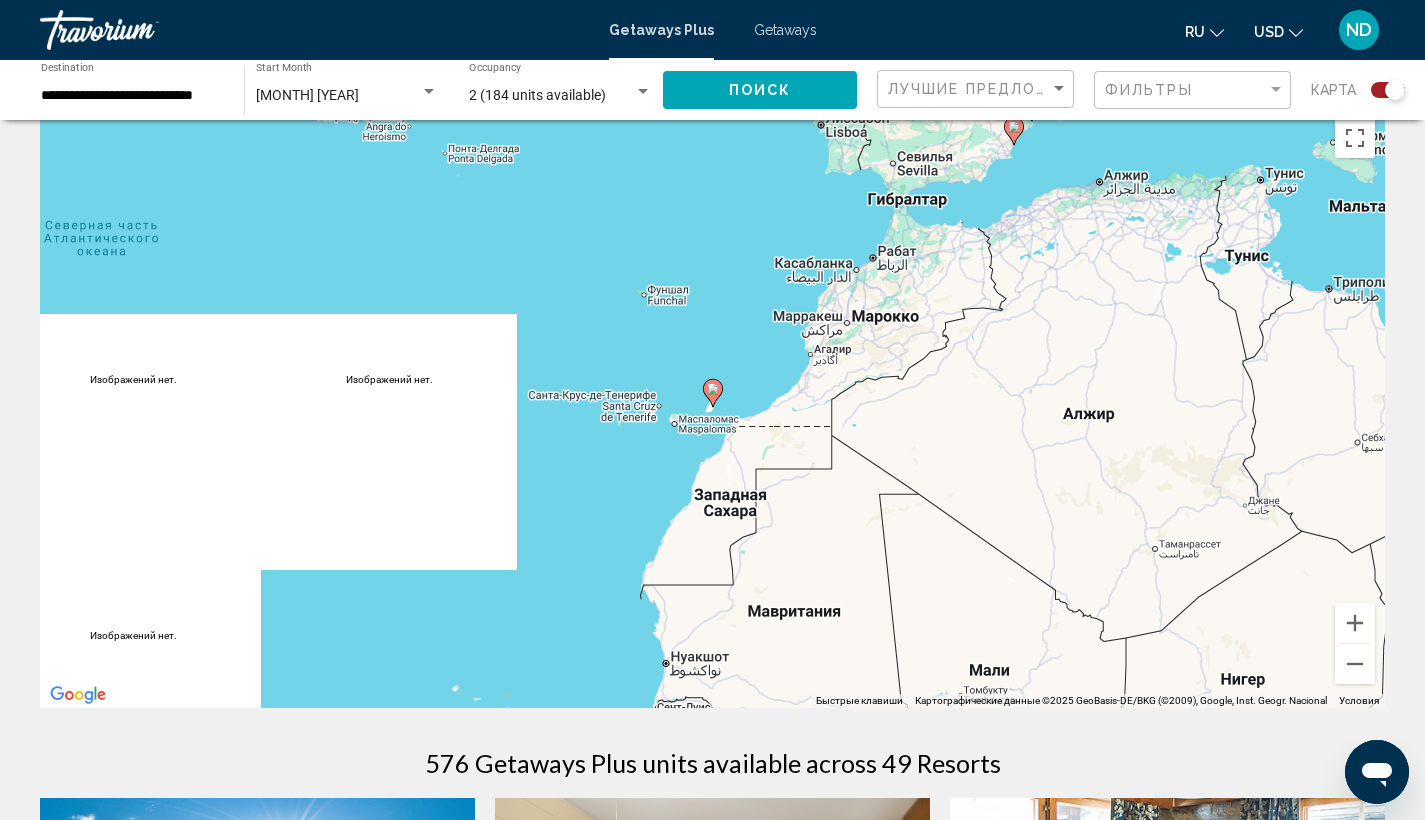 scroll, scrollTop: 115, scrollLeft: 0, axis: vertical 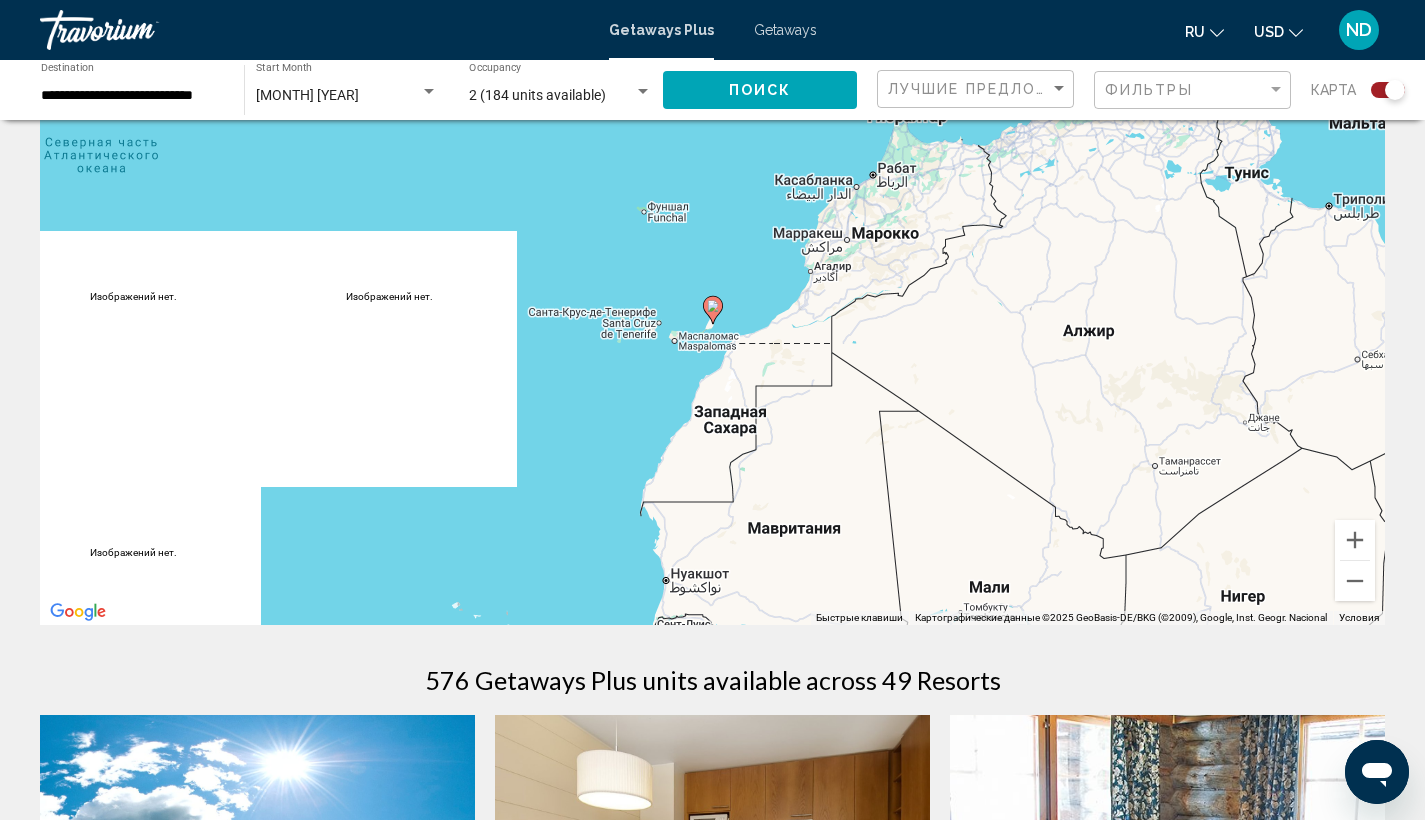 click 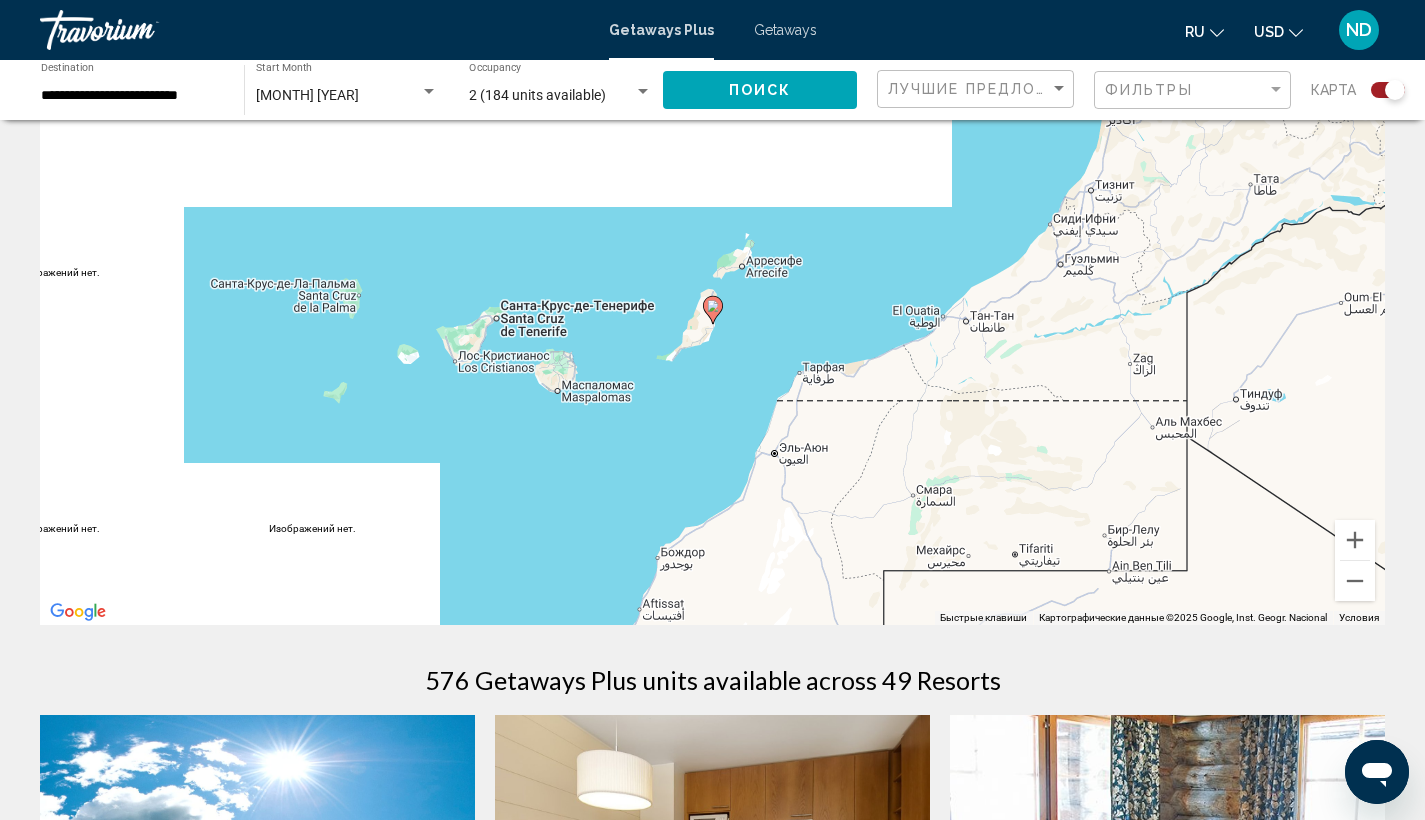 click 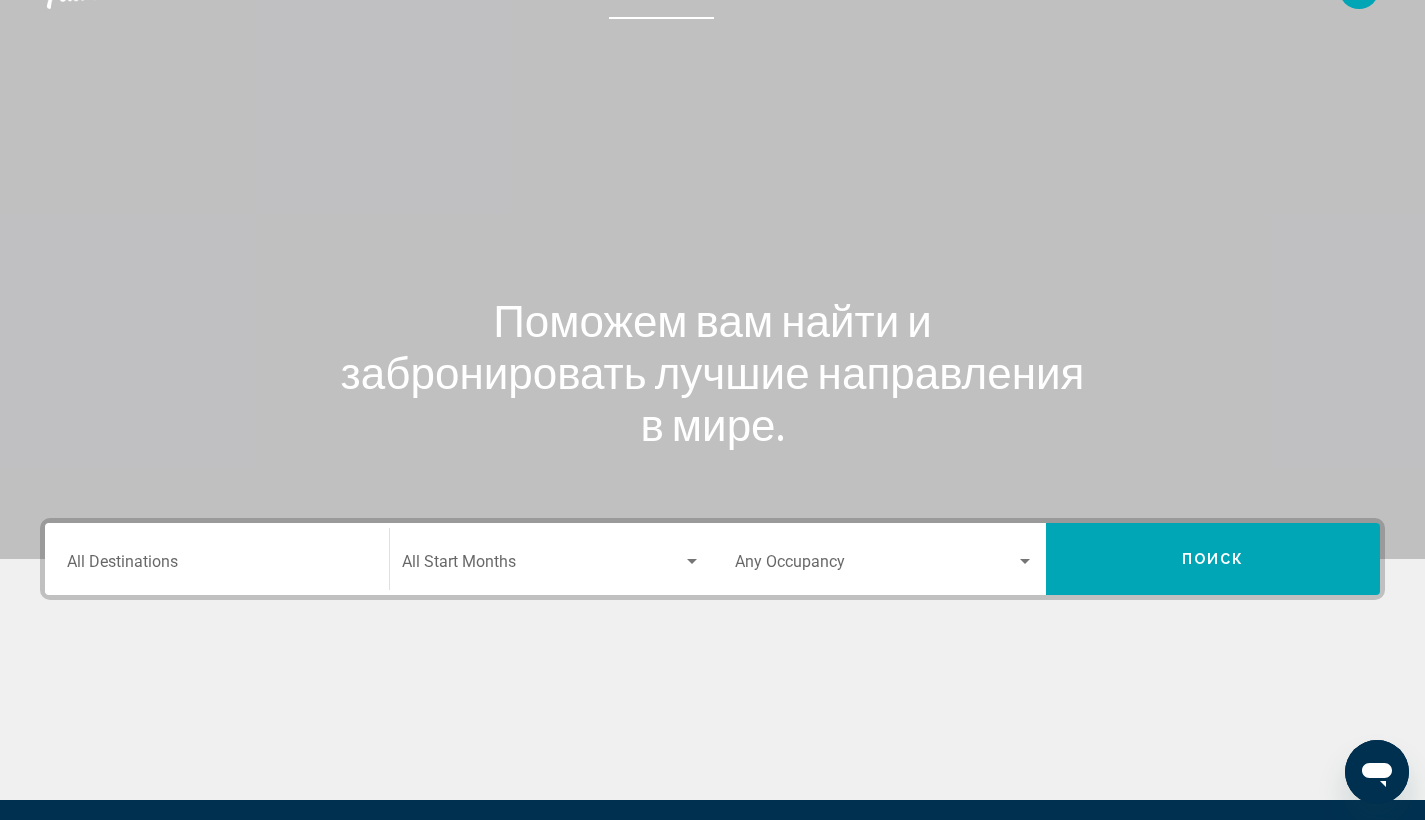 scroll, scrollTop: 45, scrollLeft: 0, axis: vertical 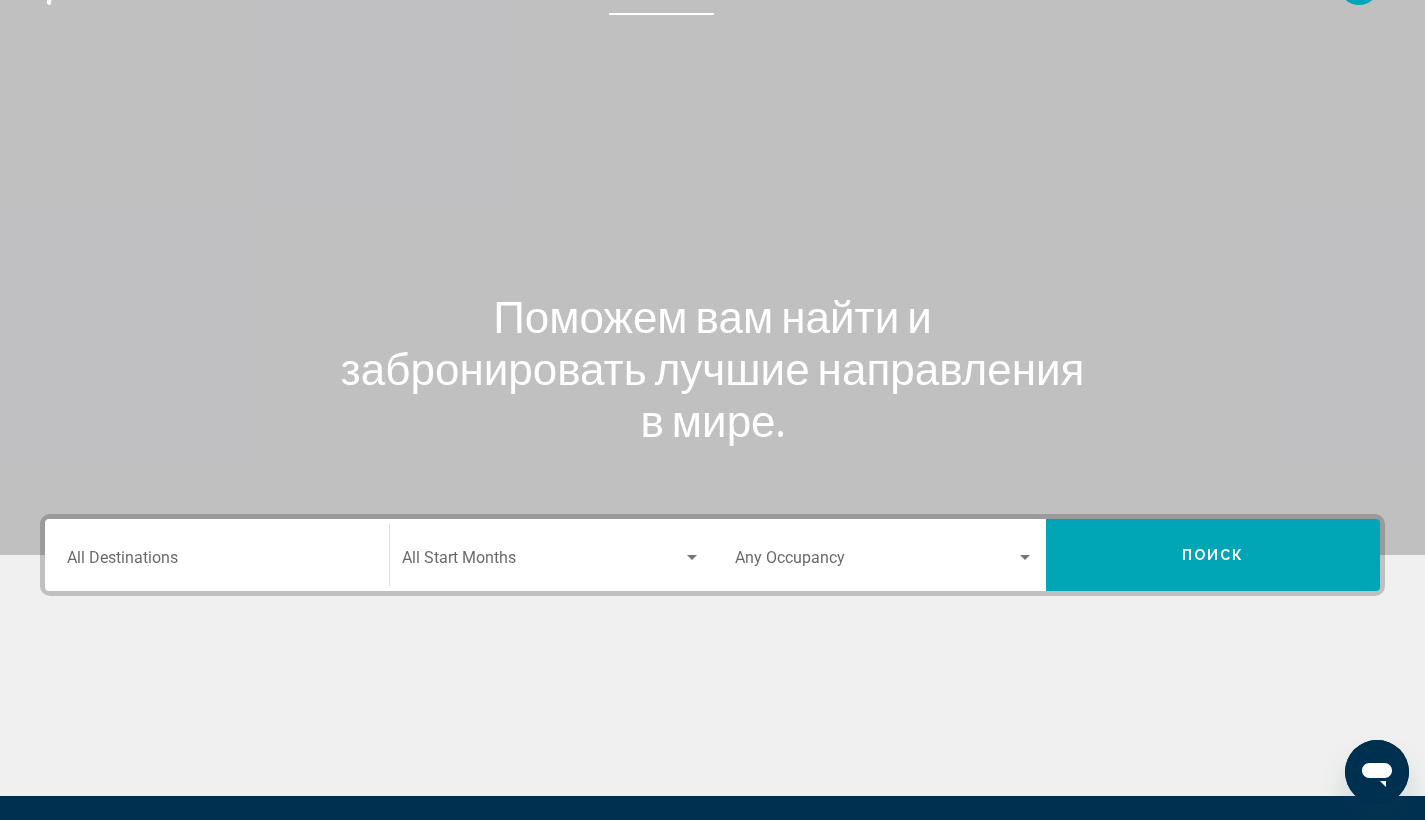 click at bounding box center [1025, 557] 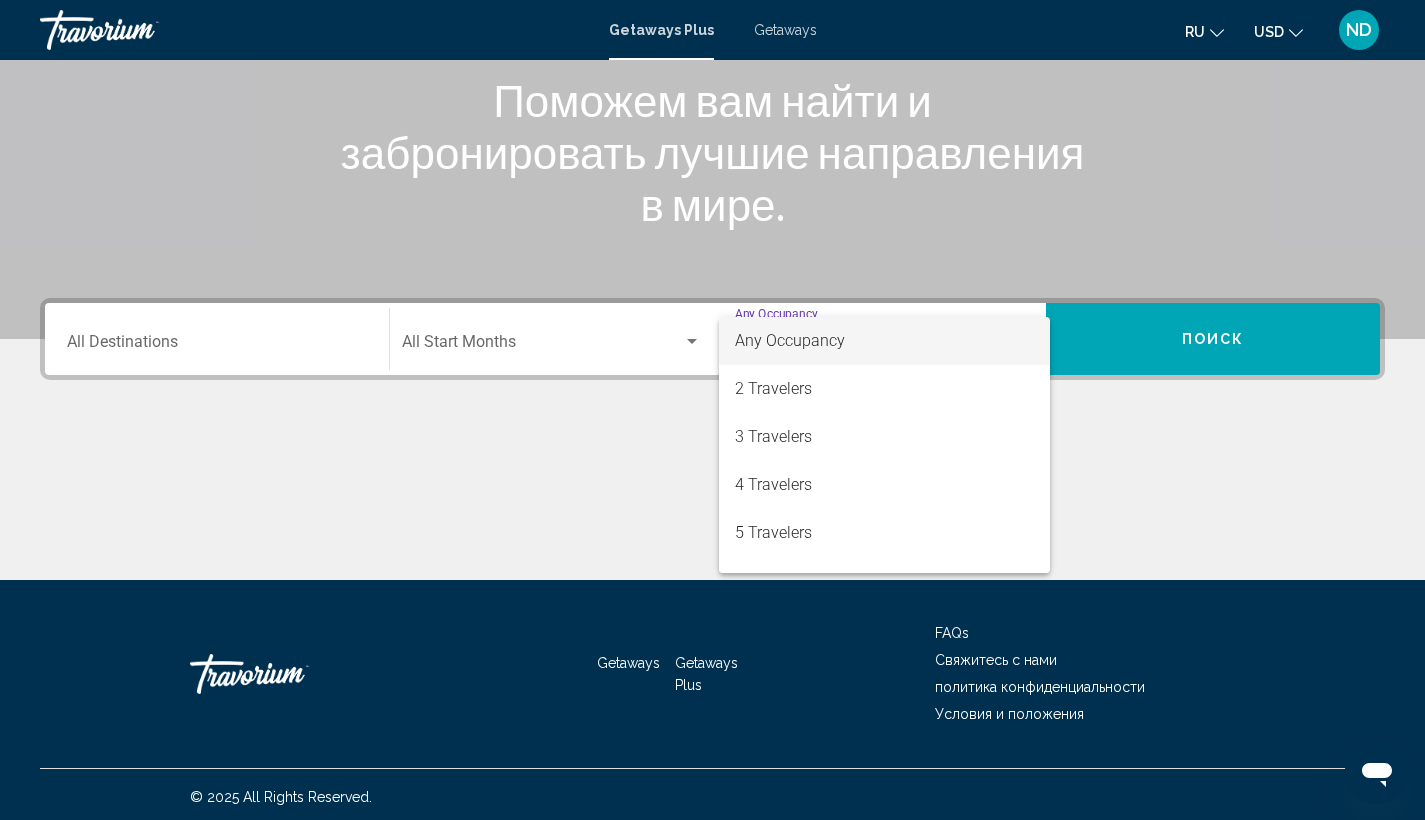 scroll, scrollTop: 266, scrollLeft: 0, axis: vertical 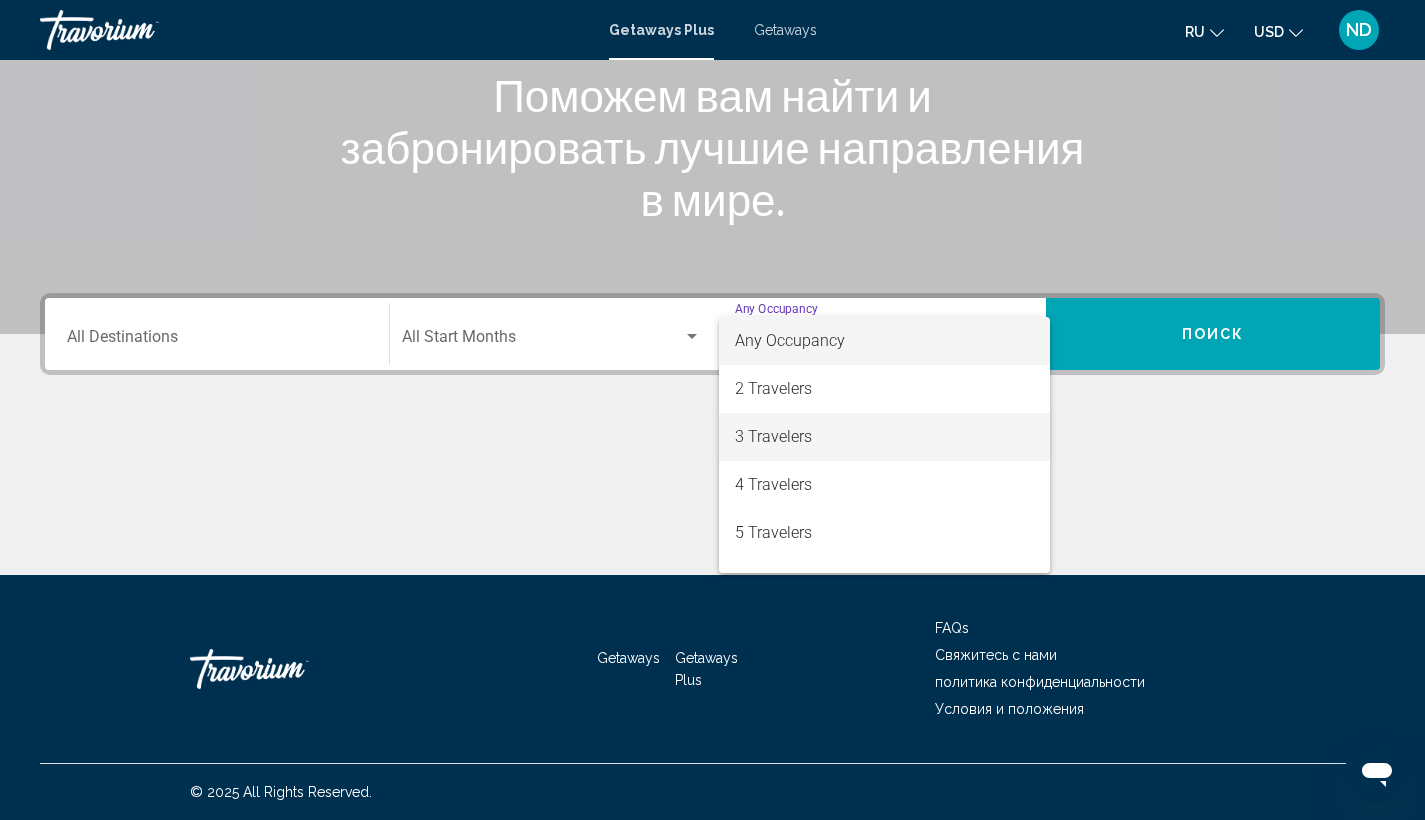 click on "3 Travelers" at bounding box center (885, 437) 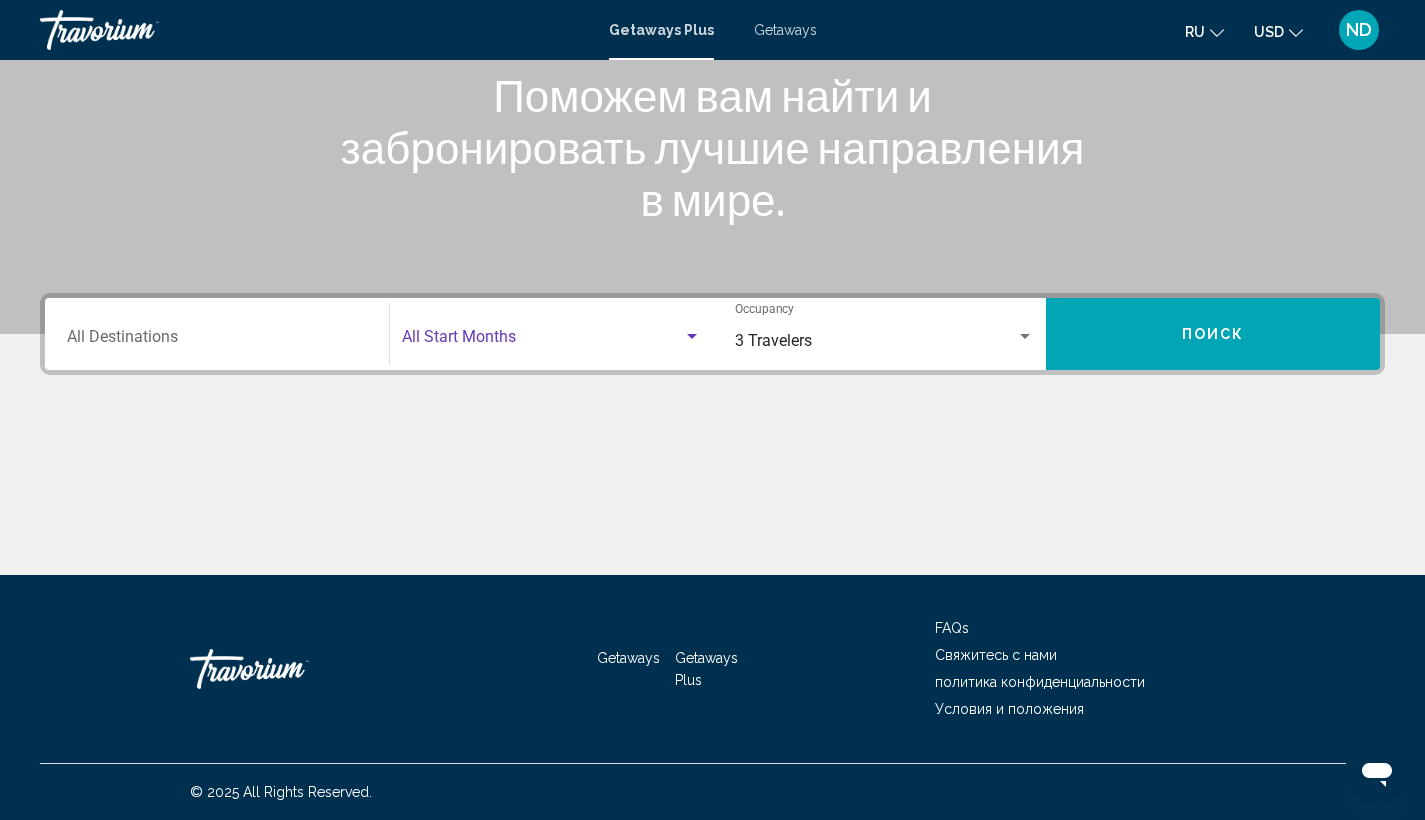 click at bounding box center (692, 336) 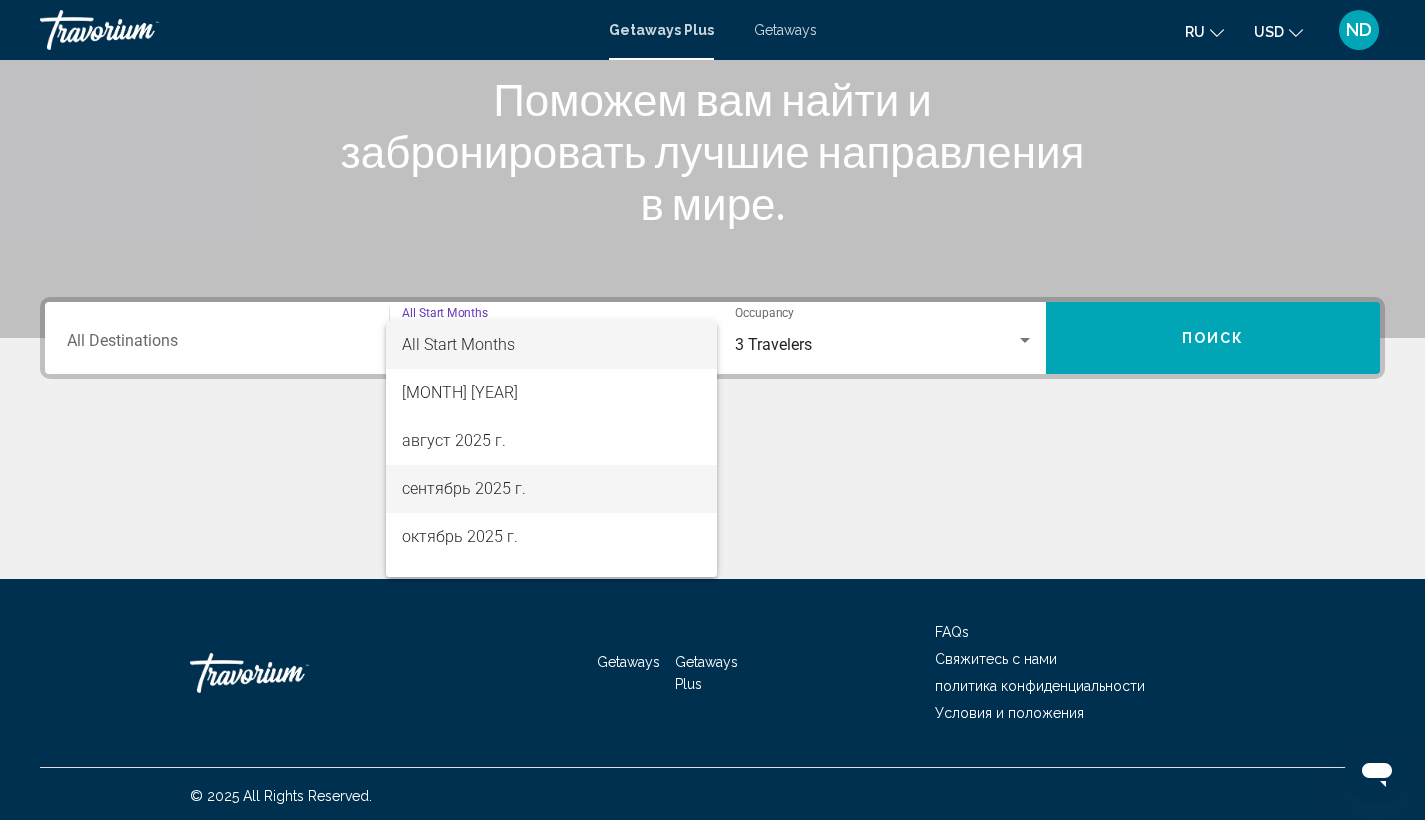 scroll, scrollTop: 258, scrollLeft: 0, axis: vertical 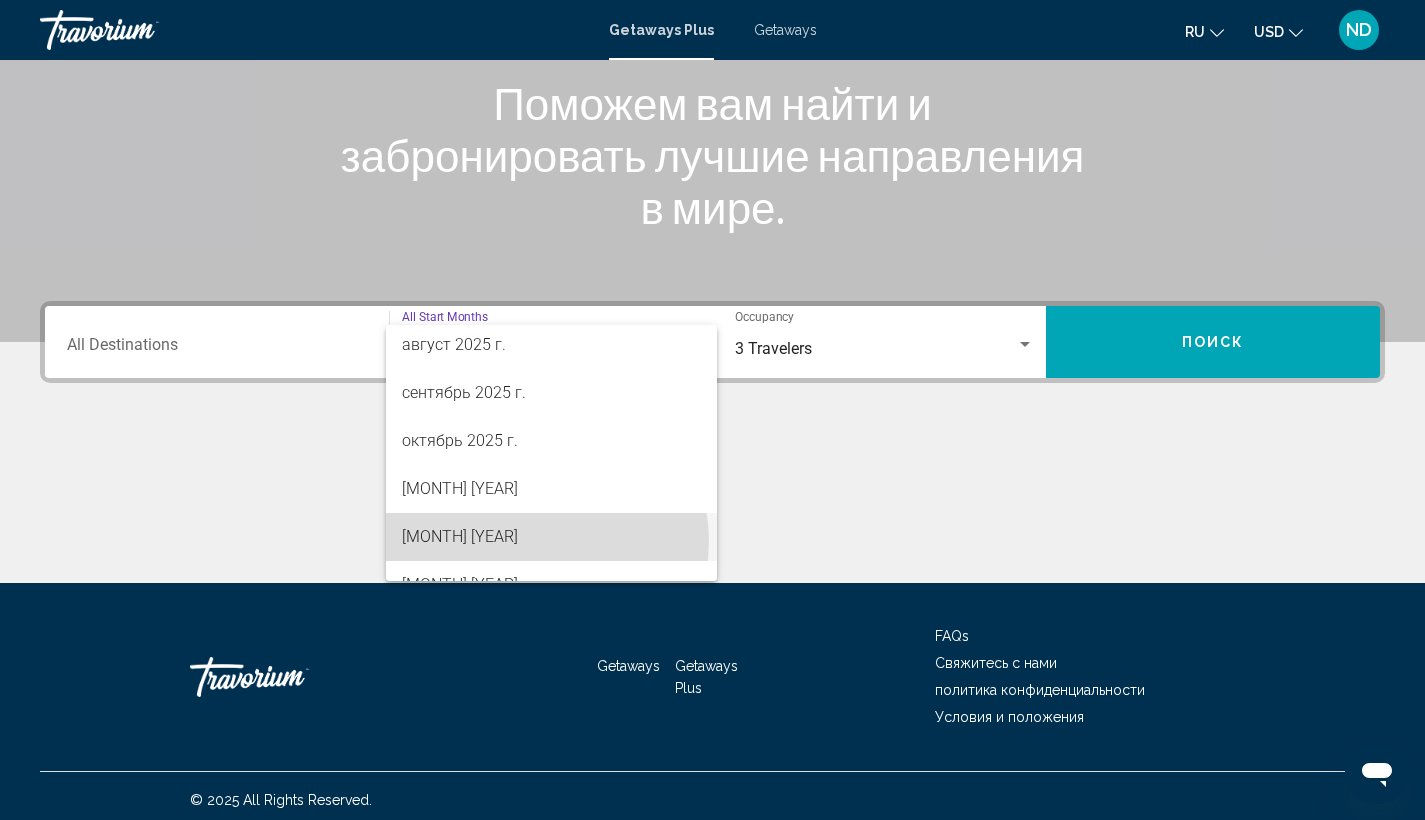 click on "[MONTH] [YEAR]" at bounding box center (551, 537) 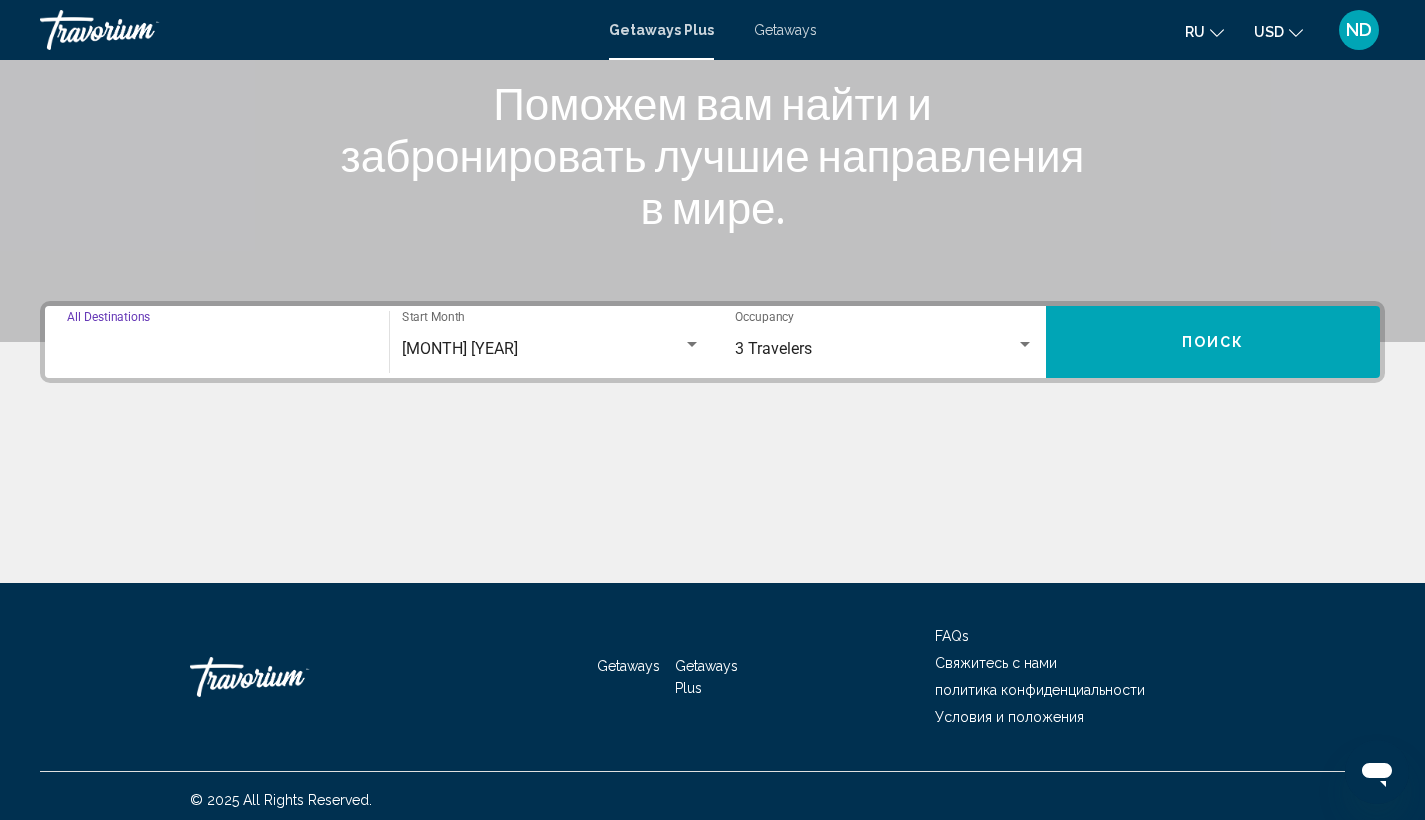 click on "Destination All Destinations" at bounding box center (217, 349) 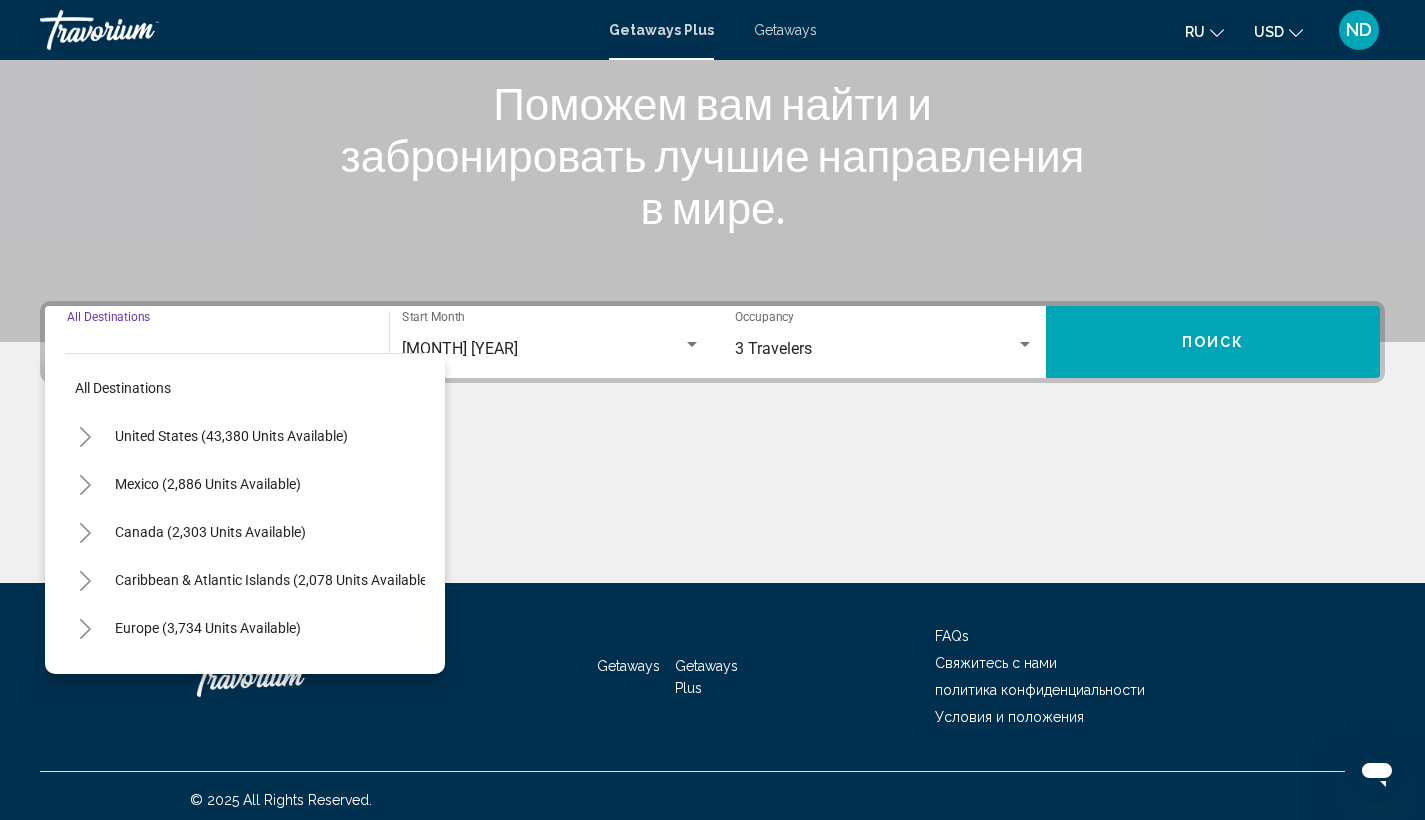 scroll, scrollTop: 266, scrollLeft: 0, axis: vertical 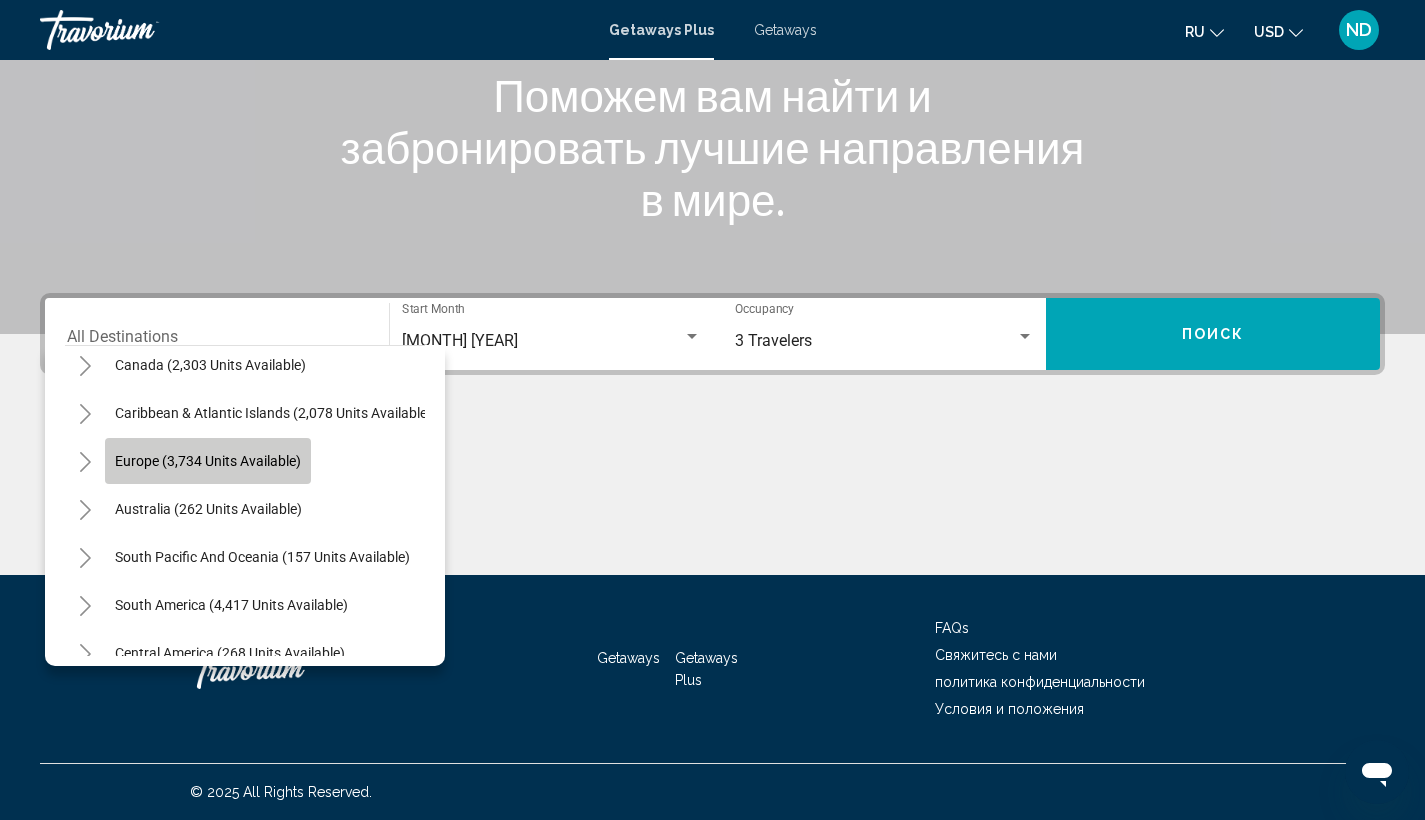 click on "Europe (3,734 units available)" at bounding box center (208, 509) 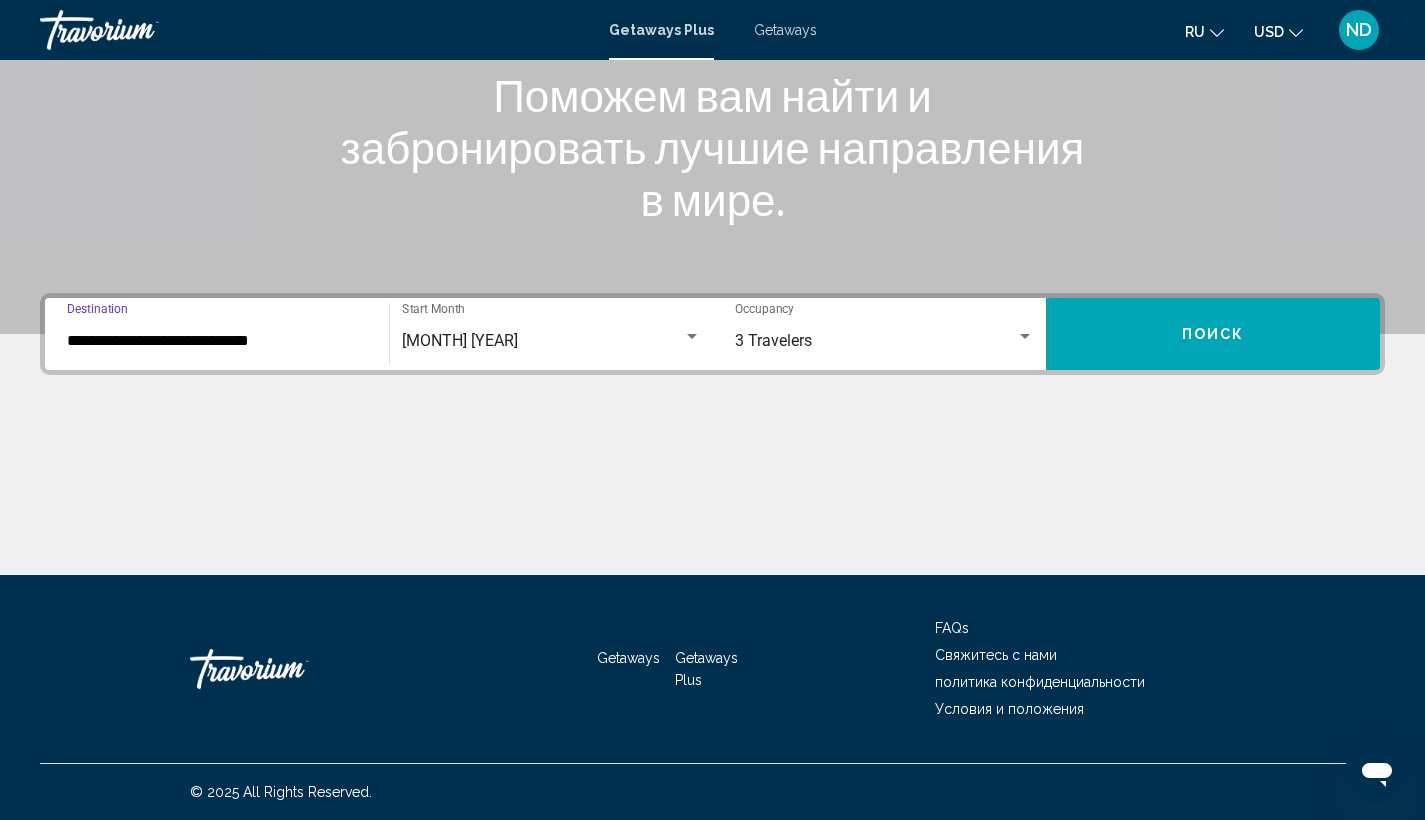 click on "Поиск" at bounding box center (1213, 334) 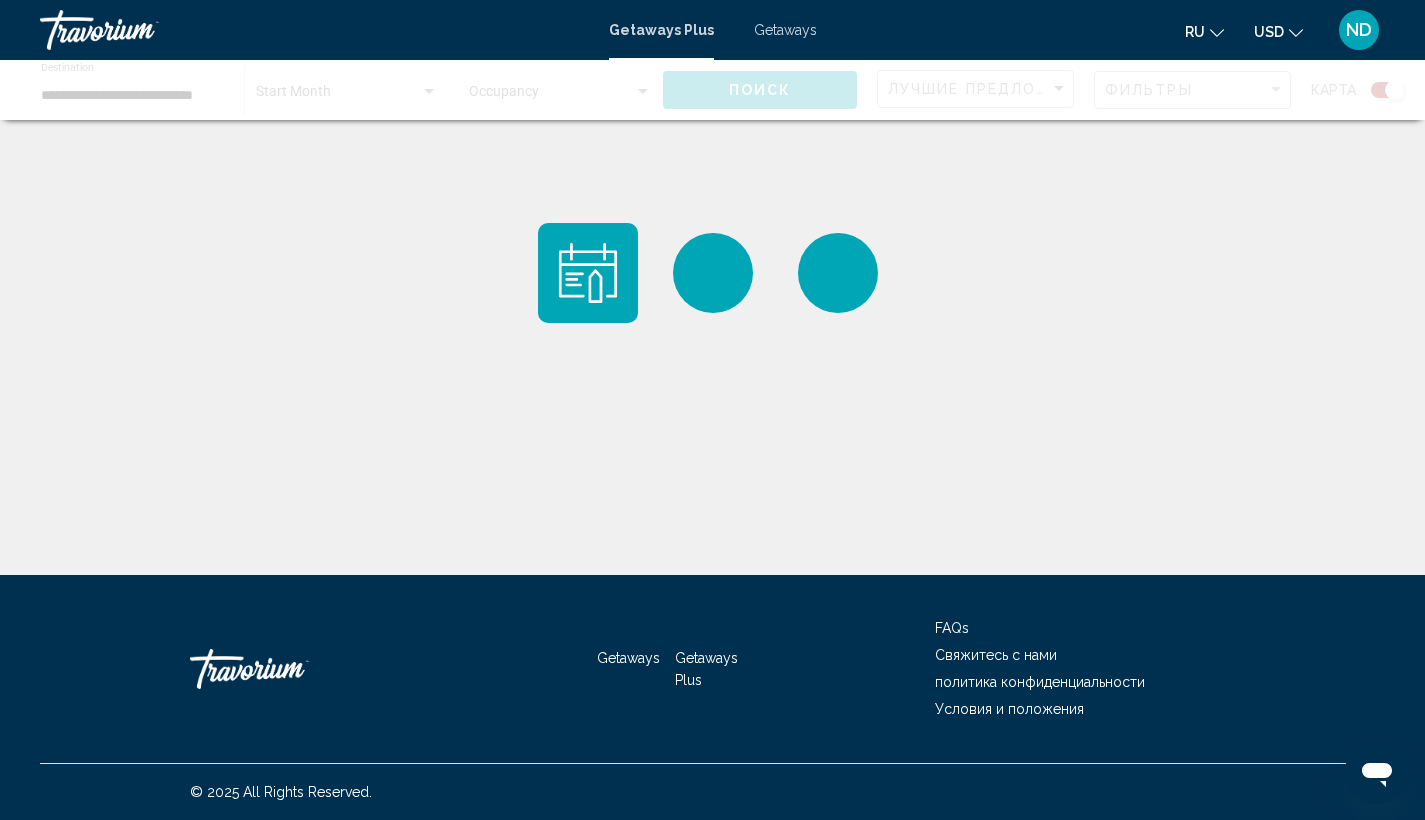 scroll, scrollTop: 0, scrollLeft: 0, axis: both 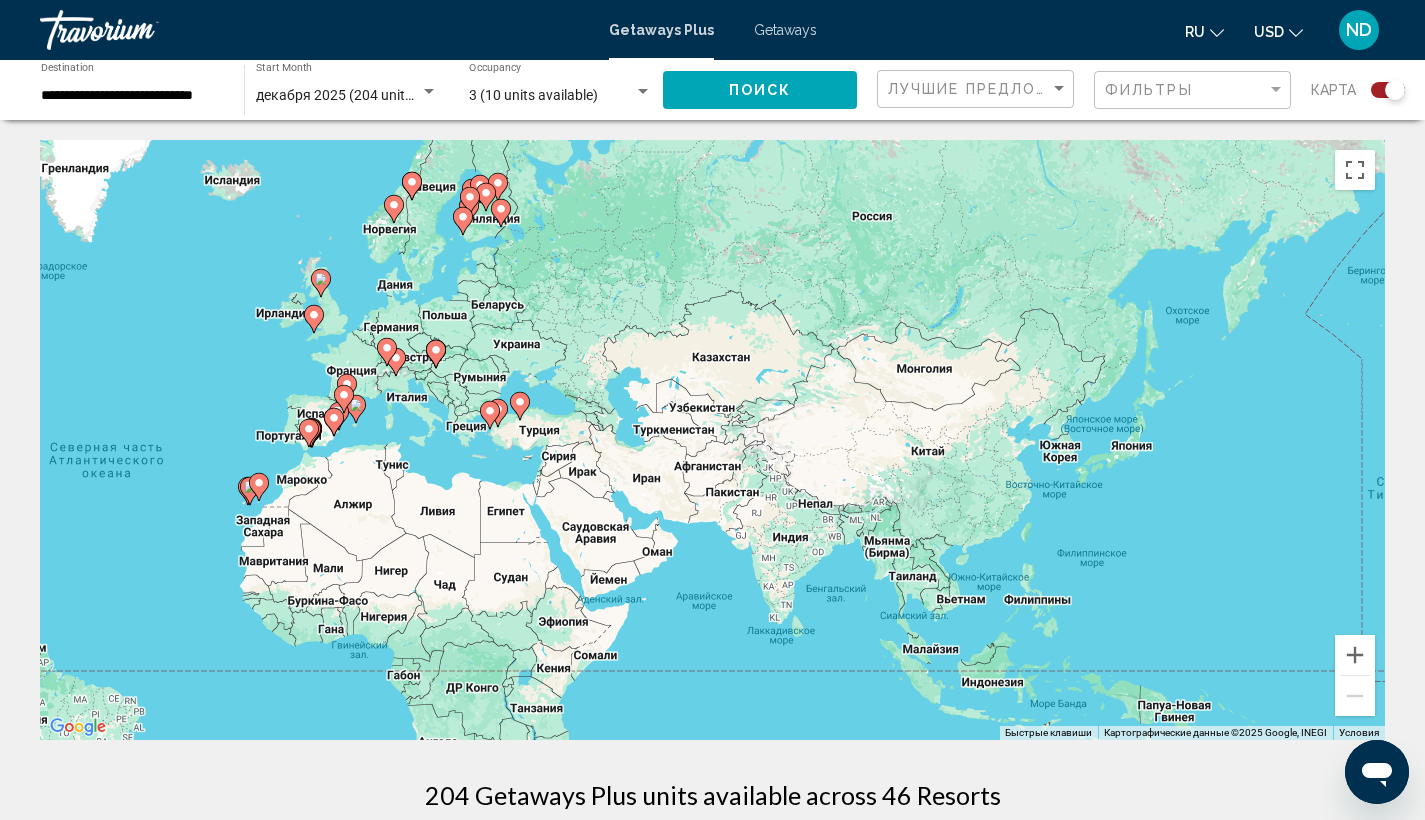 drag, startPoint x: 989, startPoint y: 454, endPoint x: 473, endPoint y: 507, distance: 518.7148 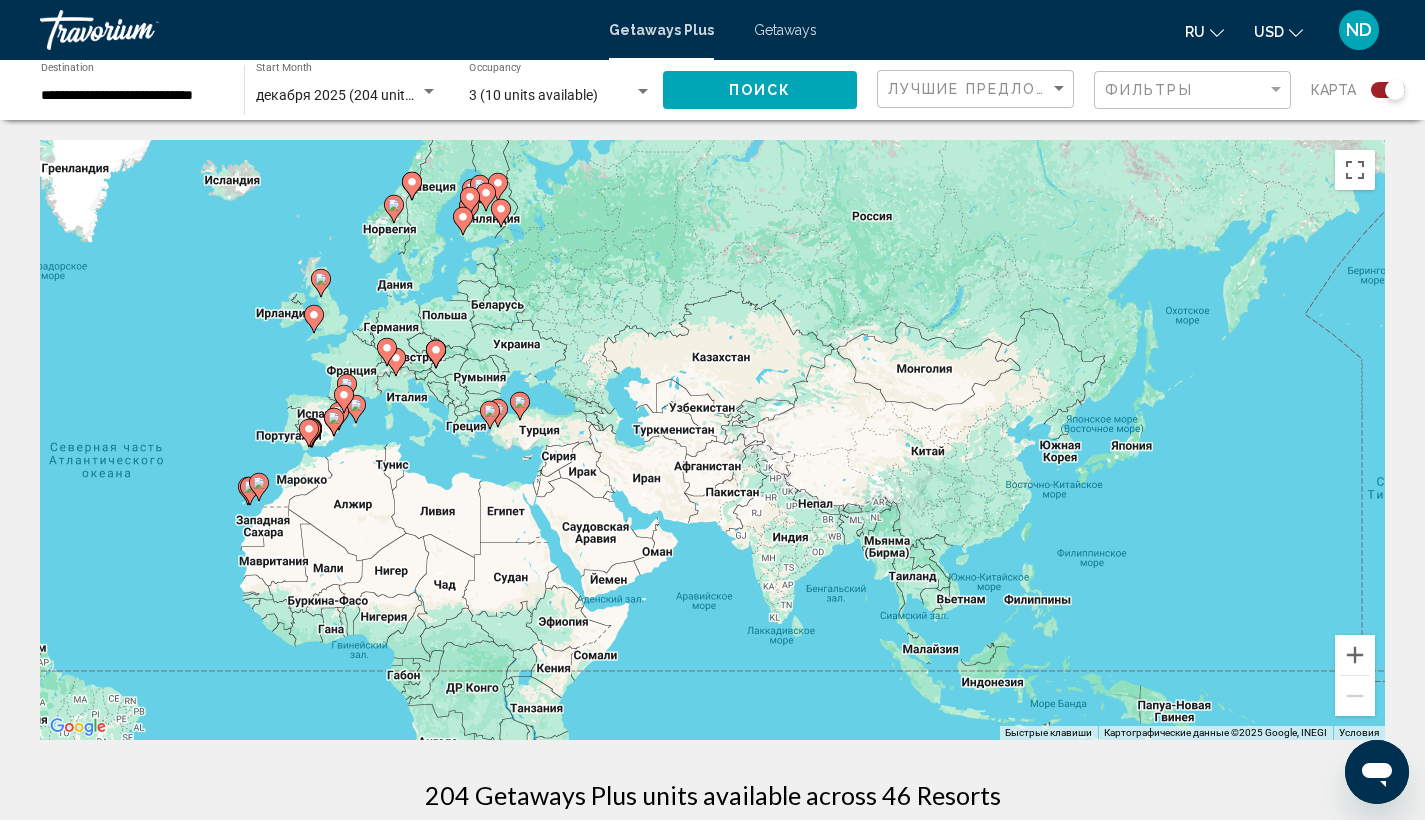 click on "Чтобы активировать перетаскивание с помощью клавиатуры, нажмите Alt + Ввод. После этого перемещайте маркер, используя клавиши со стрелками. Чтобы завершить перетаскивание, нажмите клавишу Ввод. Чтобы отменить действие, нажмите клавишу Esc." at bounding box center [712, 440] 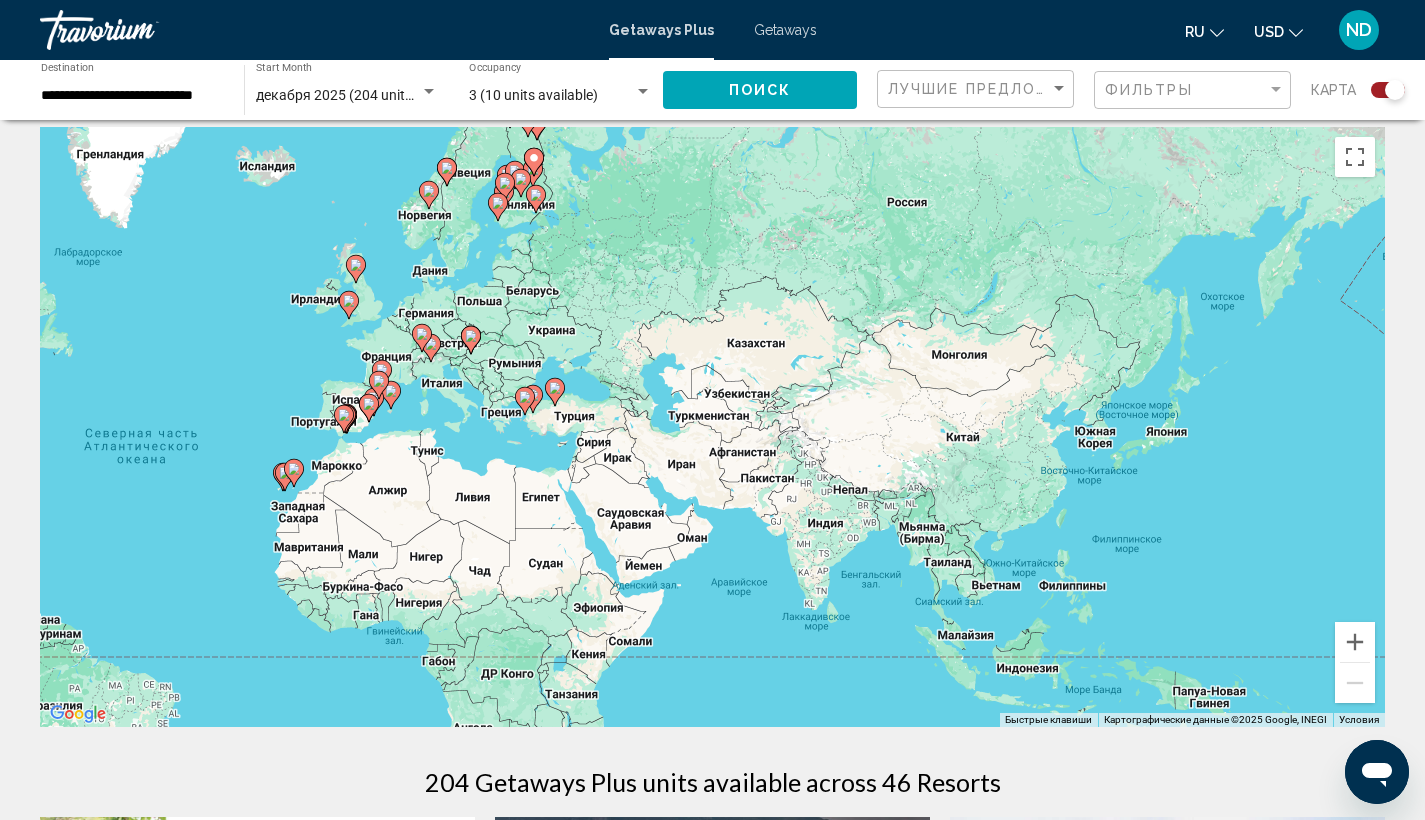 scroll, scrollTop: 69, scrollLeft: 0, axis: vertical 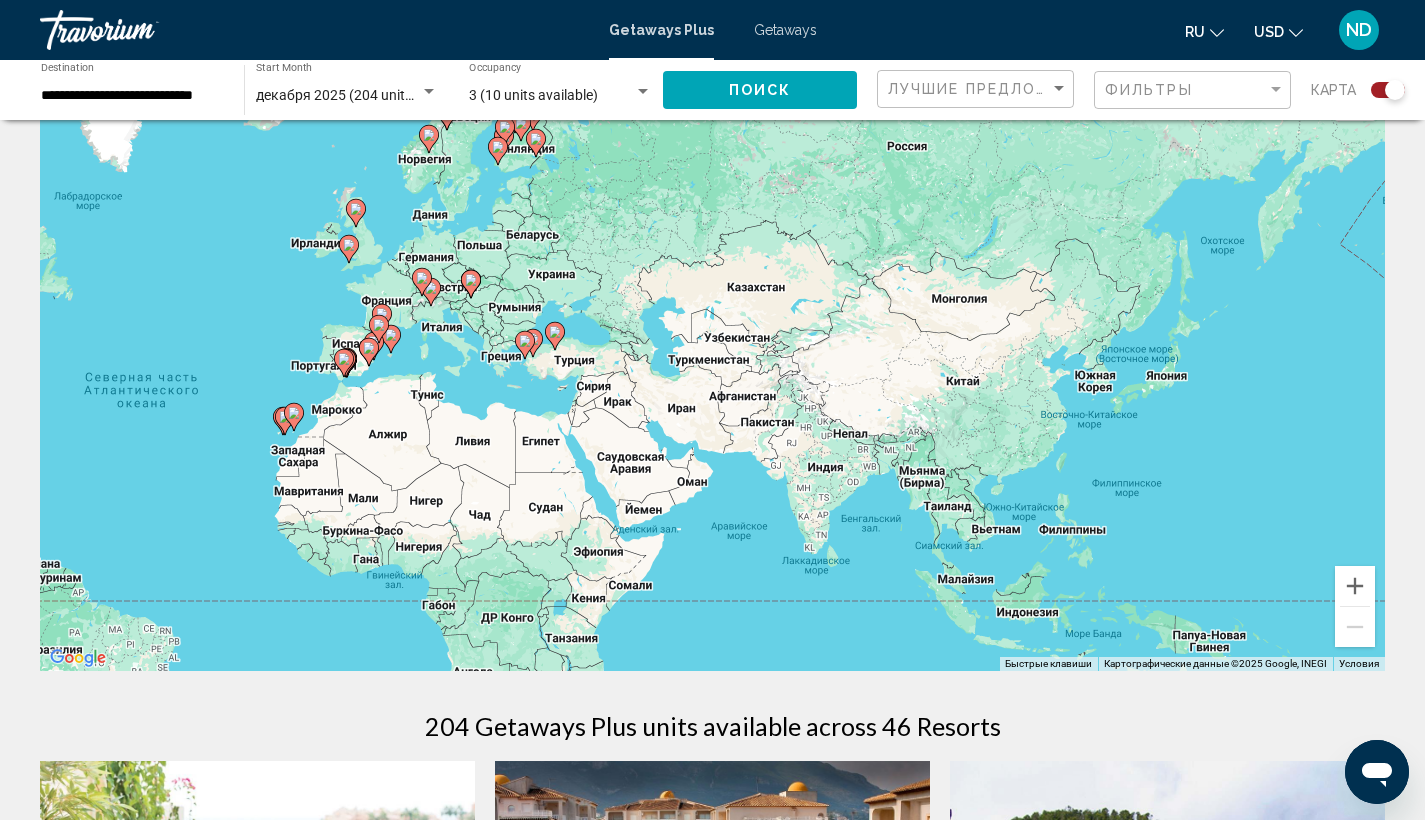 click on "Чтобы активировать перетаскивание с помощью клавиатуры, нажмите Alt + Ввод. После этого перемещайте маркер, используя клавиши со стрелками. Чтобы завершить перетаскивание, нажмите клавишу Ввод. Чтобы отменить действие, нажмите клавишу Esc." at bounding box center (712, 371) 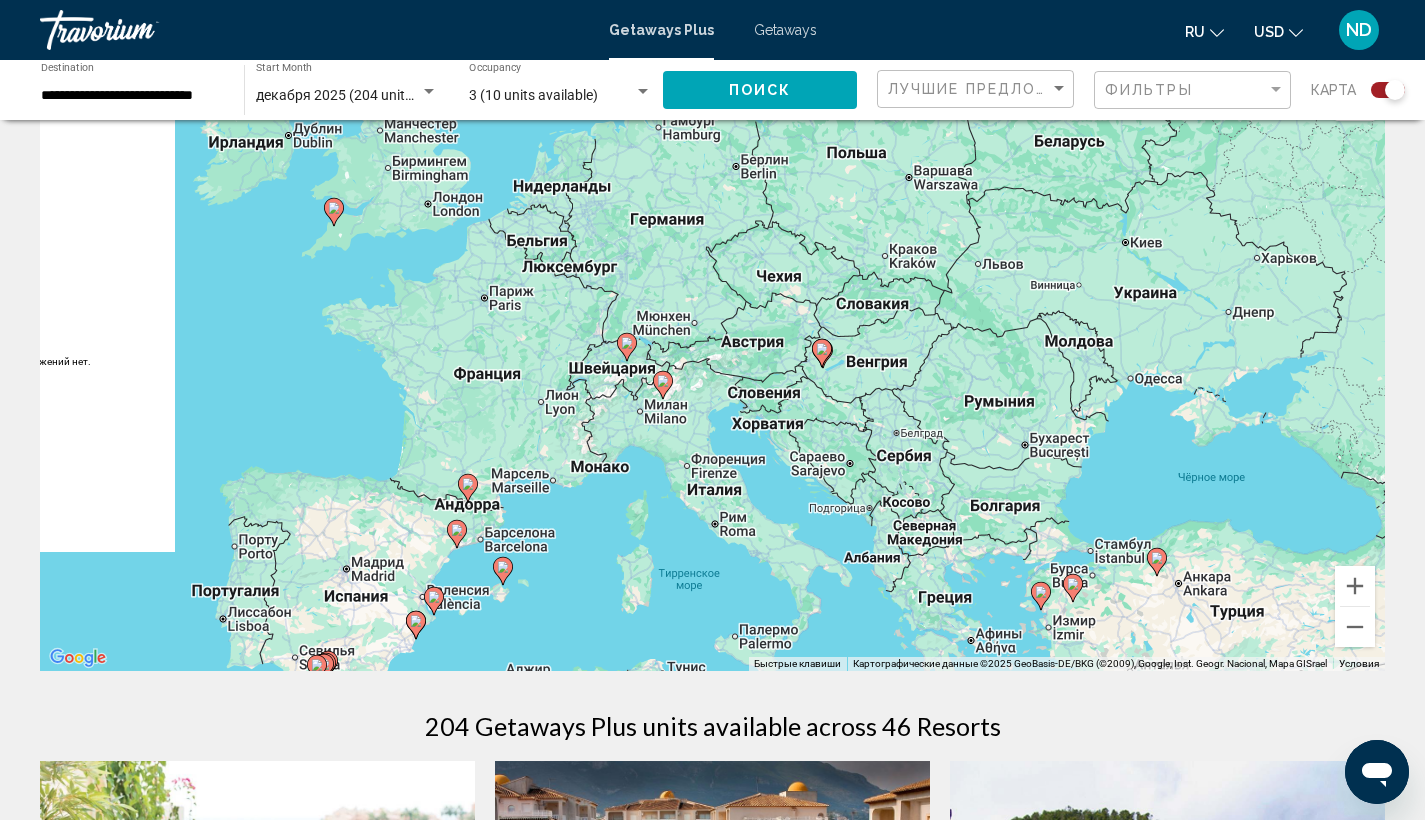 drag, startPoint x: 698, startPoint y: 424, endPoint x: 809, endPoint y: 419, distance: 111.11256 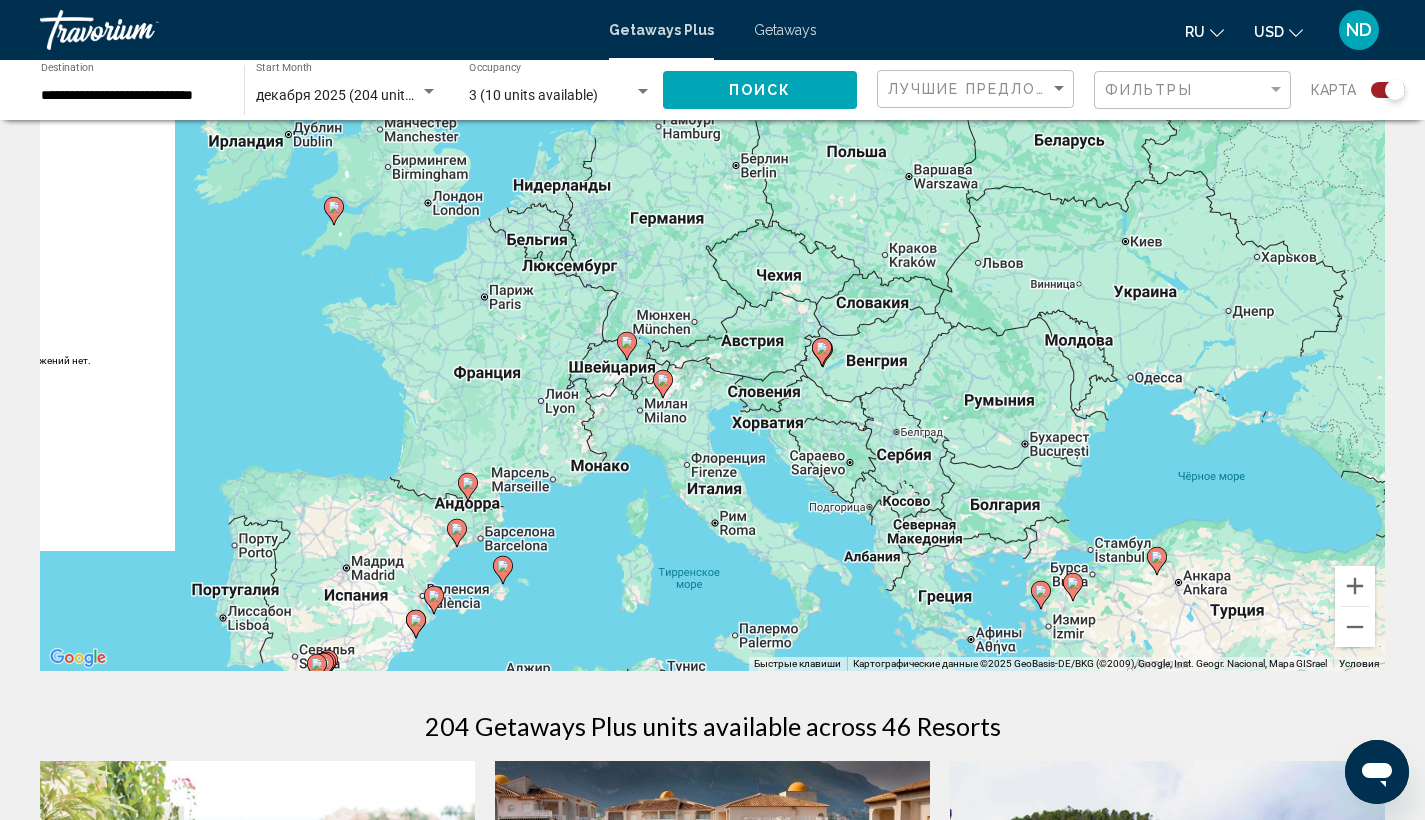 click 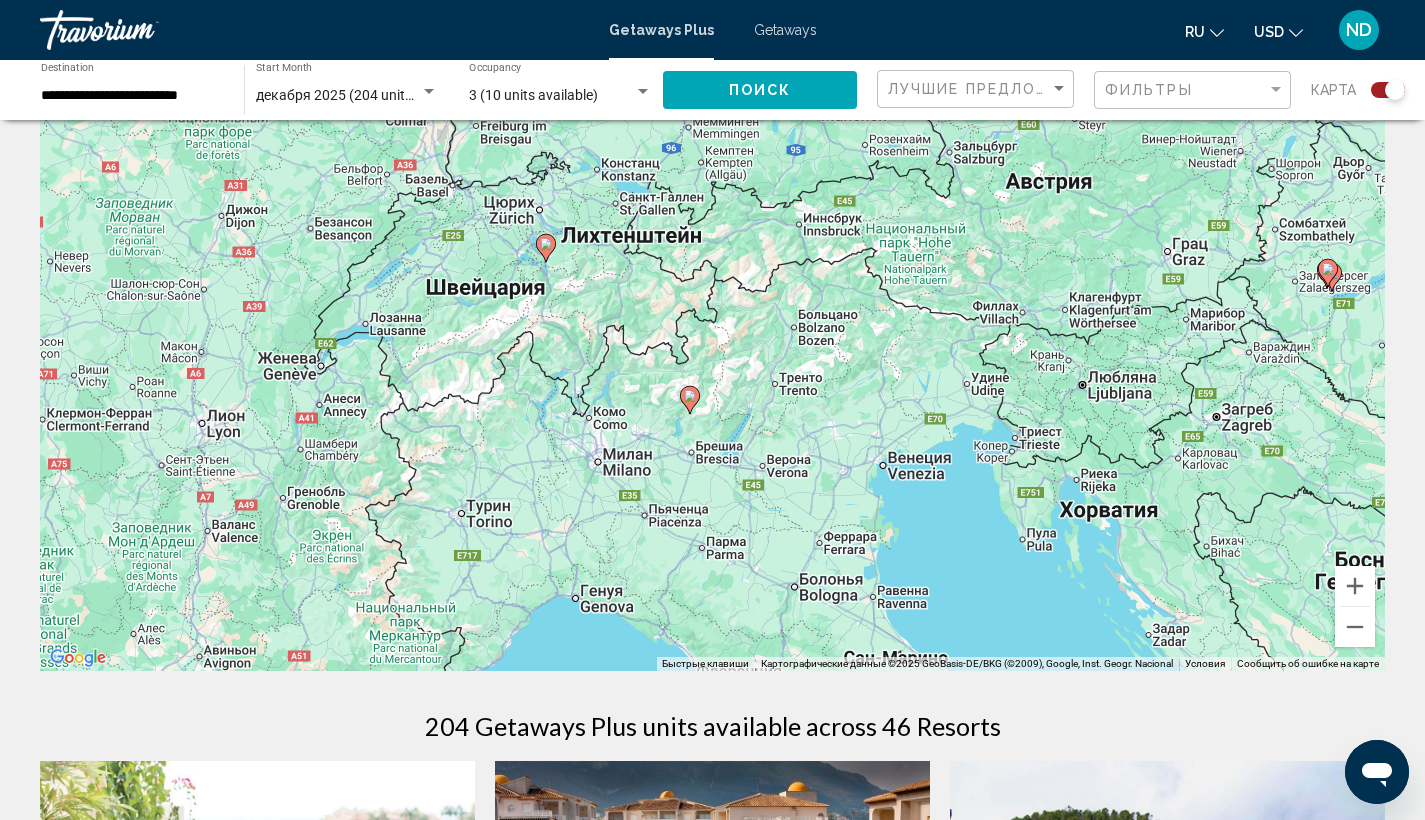 drag, startPoint x: 662, startPoint y: 352, endPoint x: 643, endPoint y: 421, distance: 71.568146 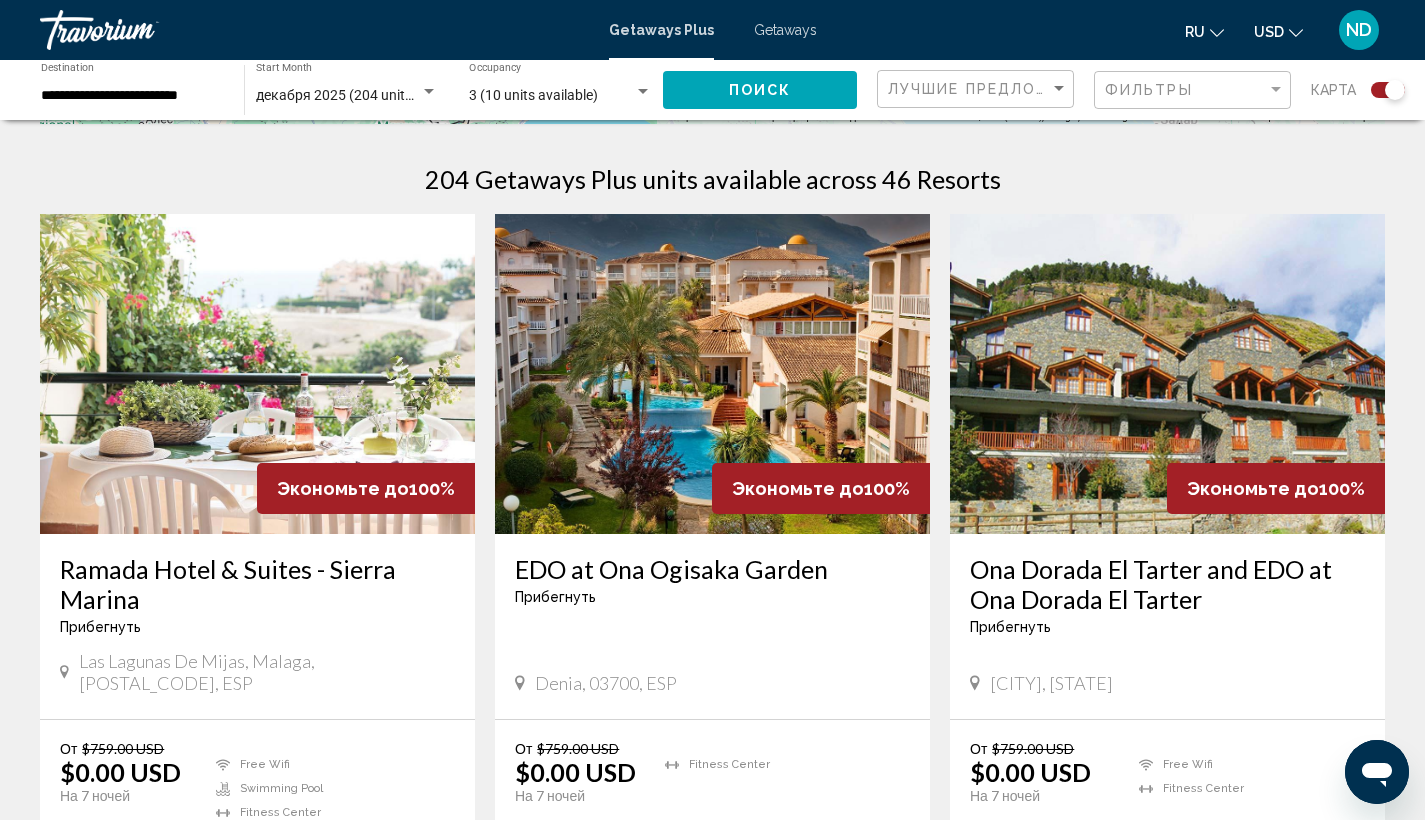 scroll, scrollTop: 0, scrollLeft: 0, axis: both 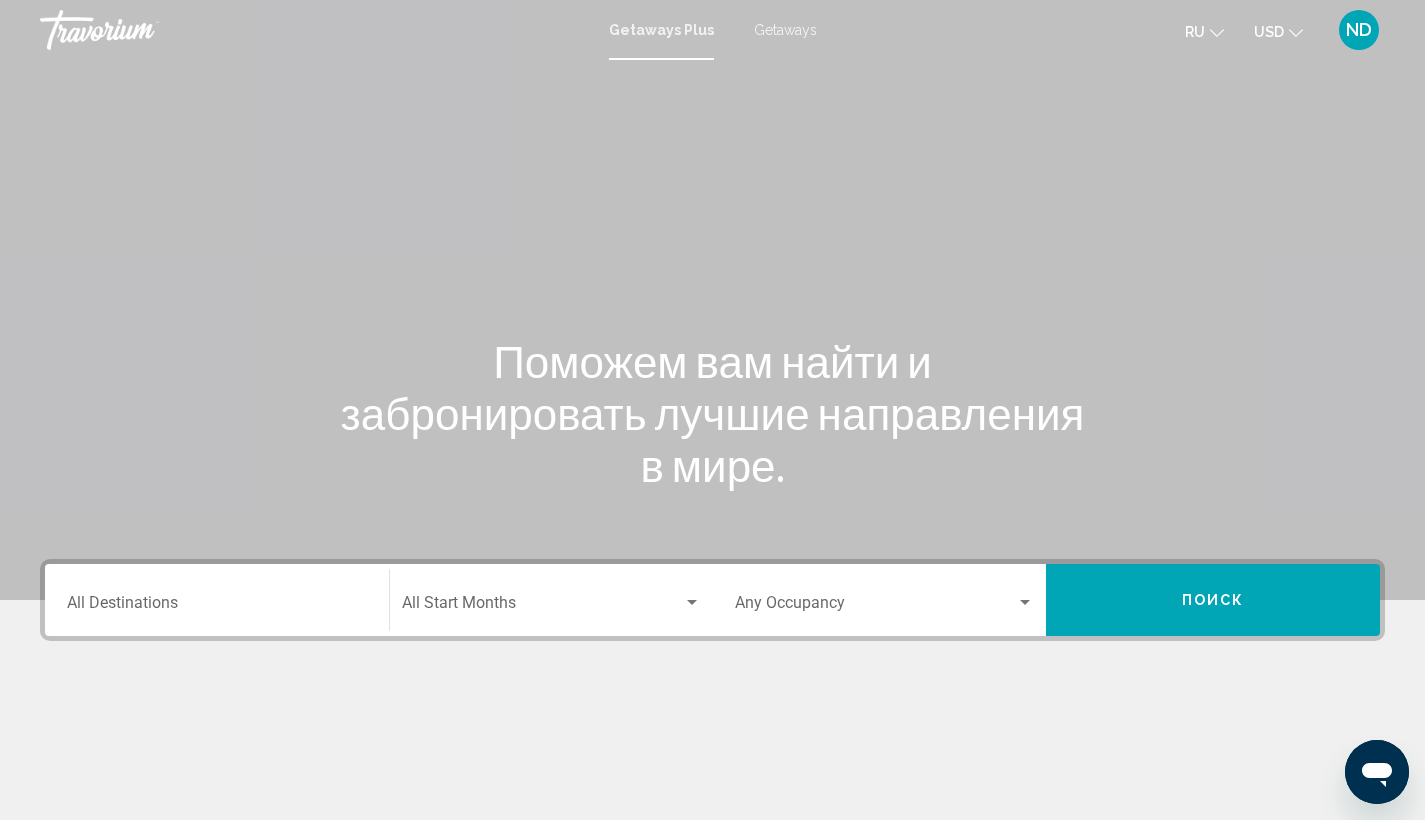 click on "Occupancy Any Occupancy" at bounding box center (885, 600) 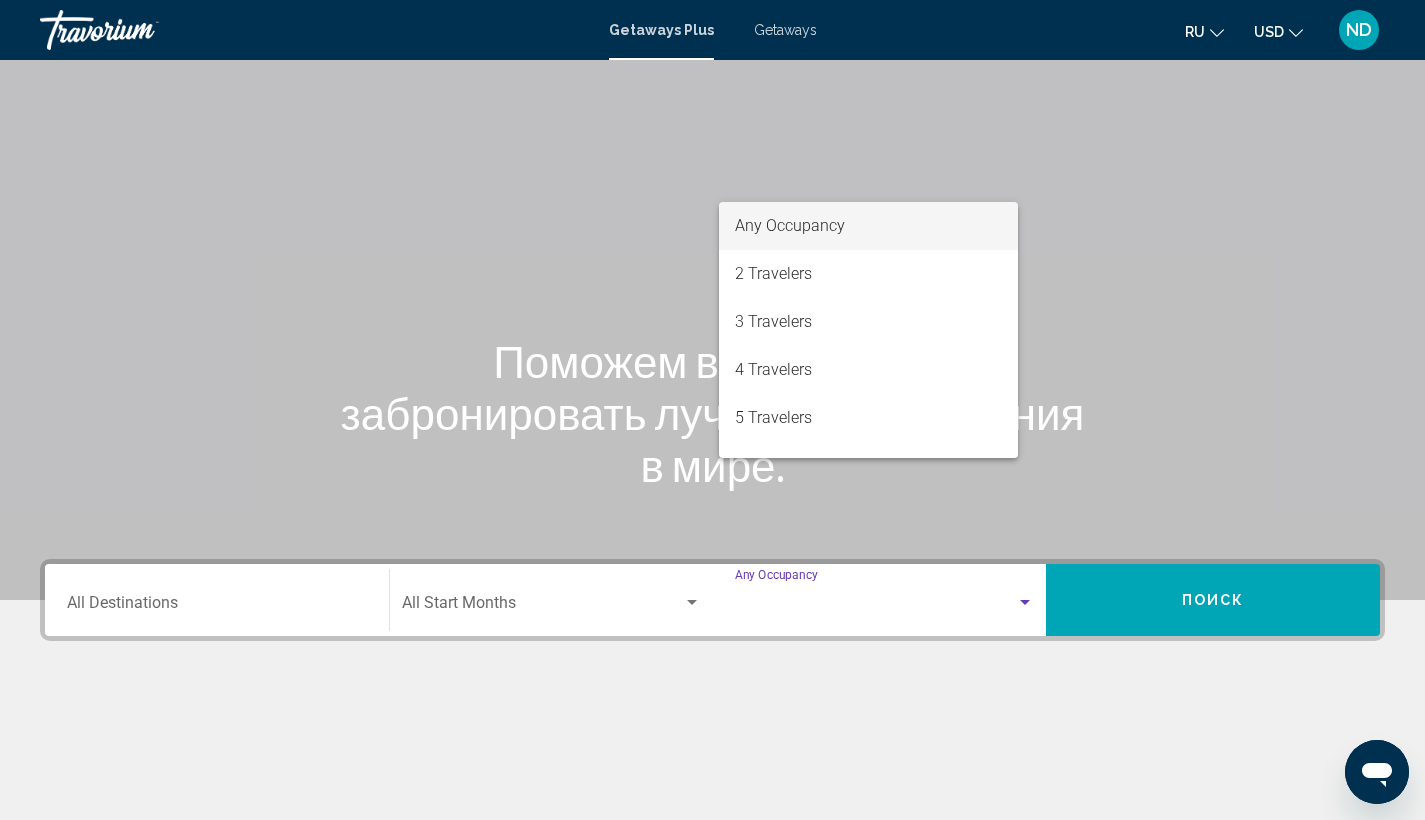 scroll, scrollTop: 266, scrollLeft: 0, axis: vertical 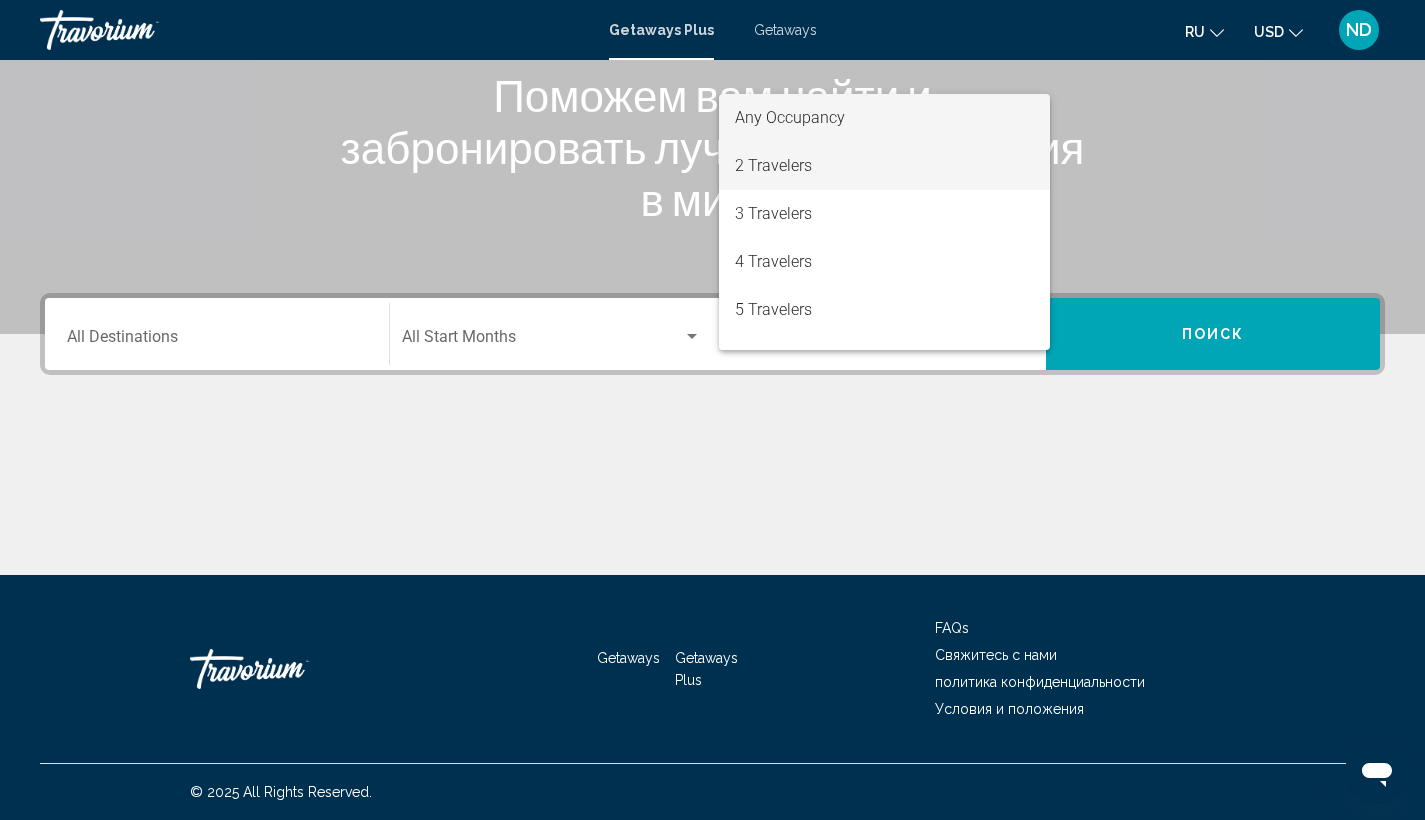 click on "2 Travelers" at bounding box center (885, 166) 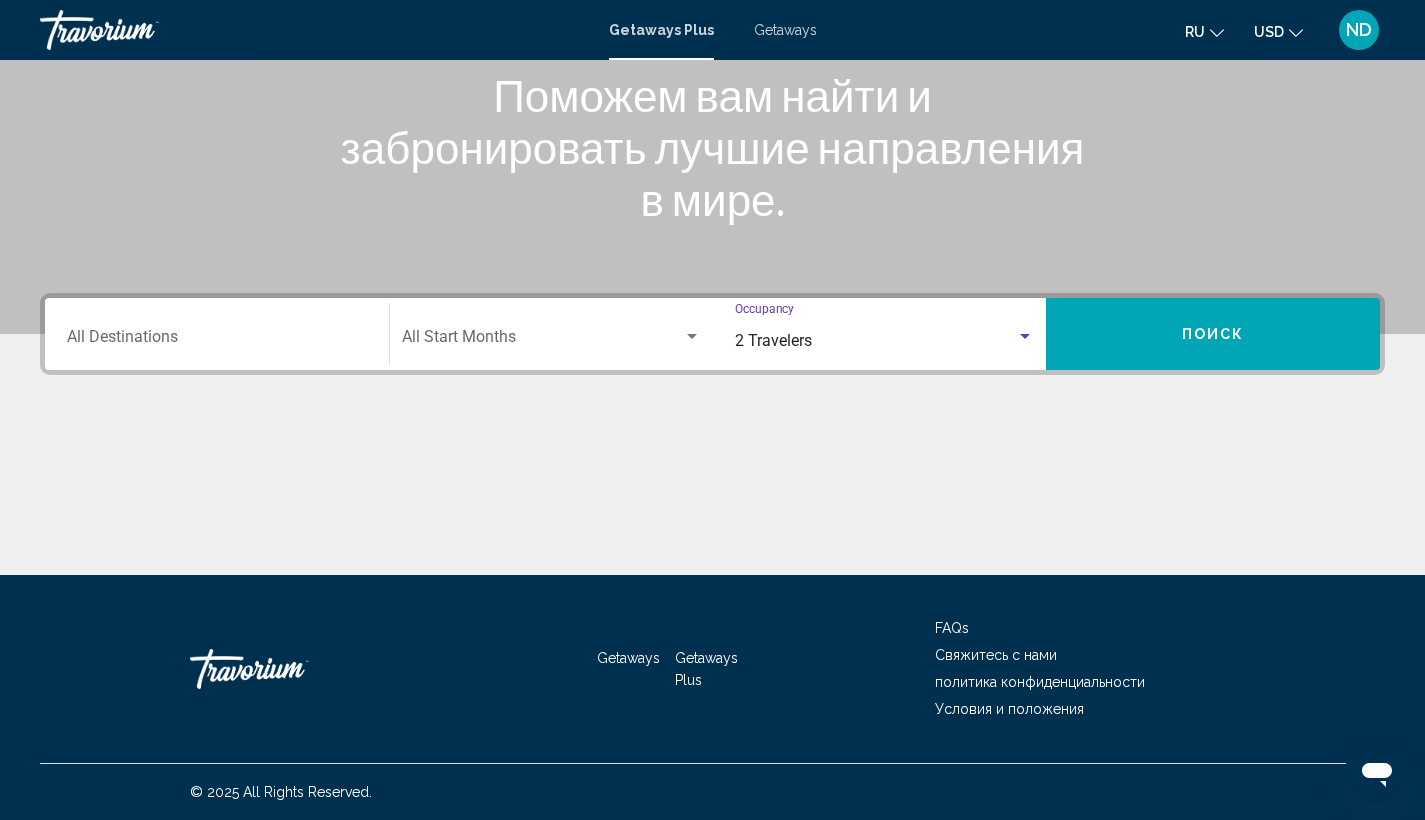 click on "Start Month All Start Months" 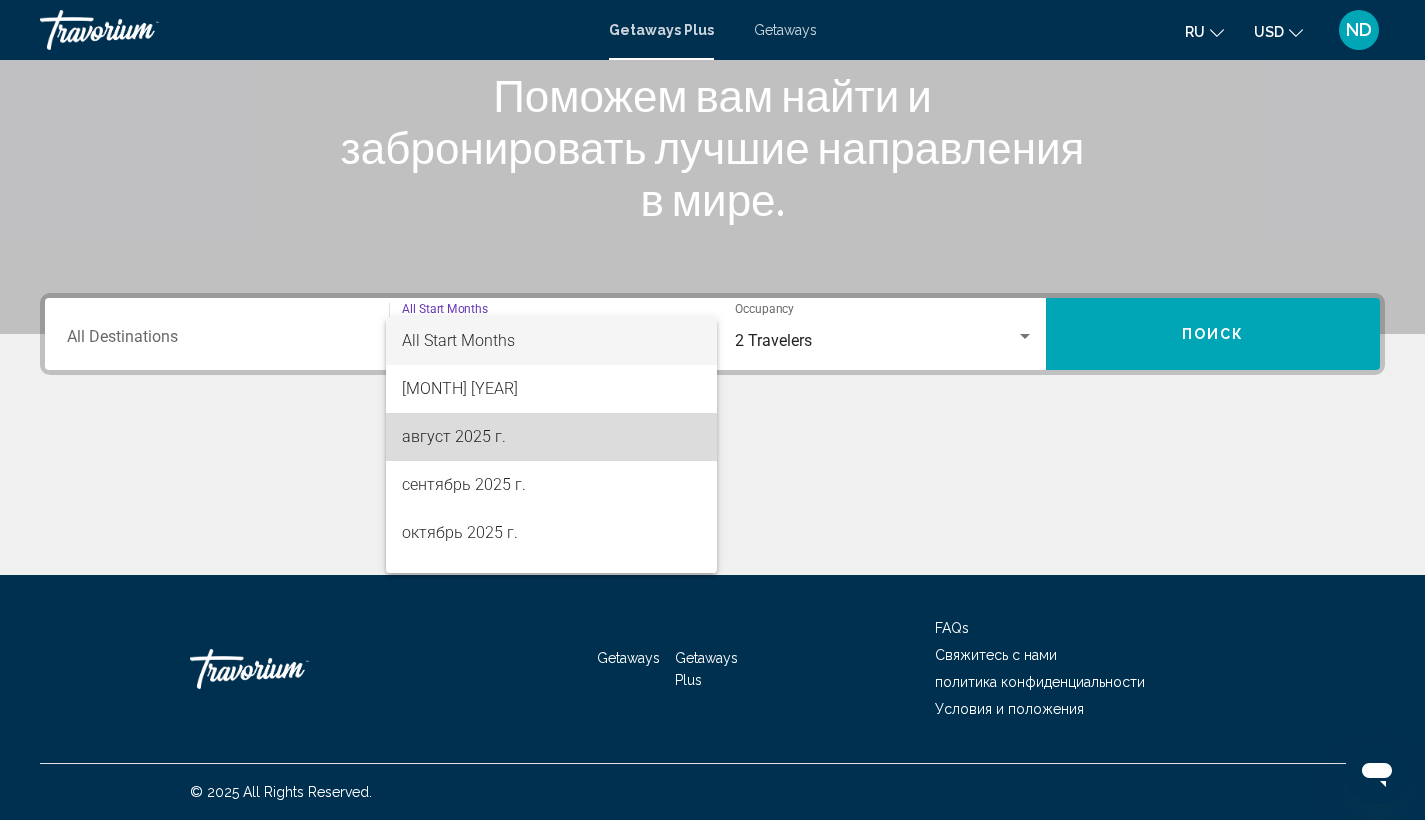 click on "август 2025 г." at bounding box center [551, 437] 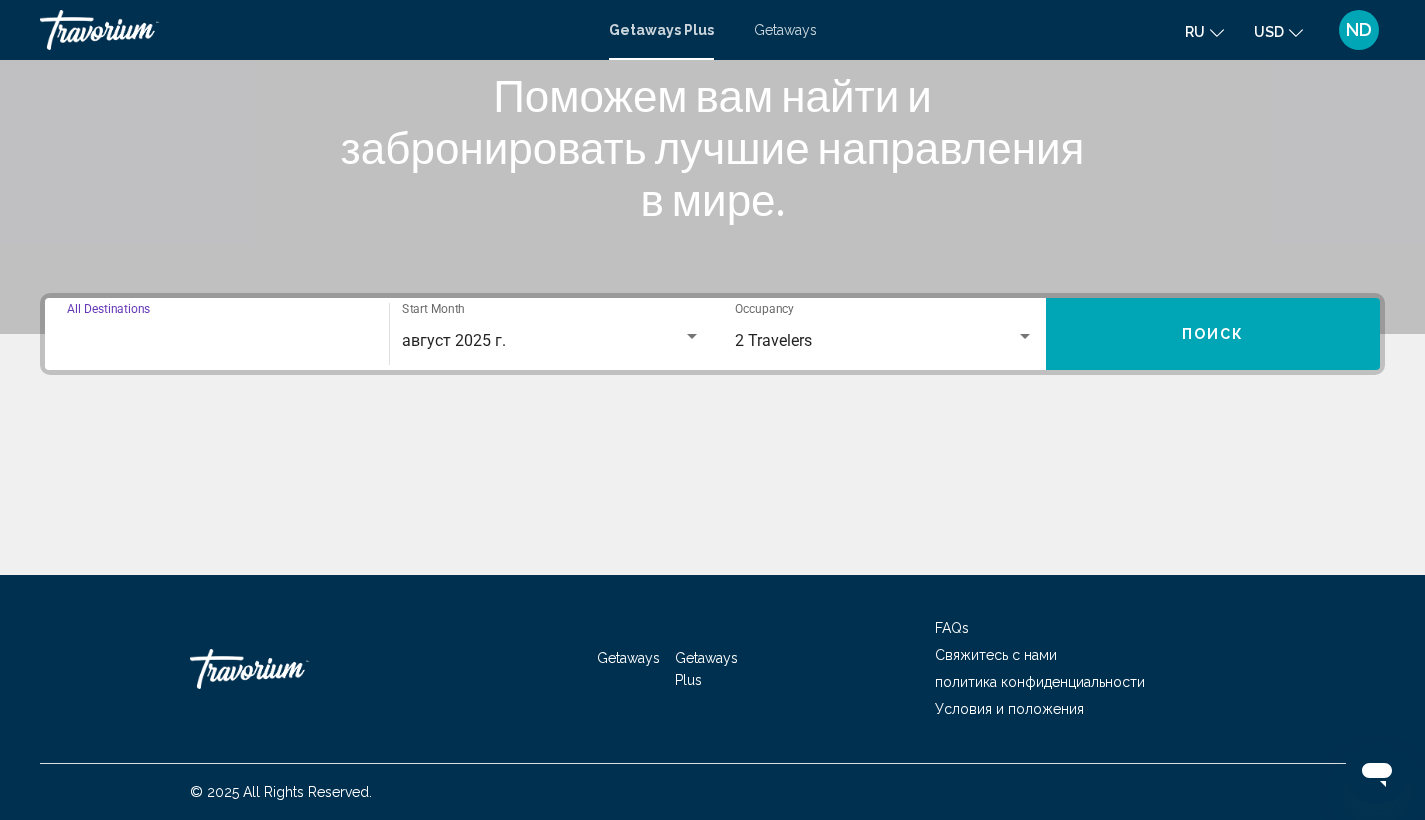 click on "Destination All Destinations" at bounding box center [217, 341] 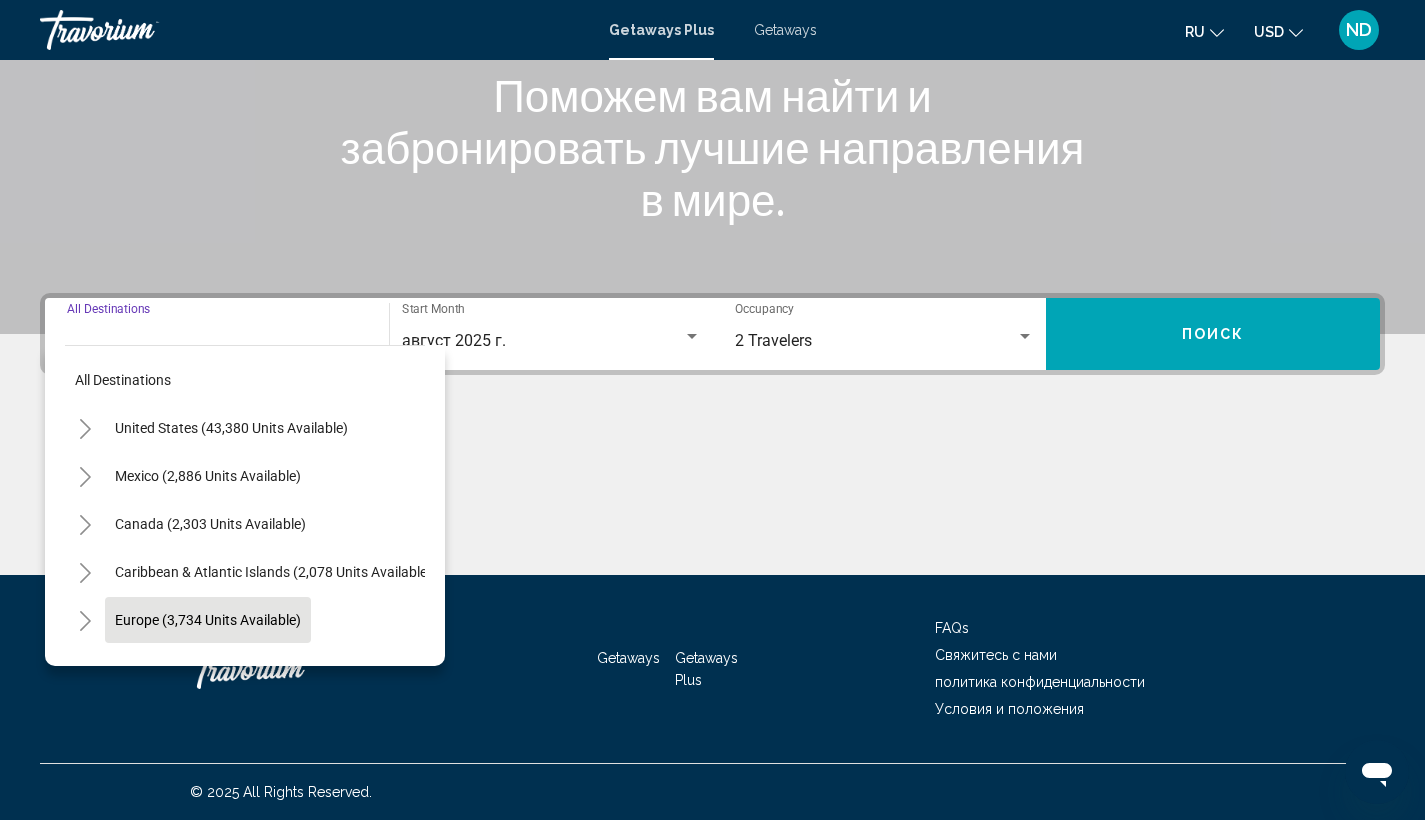 click on "Europe (3,734 units available)" at bounding box center [208, 668] 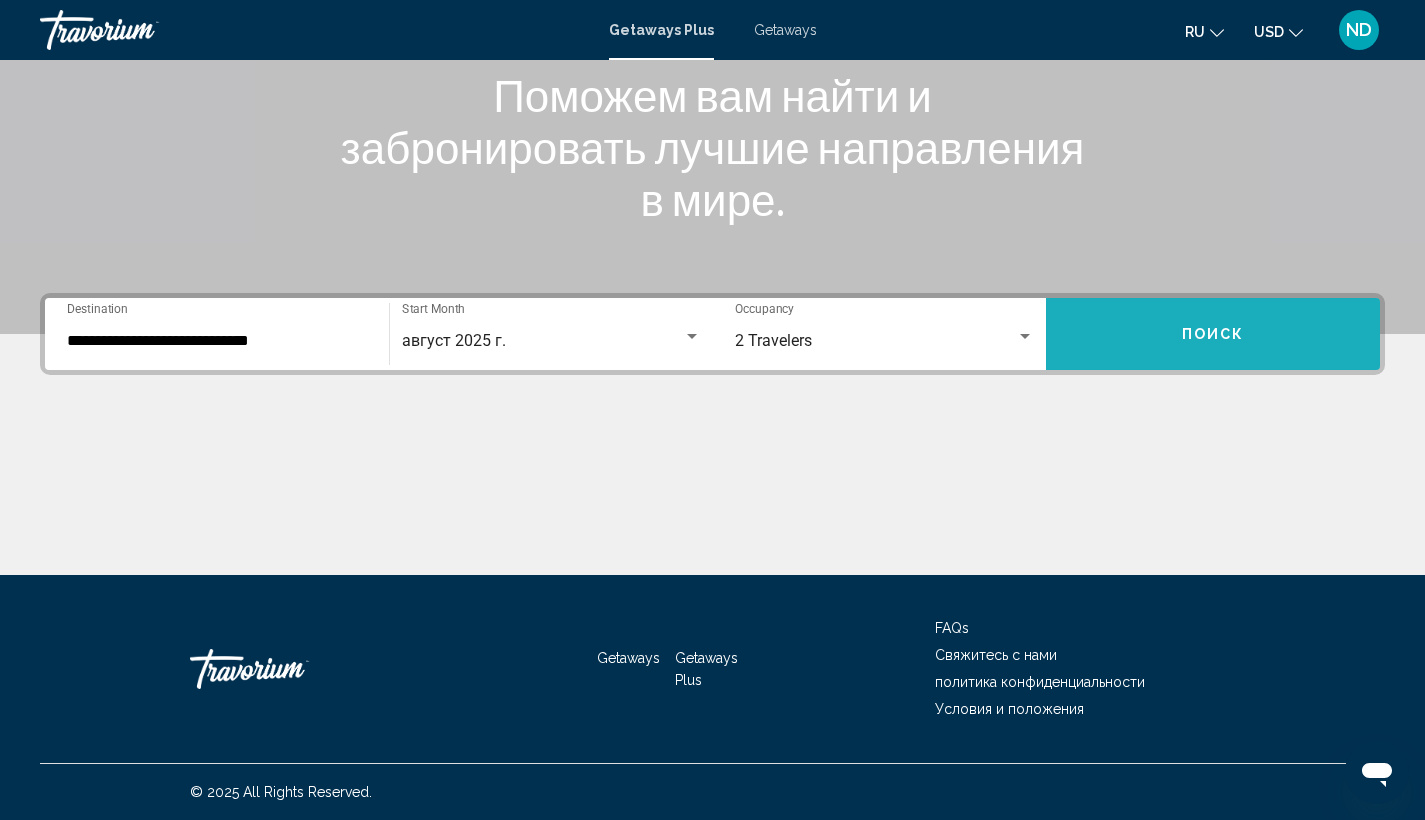 click on "Поиск" at bounding box center [1213, 334] 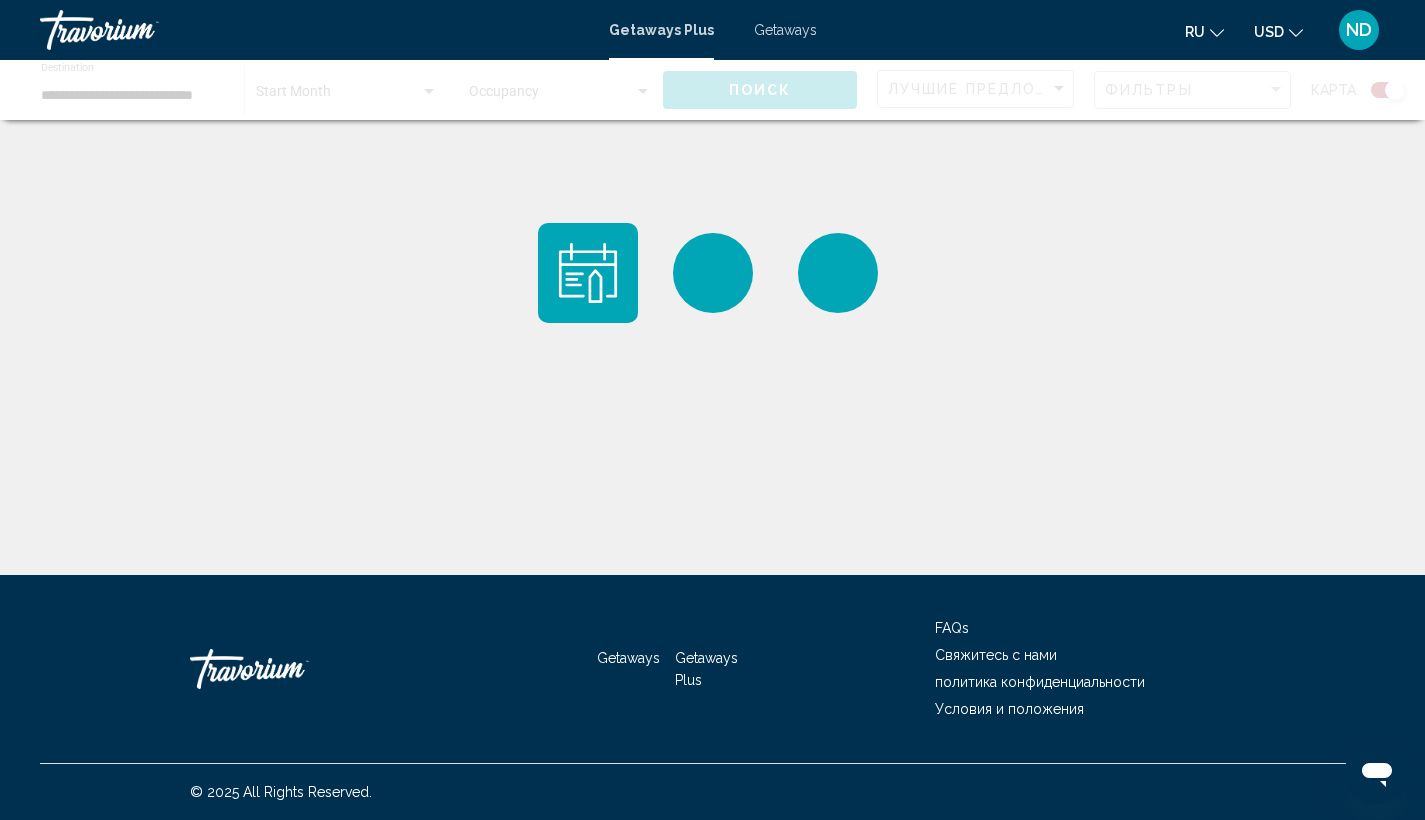 scroll, scrollTop: 0, scrollLeft: 0, axis: both 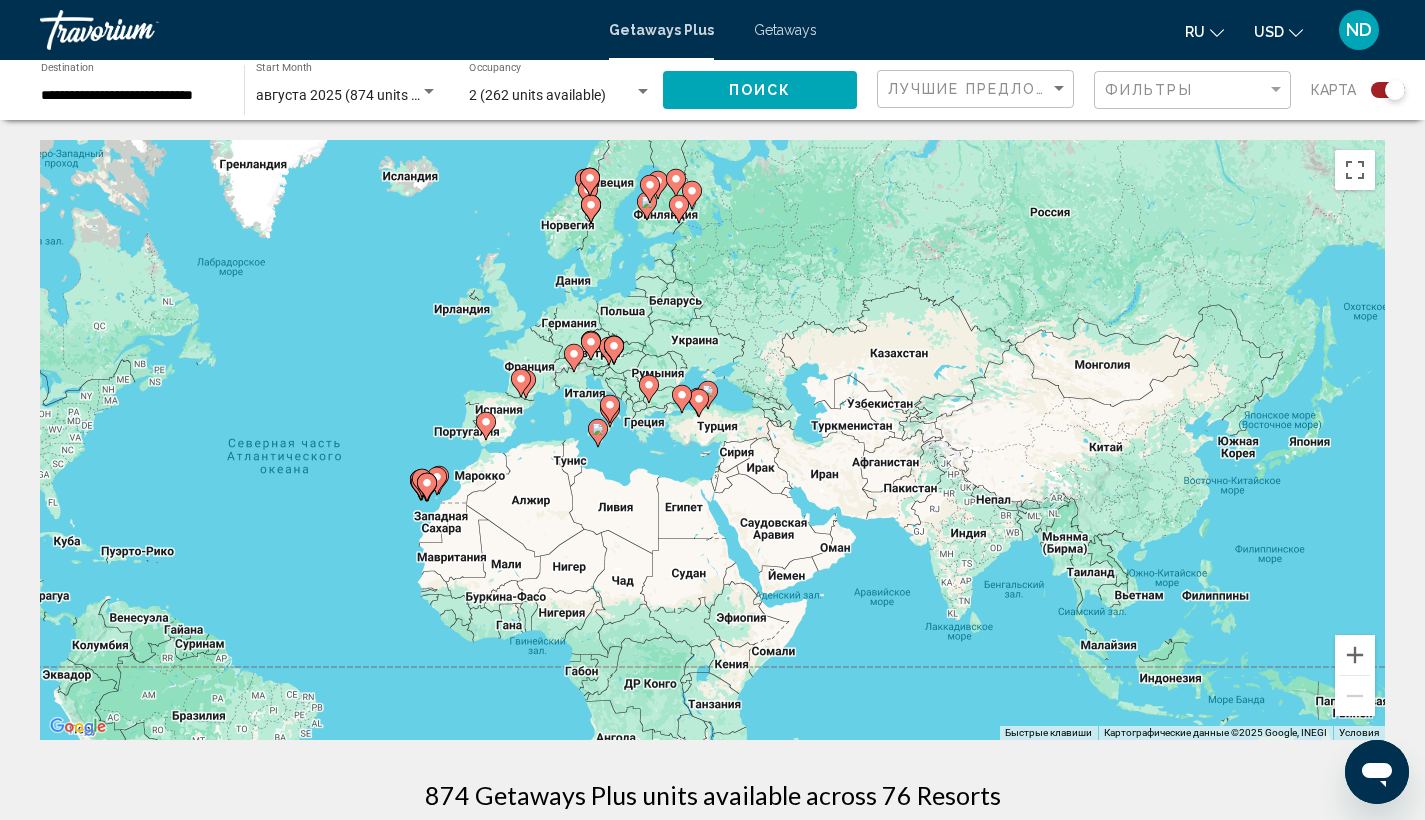 drag, startPoint x: 1007, startPoint y: 335, endPoint x: 637, endPoint y: 385, distance: 373.3631 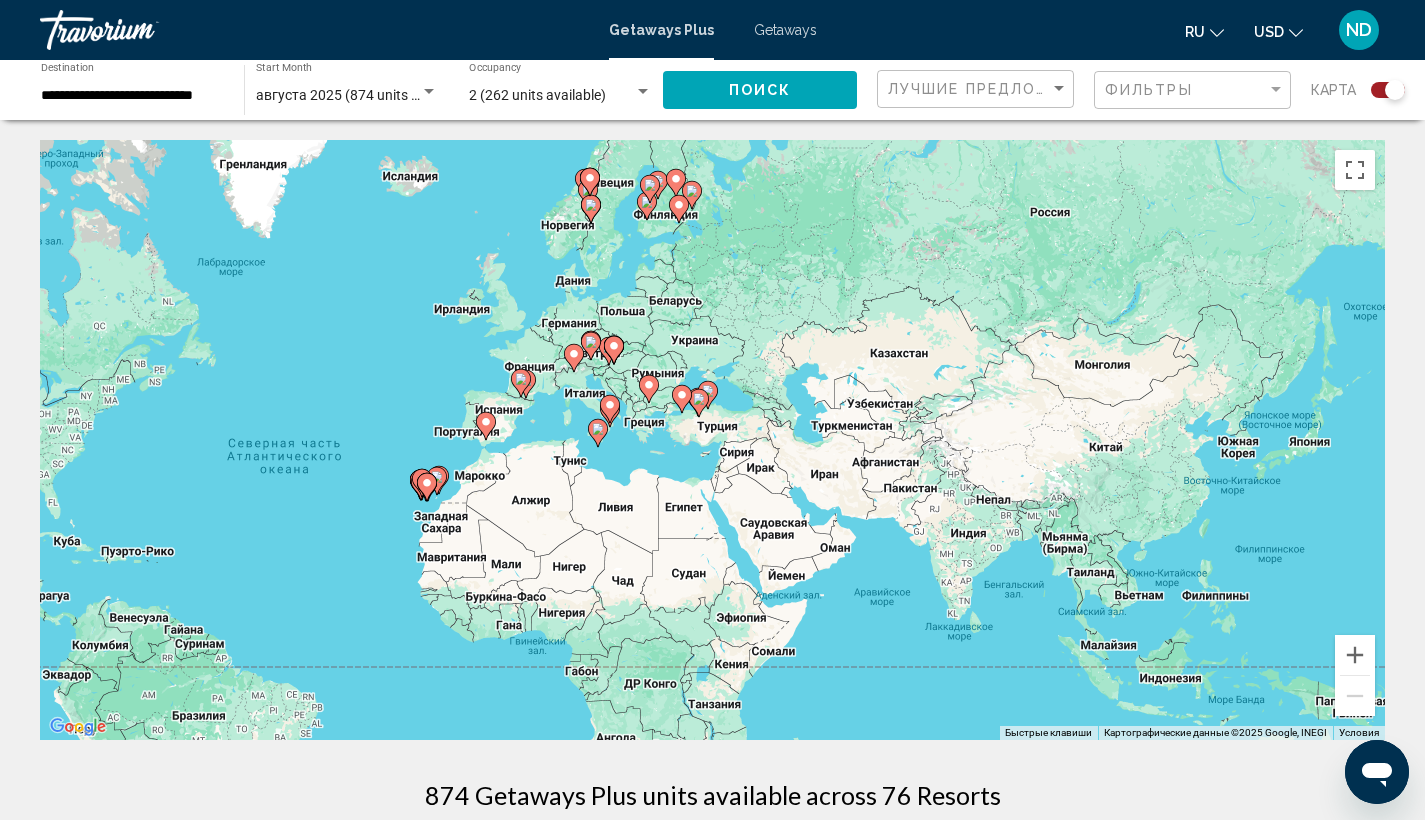 click on "Чтобы активировать перетаскивание с помощью клавиатуры, нажмите Alt + Ввод. После этого перемещайте маркер, используя клавиши со стрелками. Чтобы завершить перетаскивание, нажмите клавишу Ввод. Чтобы отменить действие, нажмите клавишу Esc." at bounding box center [712, 440] 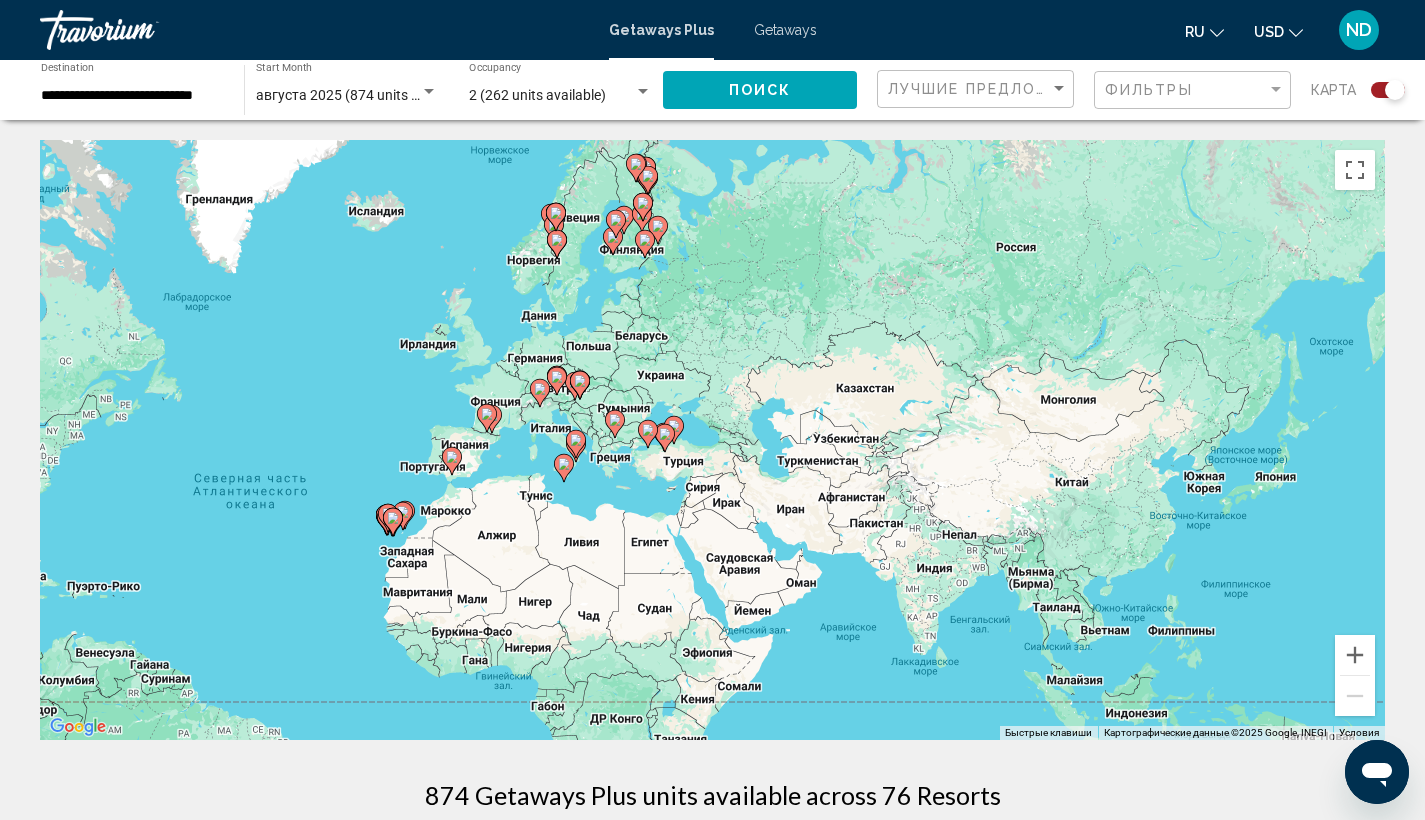 drag, startPoint x: 802, startPoint y: 461, endPoint x: 766, endPoint y: 497, distance: 50.91169 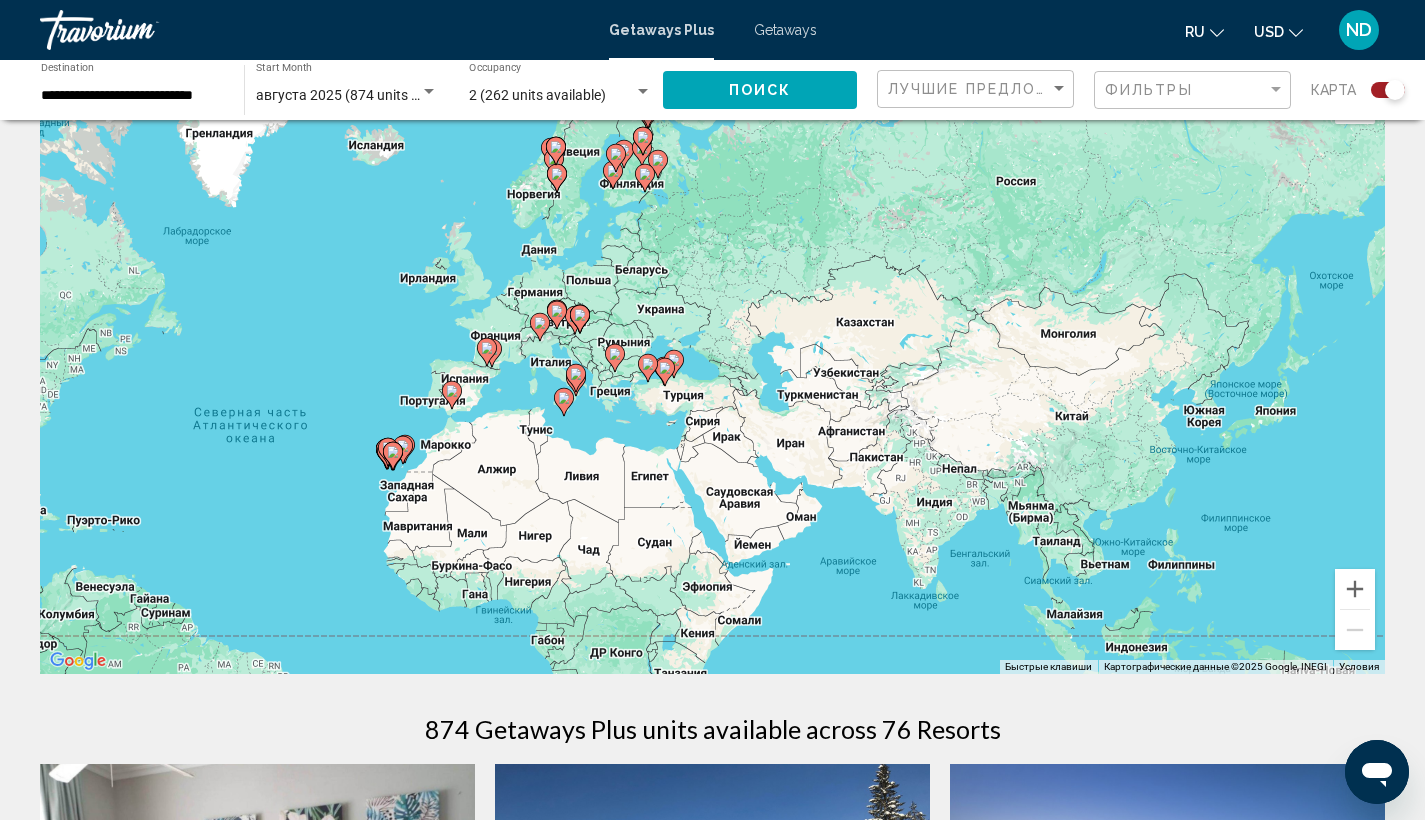 scroll, scrollTop: 0, scrollLeft: 0, axis: both 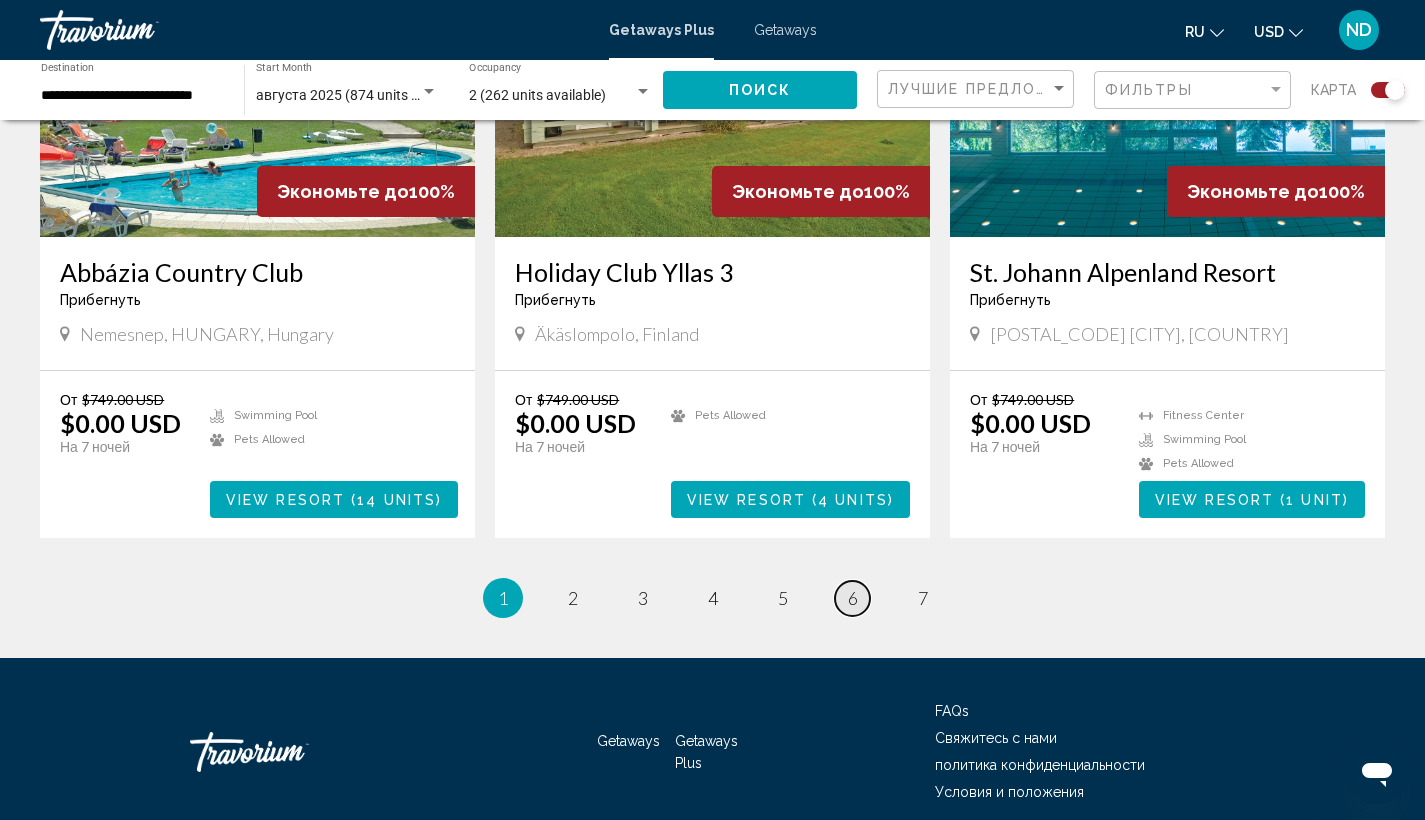click on "6" at bounding box center [853, 598] 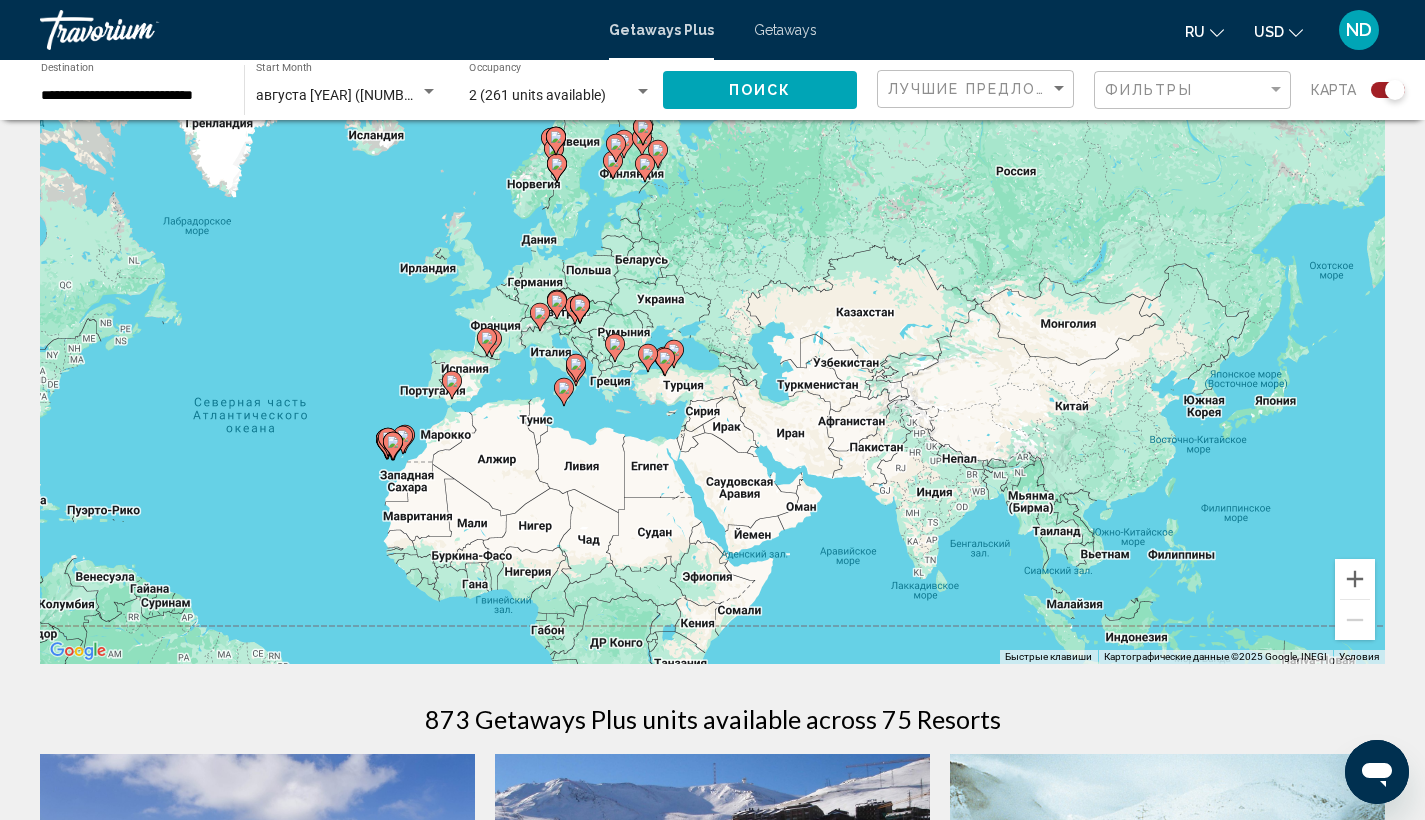 scroll, scrollTop: 0, scrollLeft: 0, axis: both 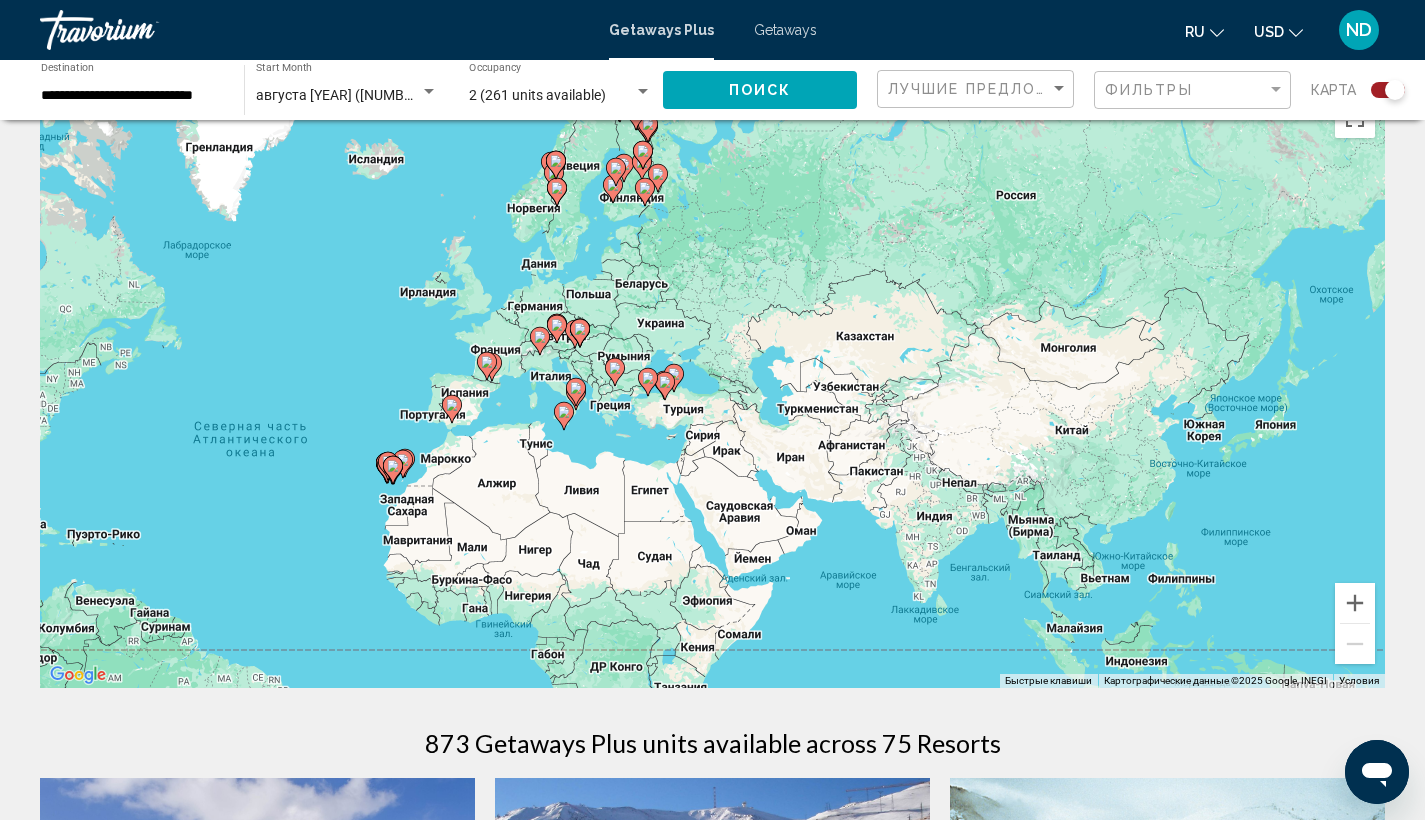 click on "Чтобы активировать перетаскивание с помощью клавиатуры, нажмите Alt + Ввод. После этого перемещайте маркер, используя клавиши со стрелками. Чтобы завершить перетаскивание, нажмите клавишу Ввод. Чтобы отменить действие, нажмите клавишу Esc." at bounding box center (712, 388) 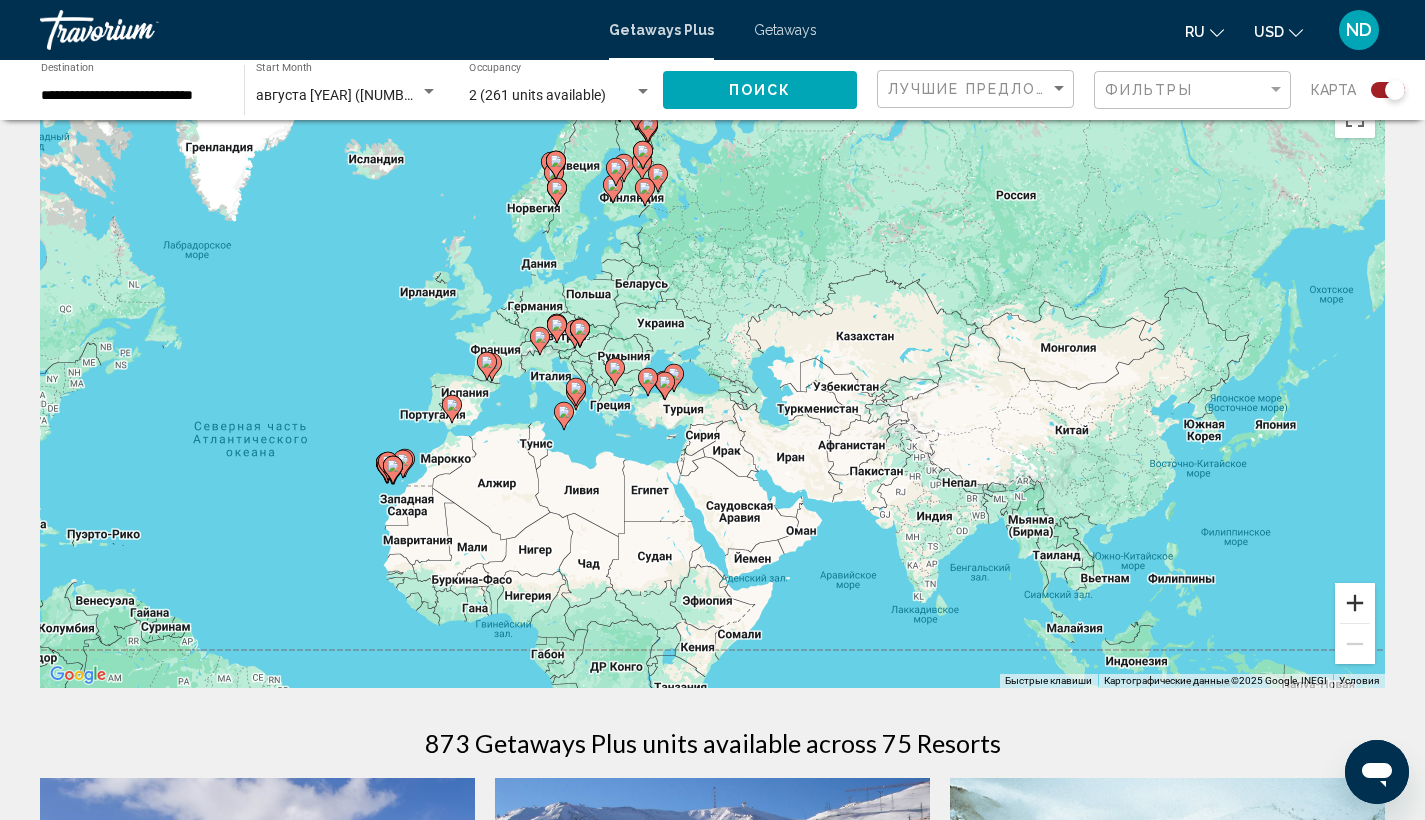 click at bounding box center [1355, 603] 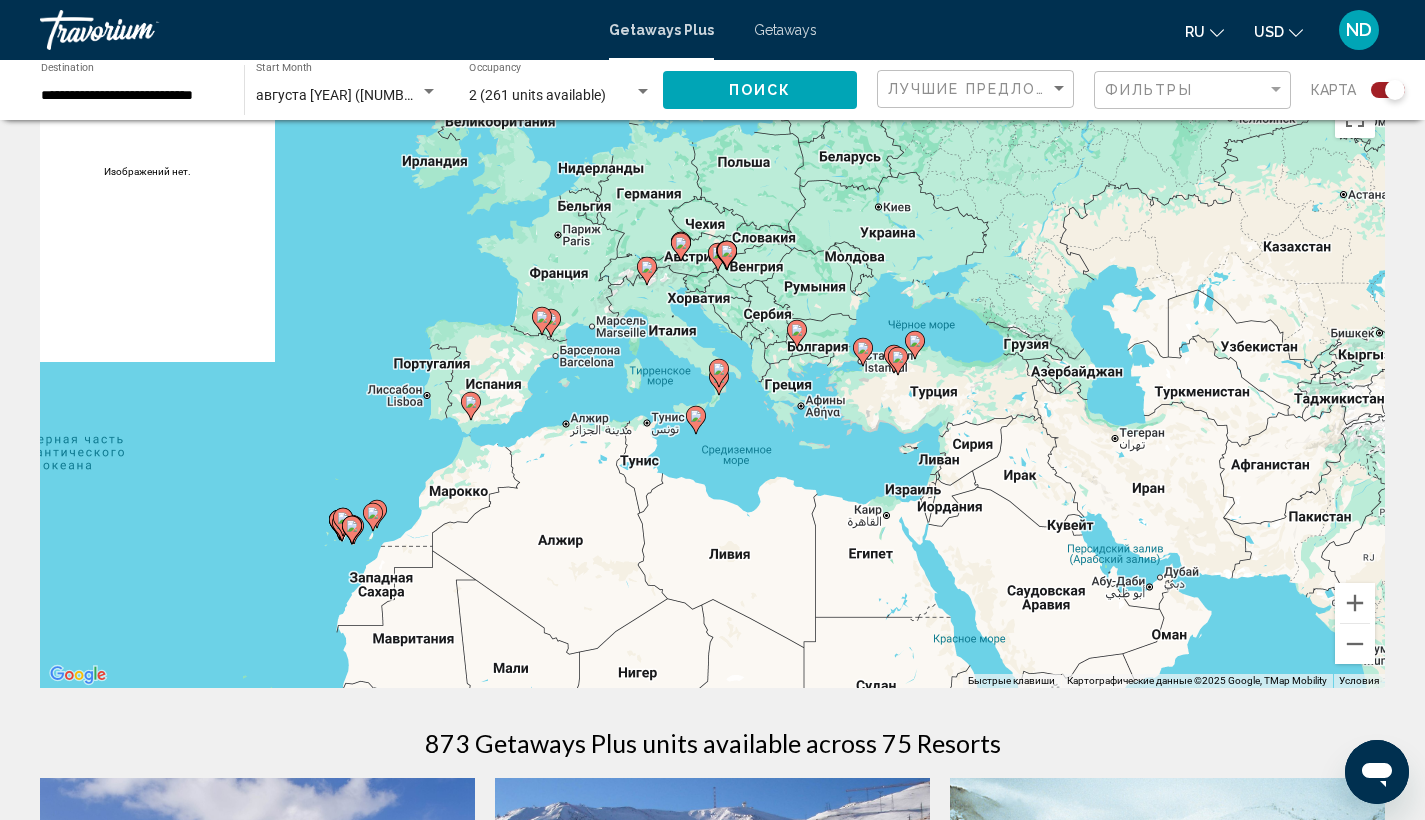drag, startPoint x: 592, startPoint y: 477, endPoint x: 879, endPoint y: 441, distance: 289.24902 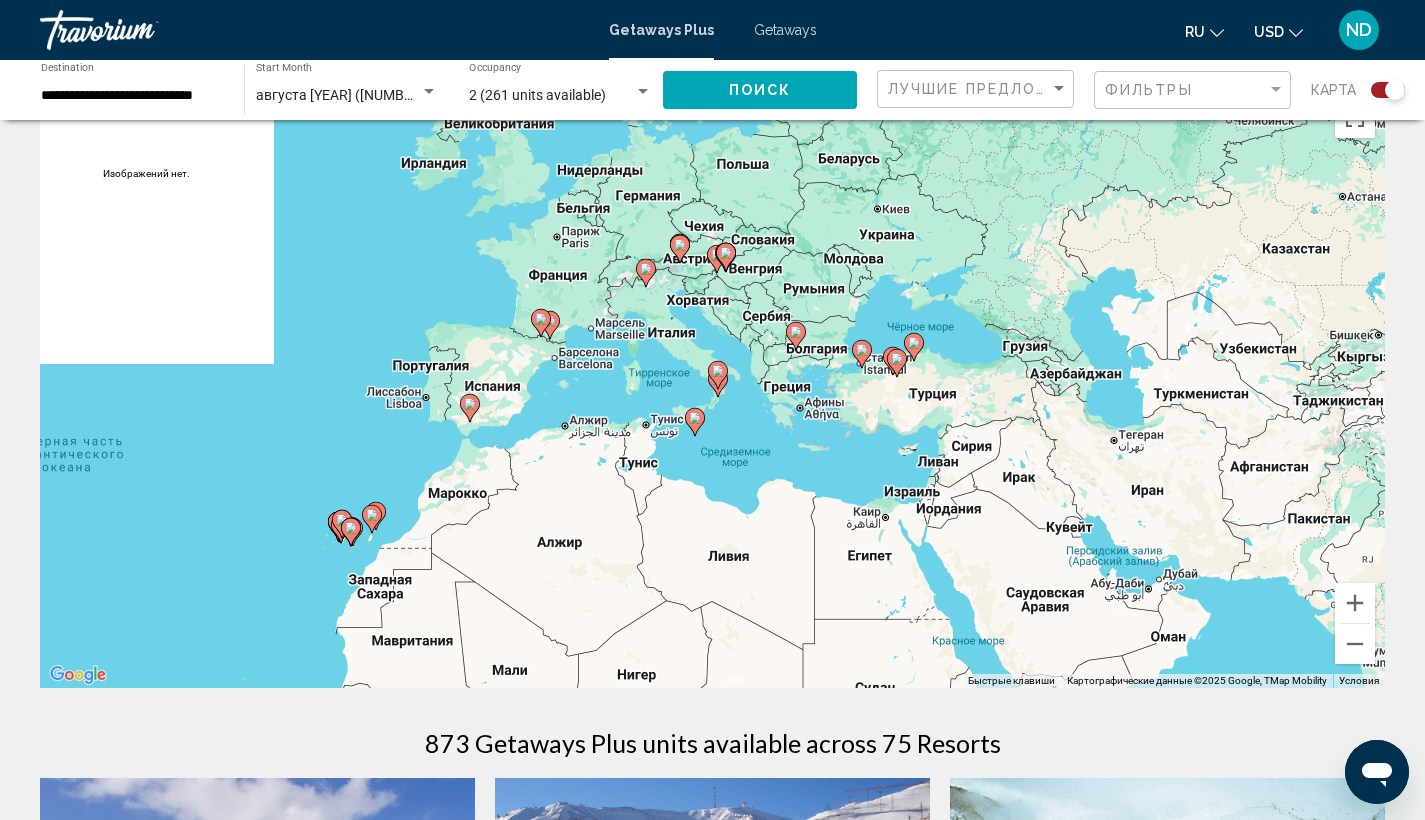 scroll, scrollTop: 170, scrollLeft: 0, axis: vertical 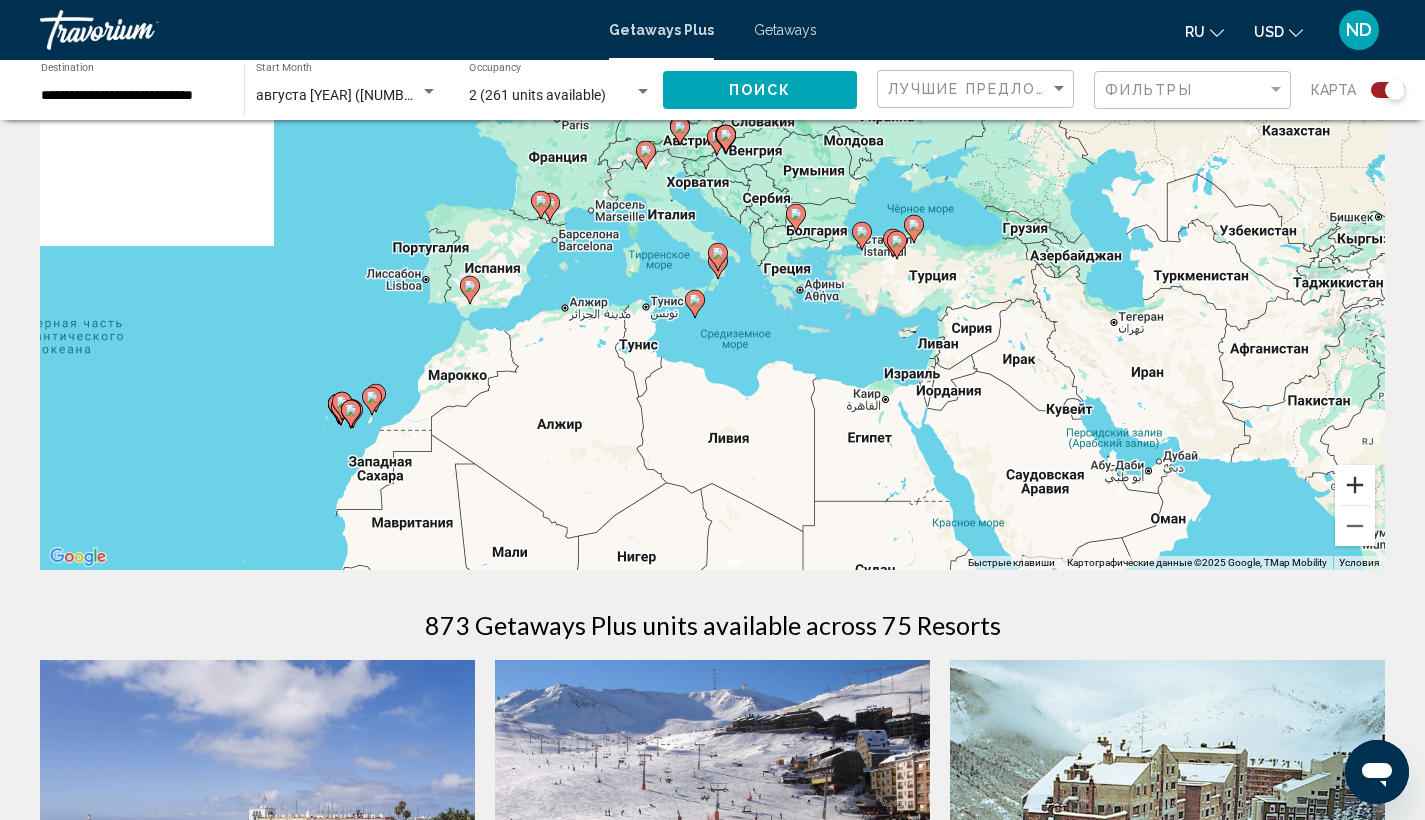 click at bounding box center (1355, 485) 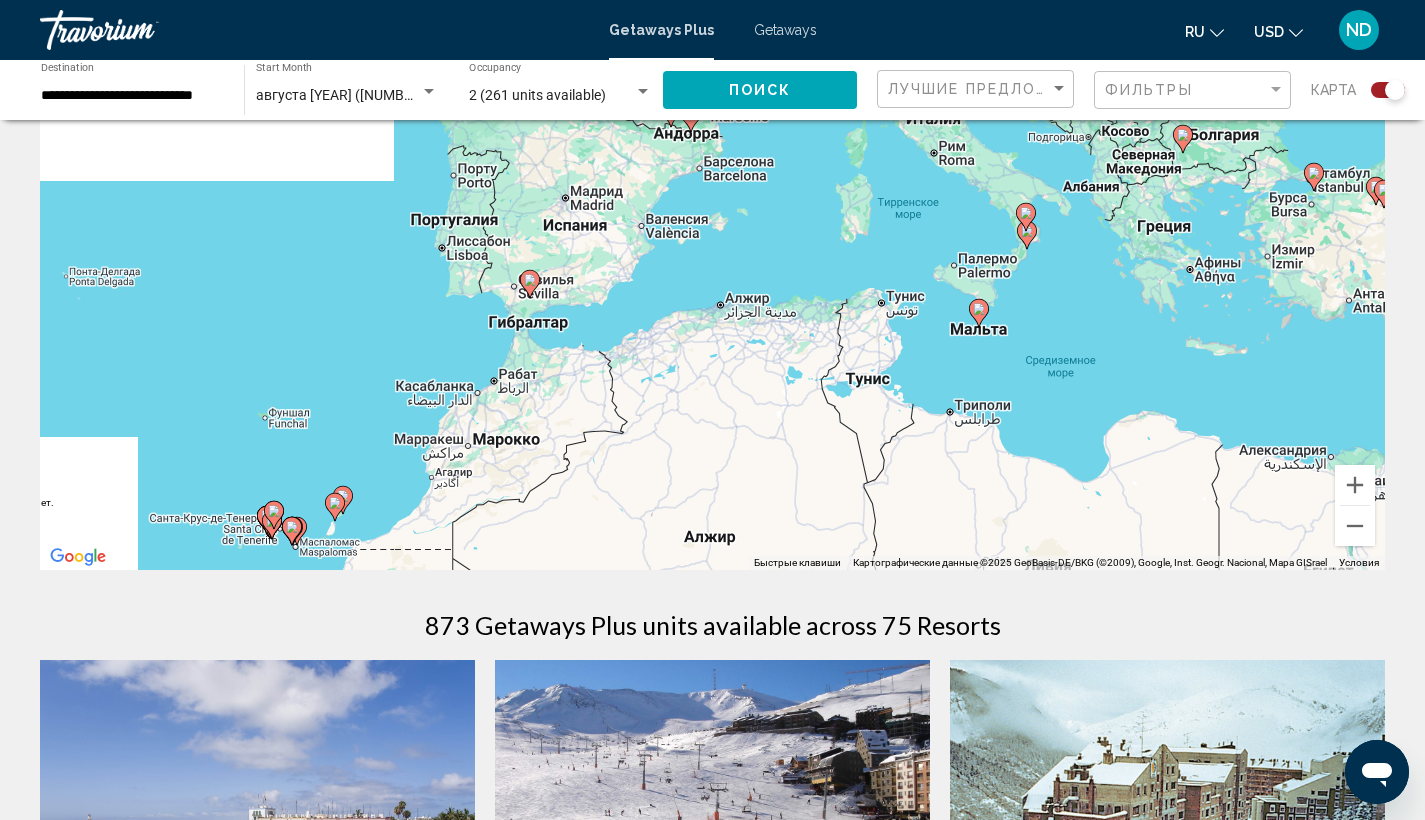 drag, startPoint x: 437, startPoint y: 458, endPoint x: 742, endPoint y: 416, distance: 307.87823 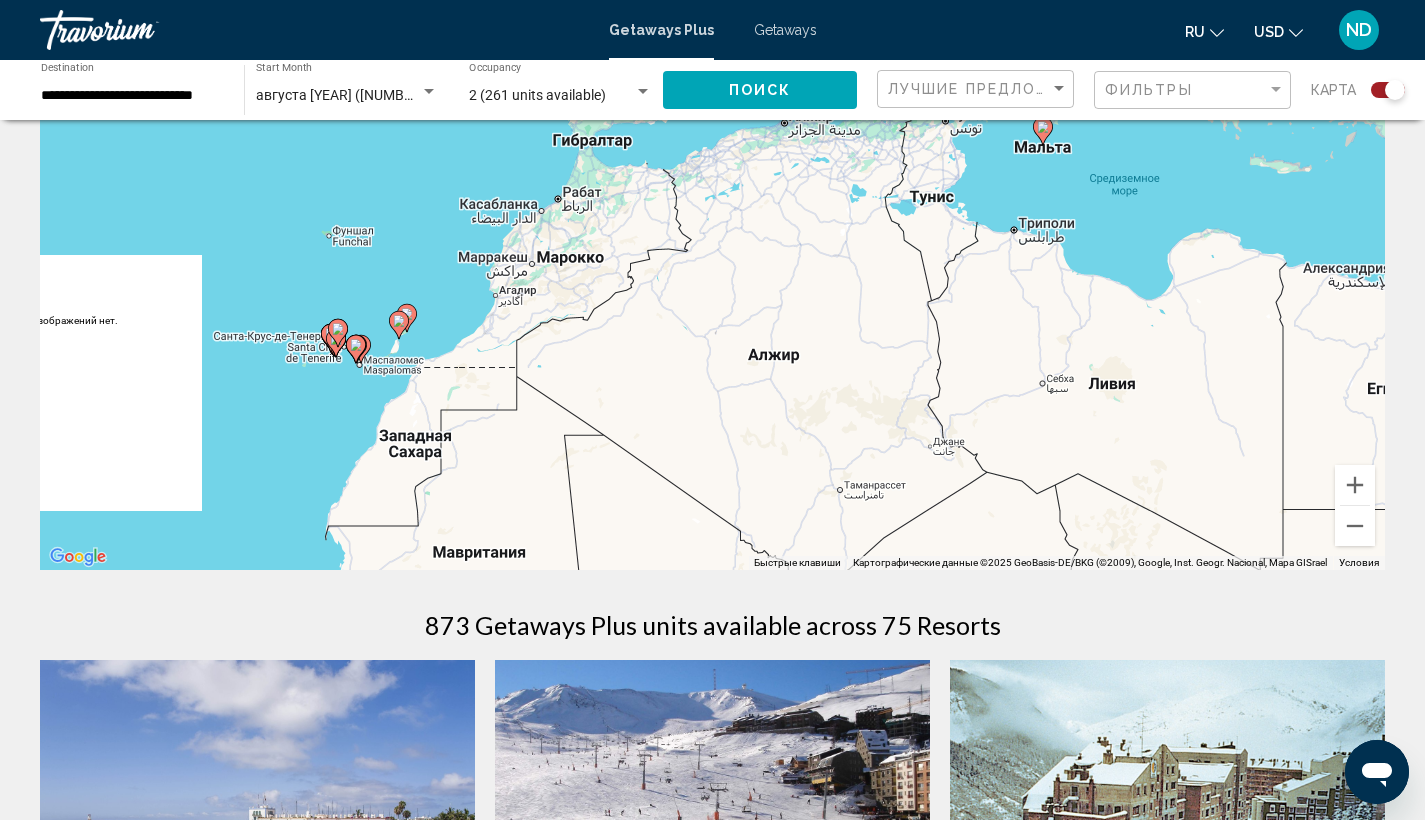 drag, startPoint x: 303, startPoint y: 436, endPoint x: 368, endPoint y: 252, distance: 195.14354 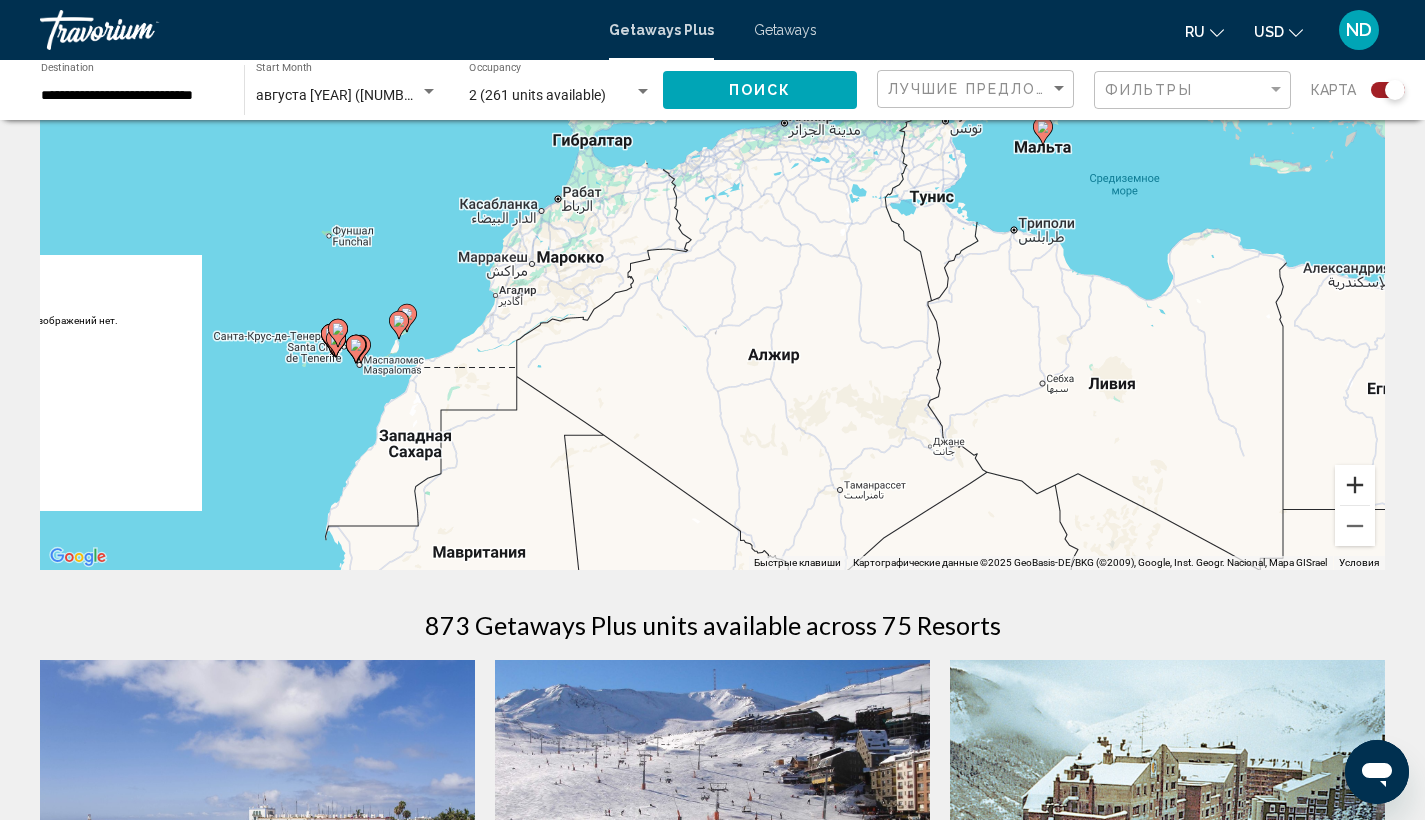 click at bounding box center (1355, 485) 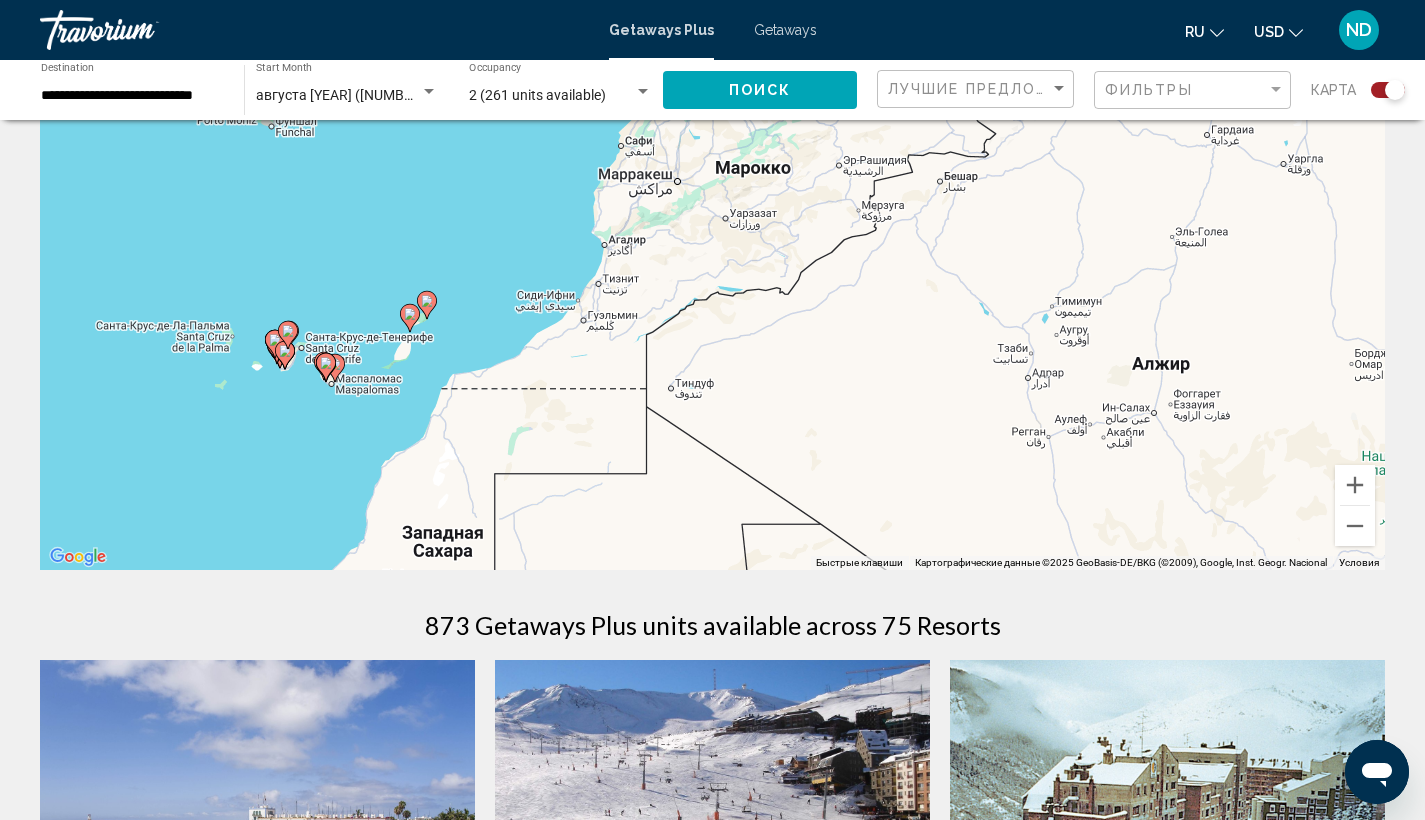 drag, startPoint x: 352, startPoint y: 424, endPoint x: 681, endPoint y: 346, distance: 338.1198 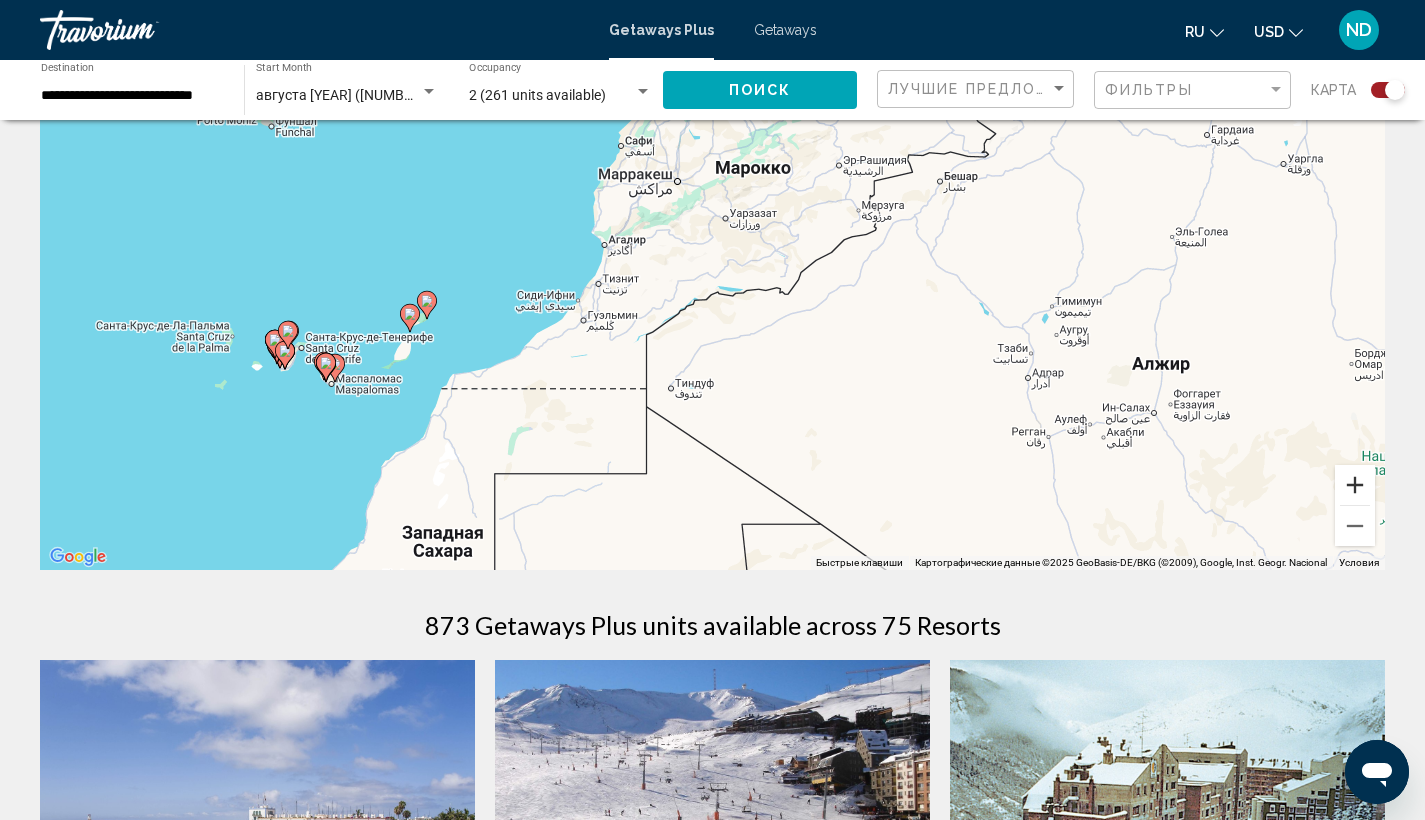 click at bounding box center (1355, 485) 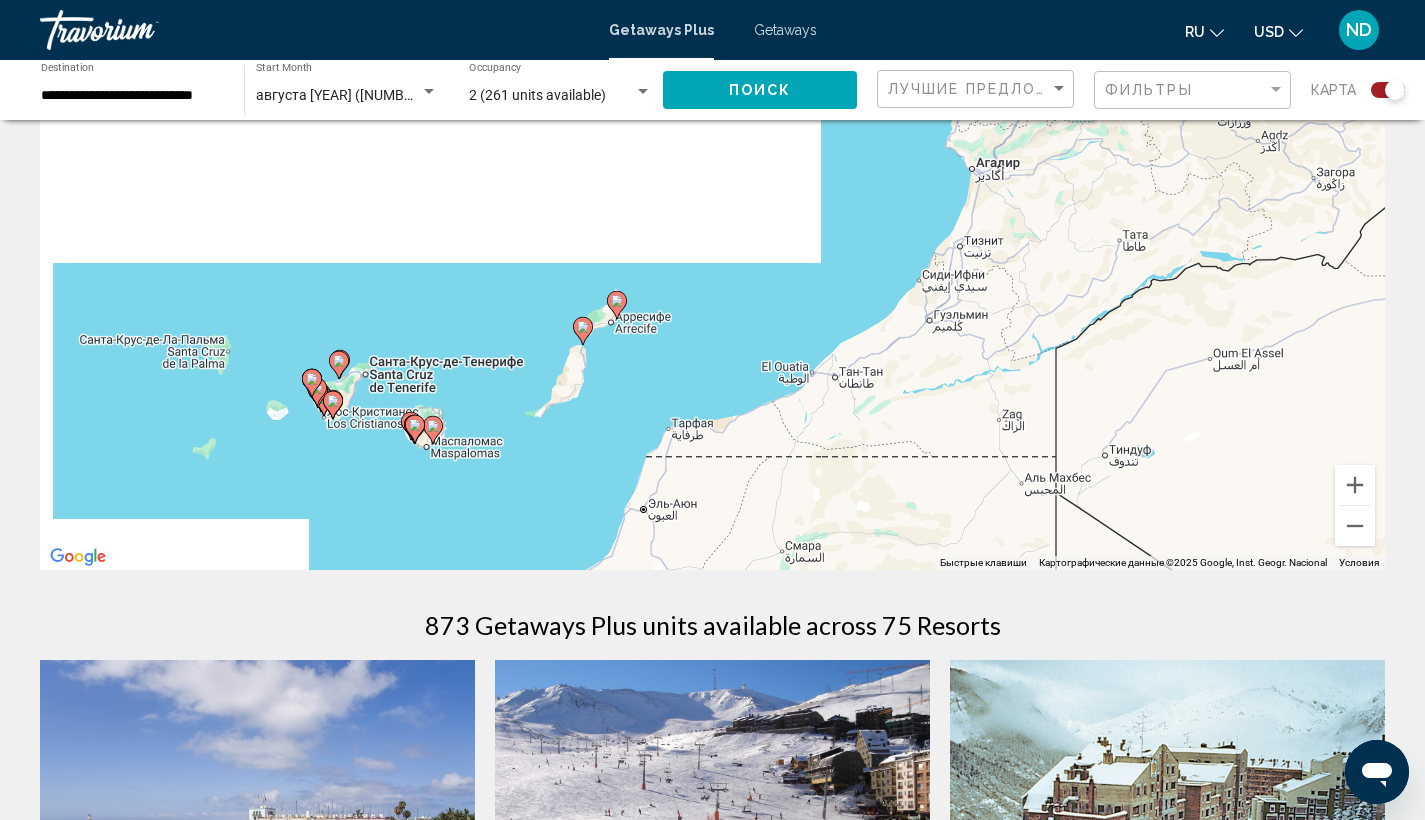 drag, startPoint x: 159, startPoint y: 453, endPoint x: 658, endPoint y: 412, distance: 500.68155 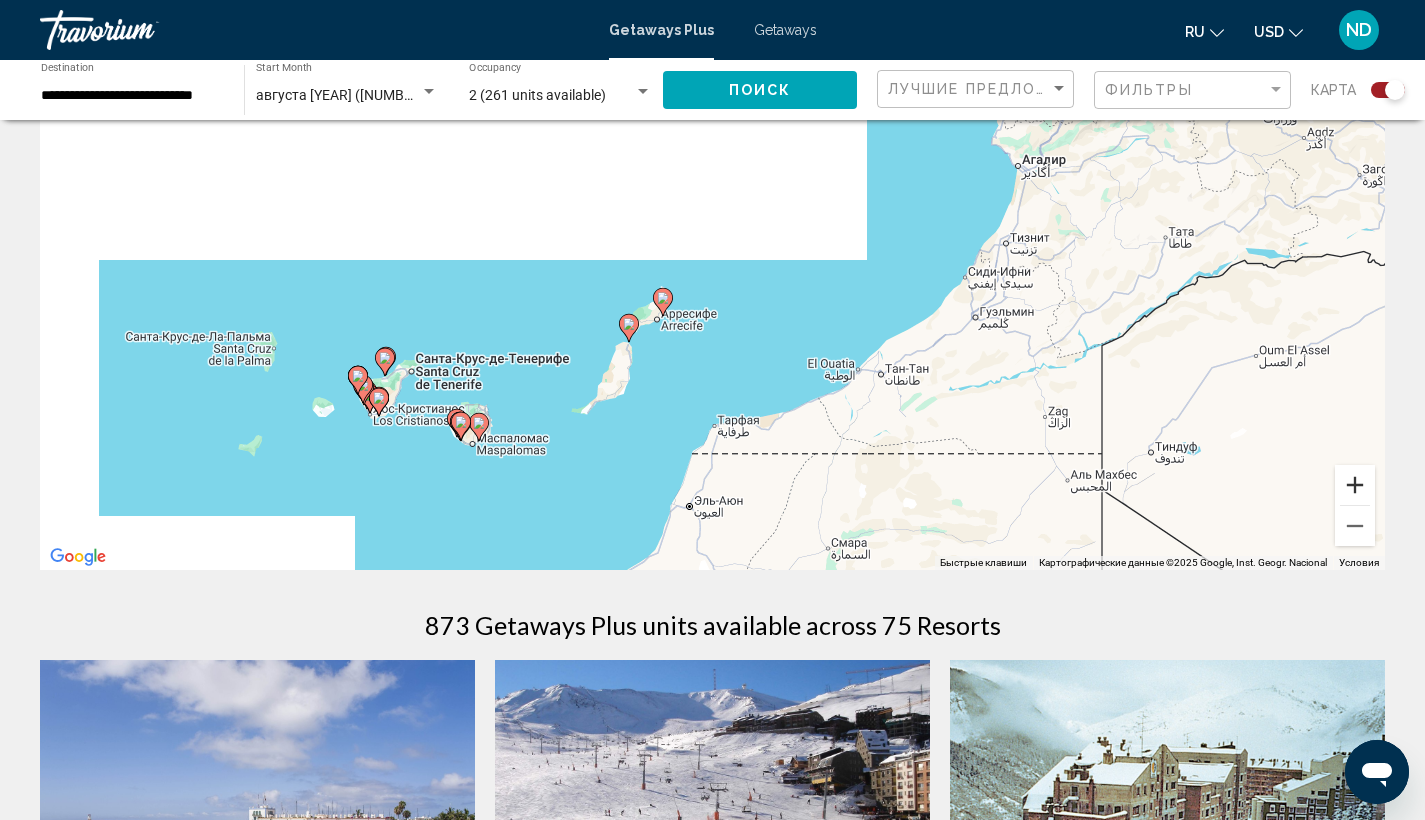 click at bounding box center [1355, 485] 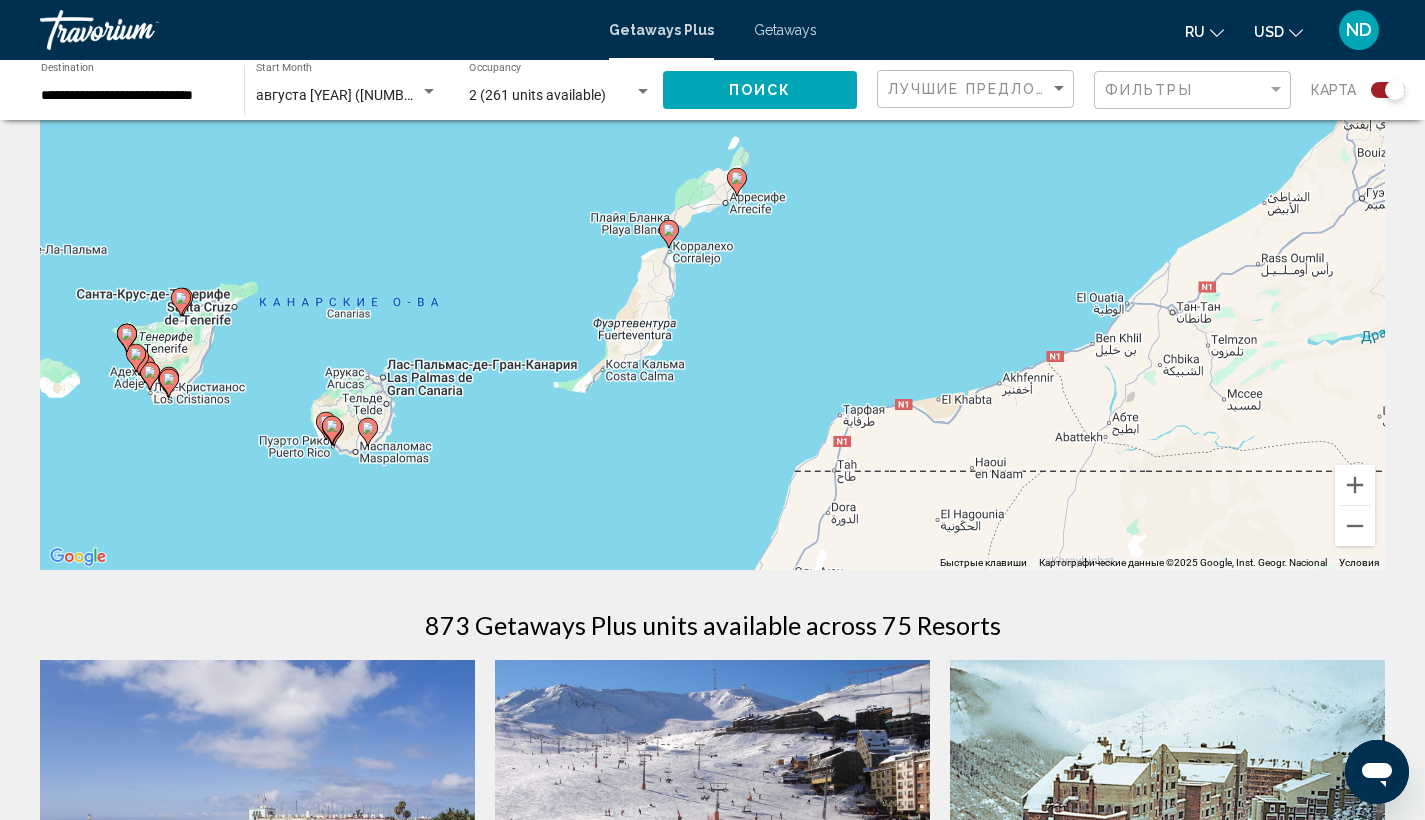 drag, startPoint x: 436, startPoint y: 479, endPoint x: 562, endPoint y: 312, distance: 209.20087 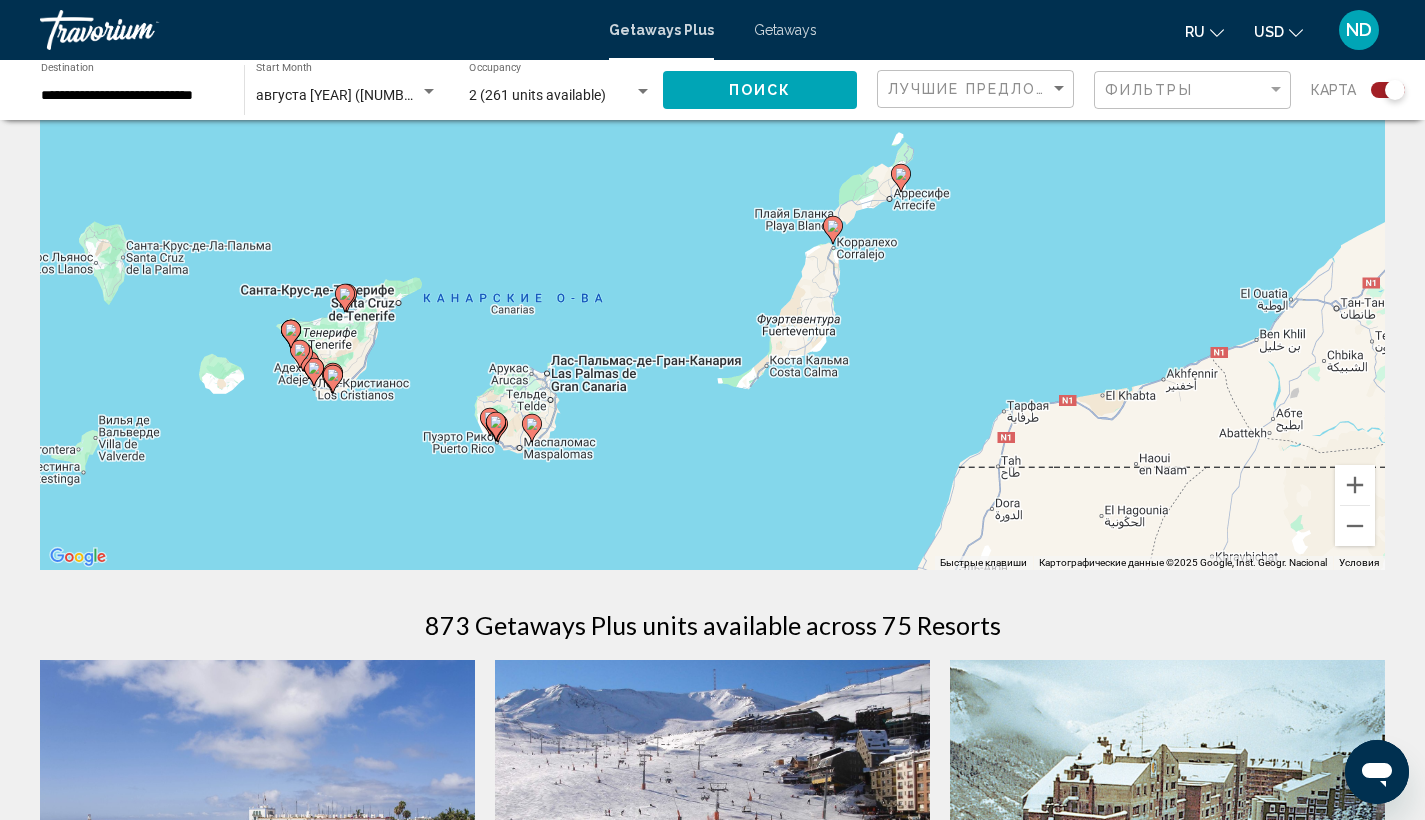 drag, startPoint x: 507, startPoint y: 479, endPoint x: 712, endPoint y: 481, distance: 205.00975 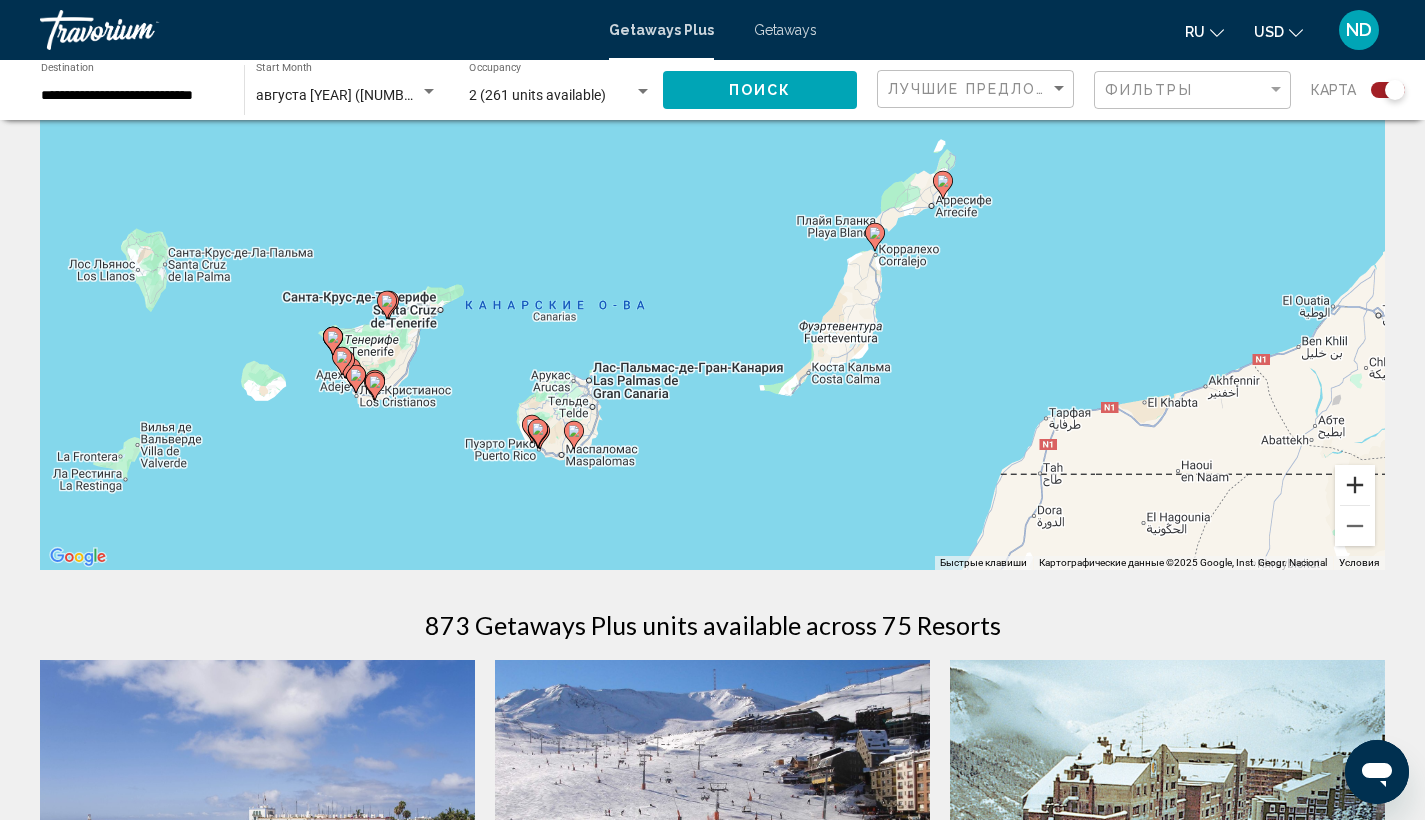 click at bounding box center [1355, 485] 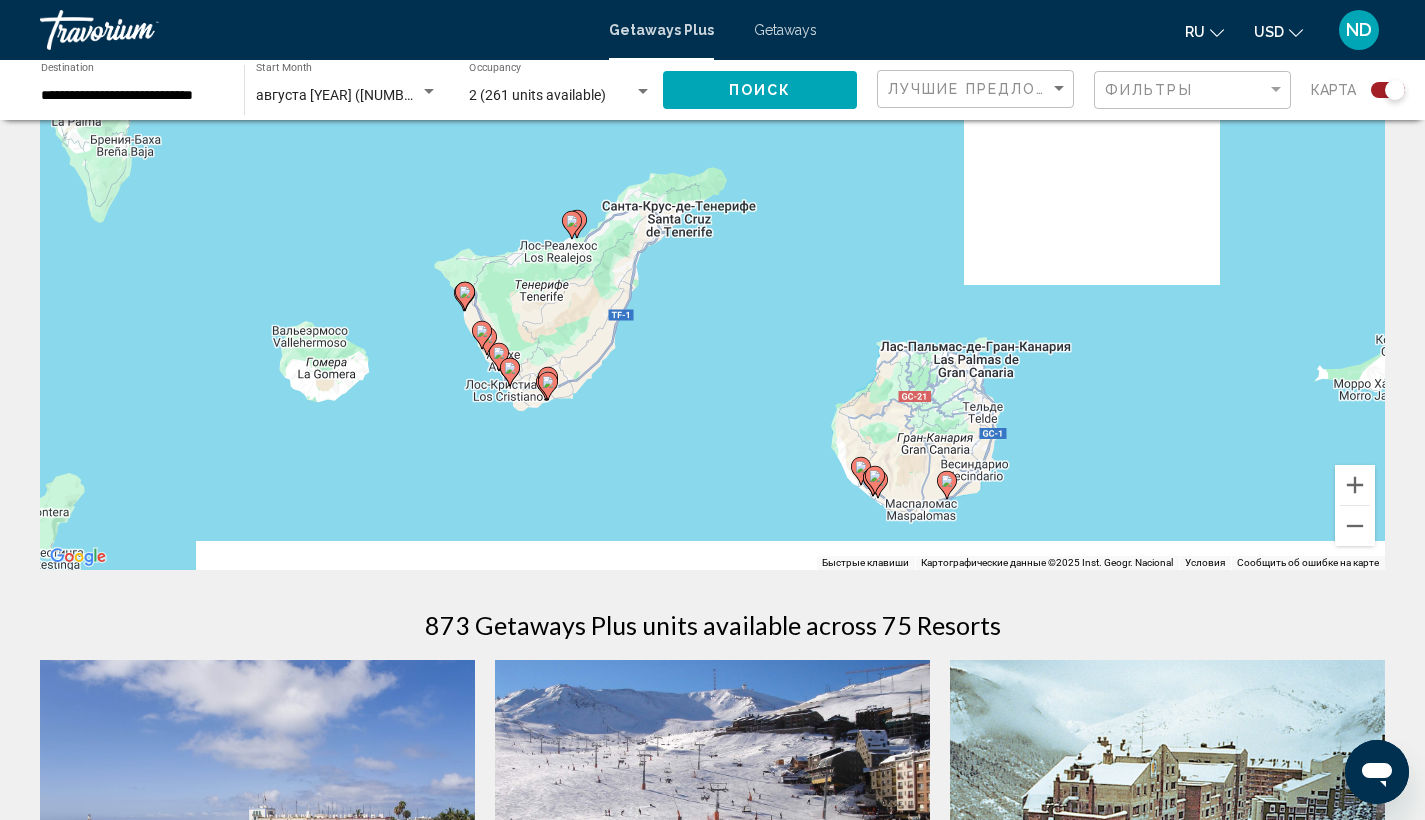 drag, startPoint x: 167, startPoint y: 421, endPoint x: 681, endPoint y: 287, distance: 531.1798 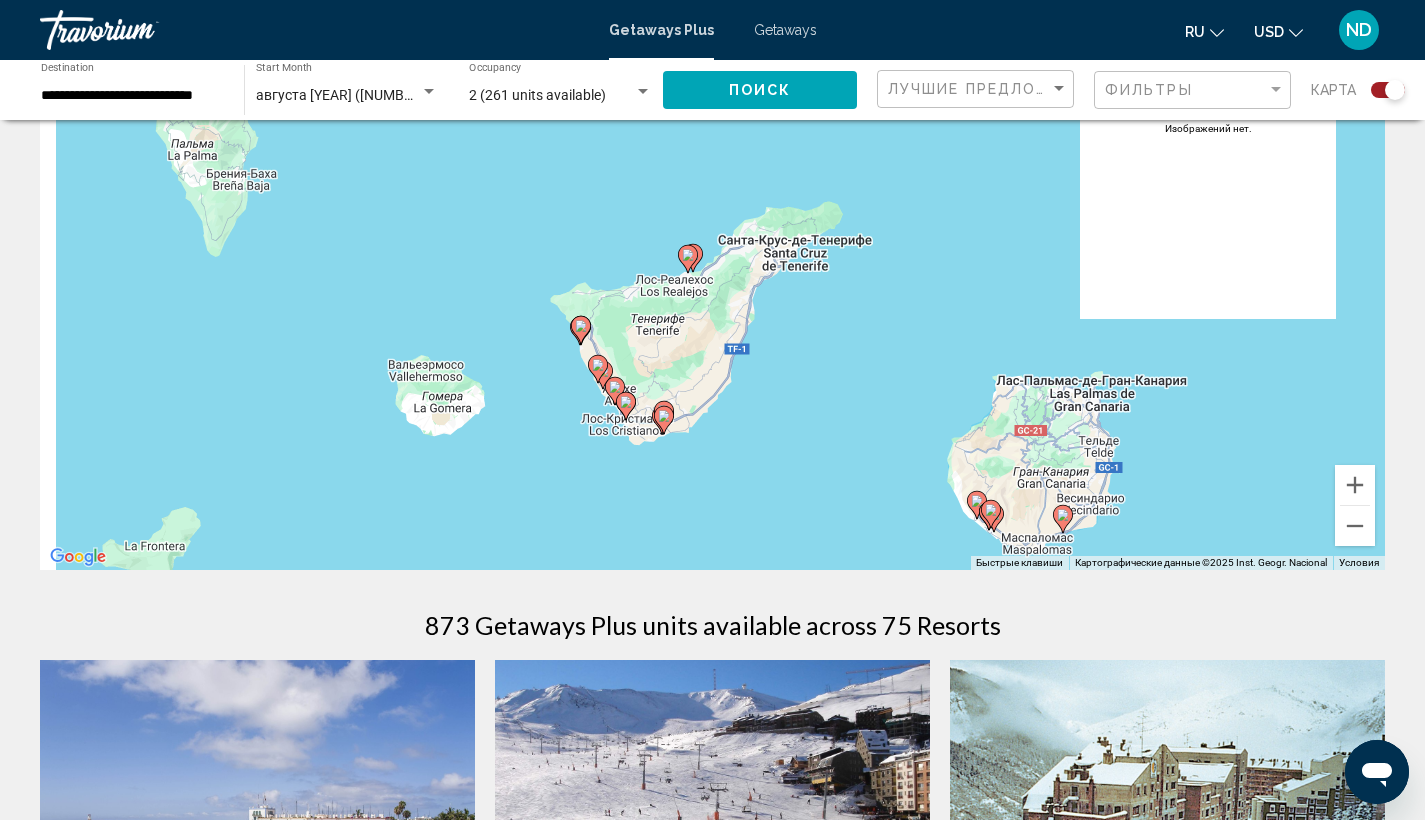 drag, startPoint x: 486, startPoint y: 344, endPoint x: 604, endPoint y: 378, distance: 122.80065 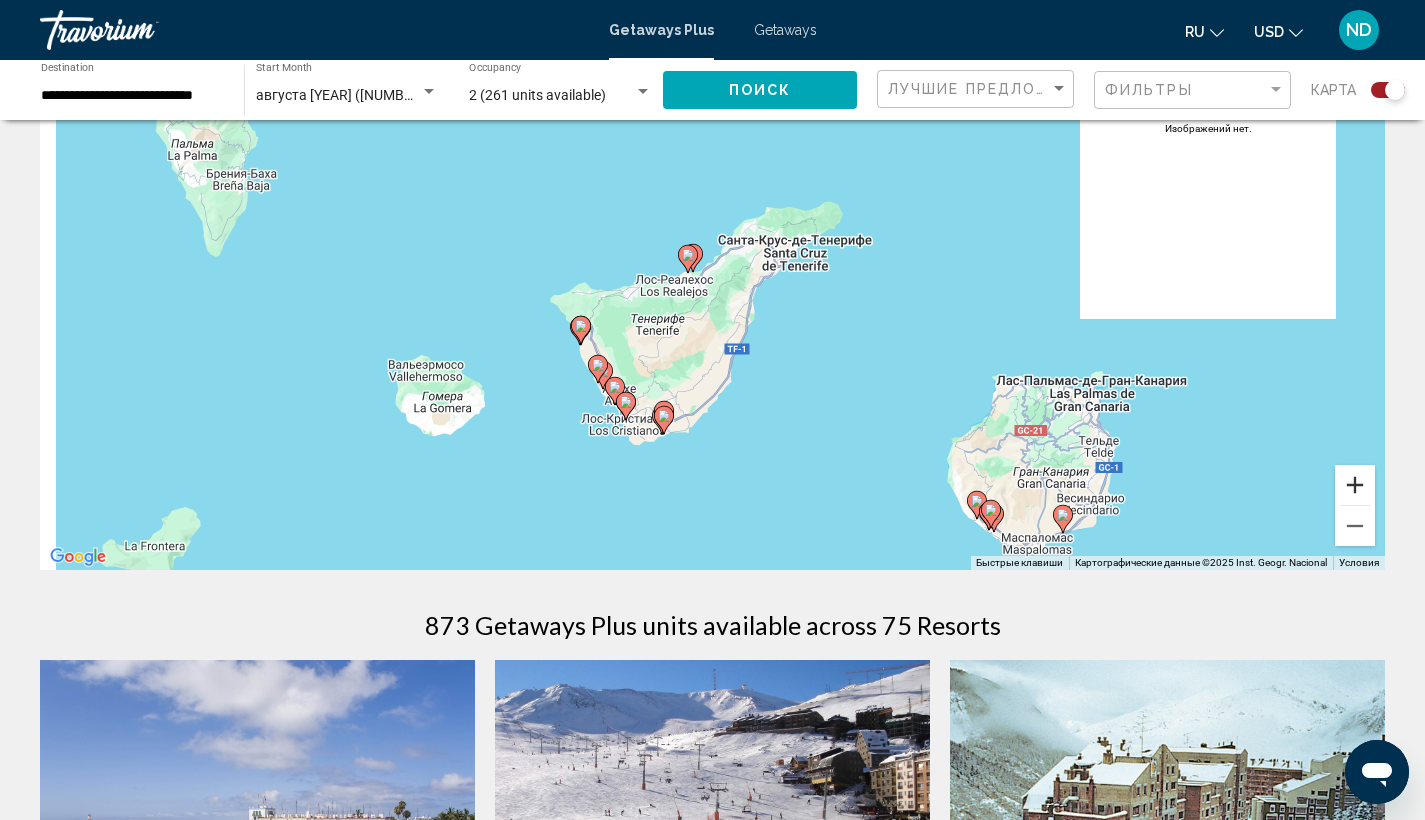 click at bounding box center (1355, 485) 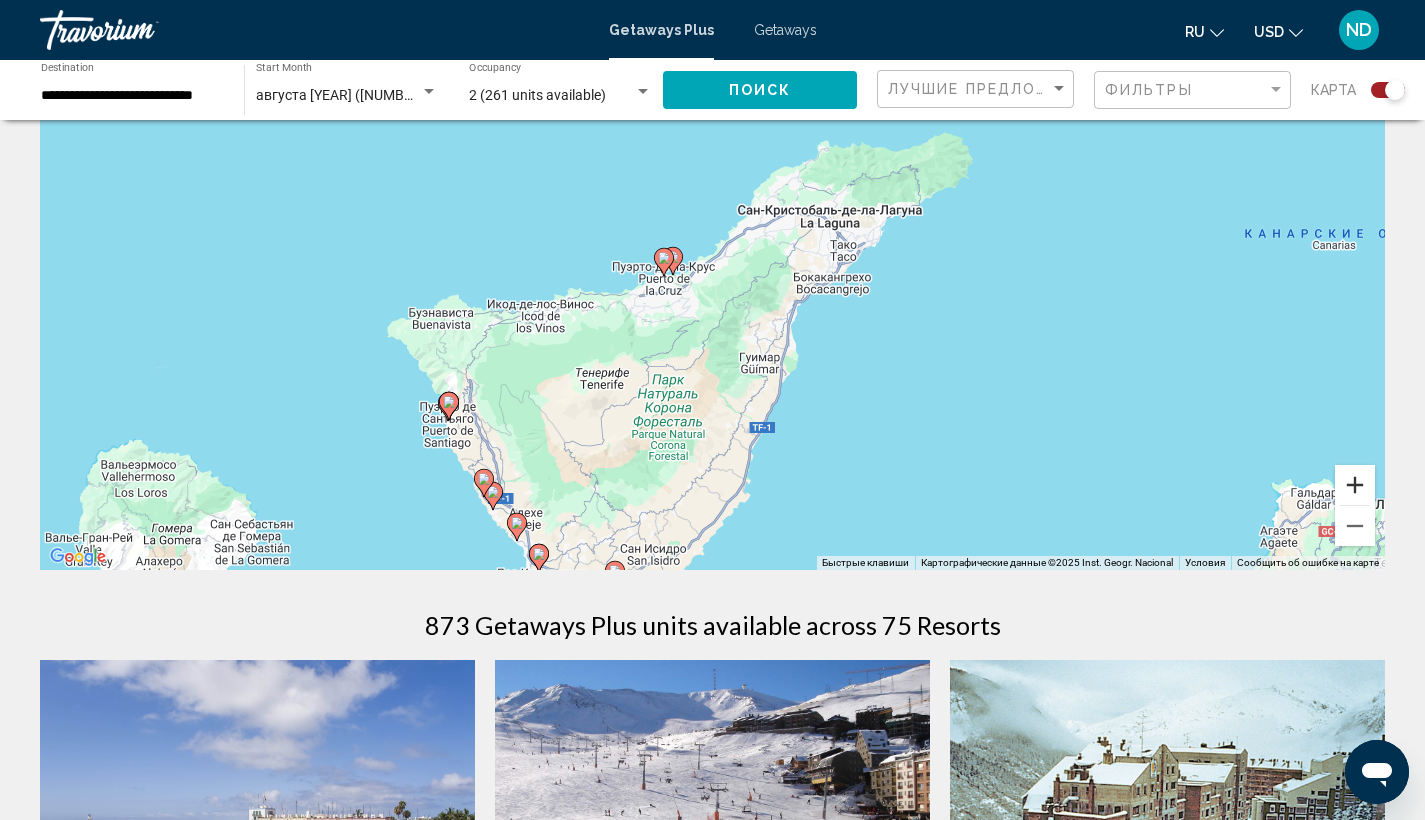 click at bounding box center [1355, 485] 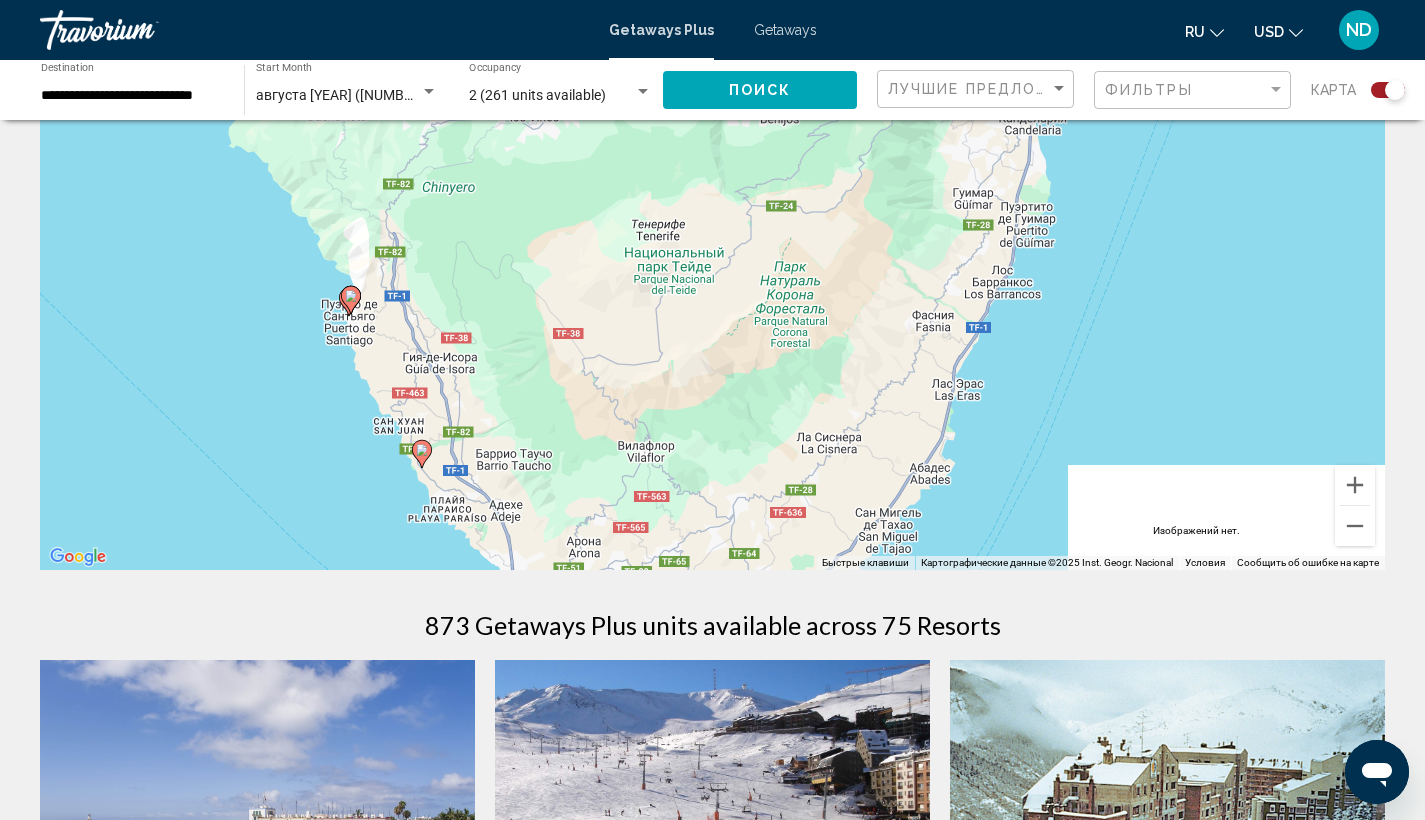 drag, startPoint x: 504, startPoint y: 352, endPoint x: 620, endPoint y: 151, distance: 232.0711 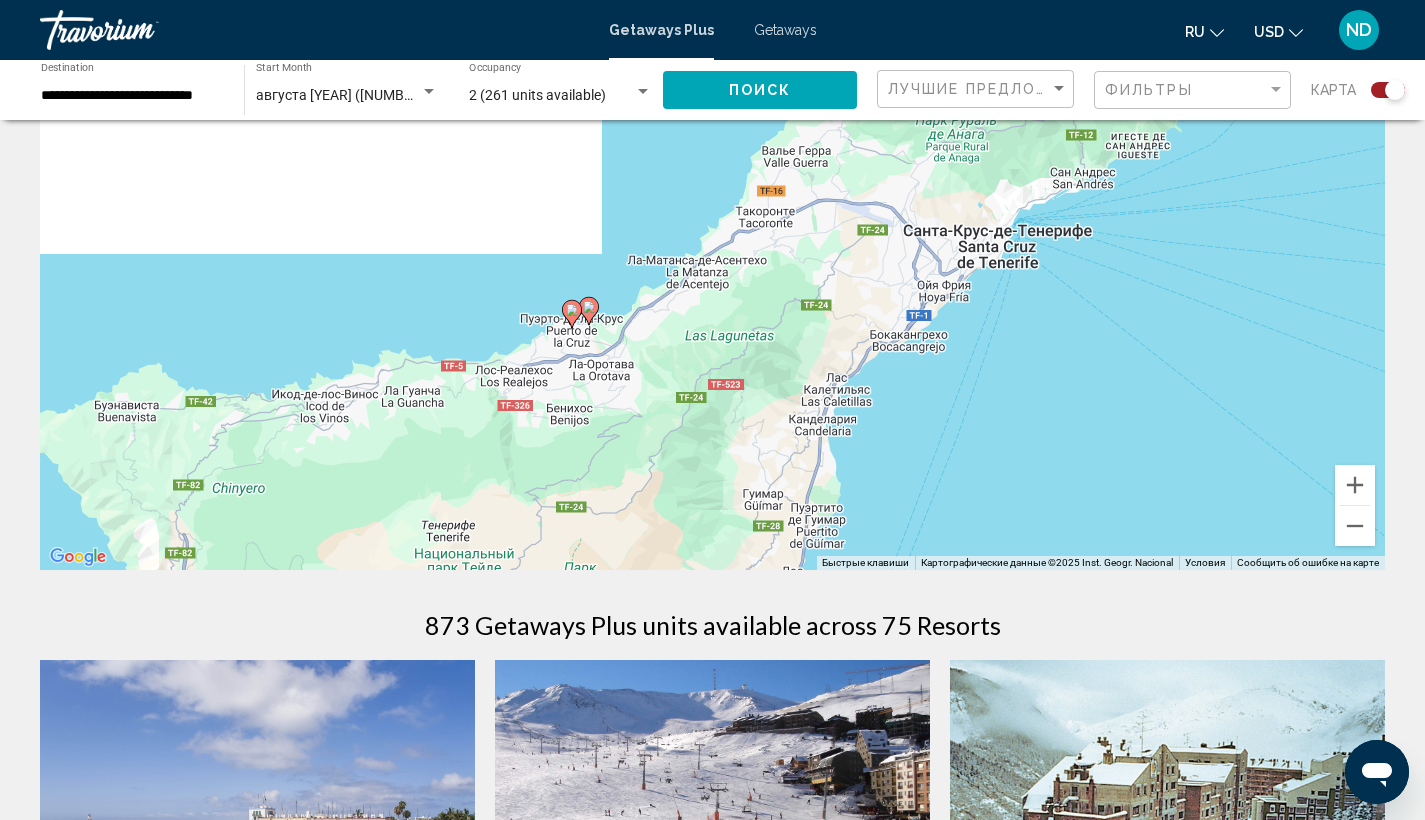 drag, startPoint x: 549, startPoint y: 440, endPoint x: 345, endPoint y: 754, distance: 374.4489 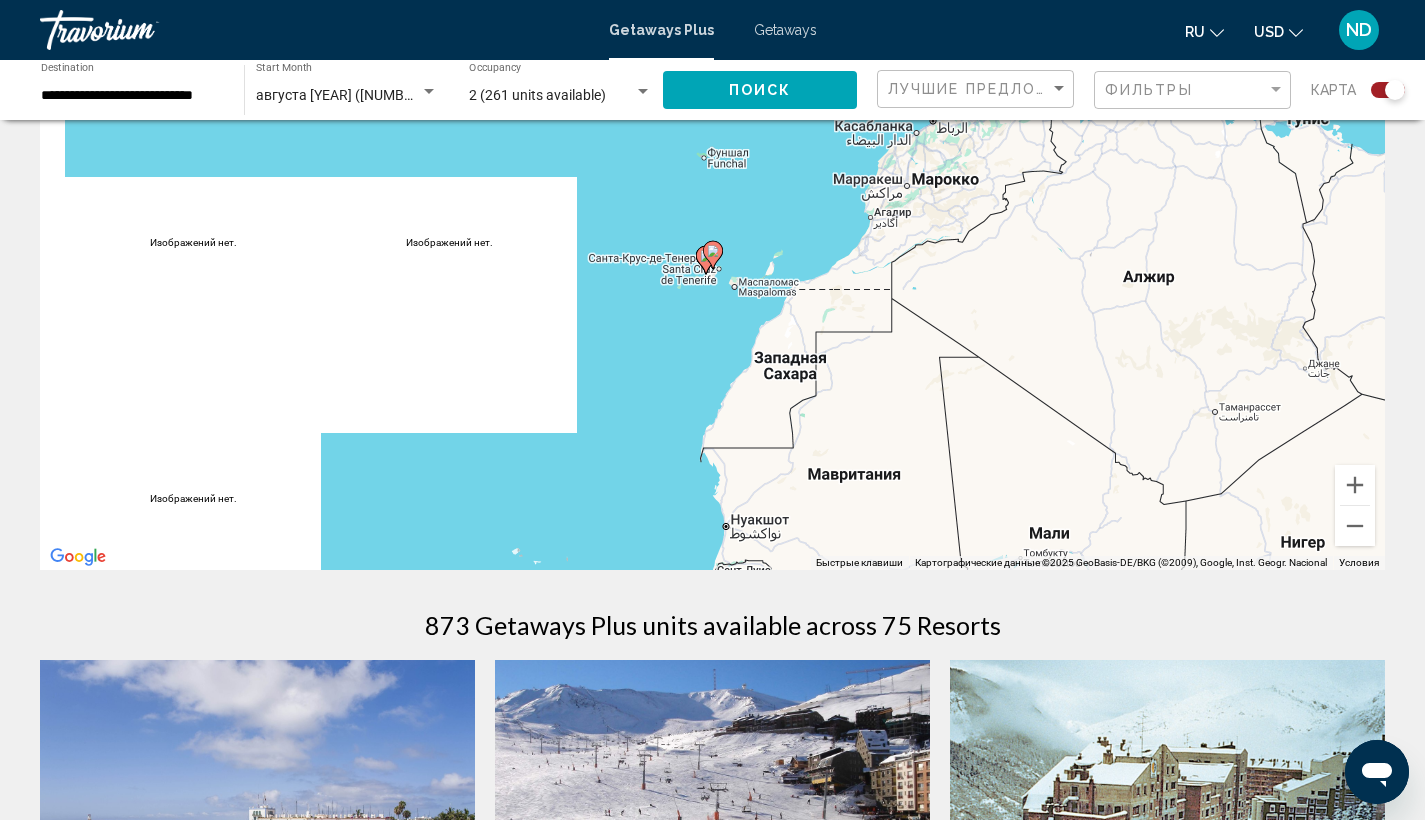 click 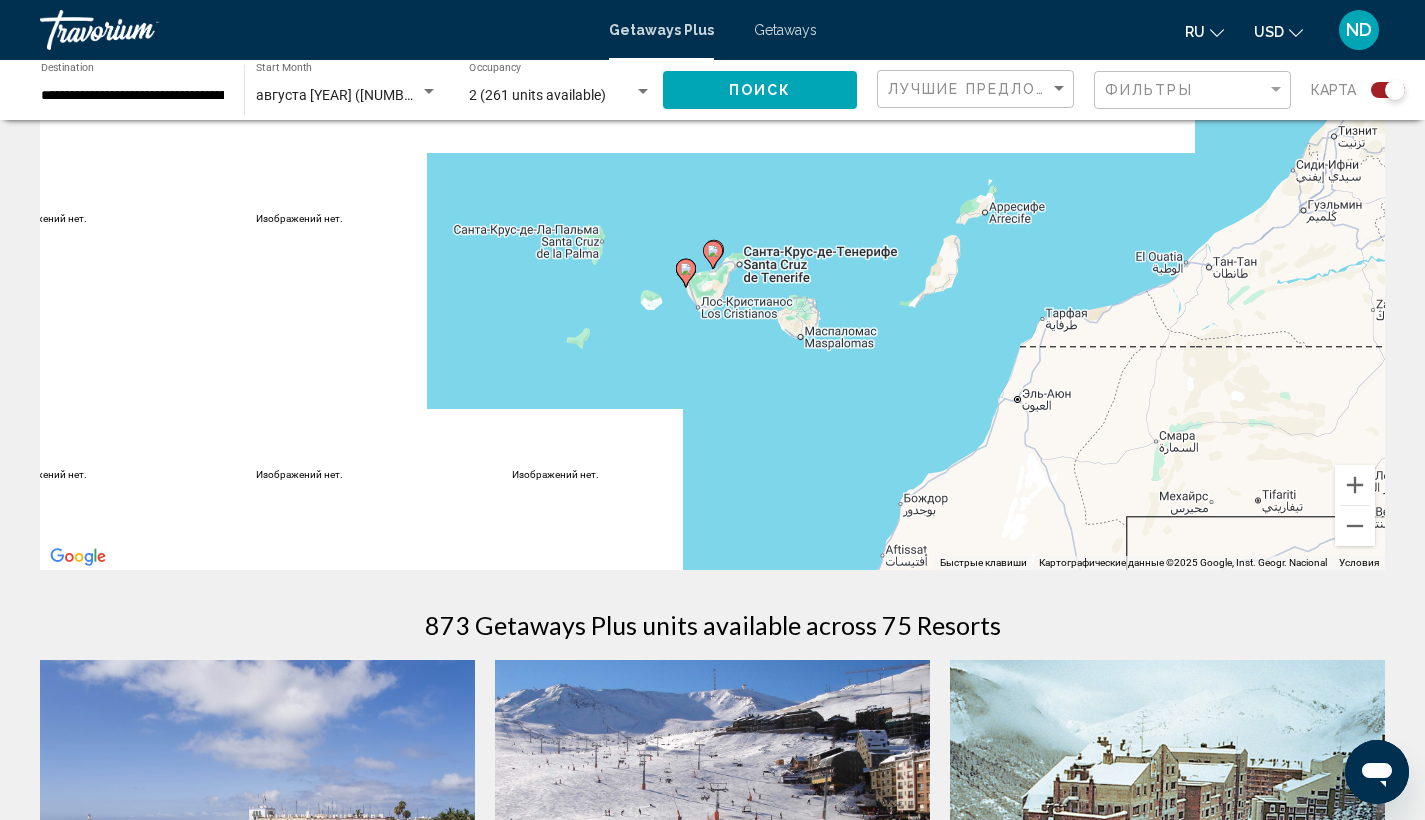 click 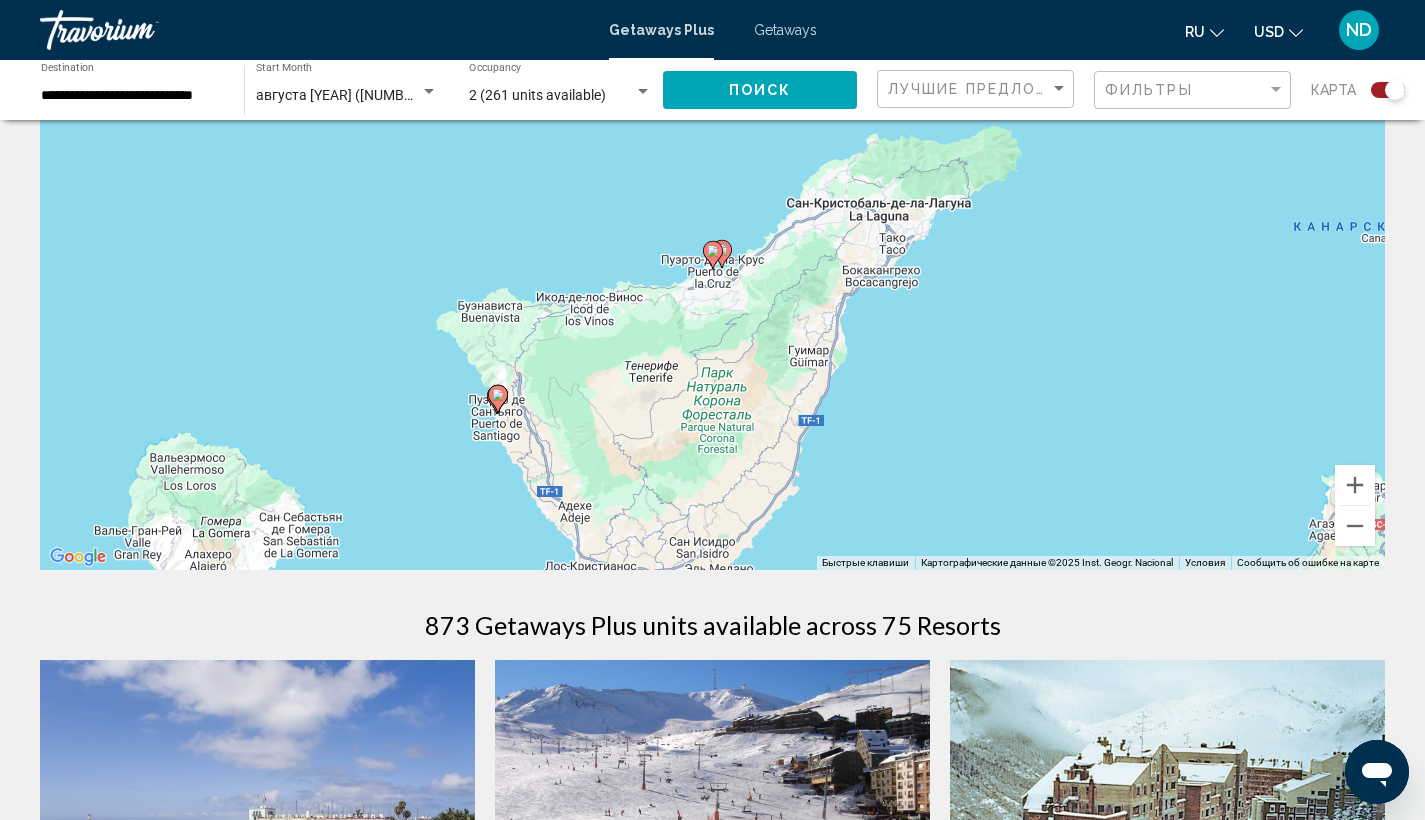 click 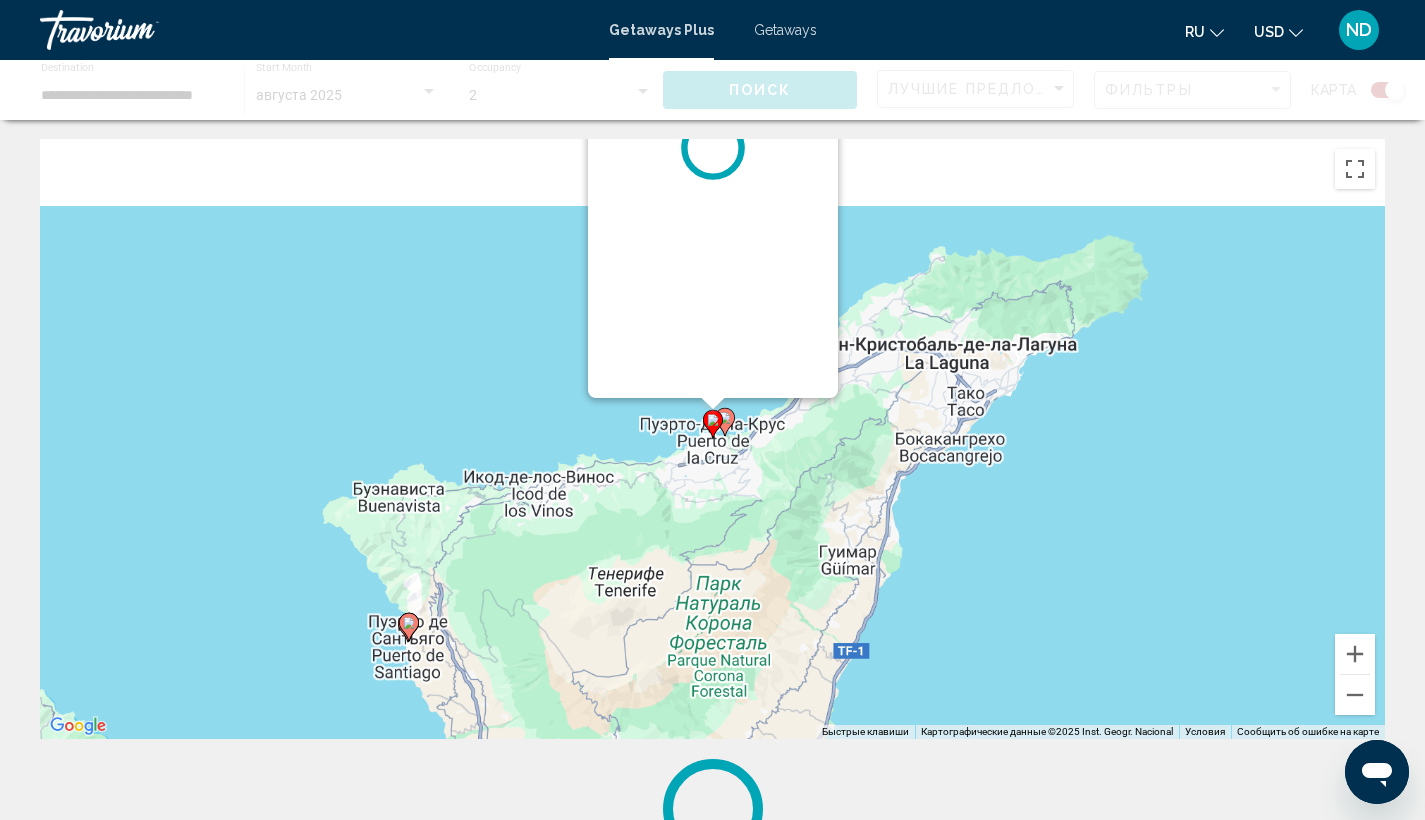 scroll, scrollTop: 0, scrollLeft: 0, axis: both 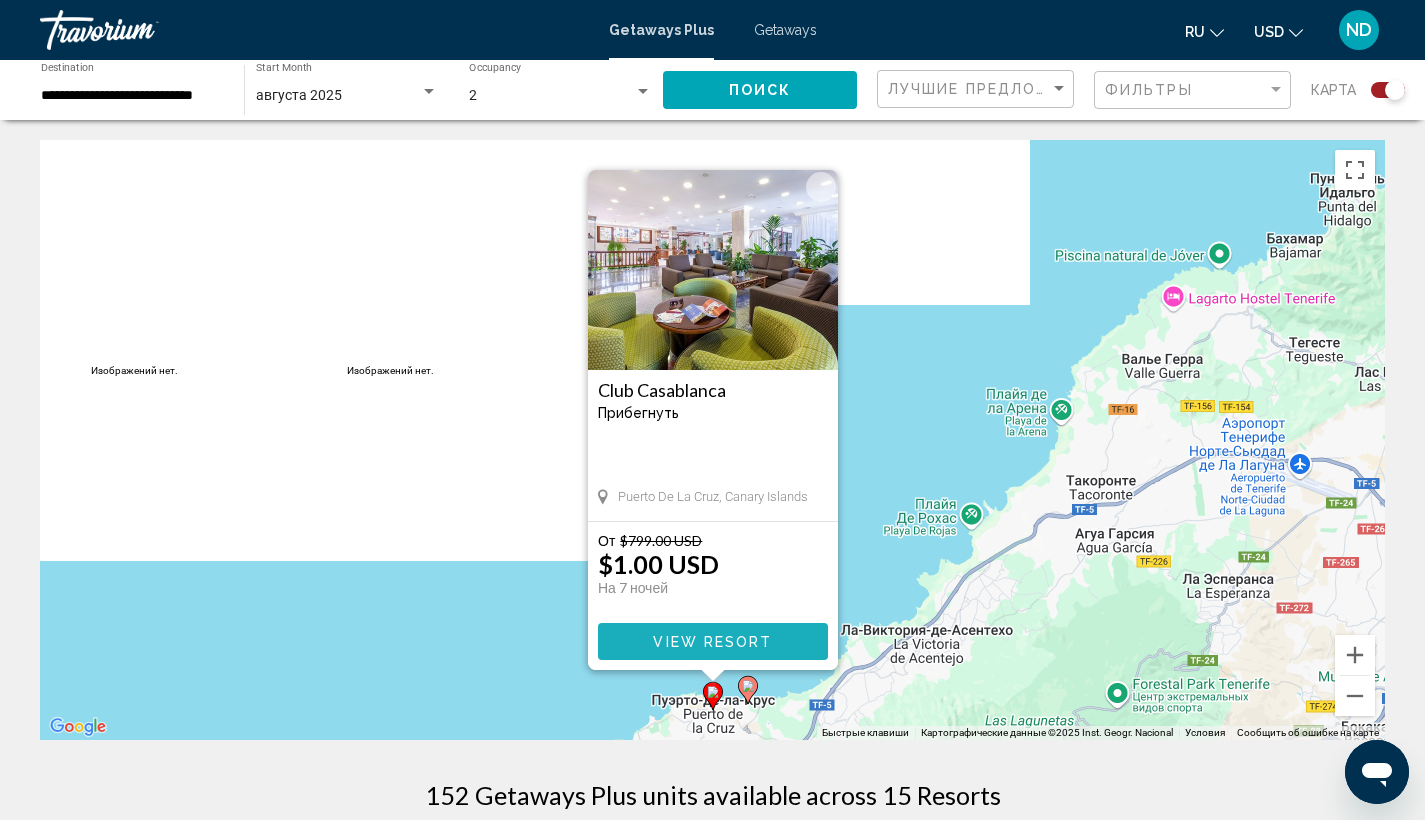 click on "View Resort" at bounding box center [712, 642] 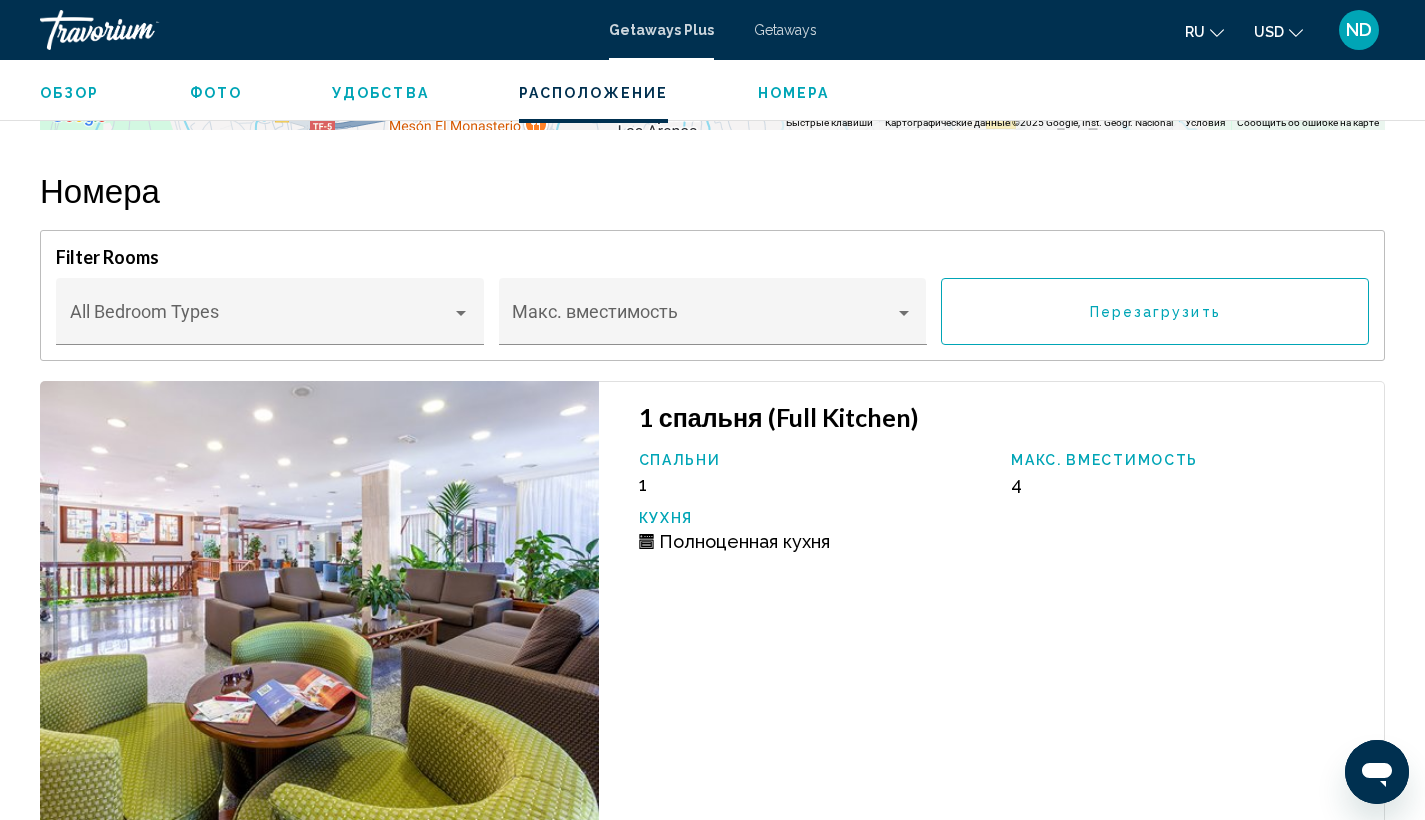 scroll, scrollTop: 2788, scrollLeft: 0, axis: vertical 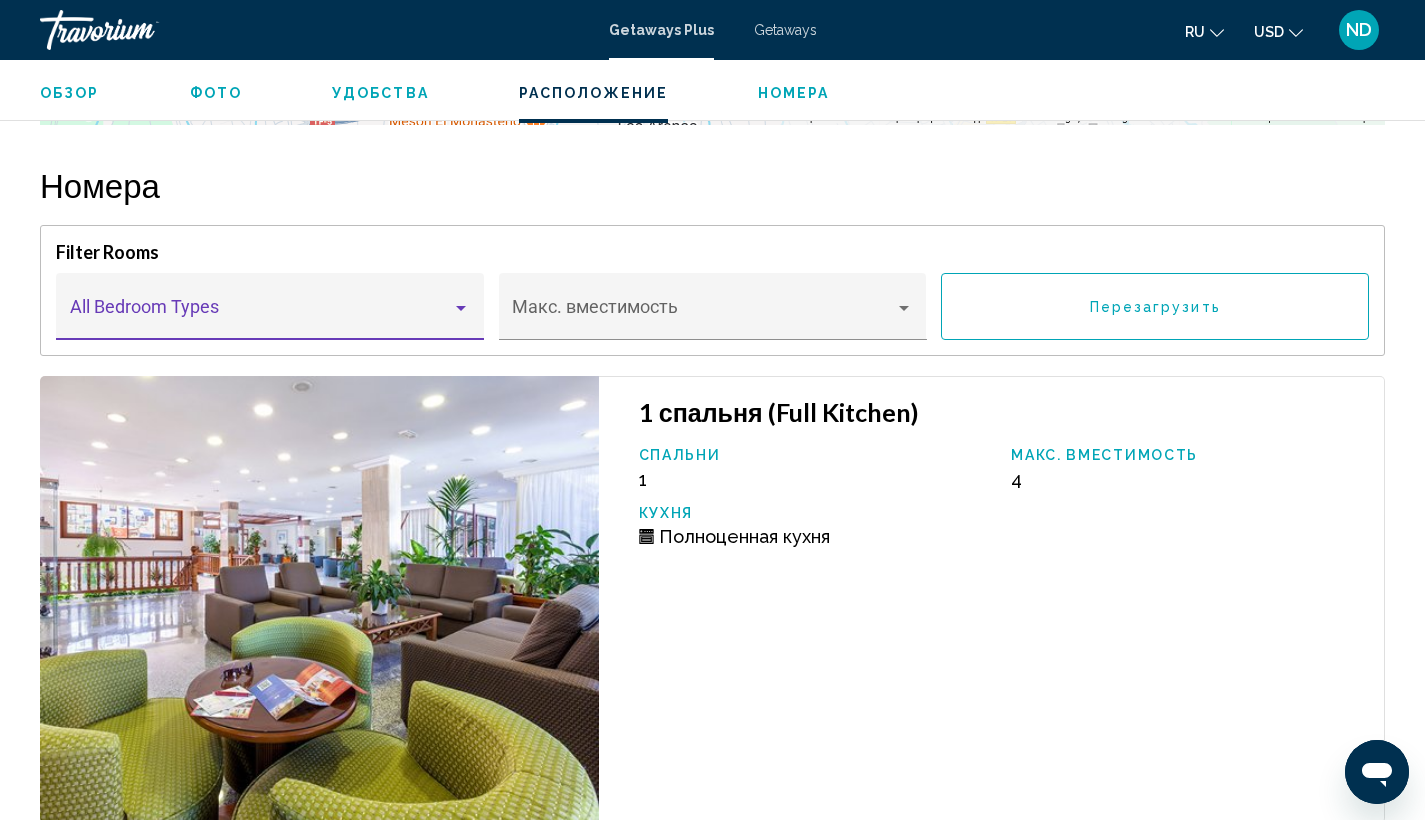 click at bounding box center (461, 308) 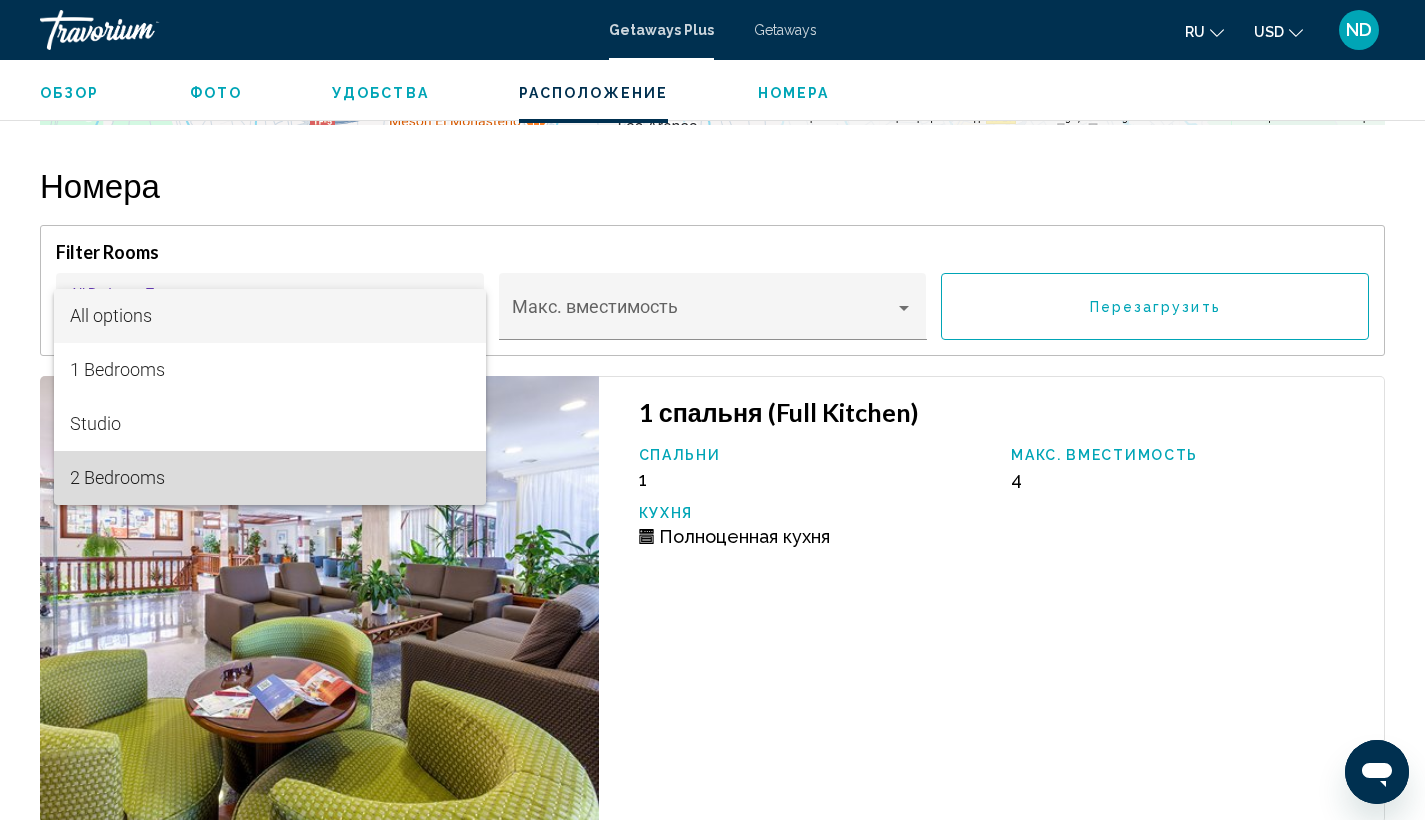 click on "2 Bedrooms" at bounding box center [270, 478] 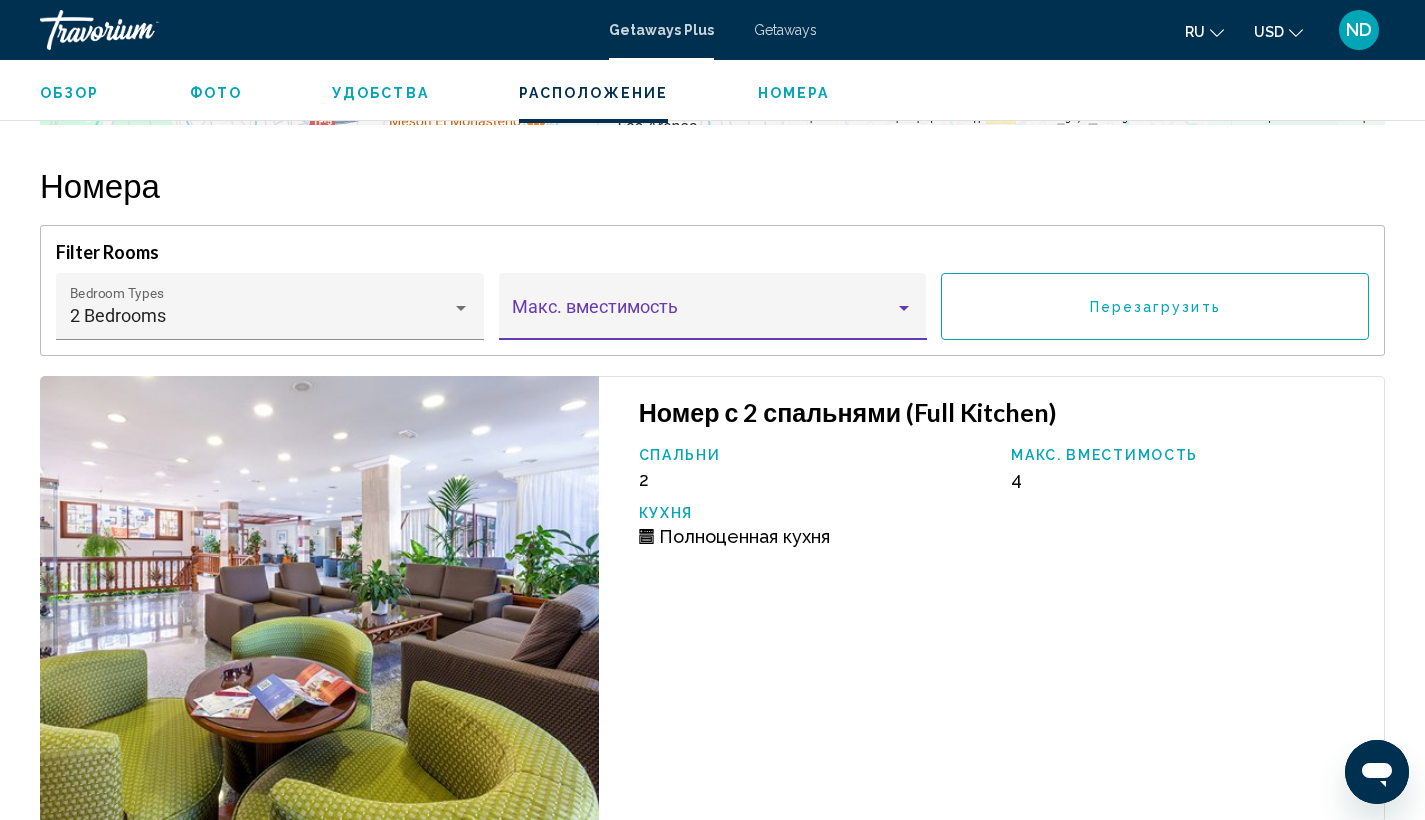 click at bounding box center (904, 308) 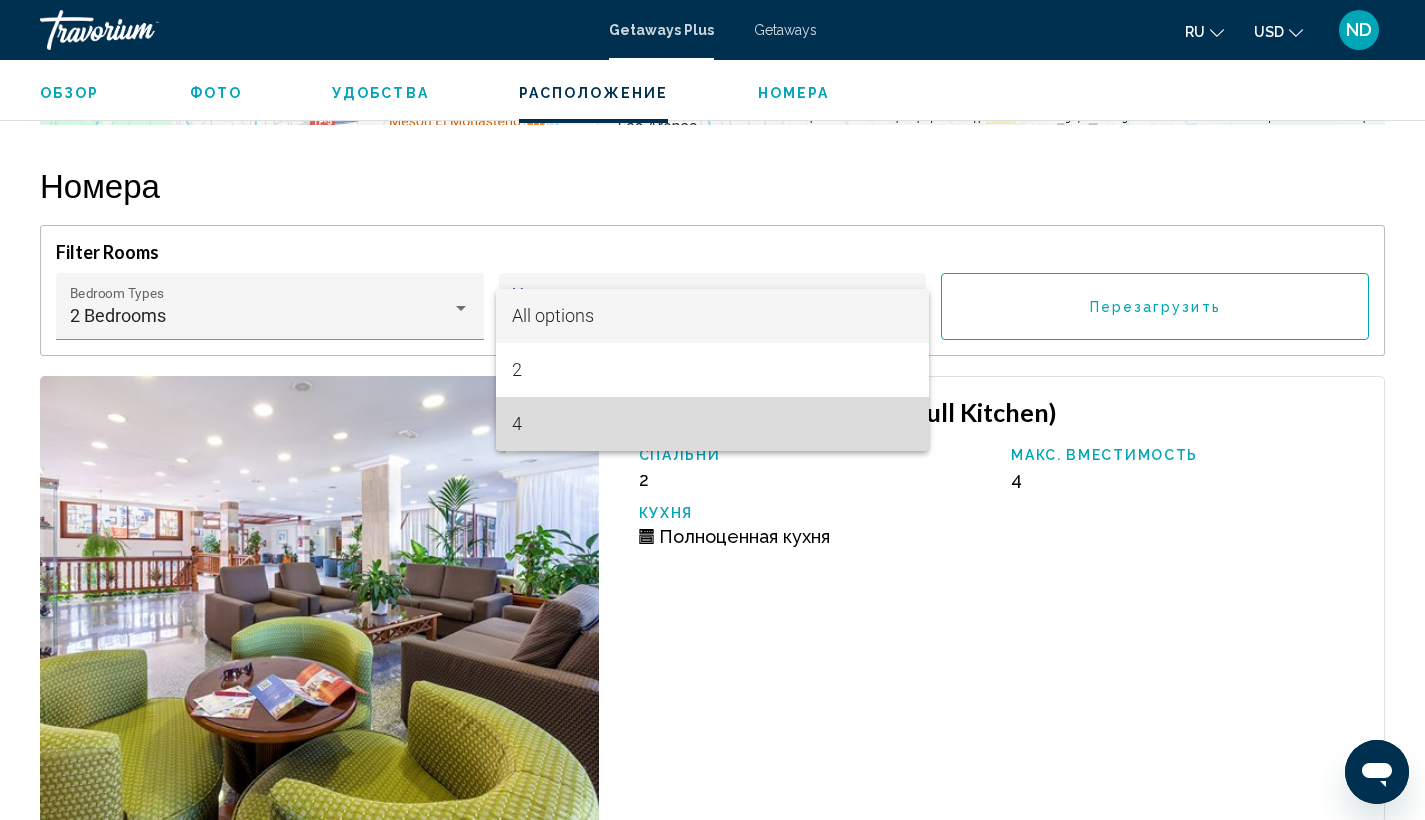 click on "4" at bounding box center (712, 424) 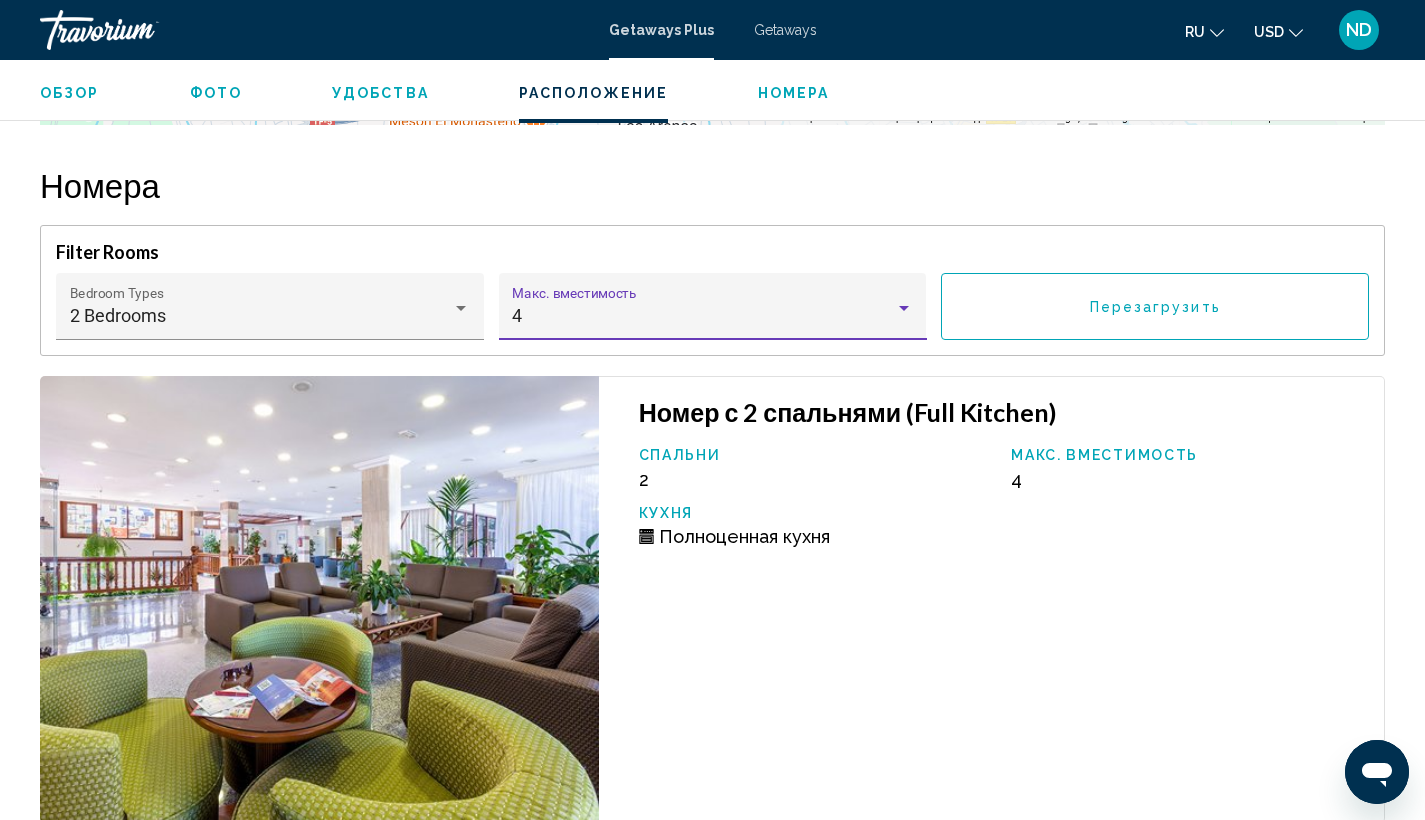 click on "Перезагрузить" at bounding box center [1155, 306] 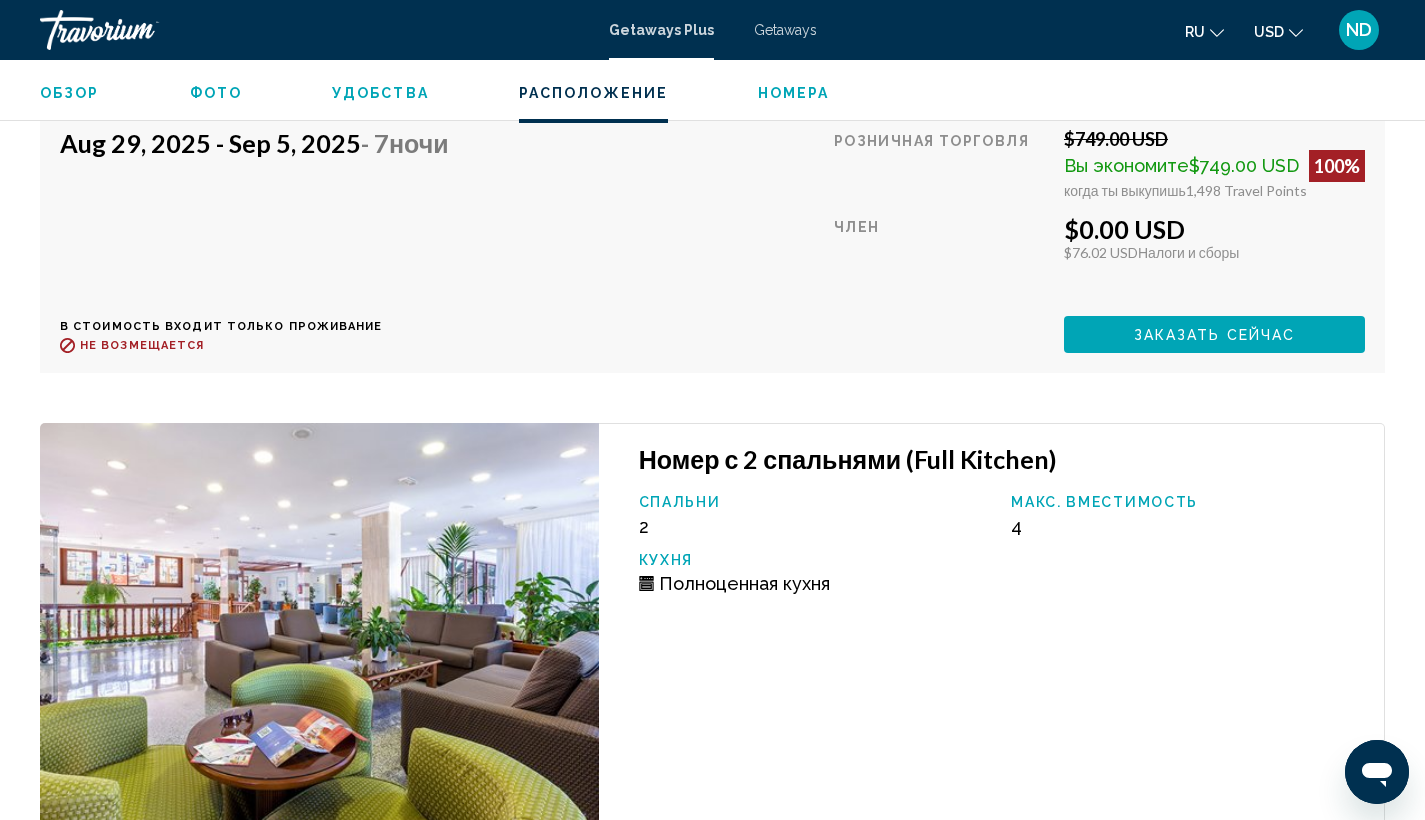 scroll, scrollTop: 8541, scrollLeft: 0, axis: vertical 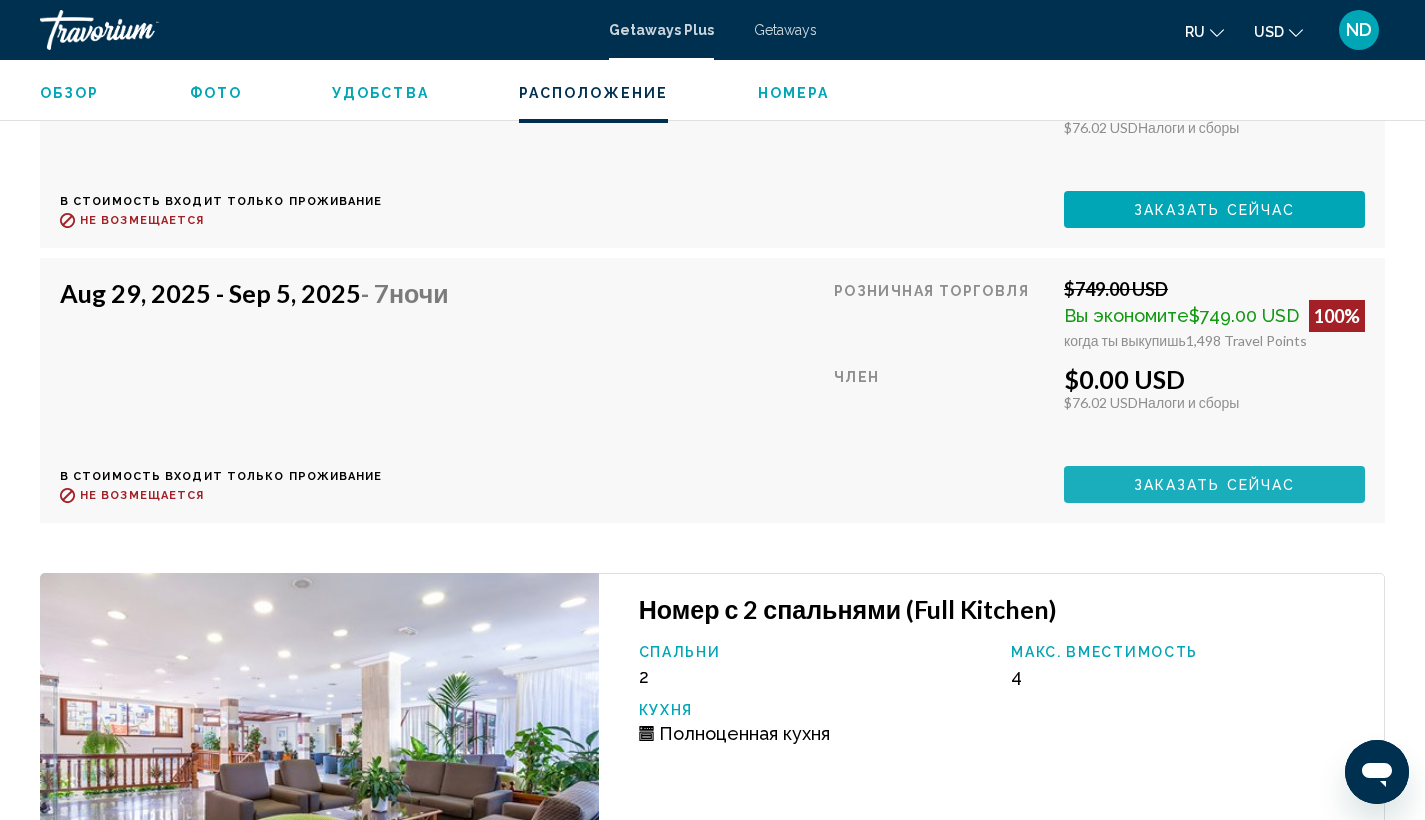 click on "Заказать сейчас" at bounding box center [1214, -4693] 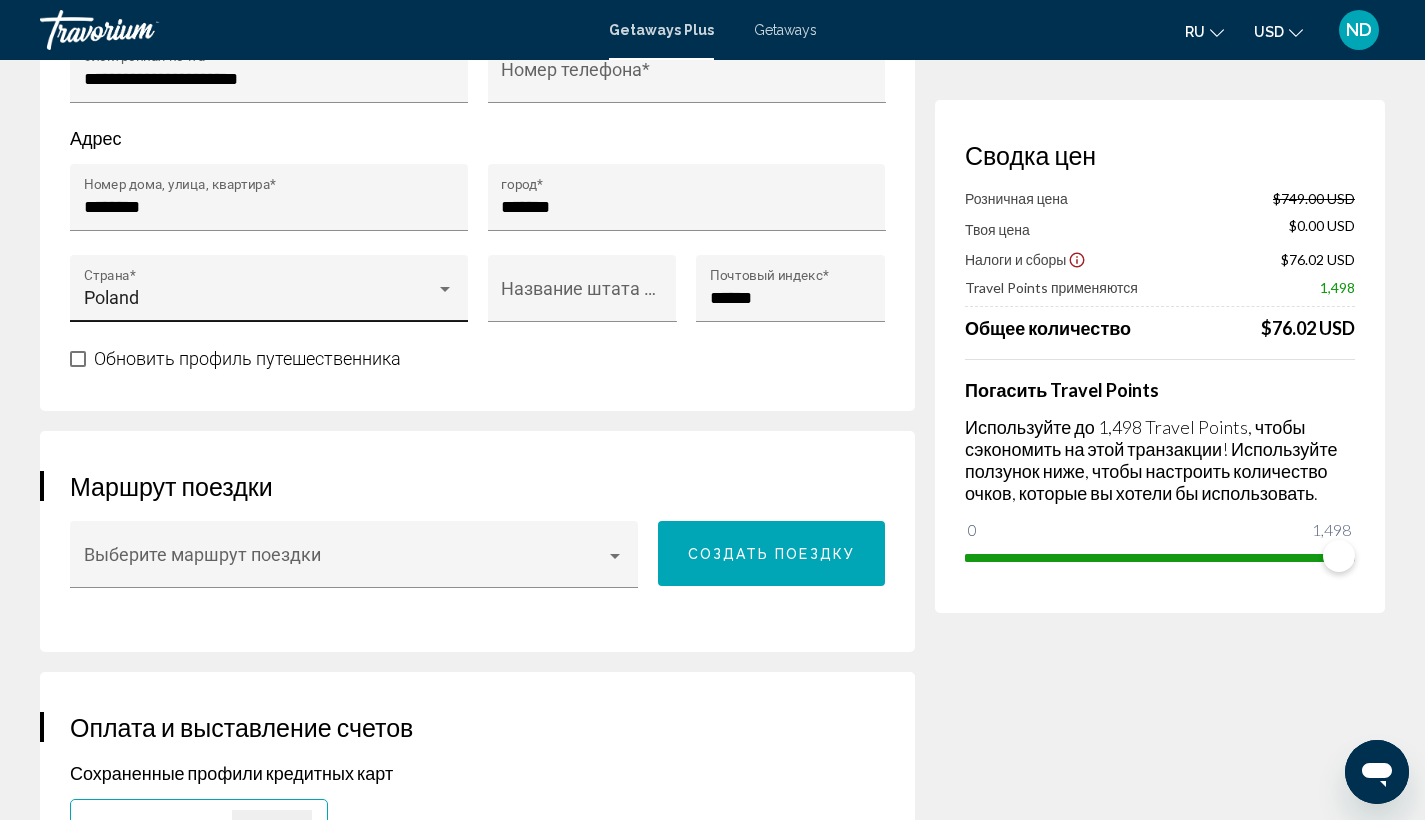 scroll, scrollTop: 929, scrollLeft: 0, axis: vertical 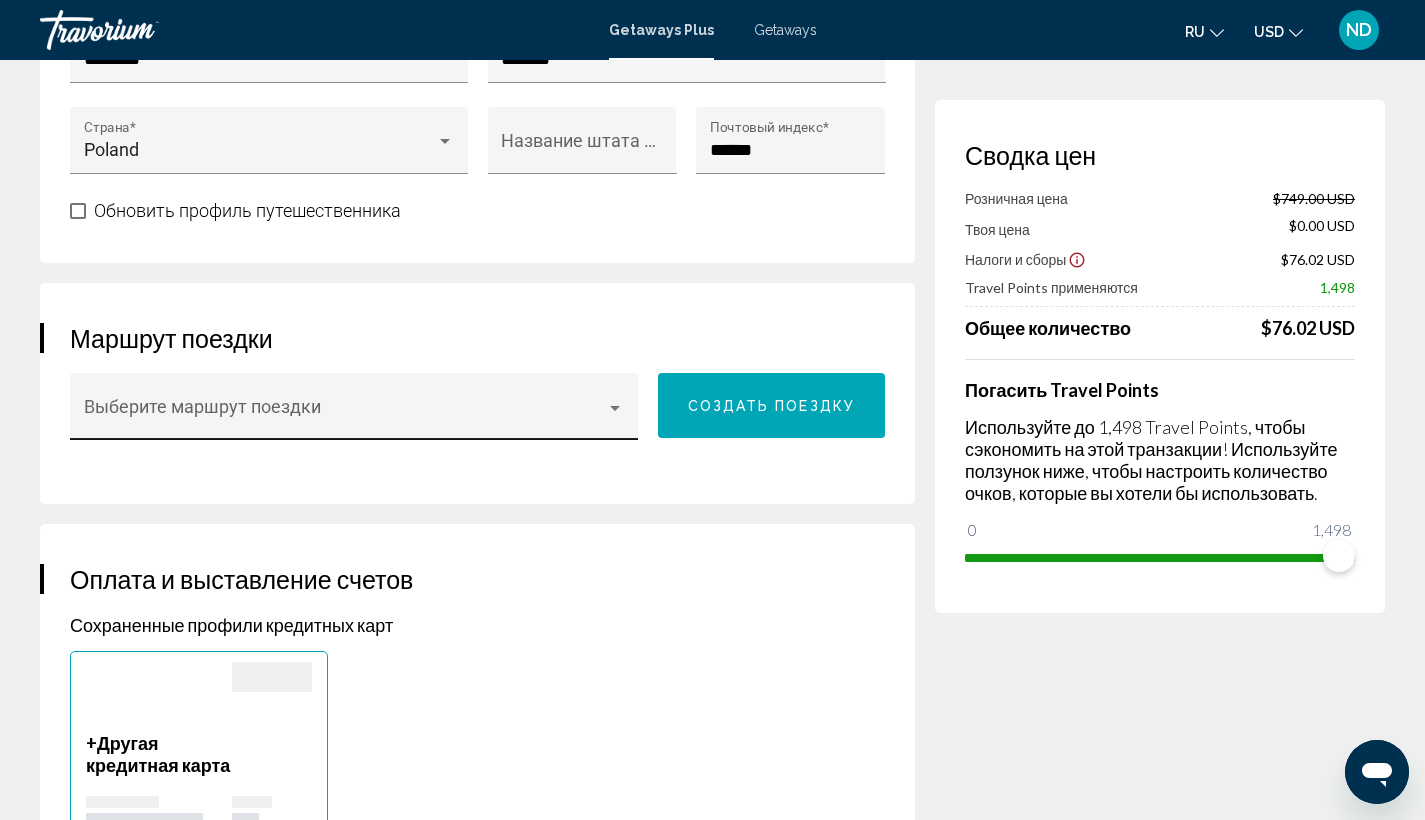 click at bounding box center [615, 408] 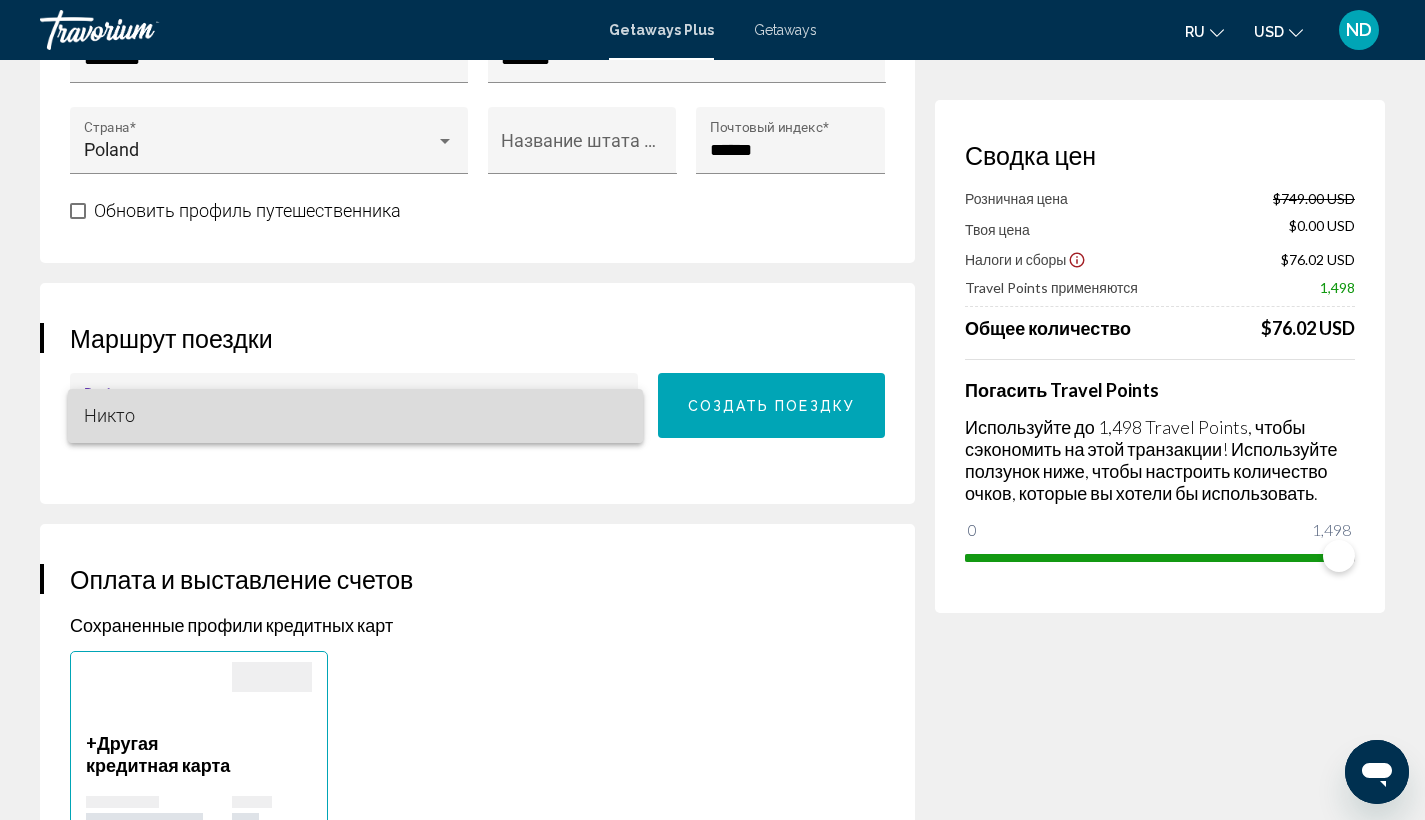 click on "Никто" at bounding box center [356, 416] 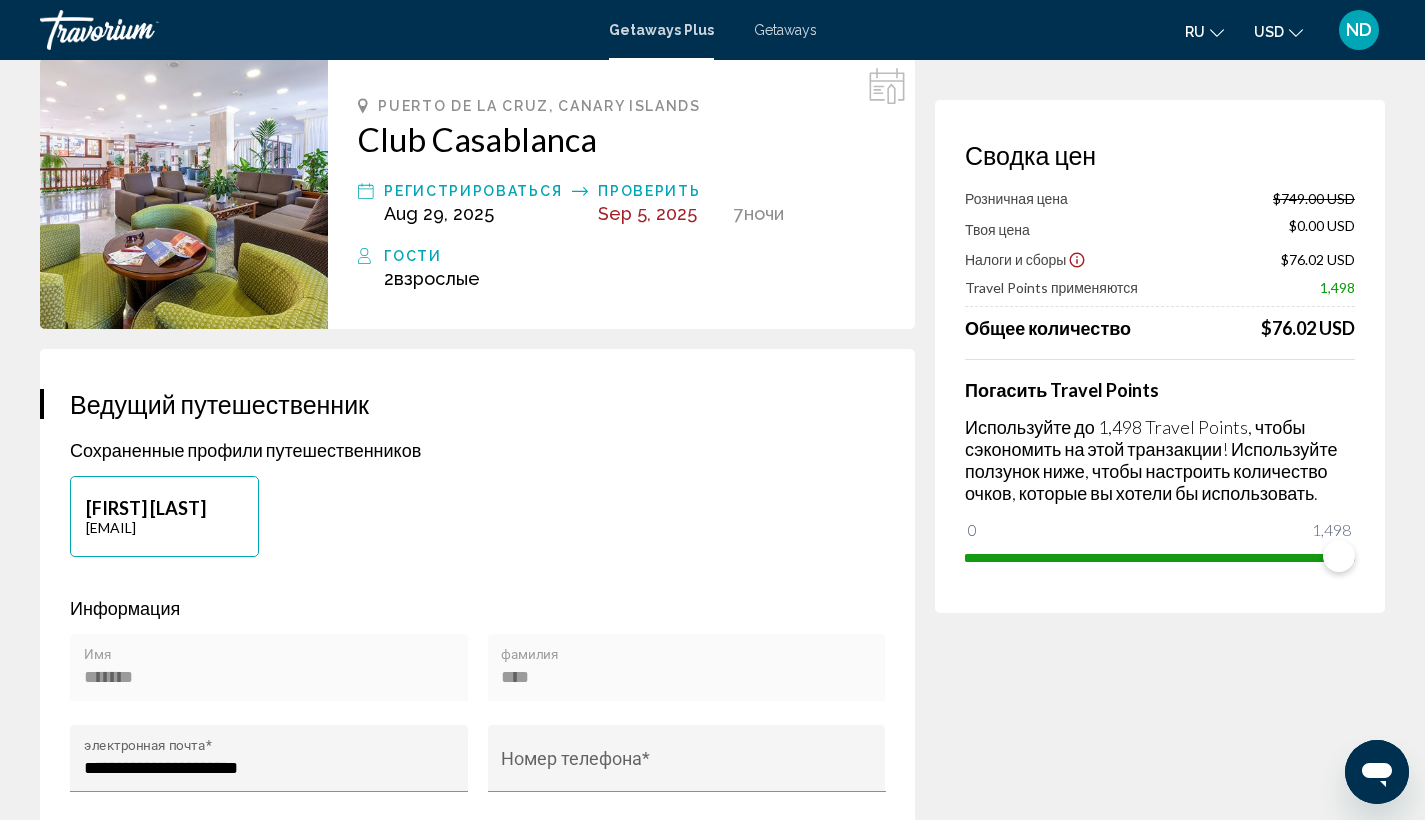scroll, scrollTop: 0, scrollLeft: 0, axis: both 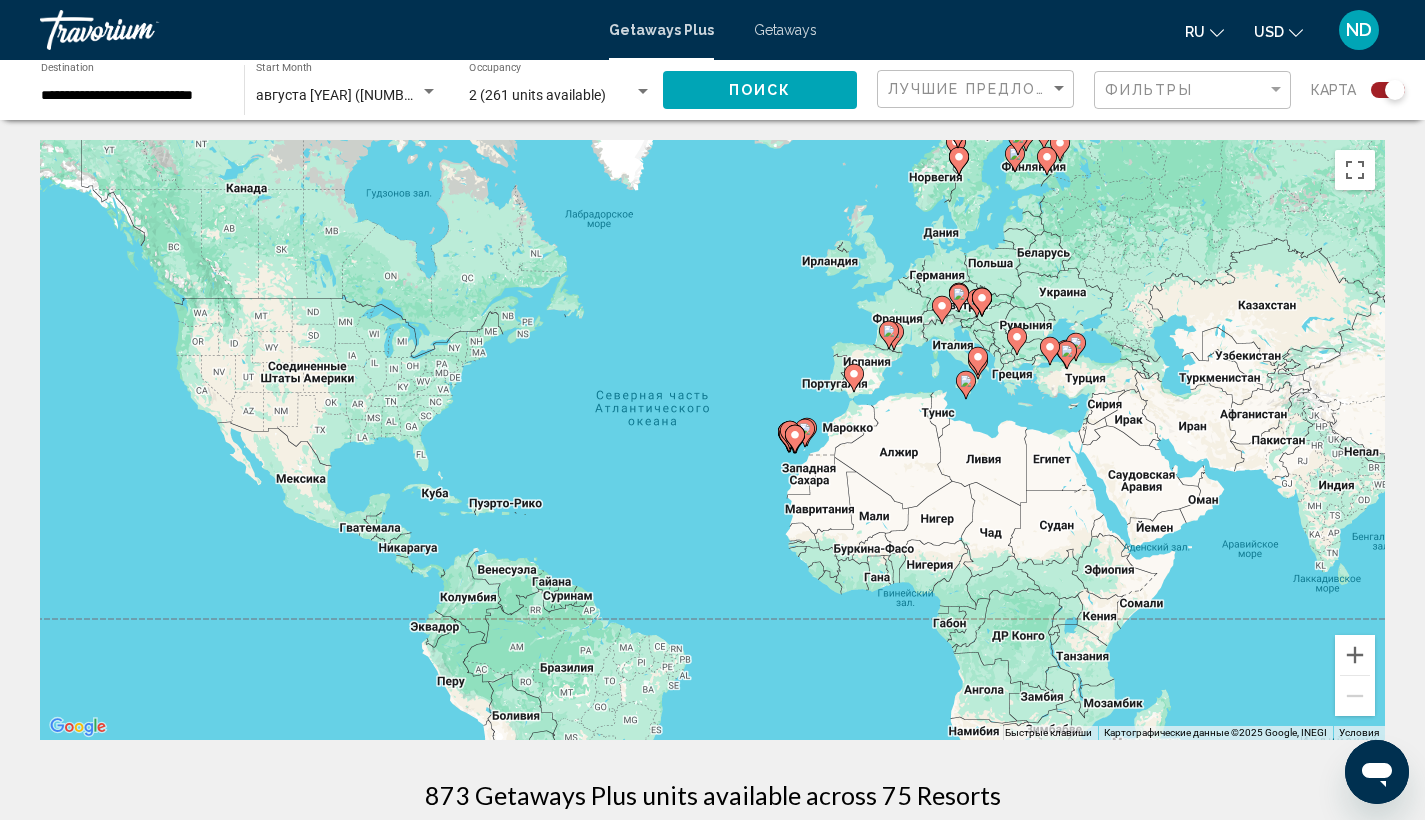 click at bounding box center [643, 91] 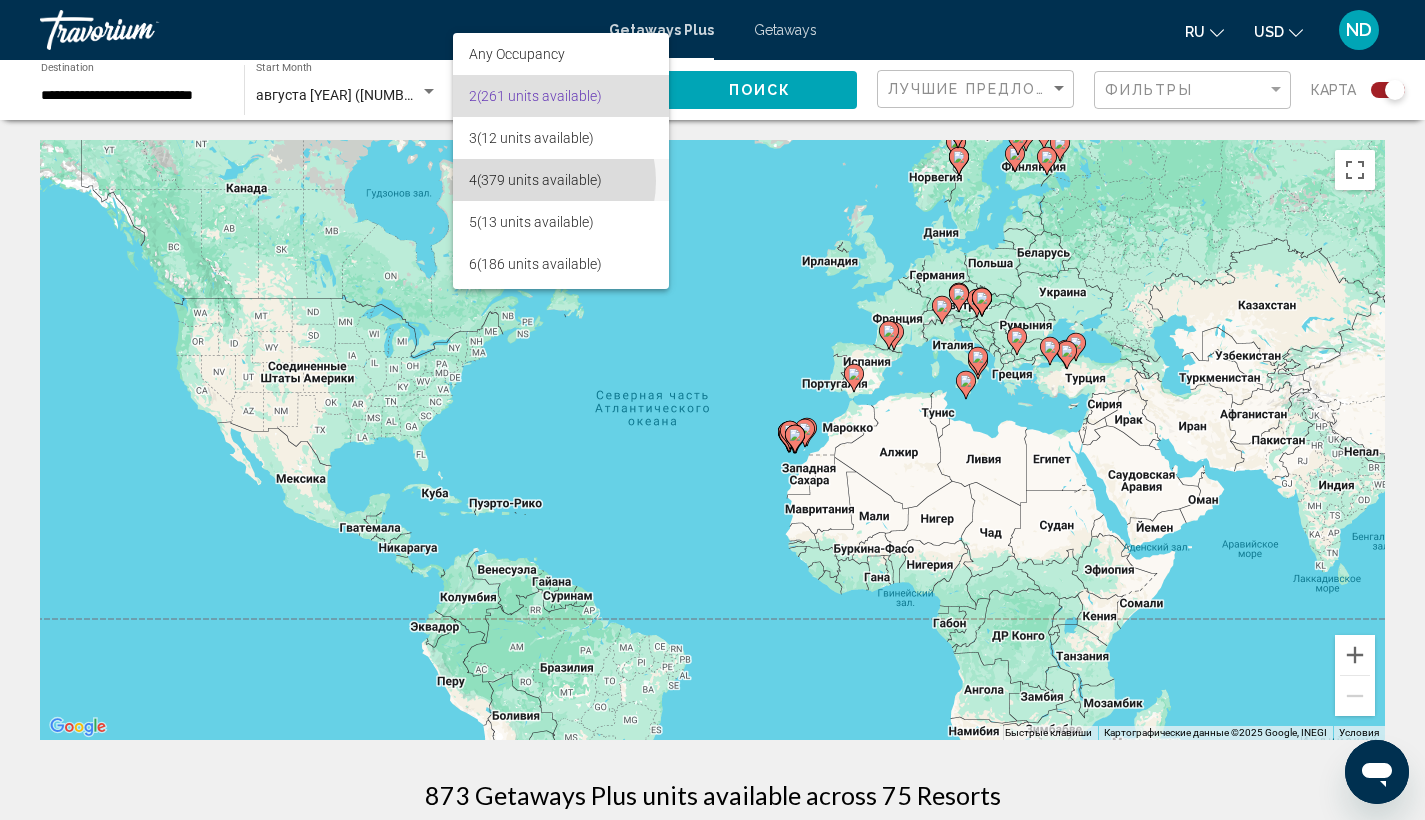 click on "4  (379 units available)" at bounding box center [560, 180] 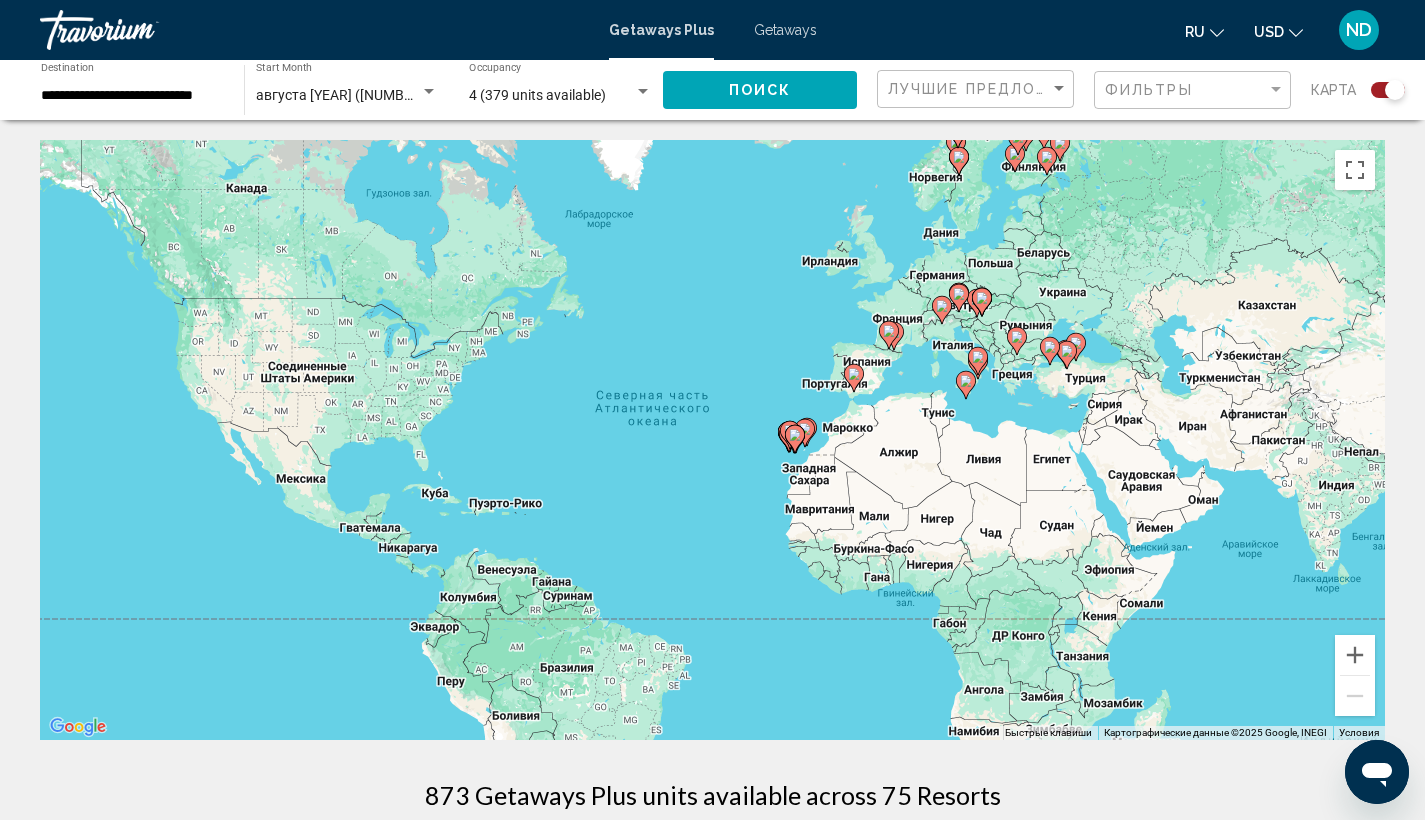 click on "августа 2025 (873 units available) Start Month All Start Months" 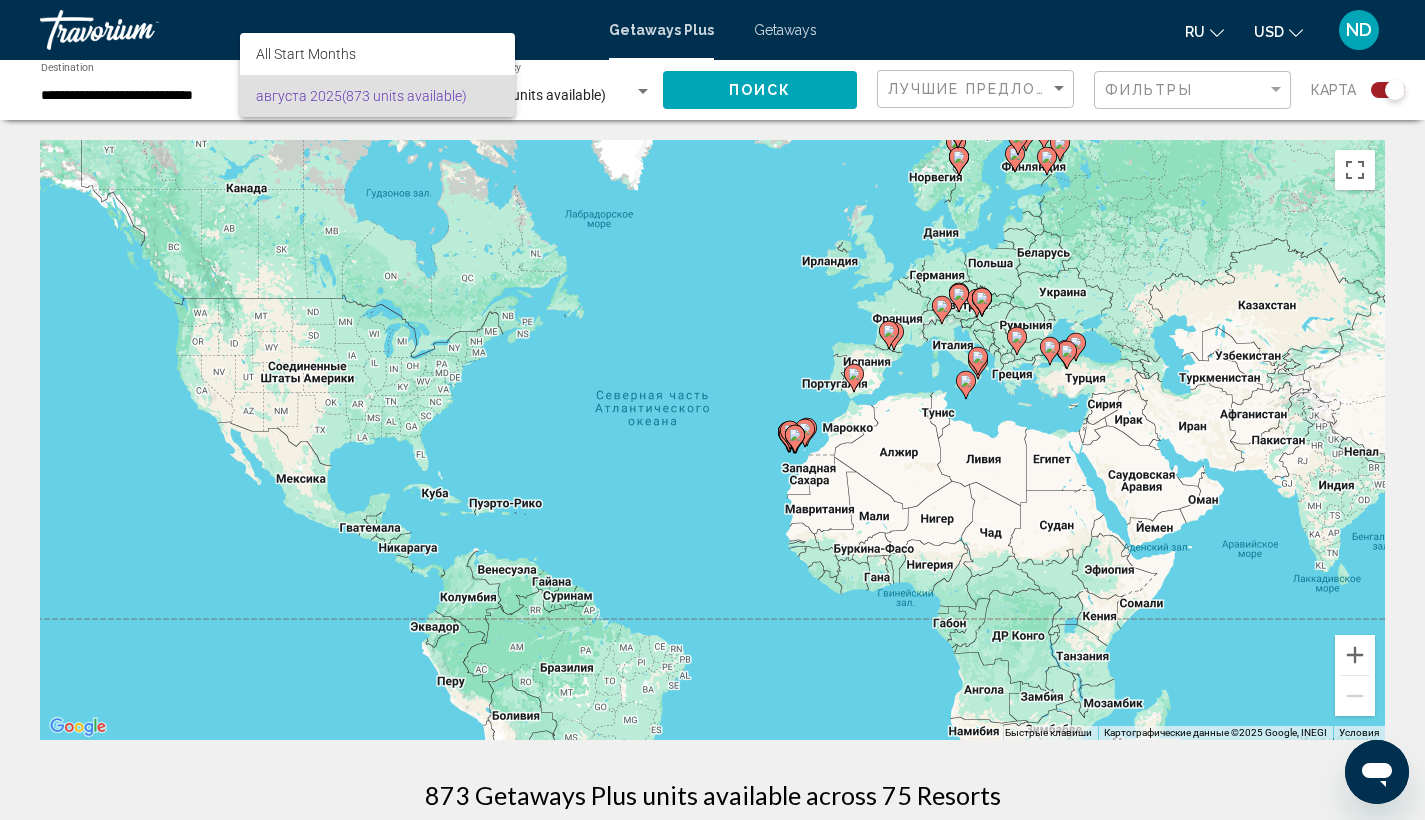 click at bounding box center [712, 410] 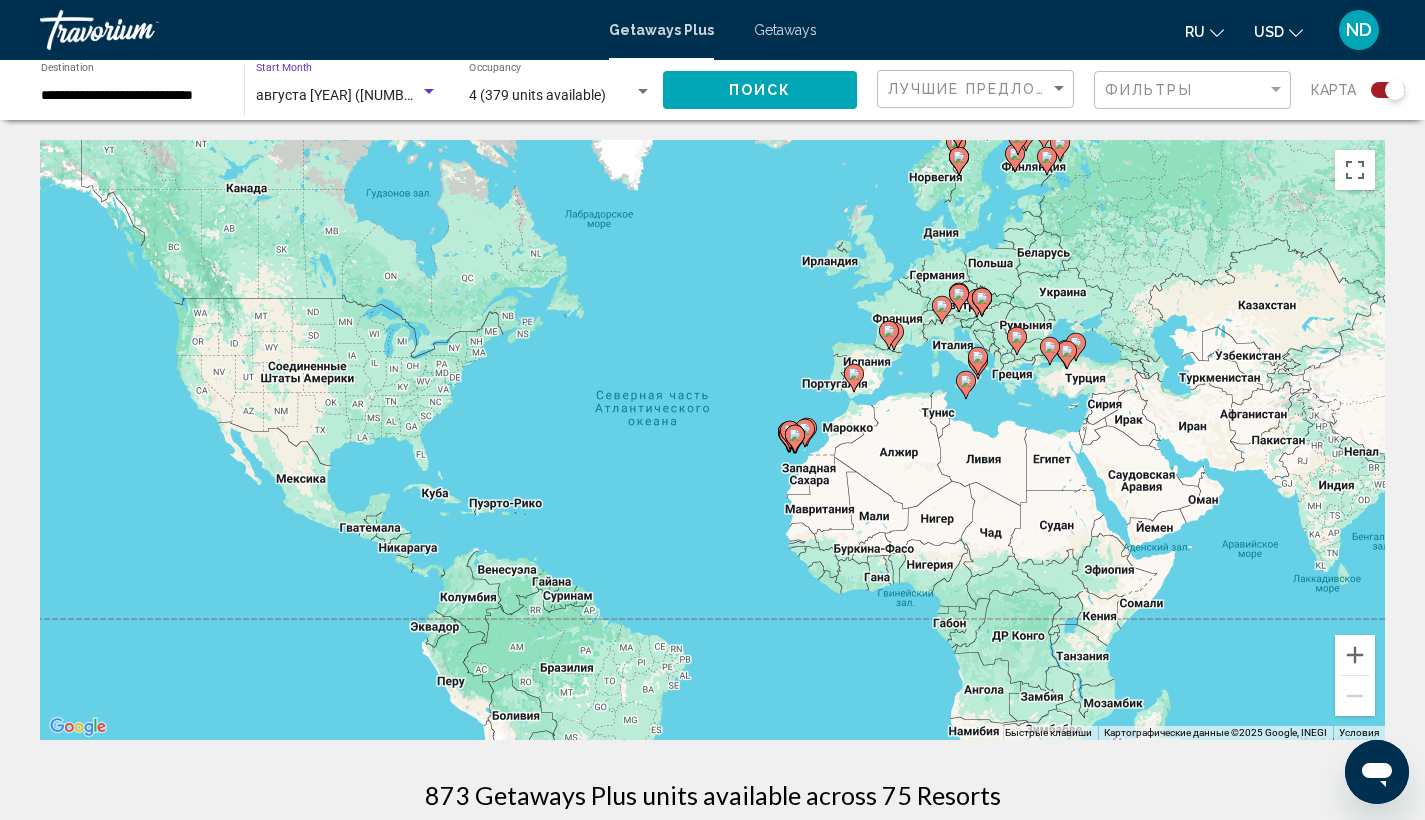 click at bounding box center (429, 91) 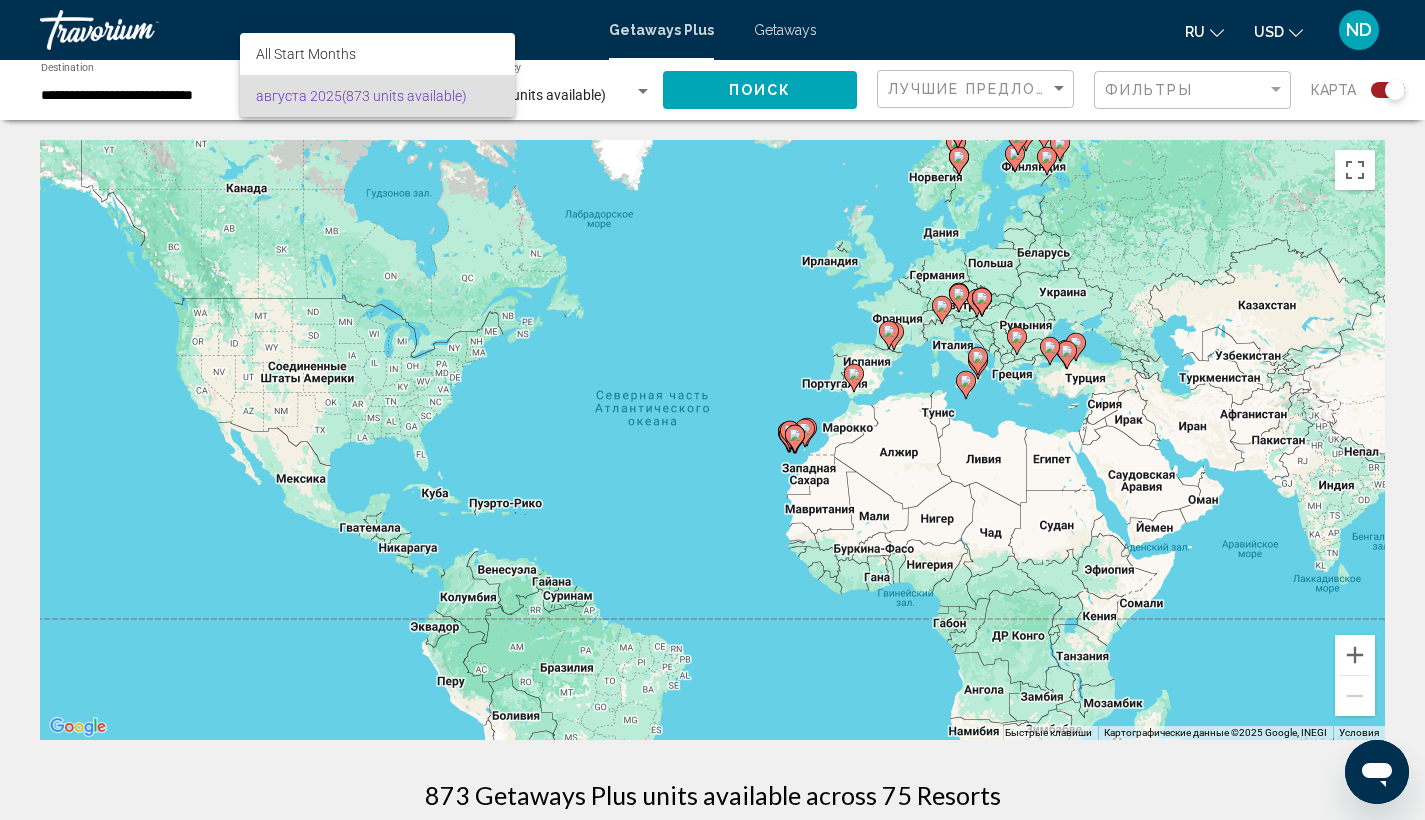 click at bounding box center (712, 410) 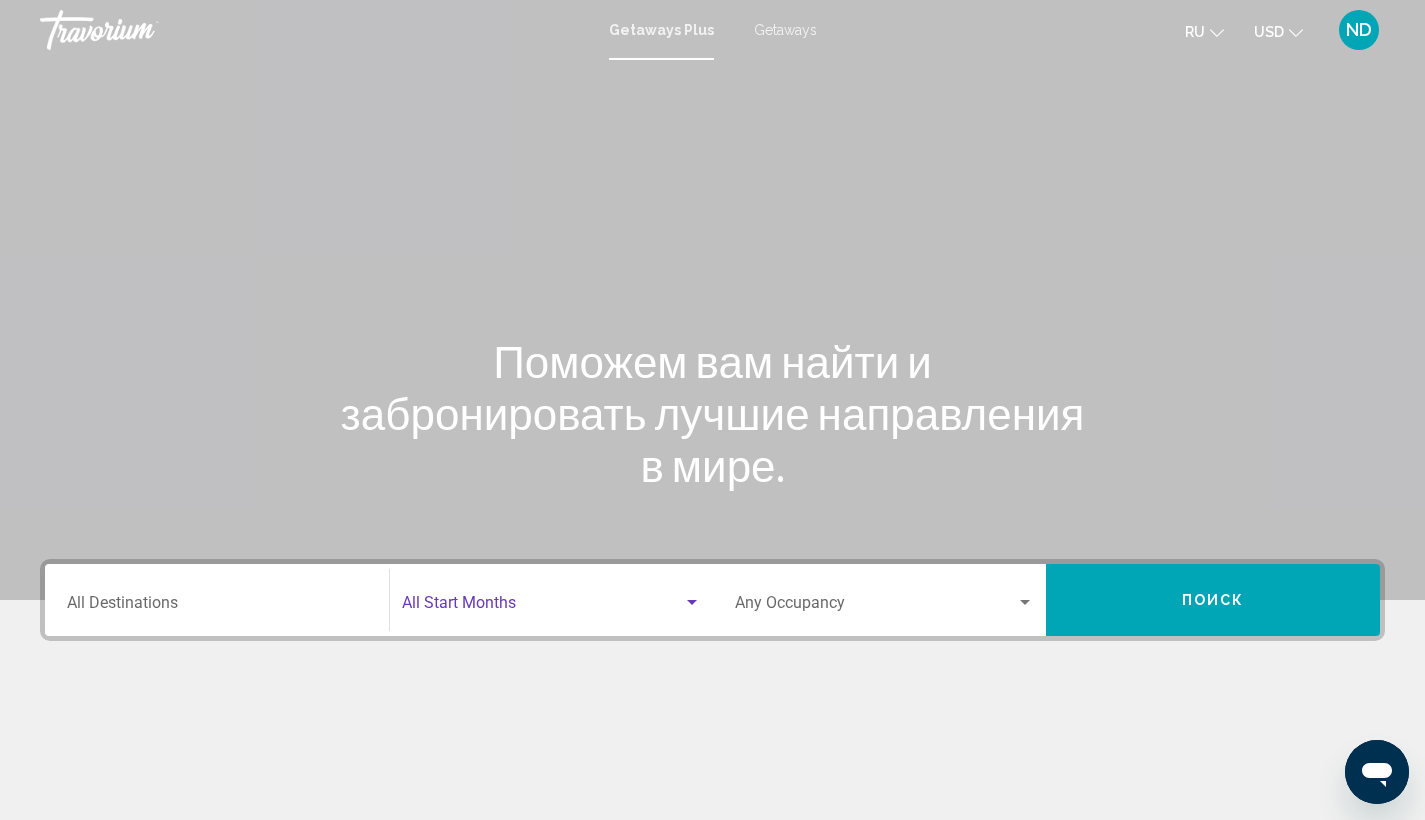 click at bounding box center (692, 603) 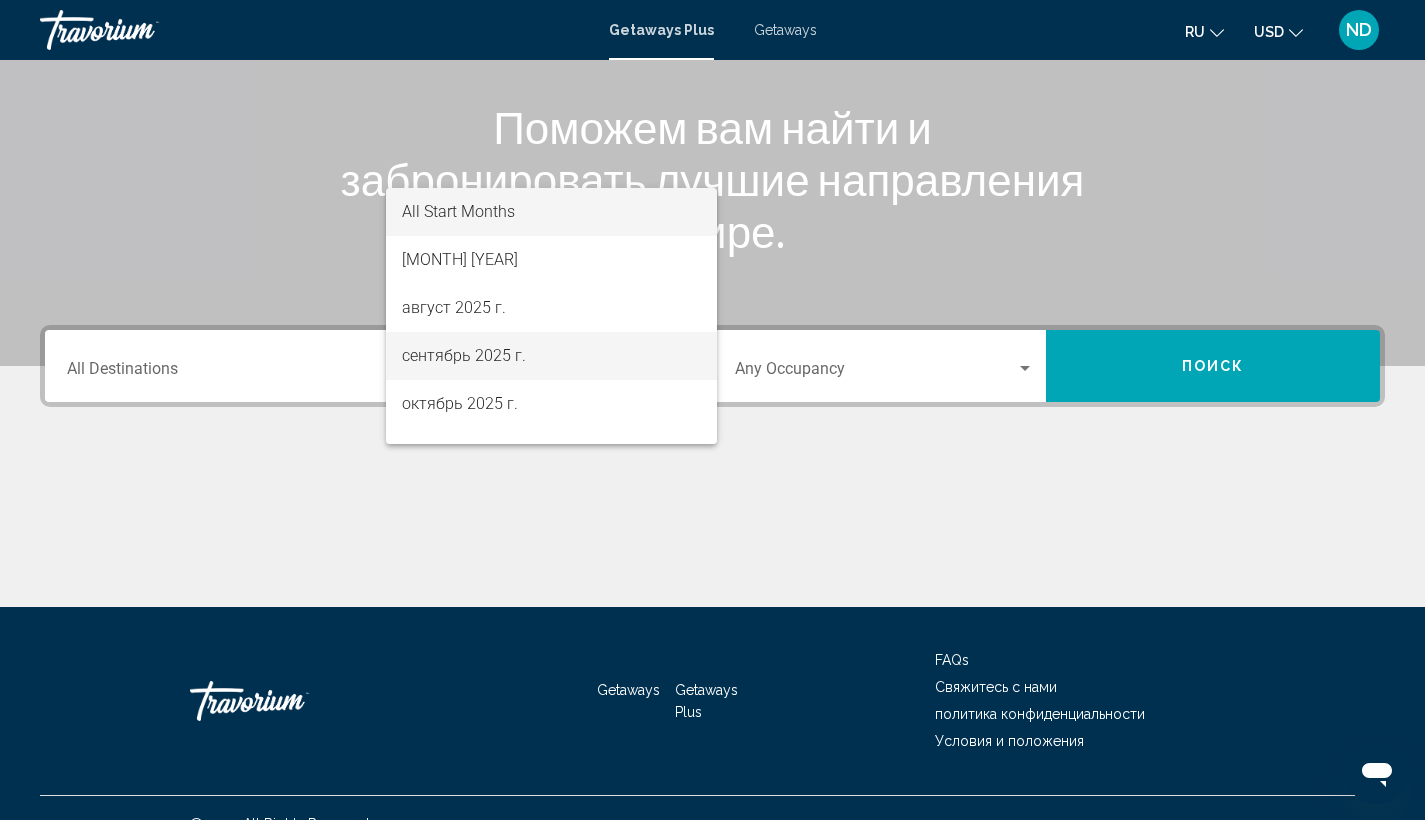 scroll, scrollTop: 172, scrollLeft: 0, axis: vertical 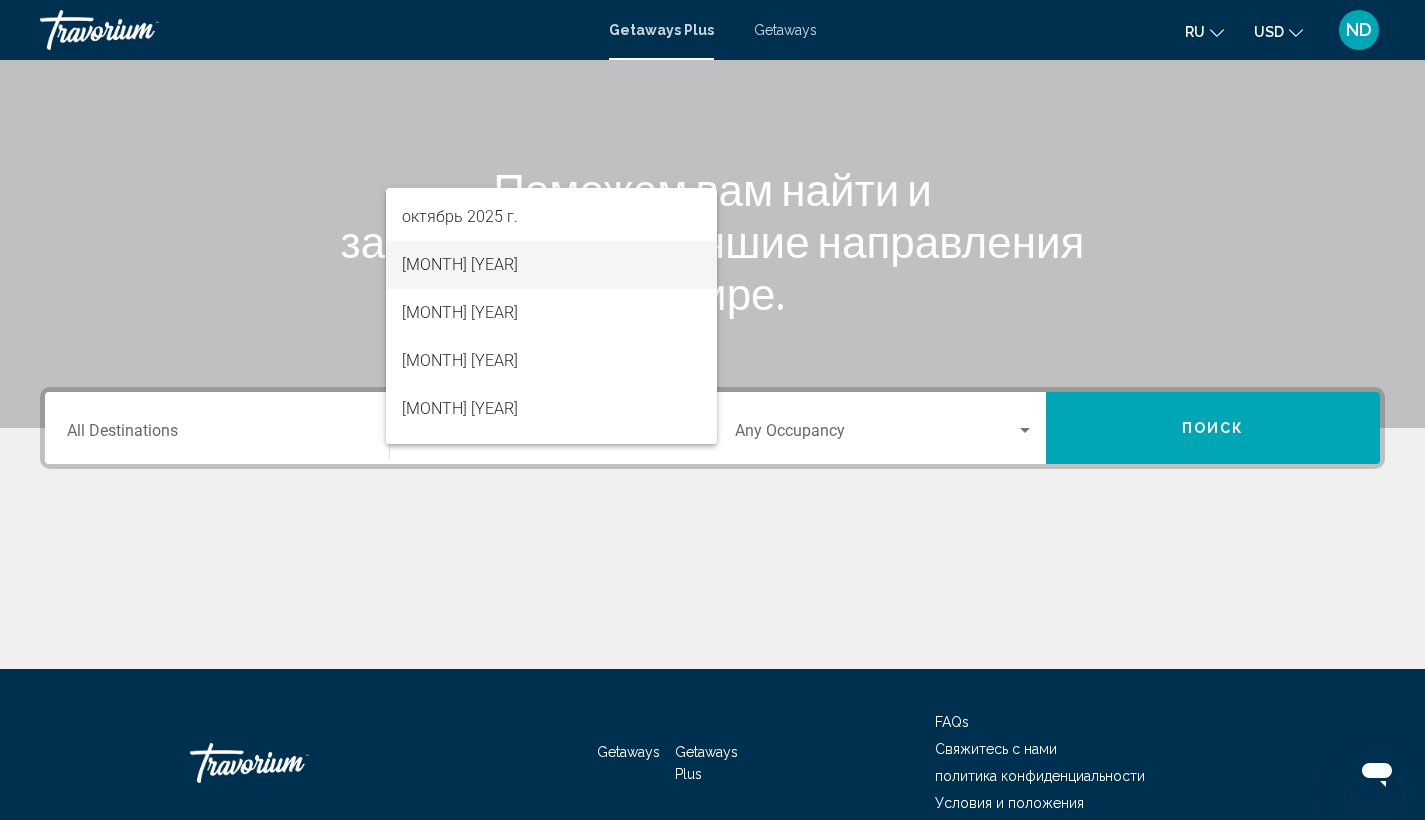 click on "[MONTH] [YEAR]" at bounding box center (551, 265) 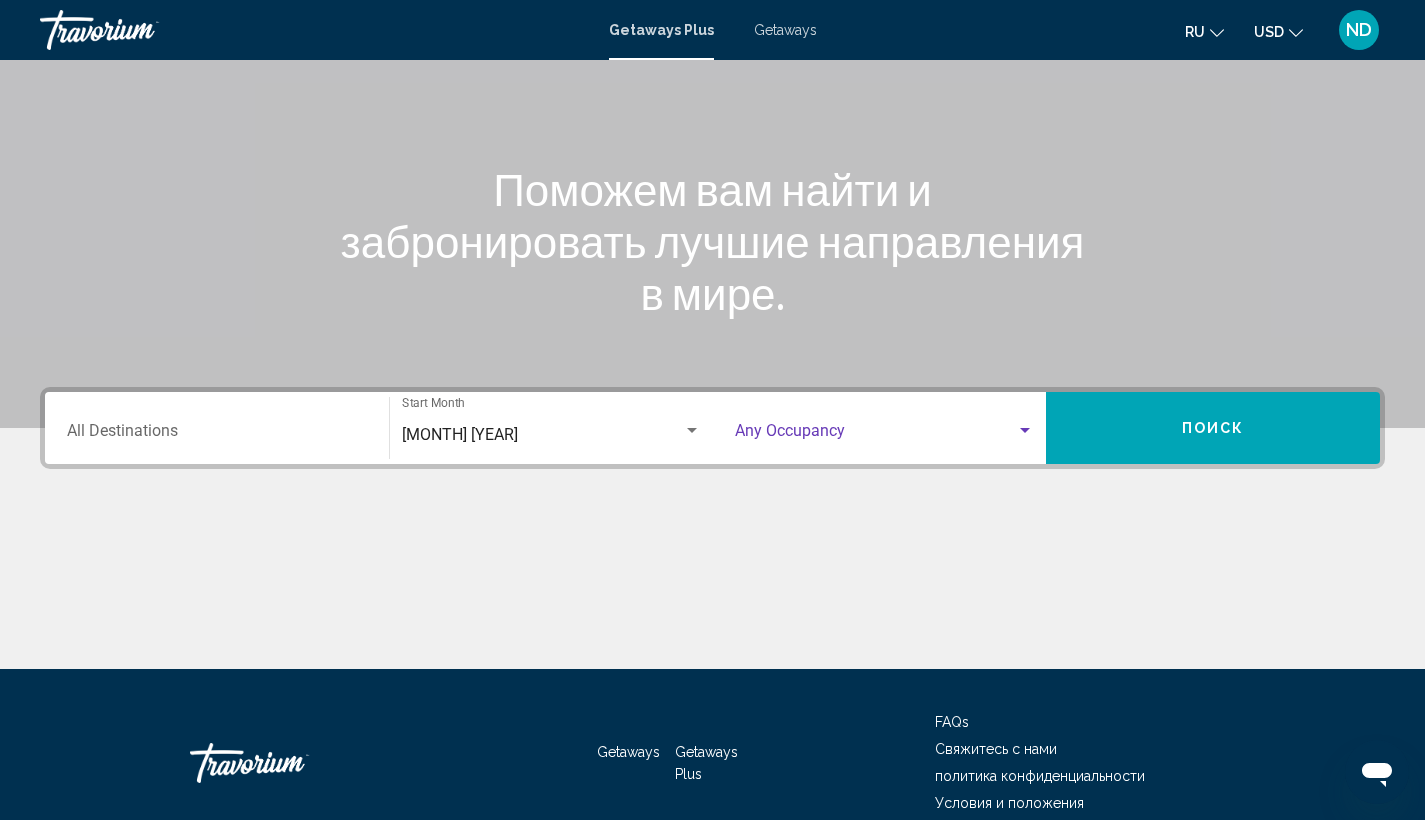 click at bounding box center (1025, 431) 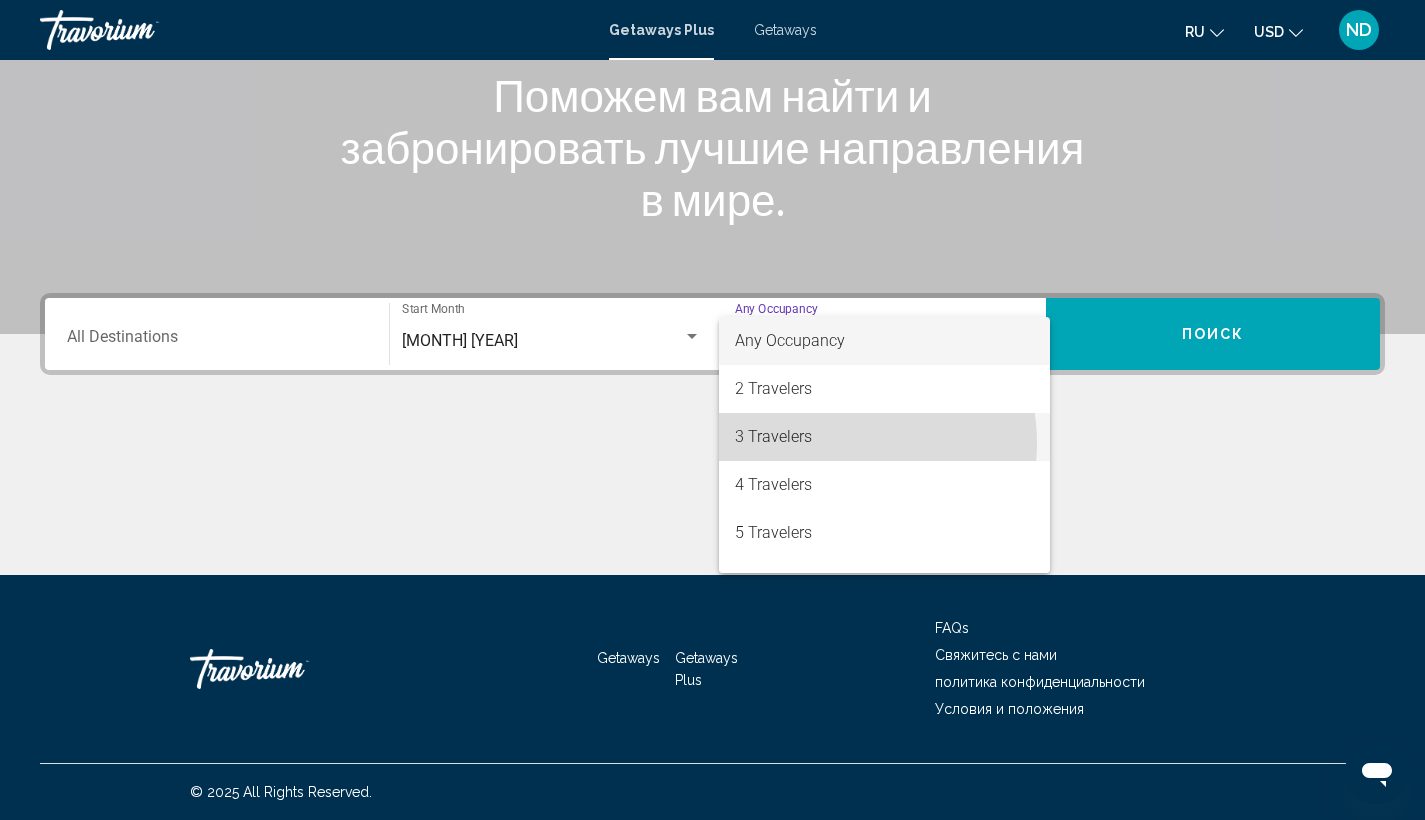 click on "3 Travelers" at bounding box center (885, 437) 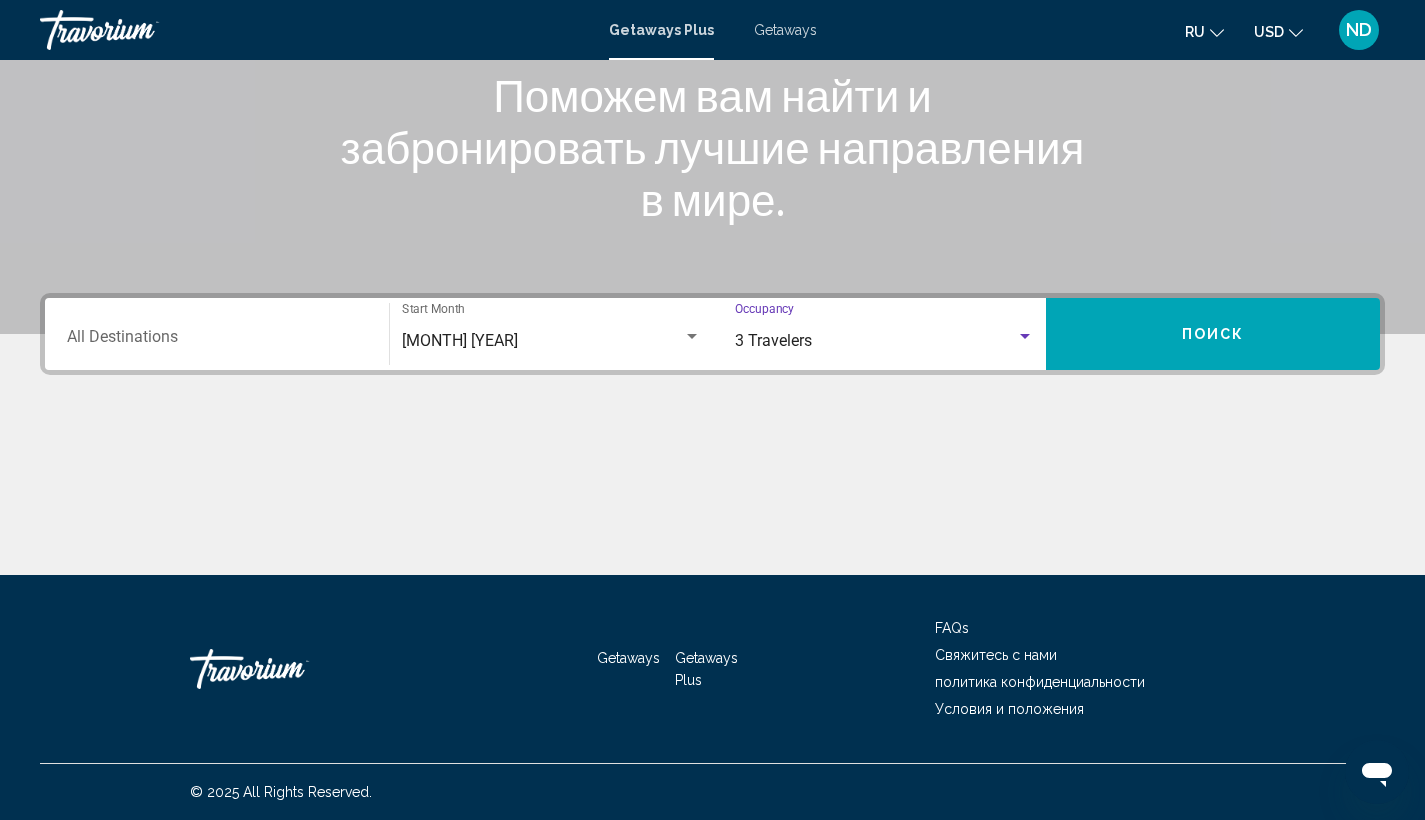 click at bounding box center [692, 336] 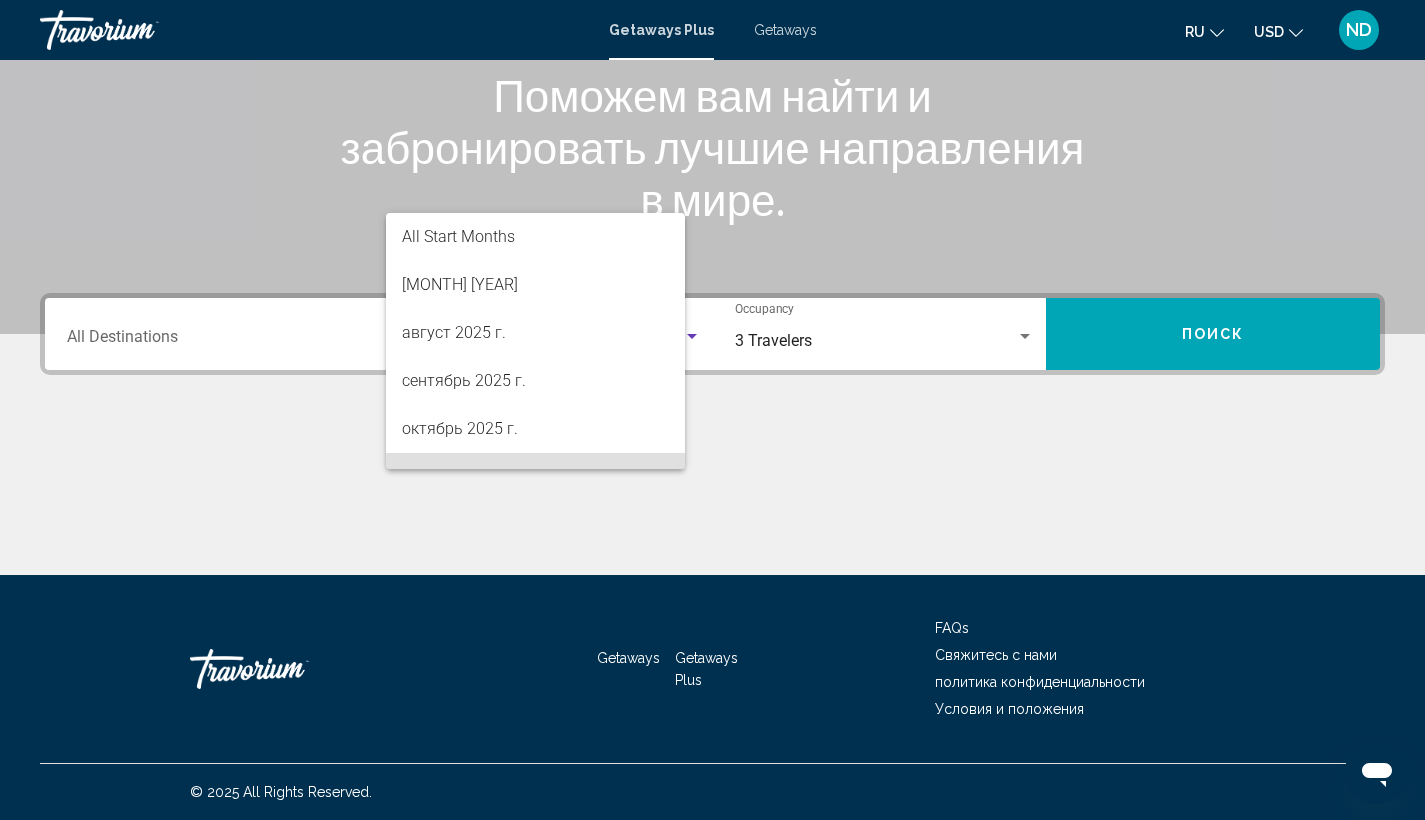 scroll, scrollTop: 136, scrollLeft: 0, axis: vertical 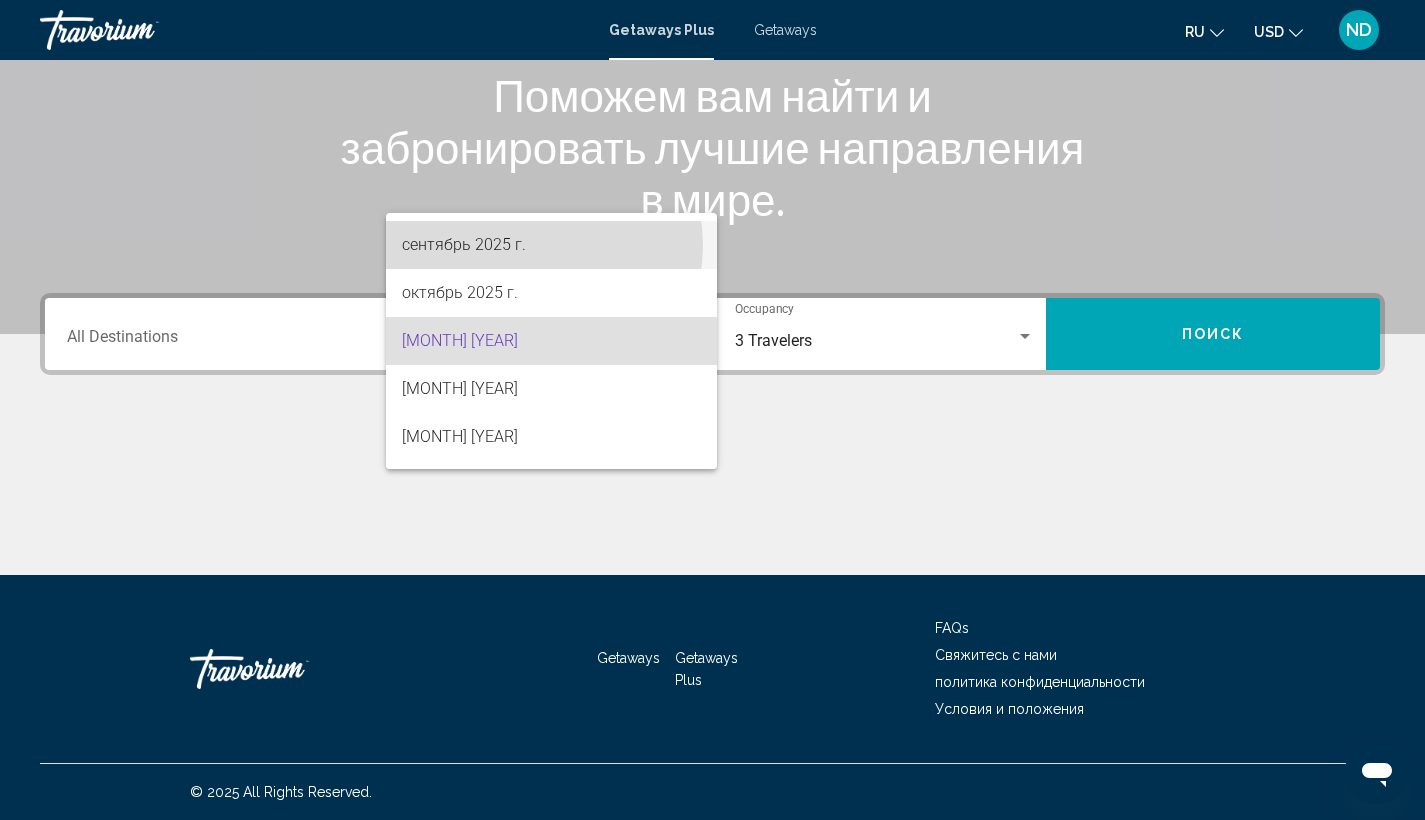 click on "сентябрь 2025 г." at bounding box center [551, 245] 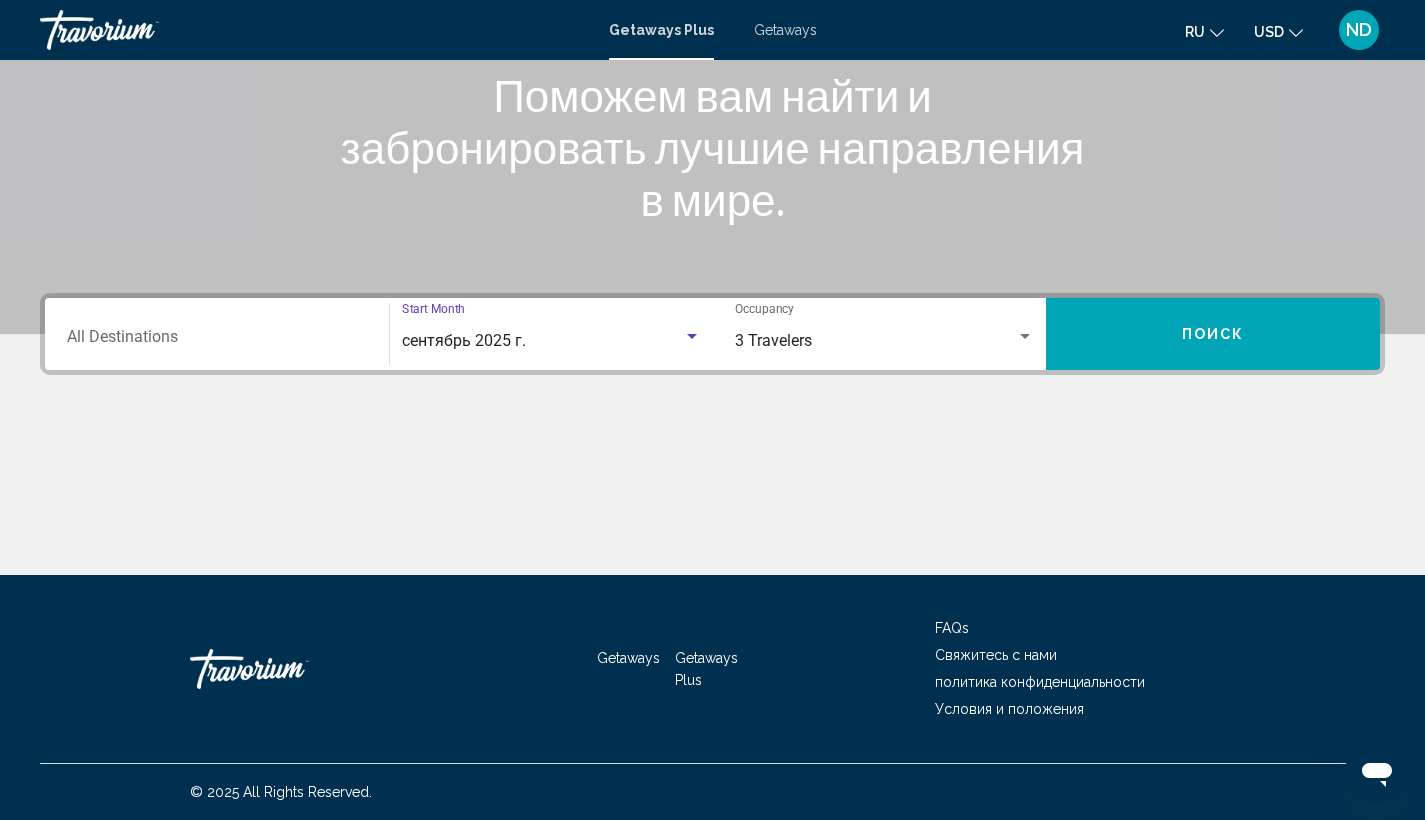 click at bounding box center (1025, 337) 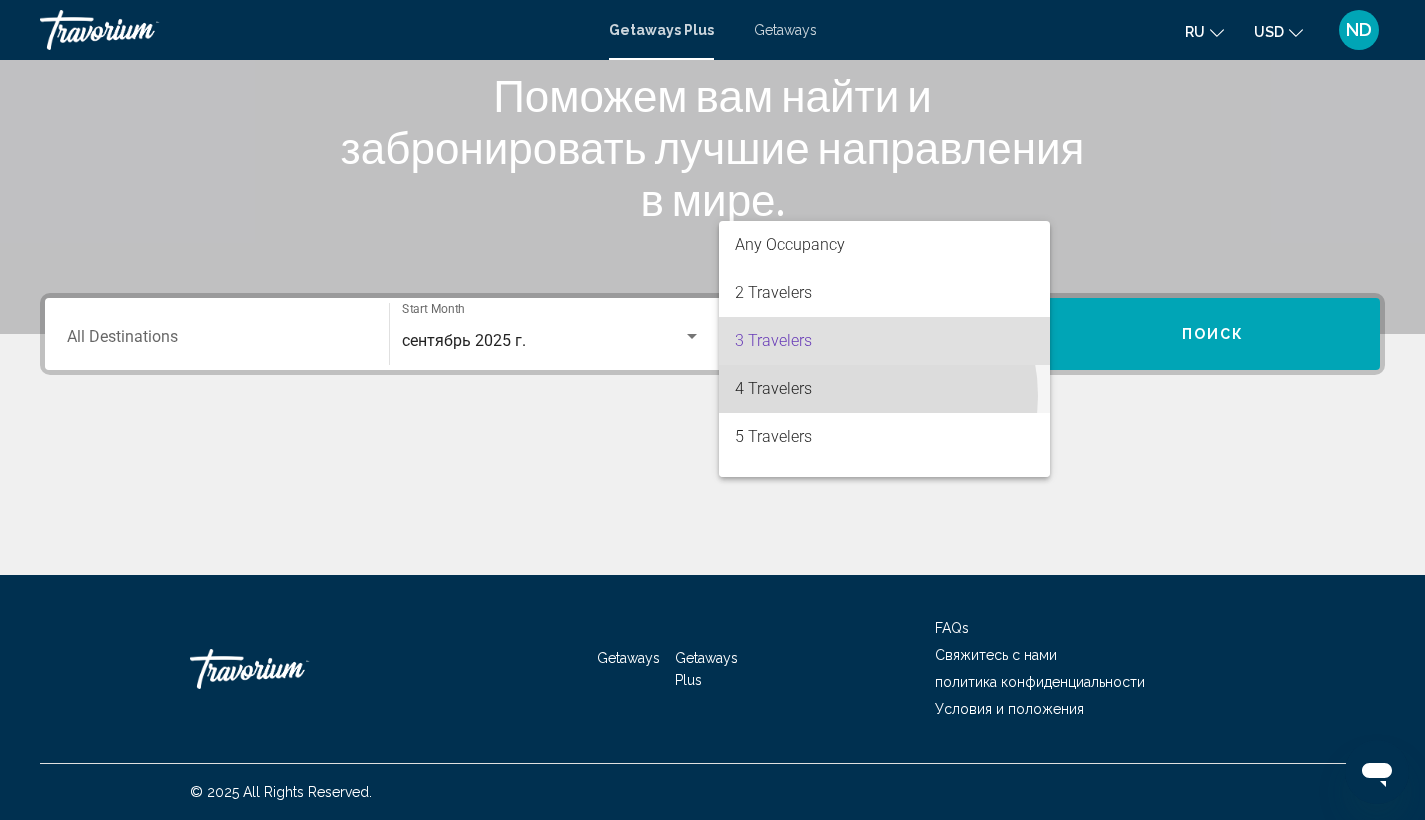 click on "4 Travelers" at bounding box center [885, 389] 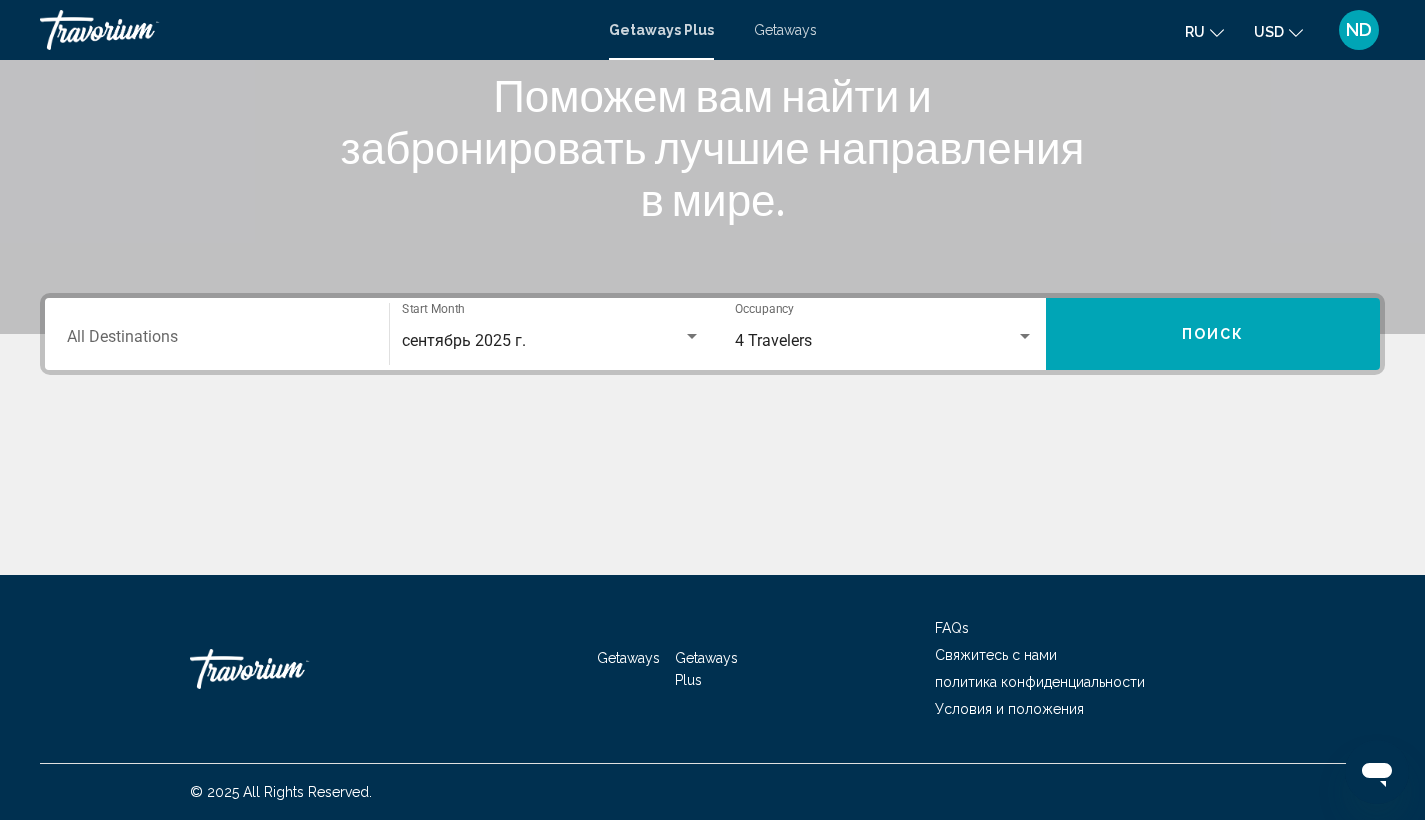 click on "Destination All Destinations" at bounding box center [217, 334] 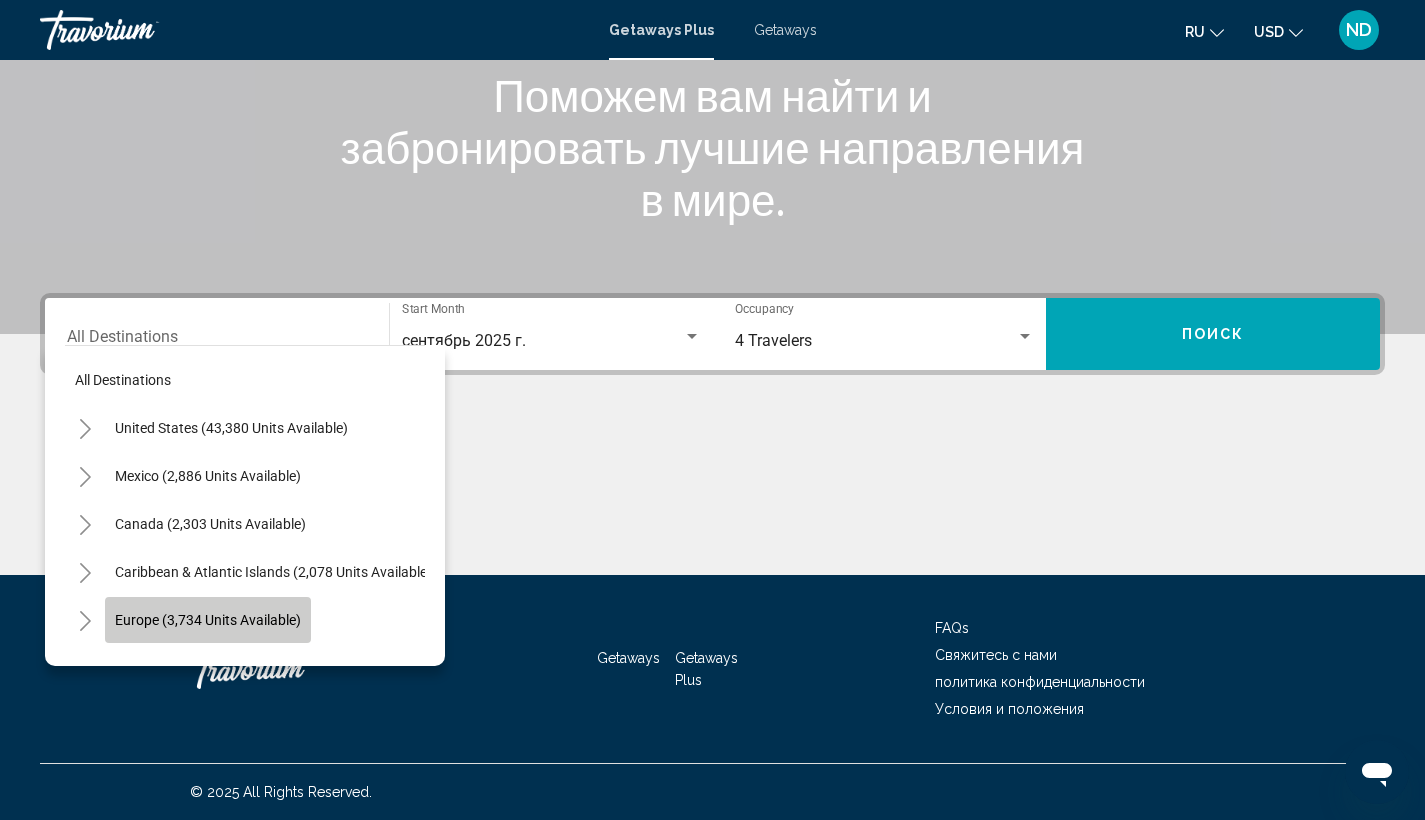 click on "Europe (3,734 units available)" at bounding box center [208, 668] 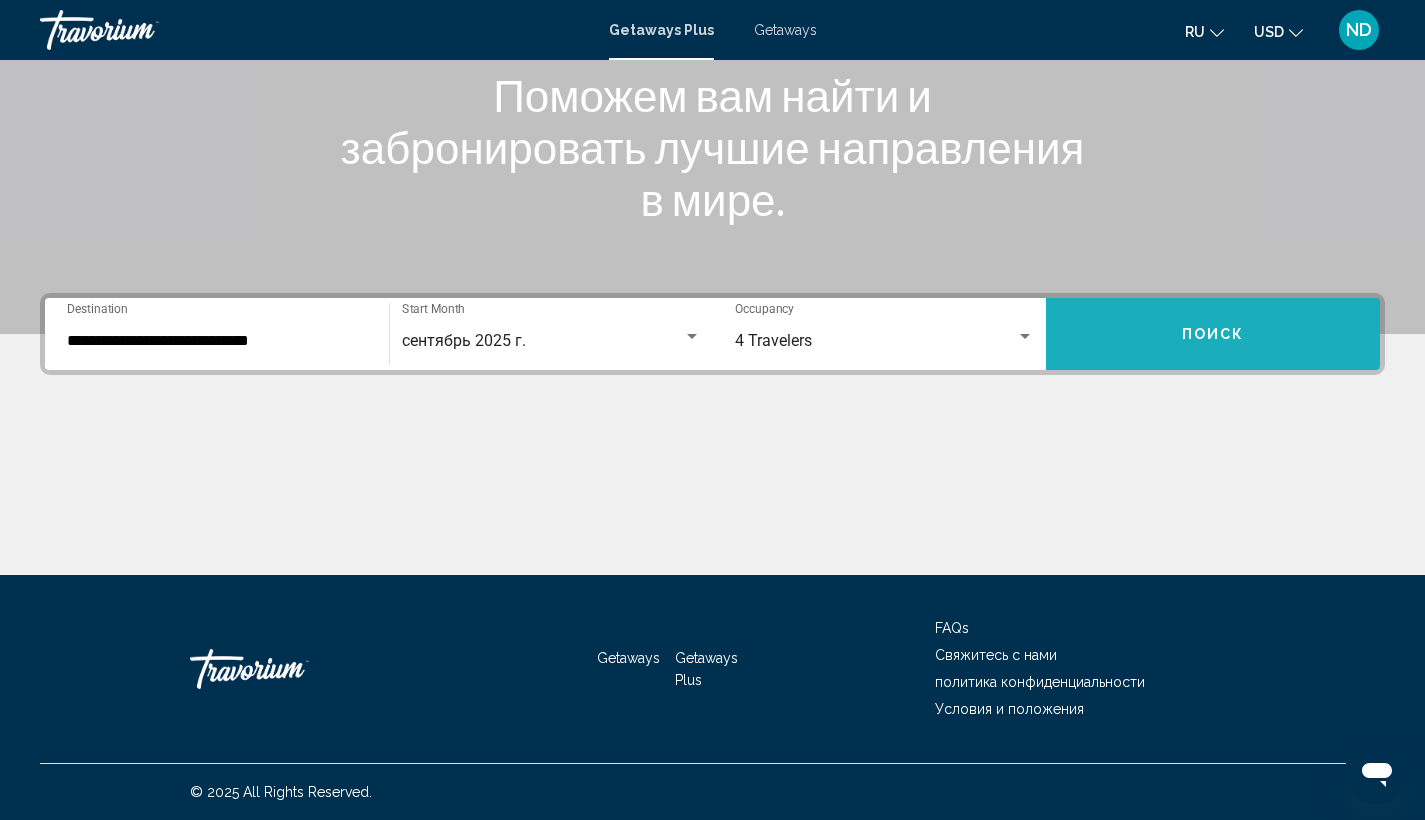 click on "Поиск" at bounding box center (1213, 334) 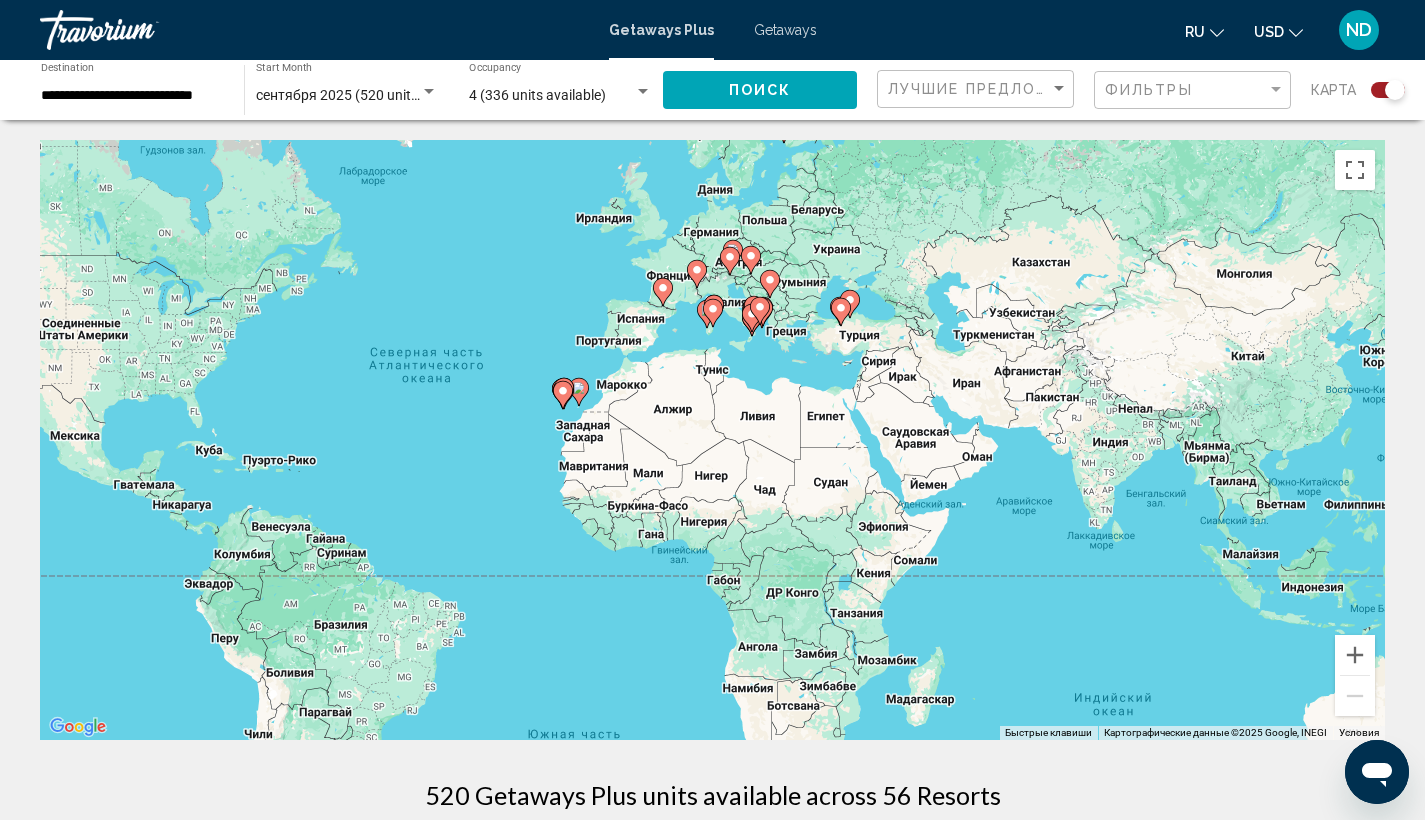 drag, startPoint x: 742, startPoint y: 446, endPoint x: 510, endPoint y: 402, distance: 236.13556 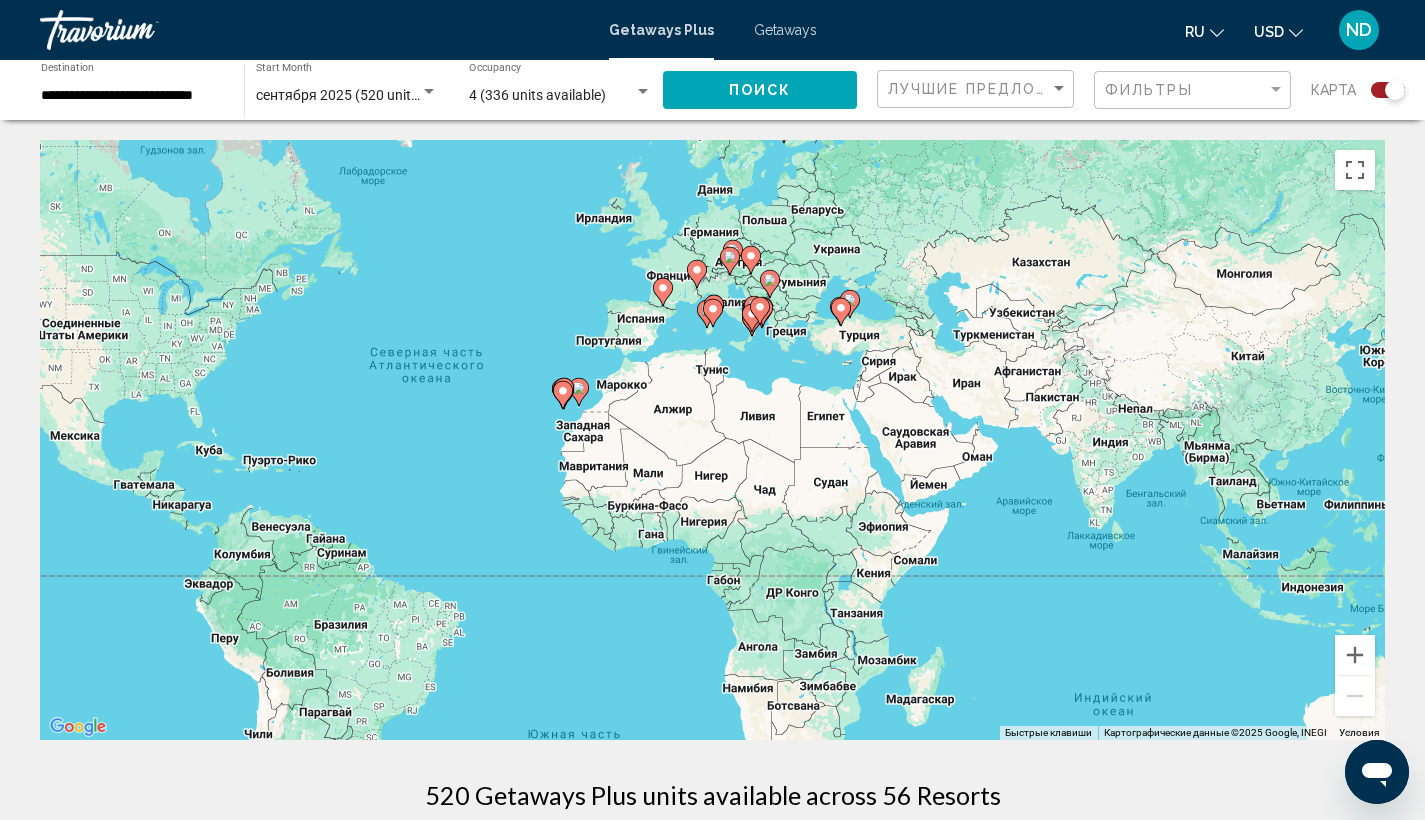 click on "Чтобы активировать перетаскивание с помощью клавиатуры, нажмите Alt + Ввод. После этого перемещайте маркер, используя клавиши со стрелками. Чтобы завершить перетаскивание, нажмите клавишу Ввод. Чтобы отменить действие, нажмите клавишу Esc." at bounding box center [712, 440] 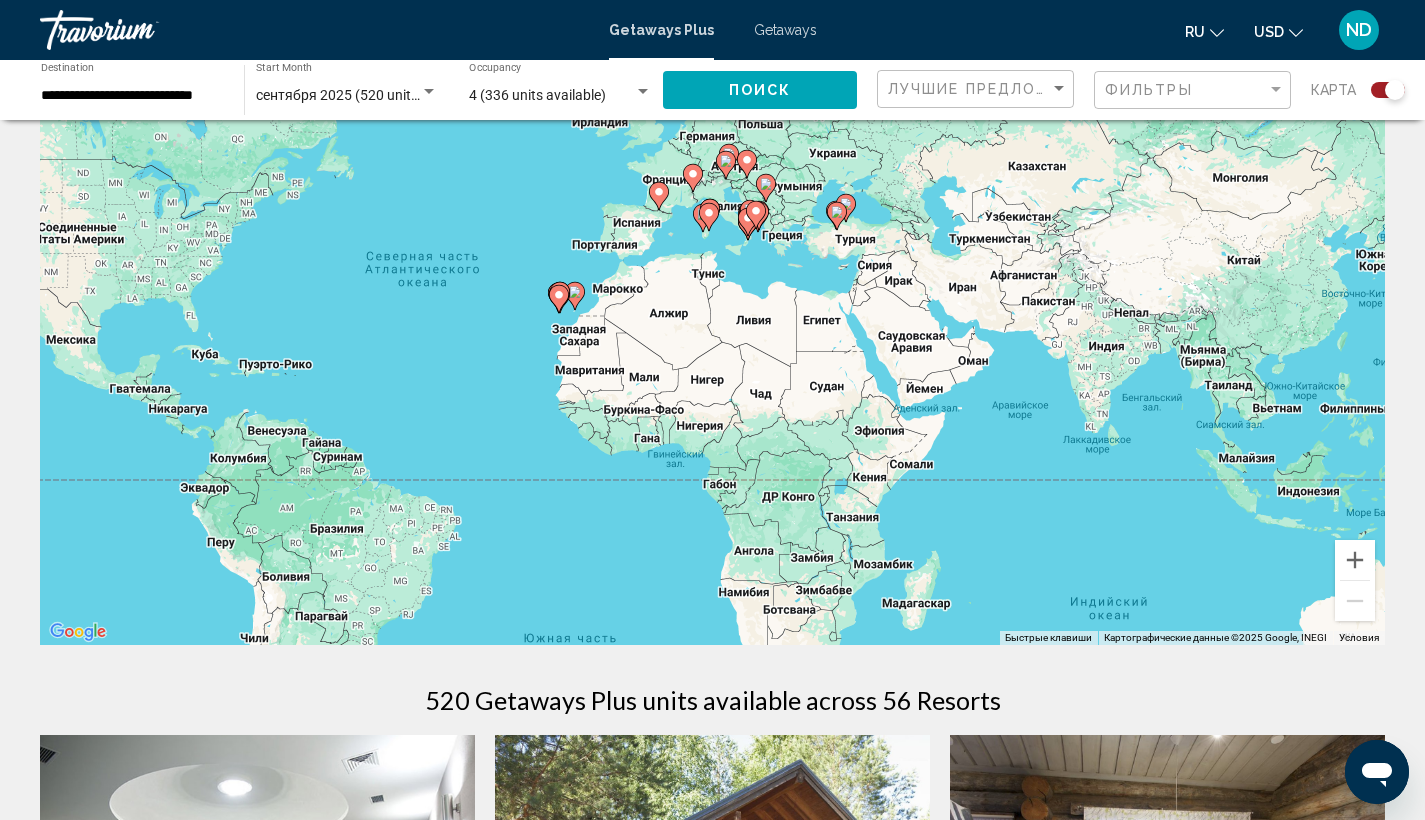 scroll, scrollTop: 157, scrollLeft: 0, axis: vertical 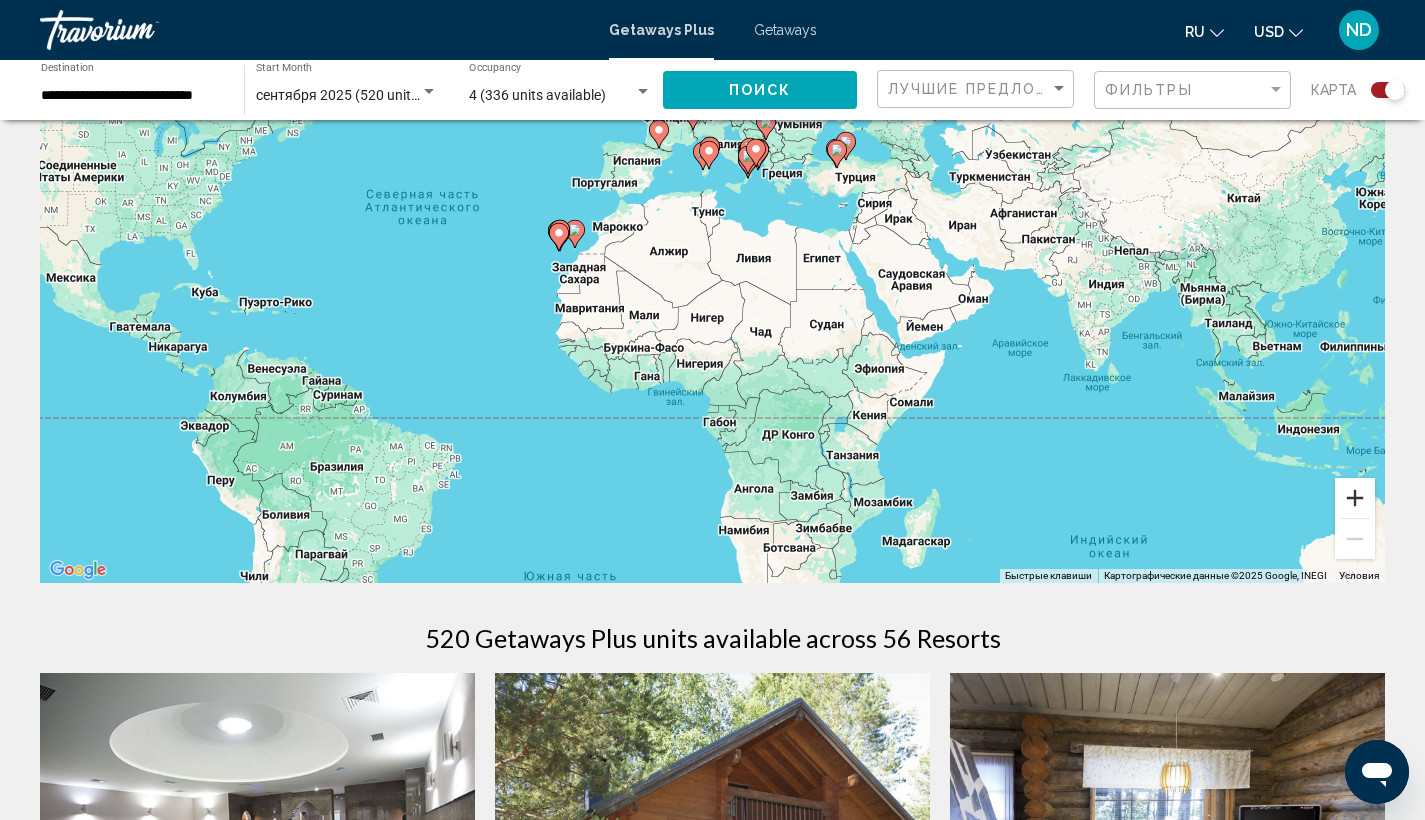 click at bounding box center (1355, 498) 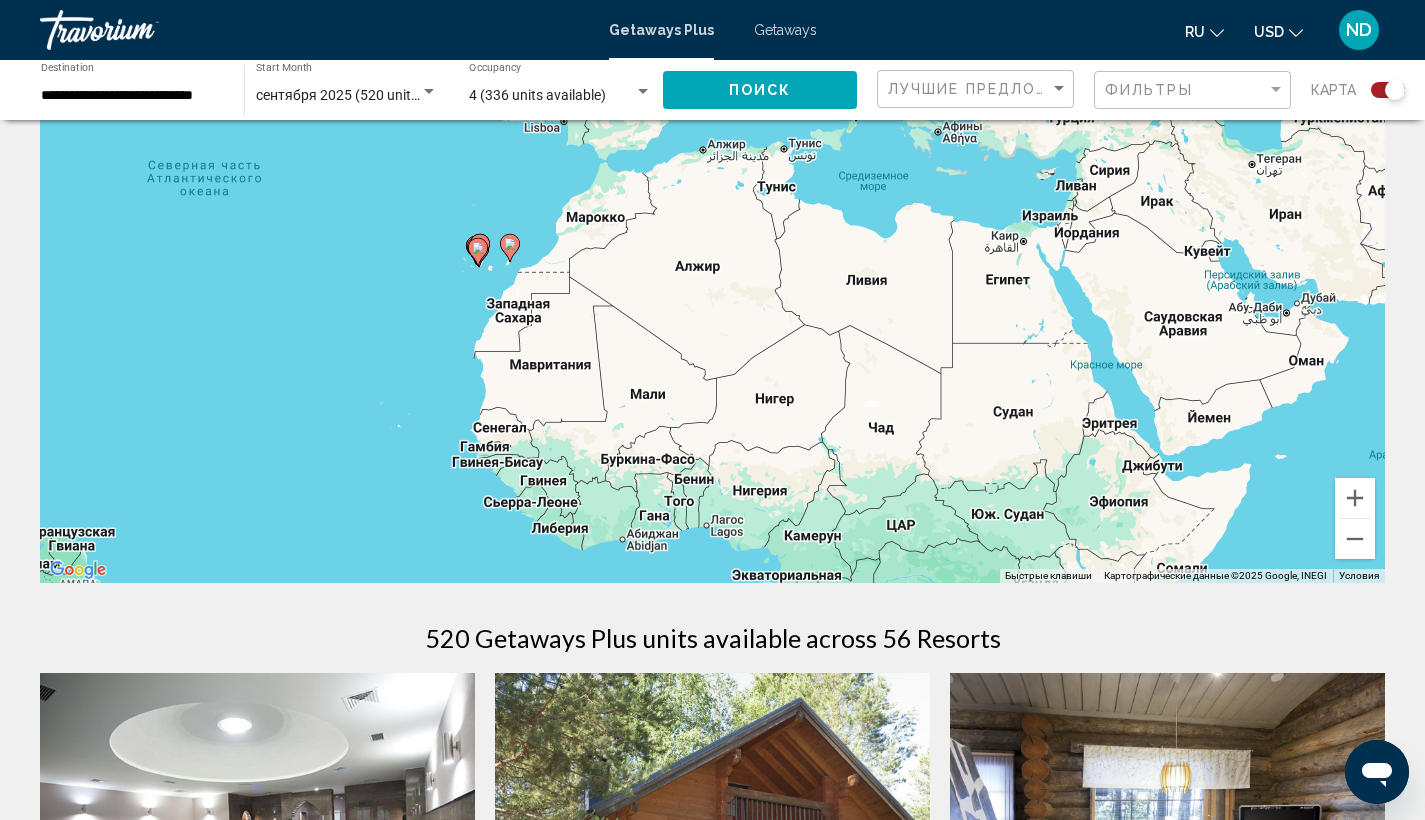 drag, startPoint x: 437, startPoint y: 293, endPoint x: 515, endPoint y: 344, distance: 93.193344 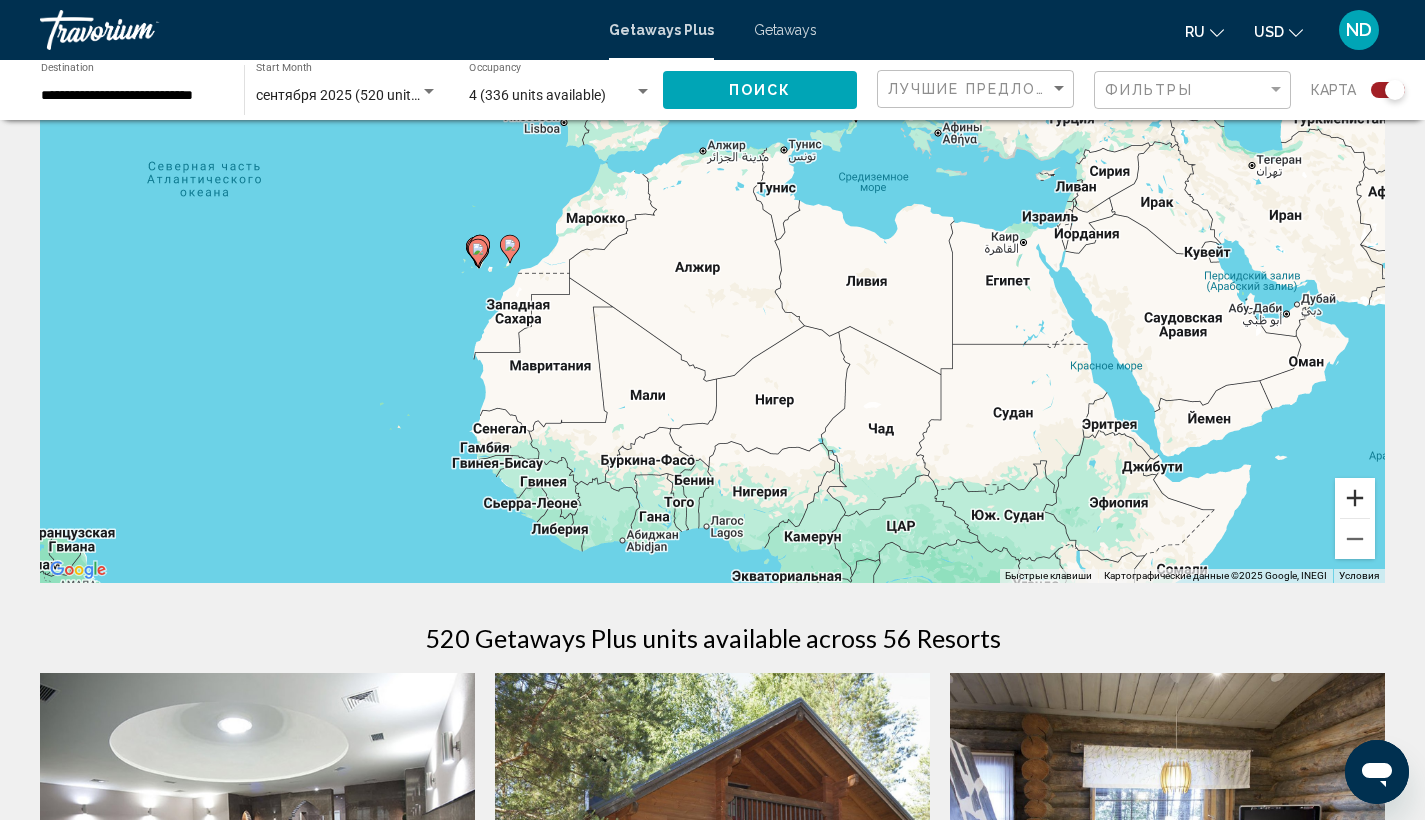 click at bounding box center [1355, 498] 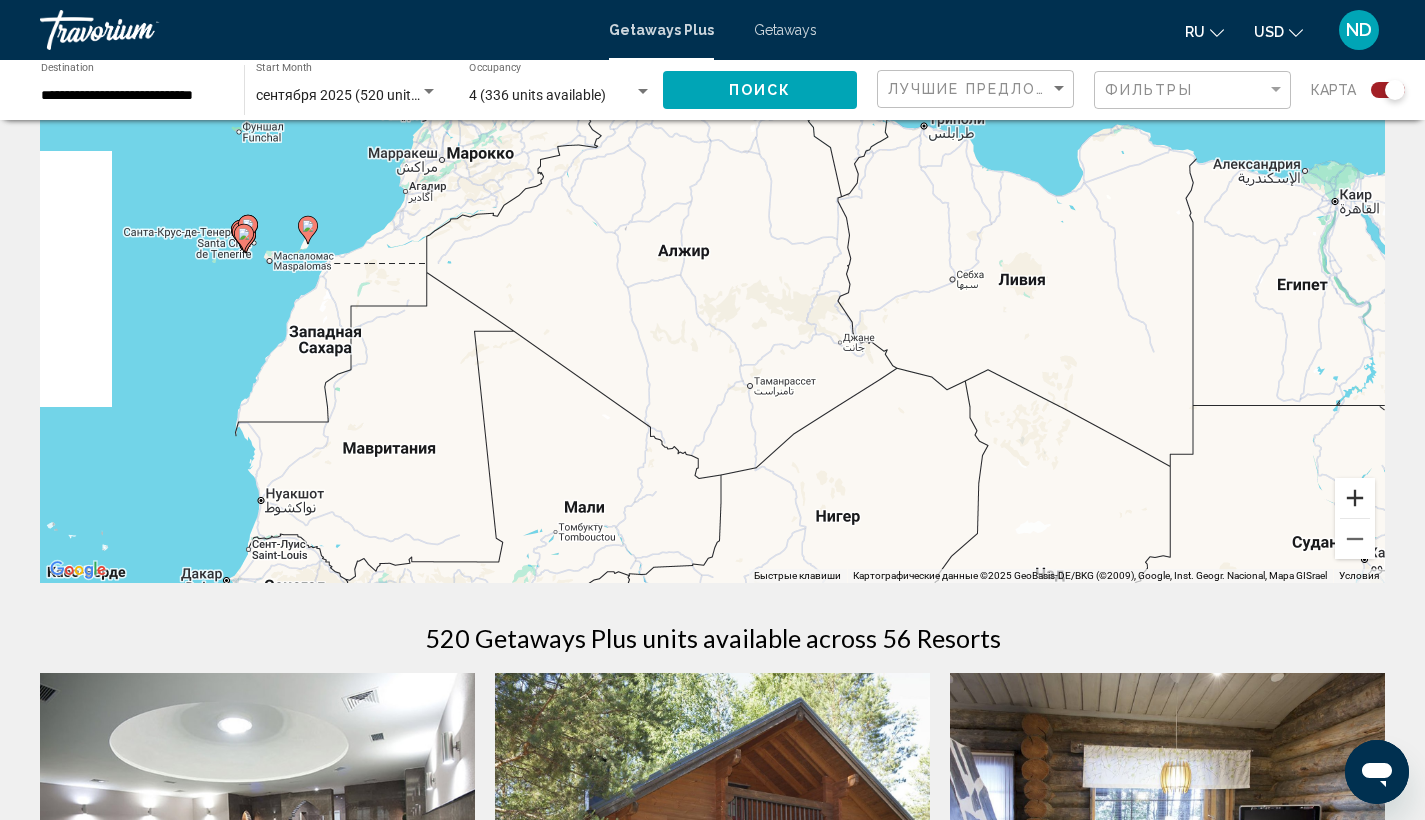 click at bounding box center (1355, 498) 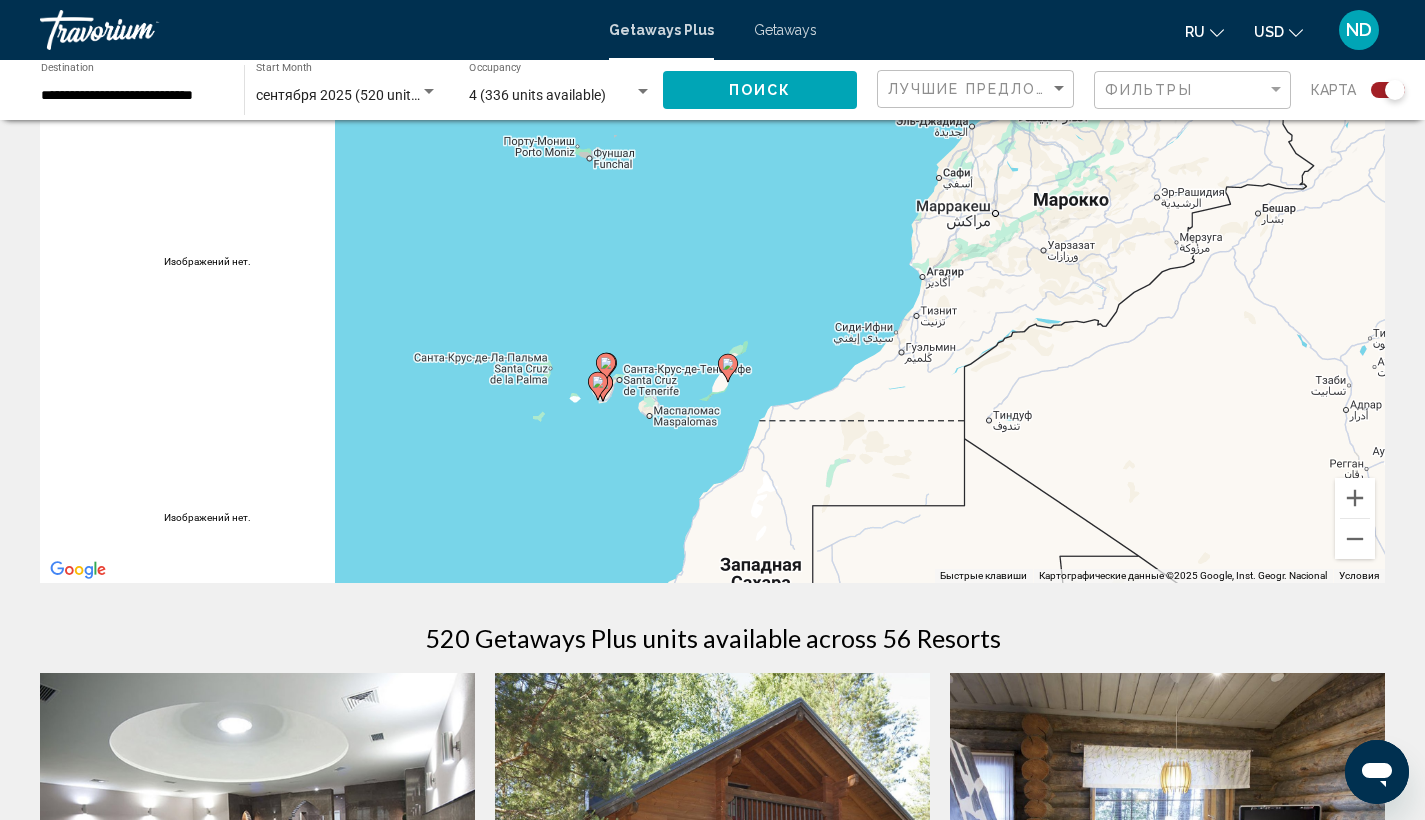 drag, startPoint x: 190, startPoint y: 263, endPoint x: 1023, endPoint y: 439, distance: 851.39 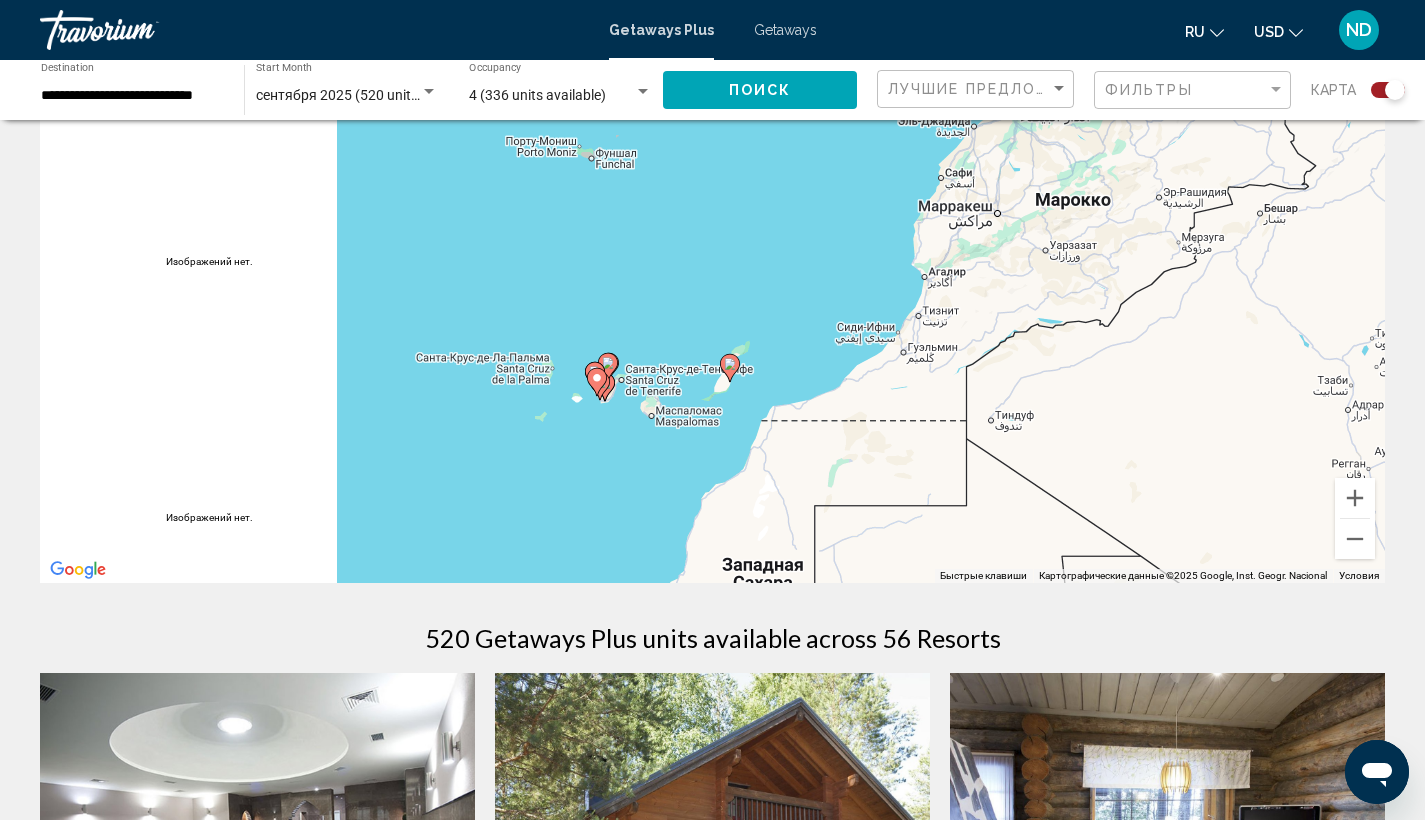click 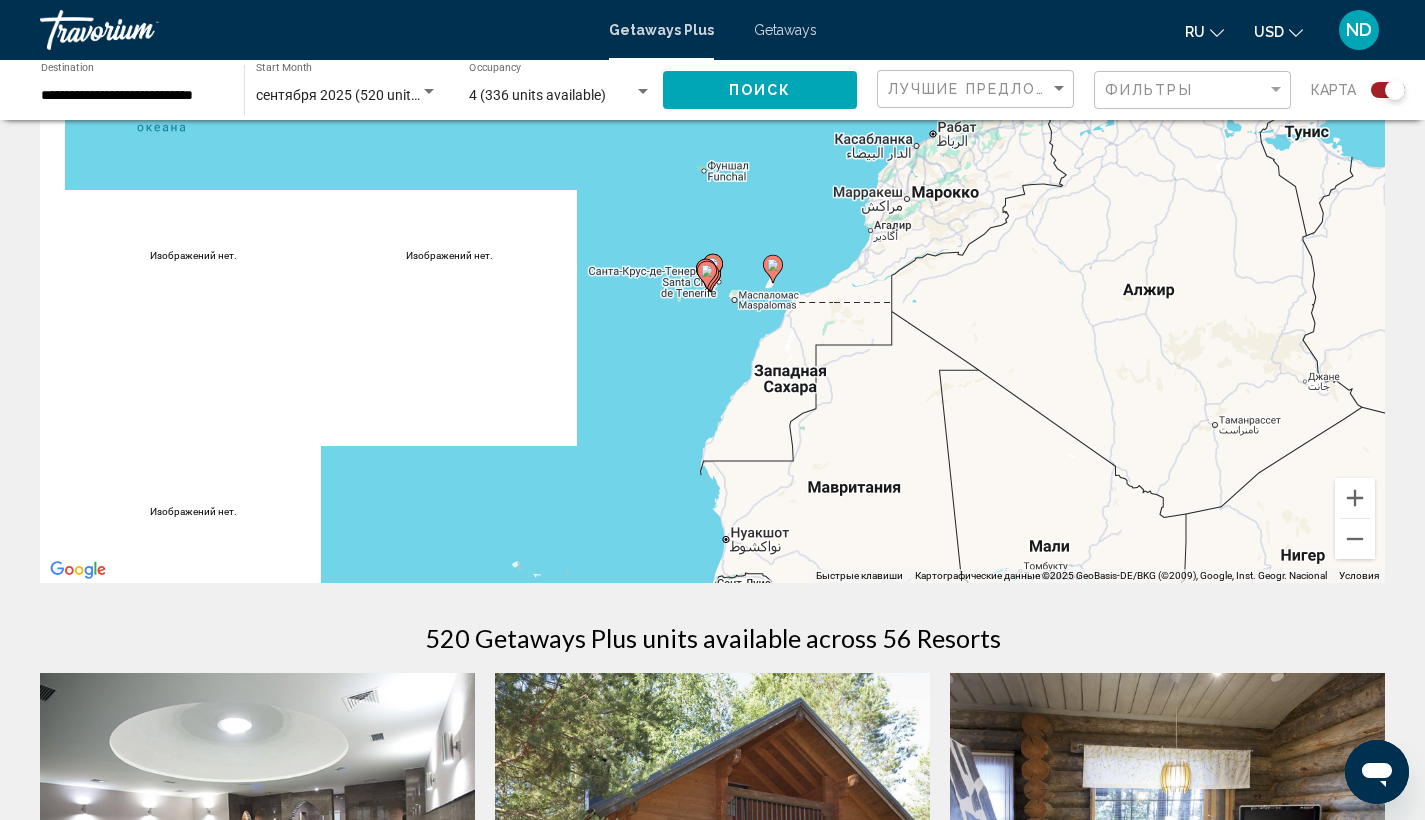 click 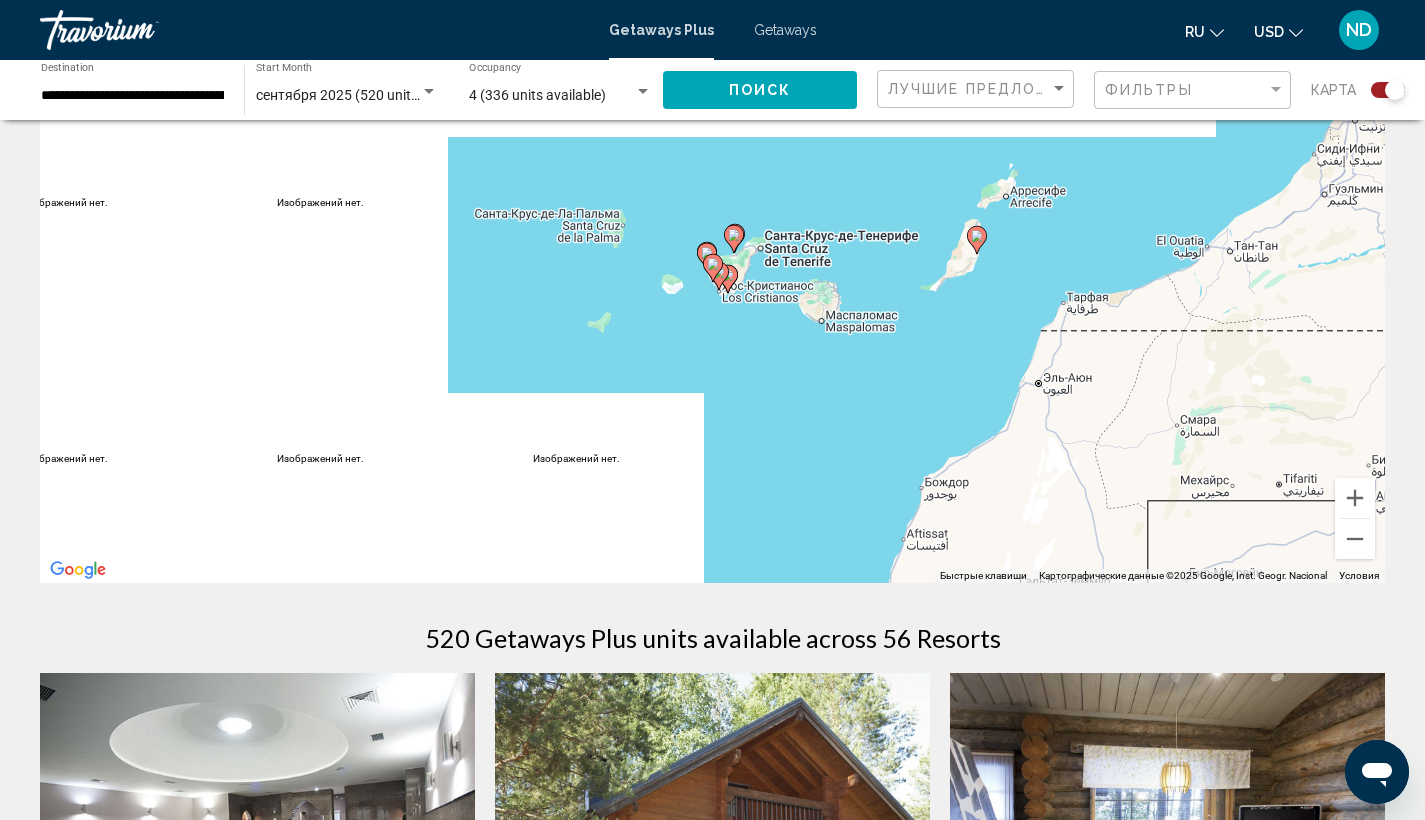 click 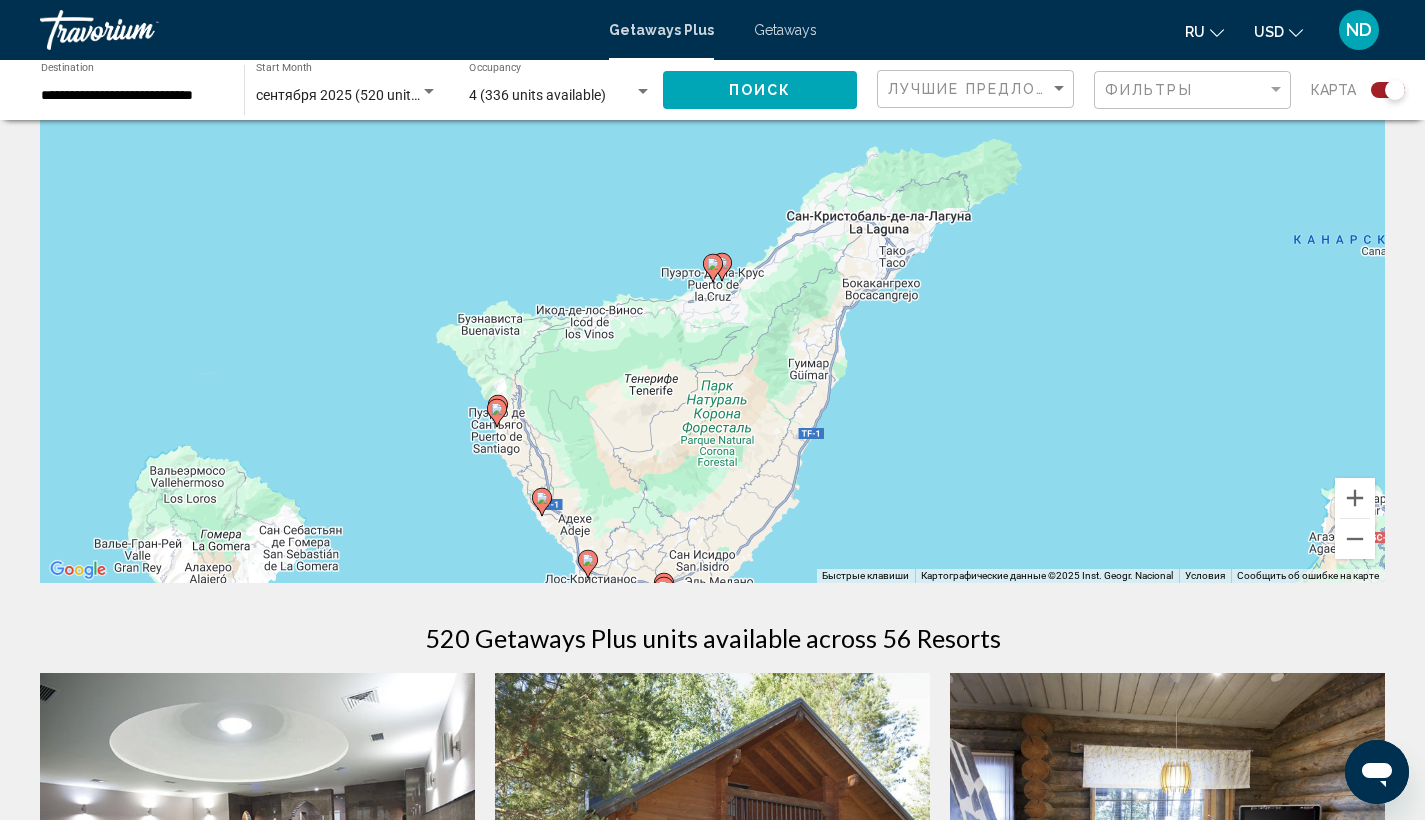 click 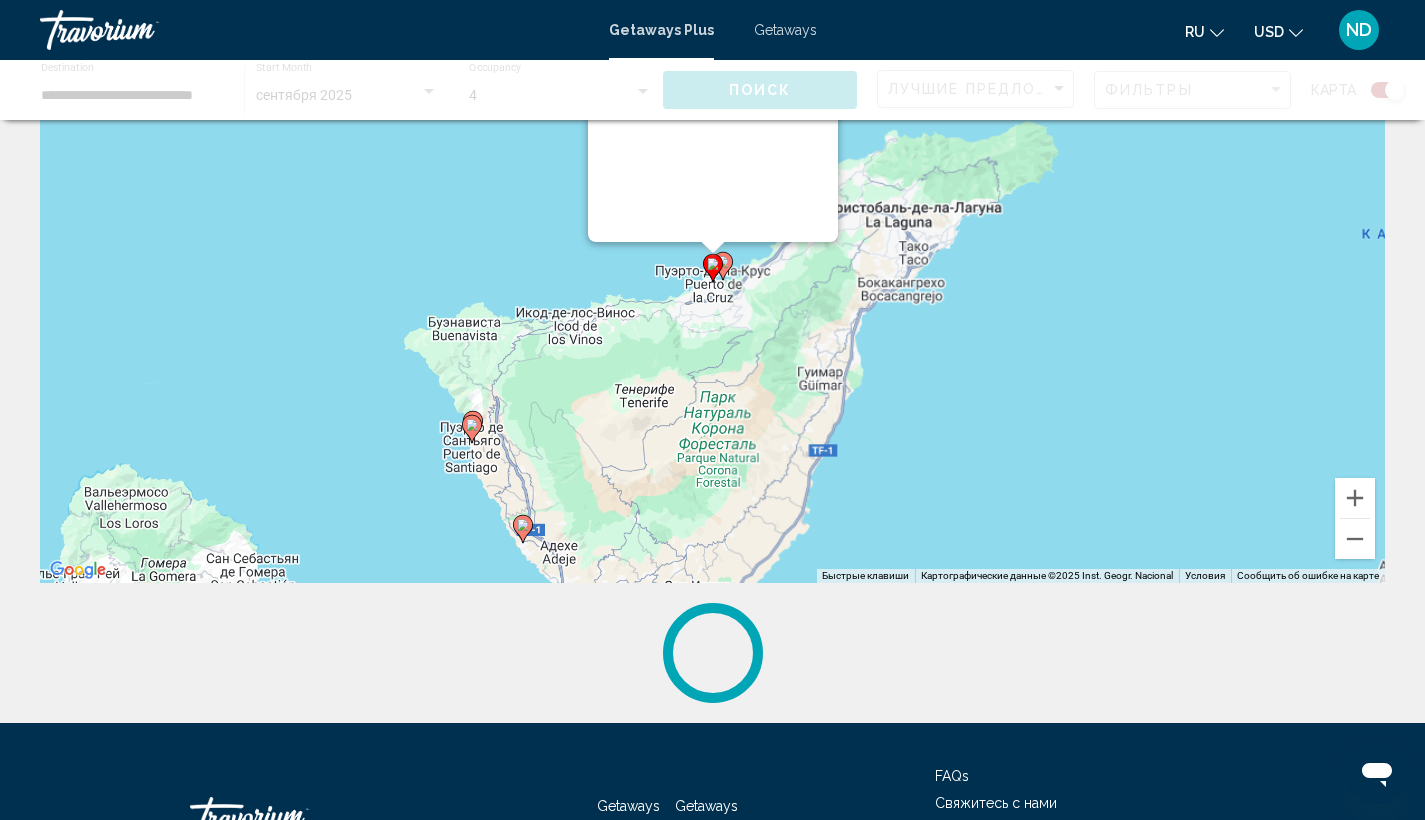 scroll, scrollTop: 0, scrollLeft: 0, axis: both 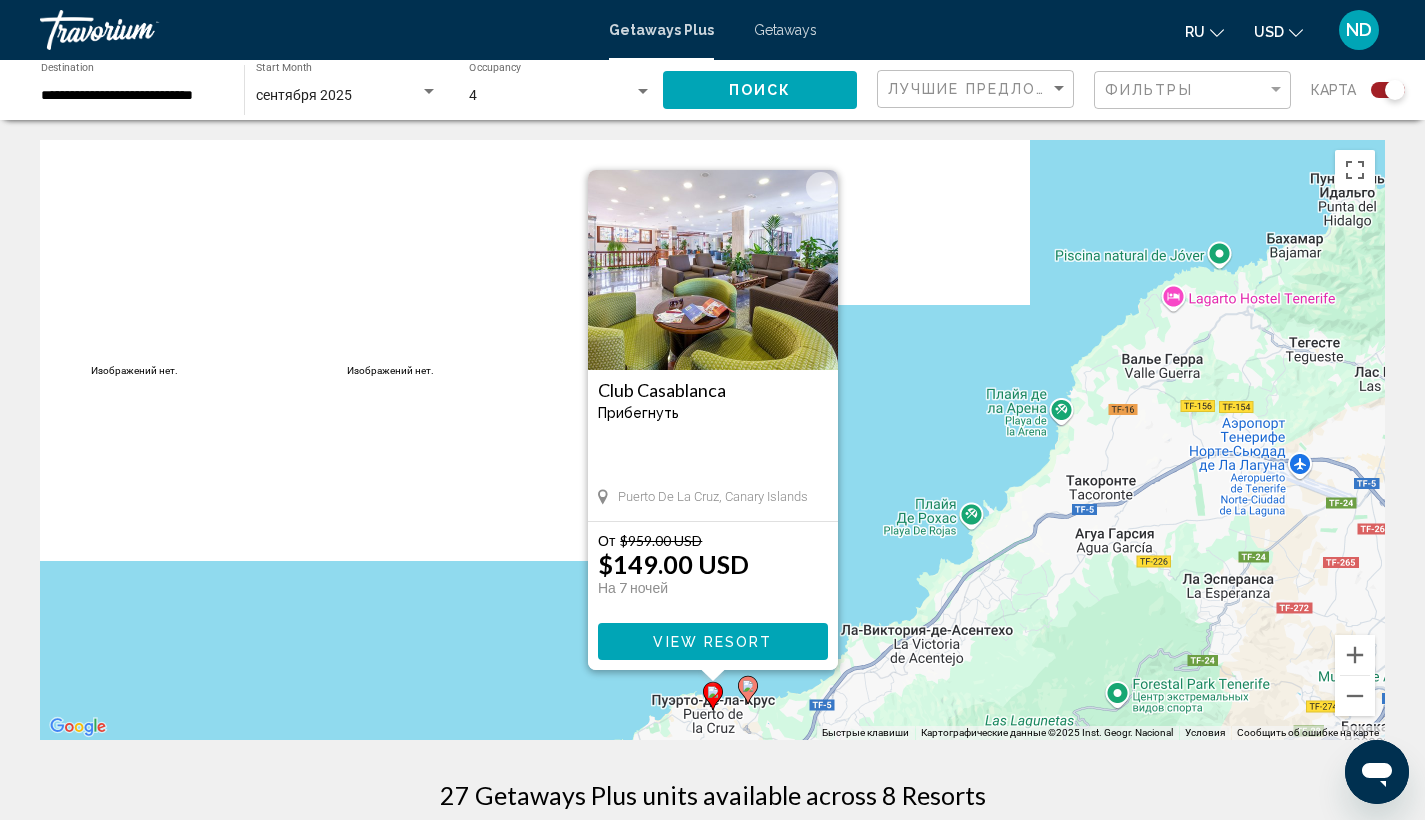 click 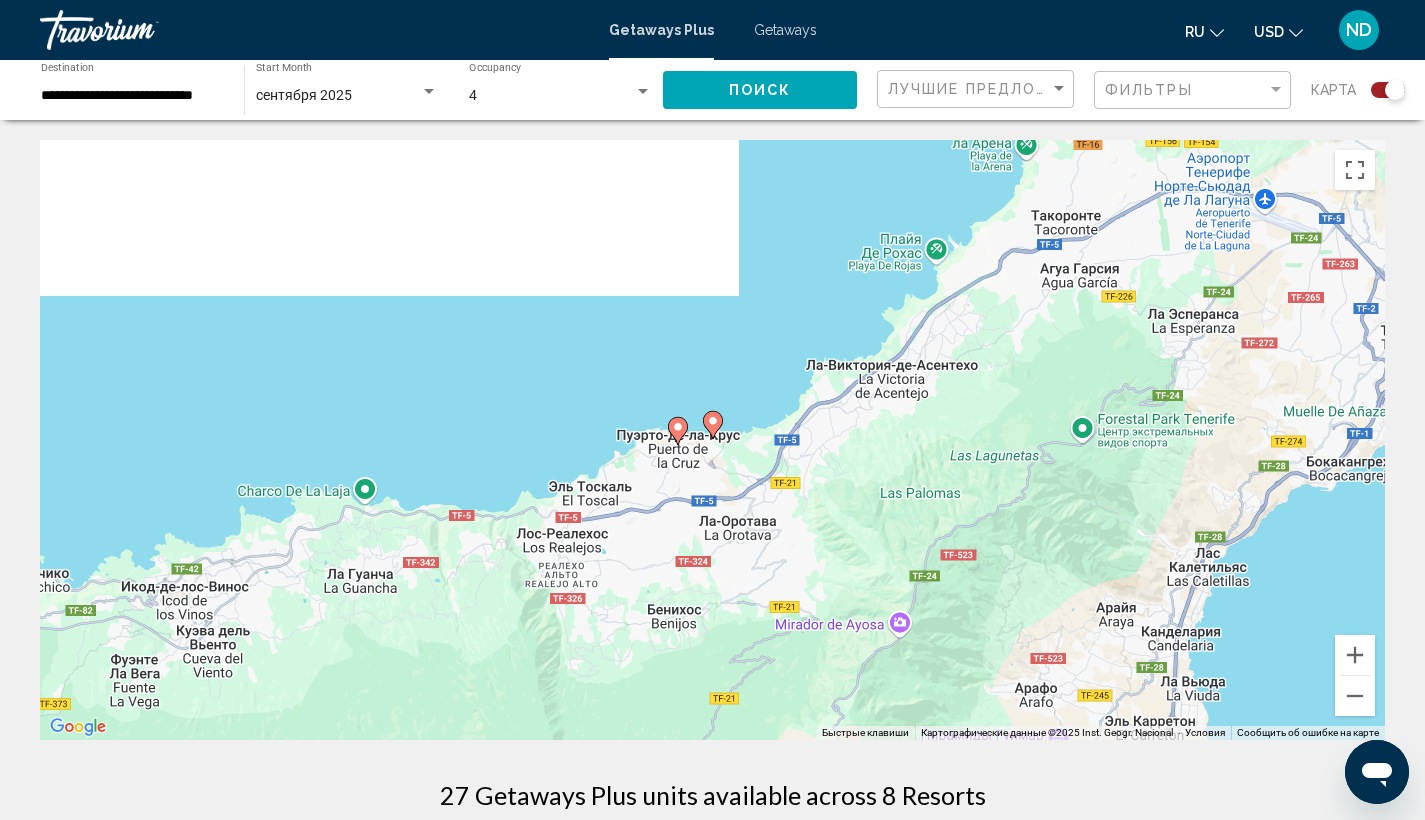 click 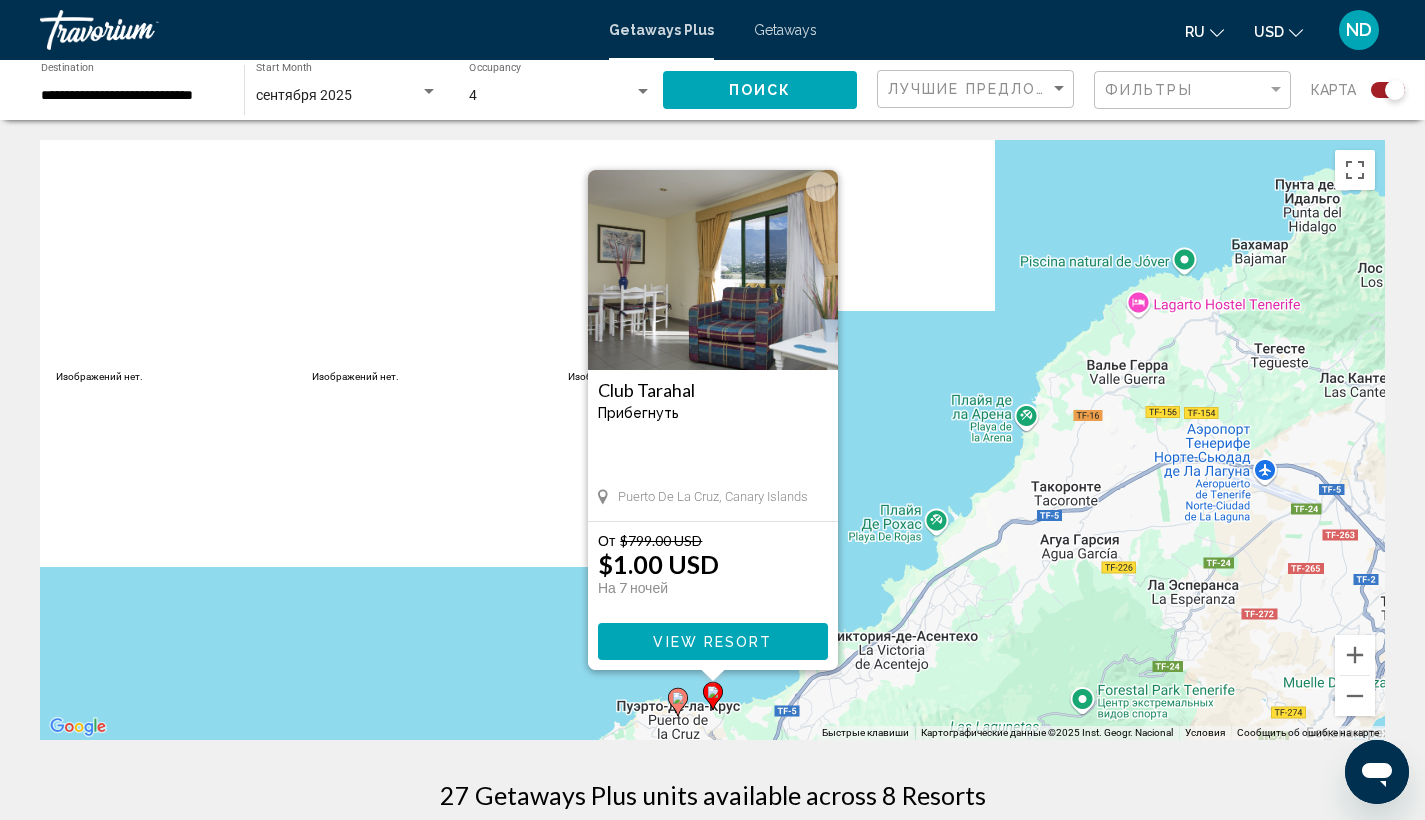 click on "От $799.00 USD $1.00 USD На 7 ночей Вы экономите  $798.00 USD  View Resort" at bounding box center (713, 596) 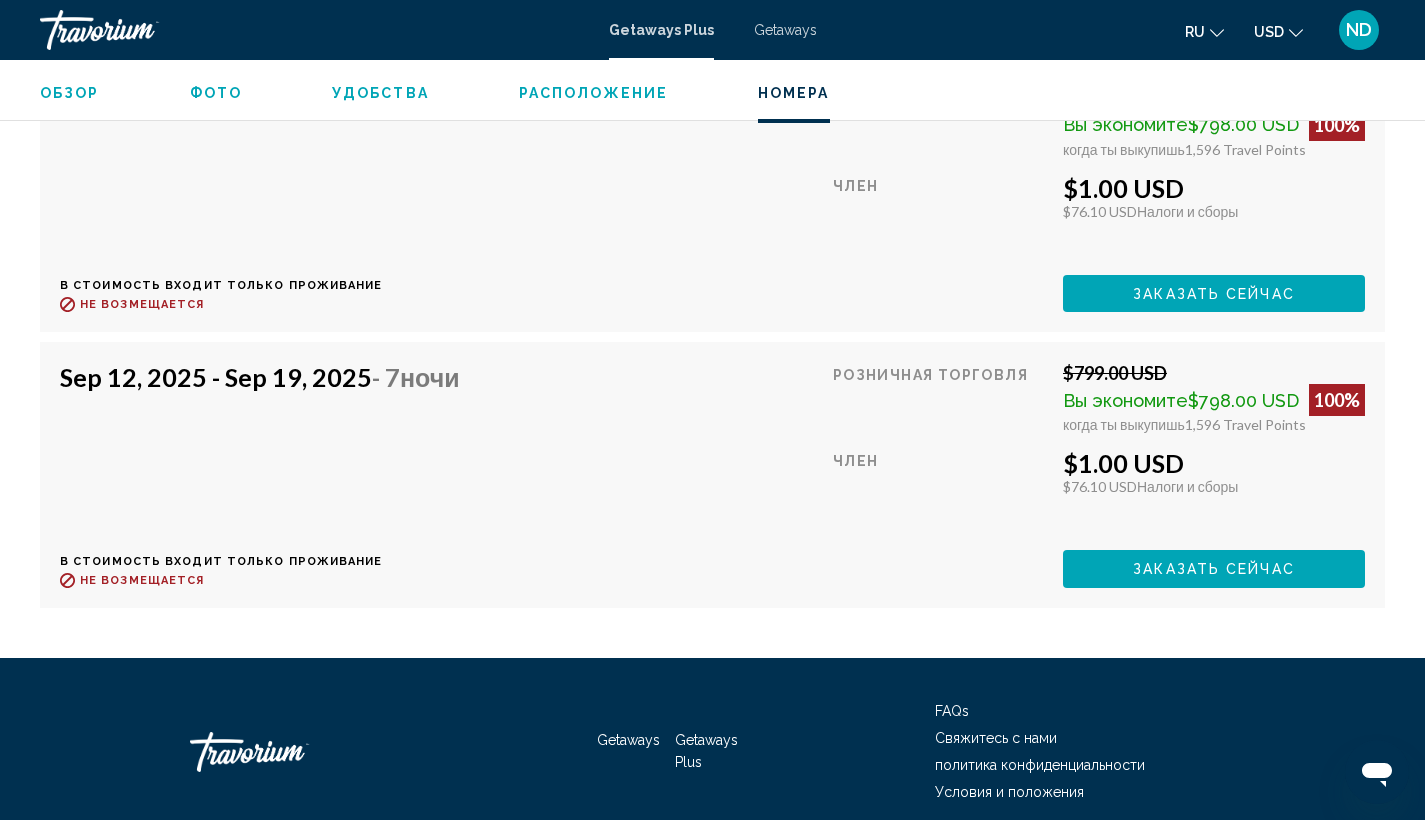 scroll, scrollTop: 3700, scrollLeft: 0, axis: vertical 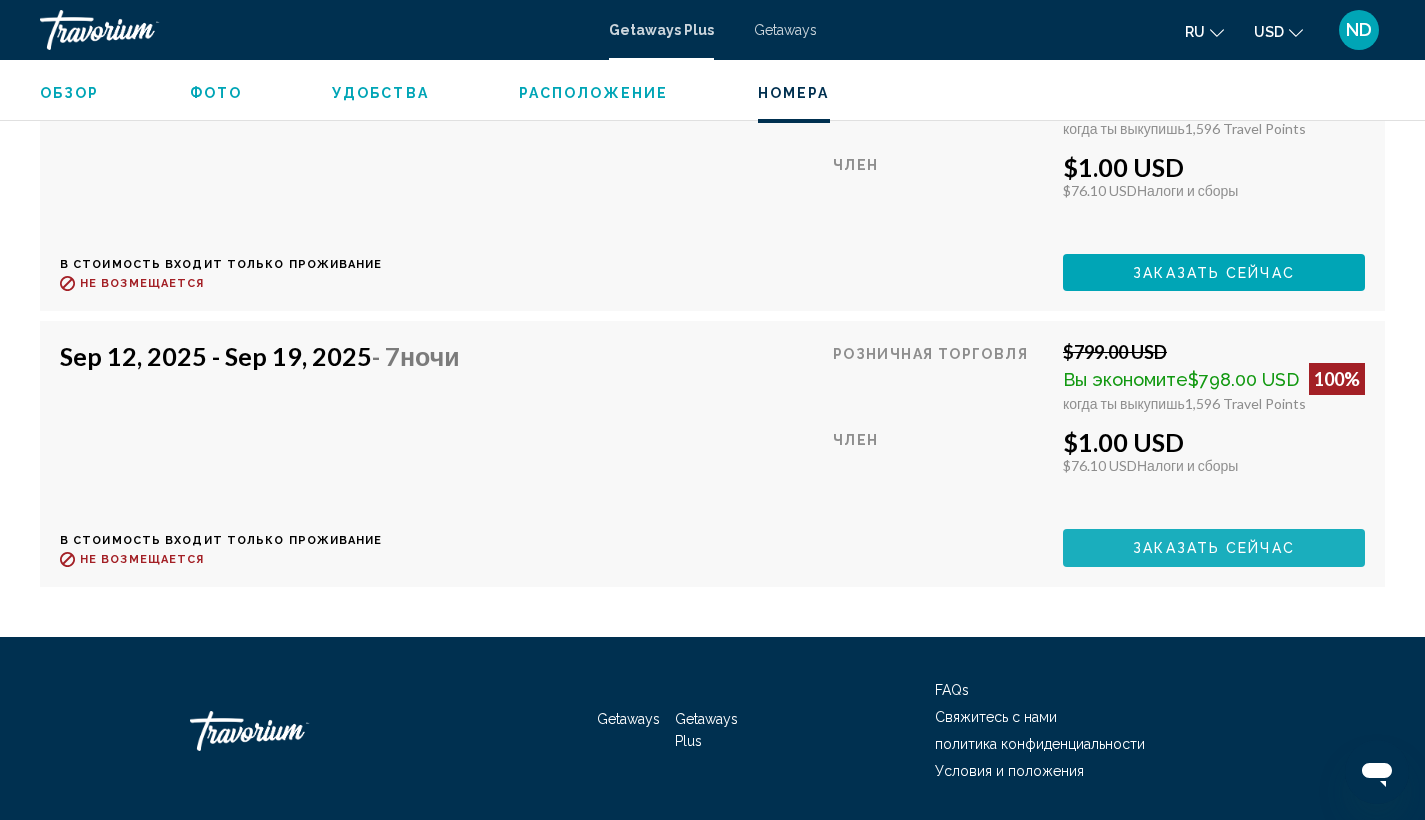 click on "Заказать сейчас" at bounding box center (1214, -2) 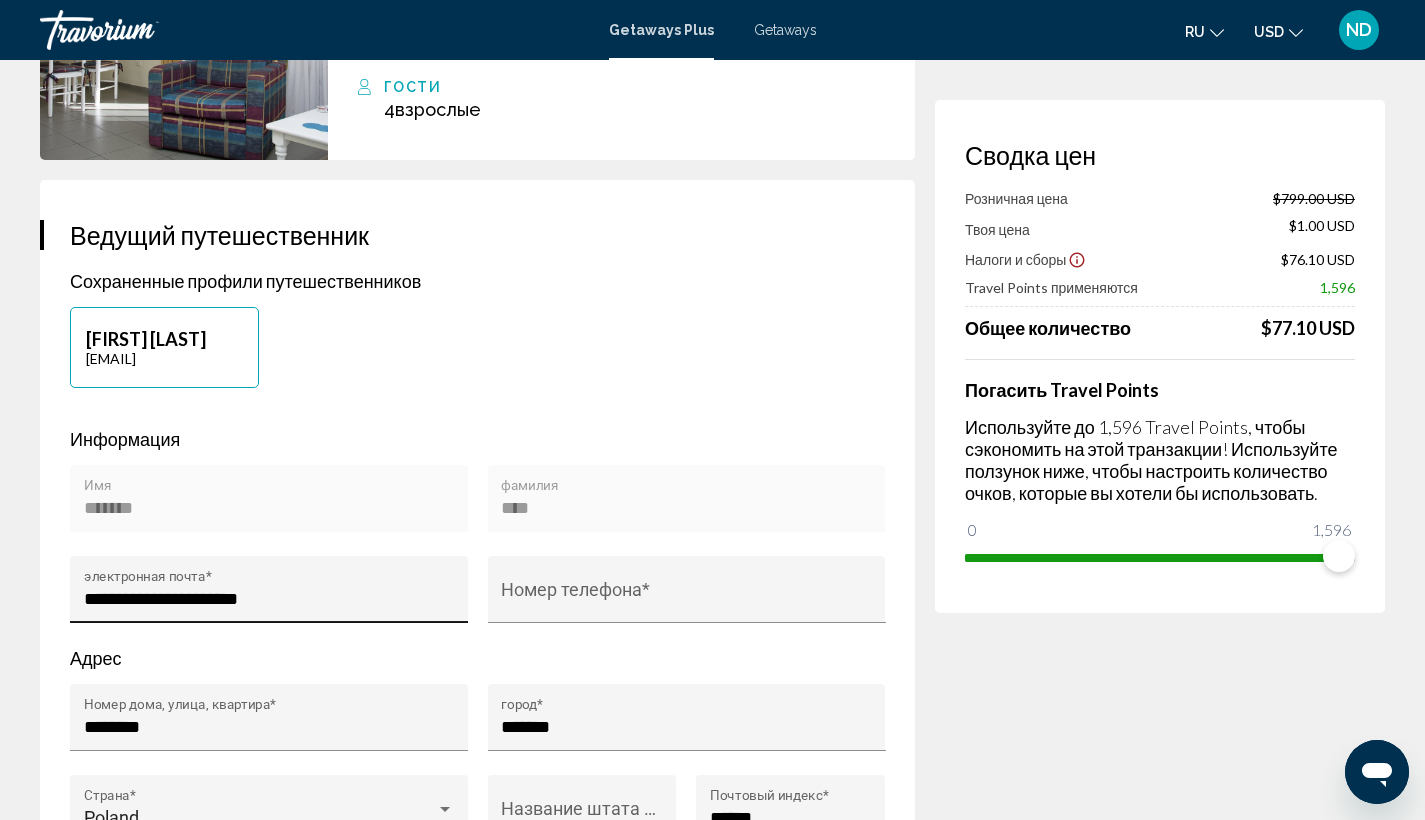 scroll, scrollTop: 0, scrollLeft: 0, axis: both 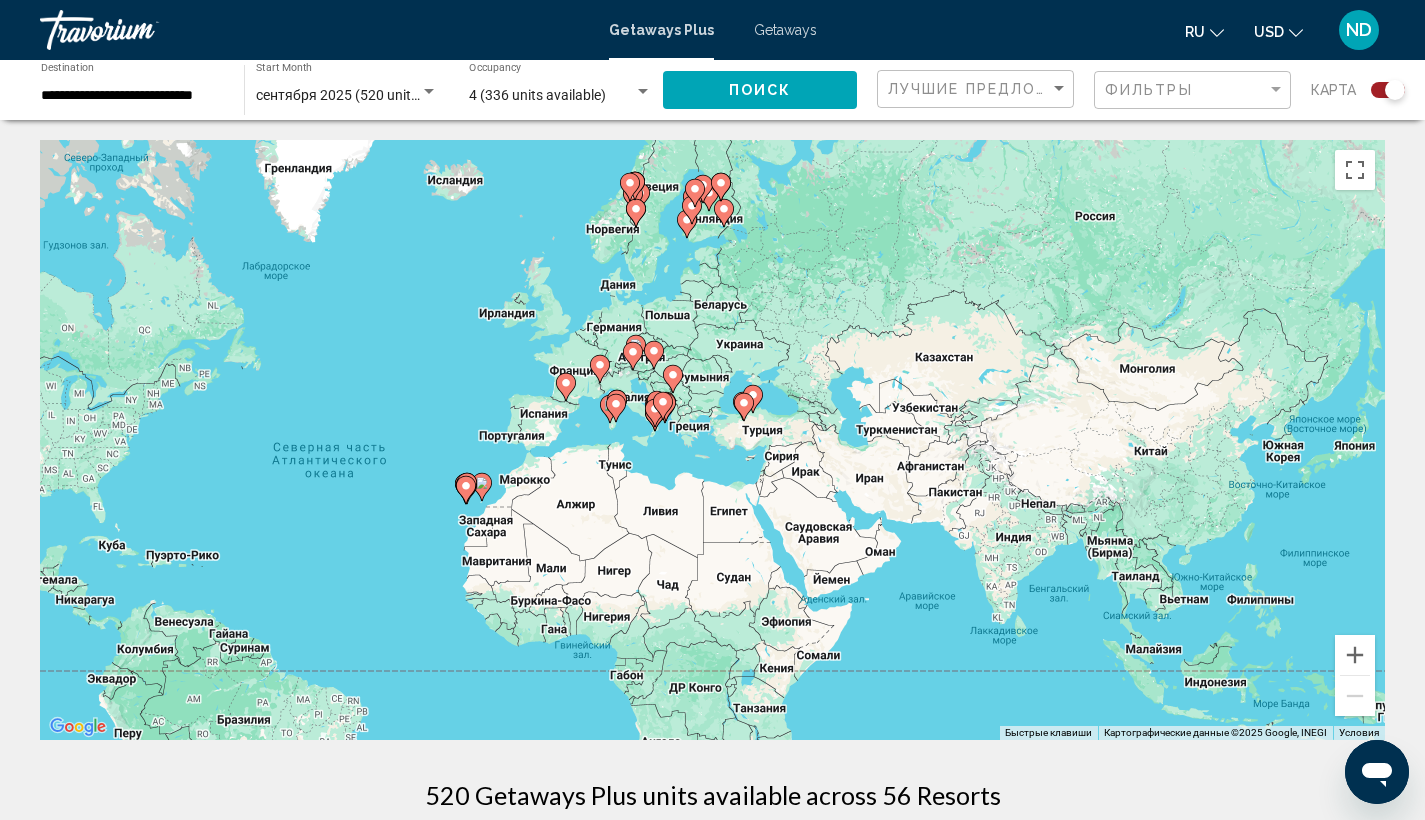 drag, startPoint x: 1011, startPoint y: 365, endPoint x: 688, endPoint y: 419, distance: 327.48282 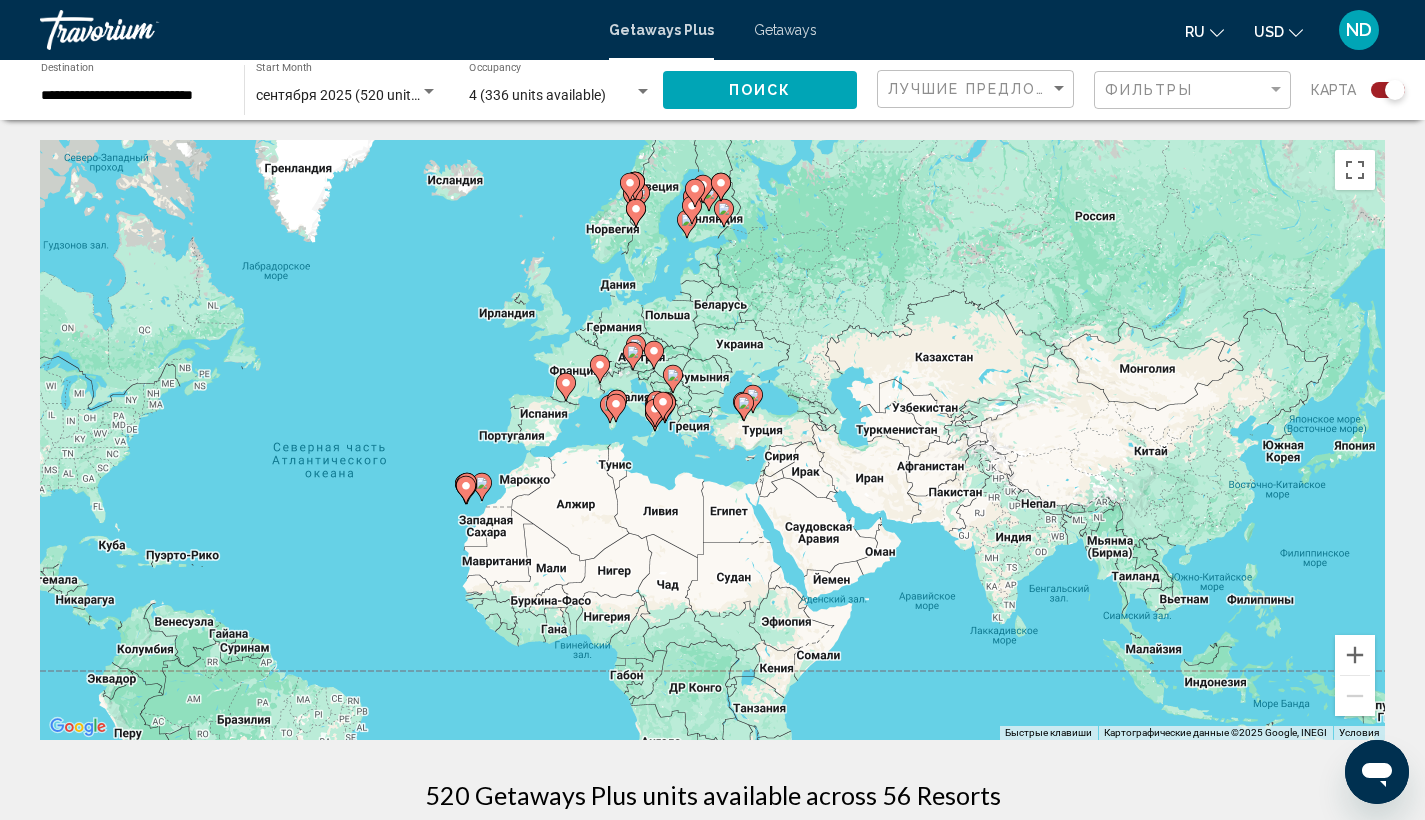 click on "Чтобы активировать перетаскивание с помощью клавиатуры, нажмите Alt + Ввод. После этого перемещайте маркер, используя клавиши со стрелками. Чтобы завершить перетаскивание, нажмите клавишу Ввод. Чтобы отменить действие, нажмите клавишу Esc." at bounding box center (712, 440) 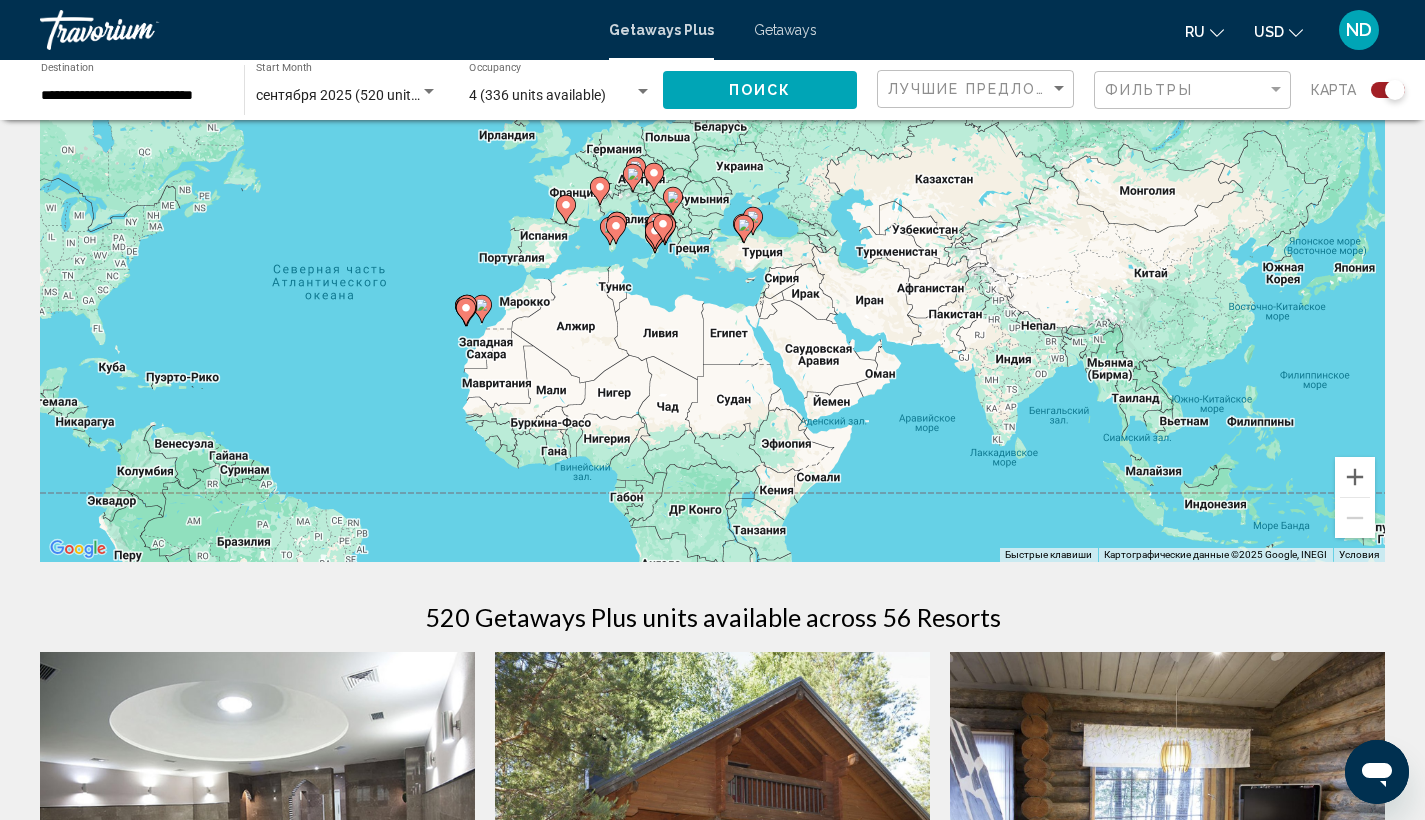 scroll, scrollTop: 0, scrollLeft: 0, axis: both 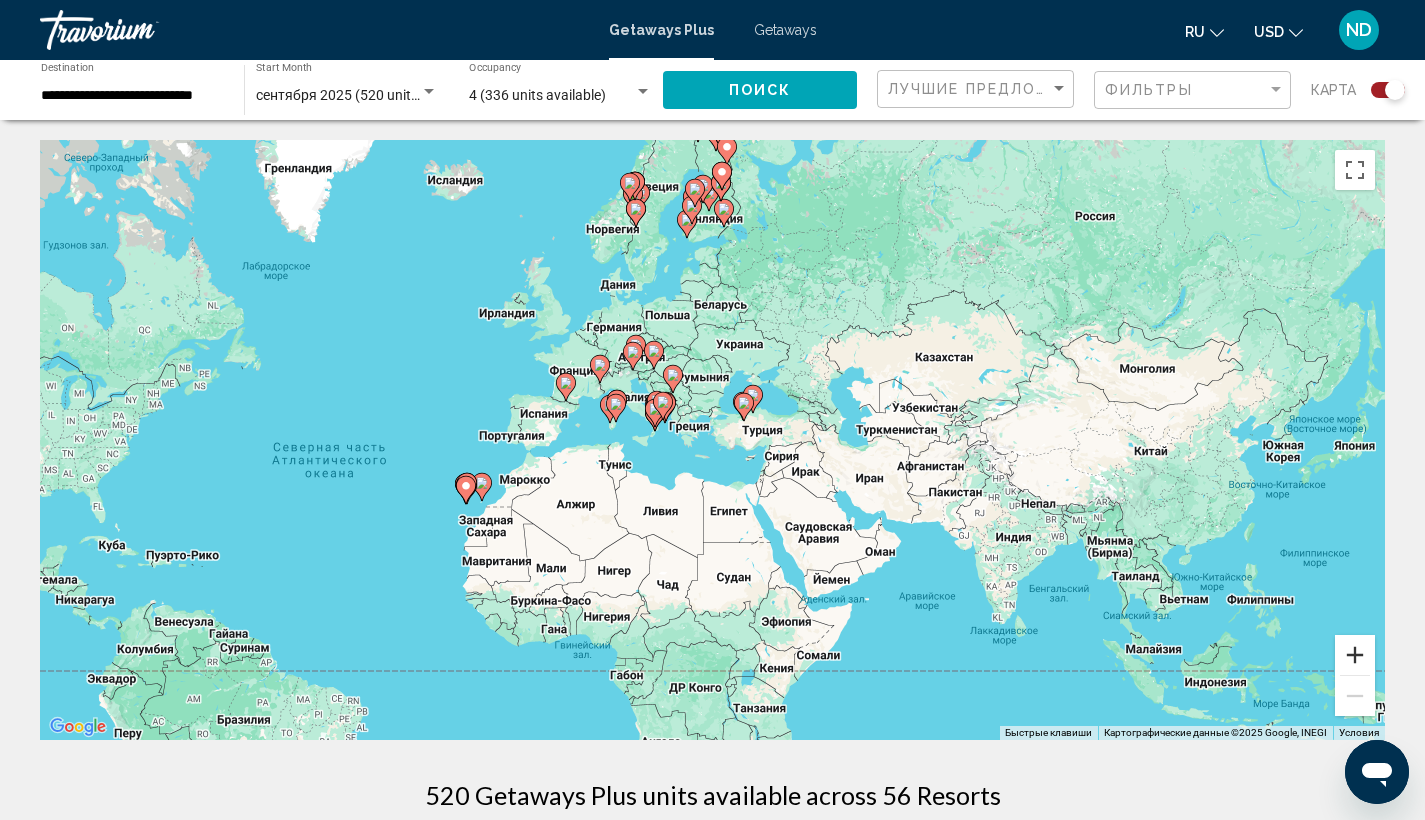 click at bounding box center (1355, 655) 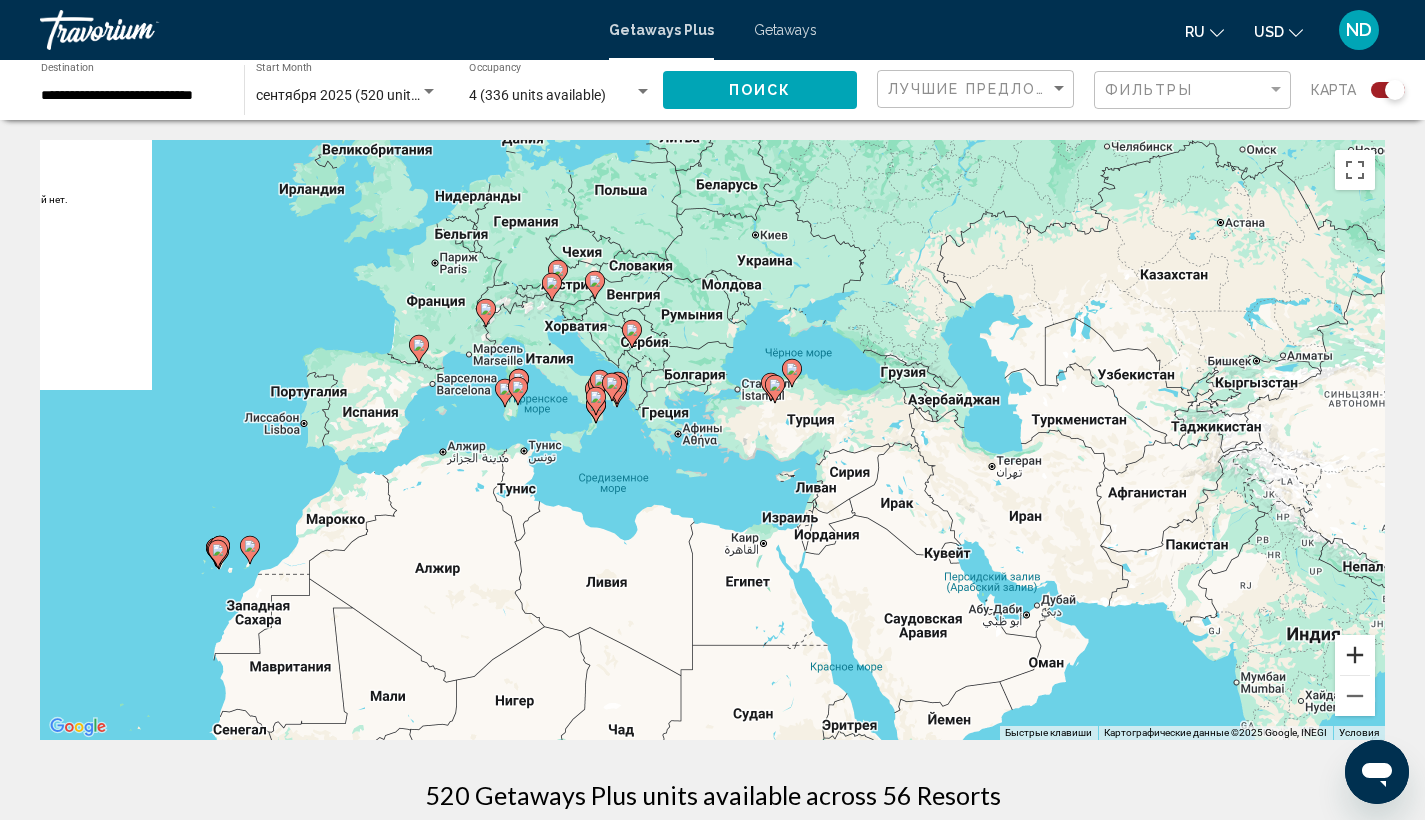 click at bounding box center [1355, 655] 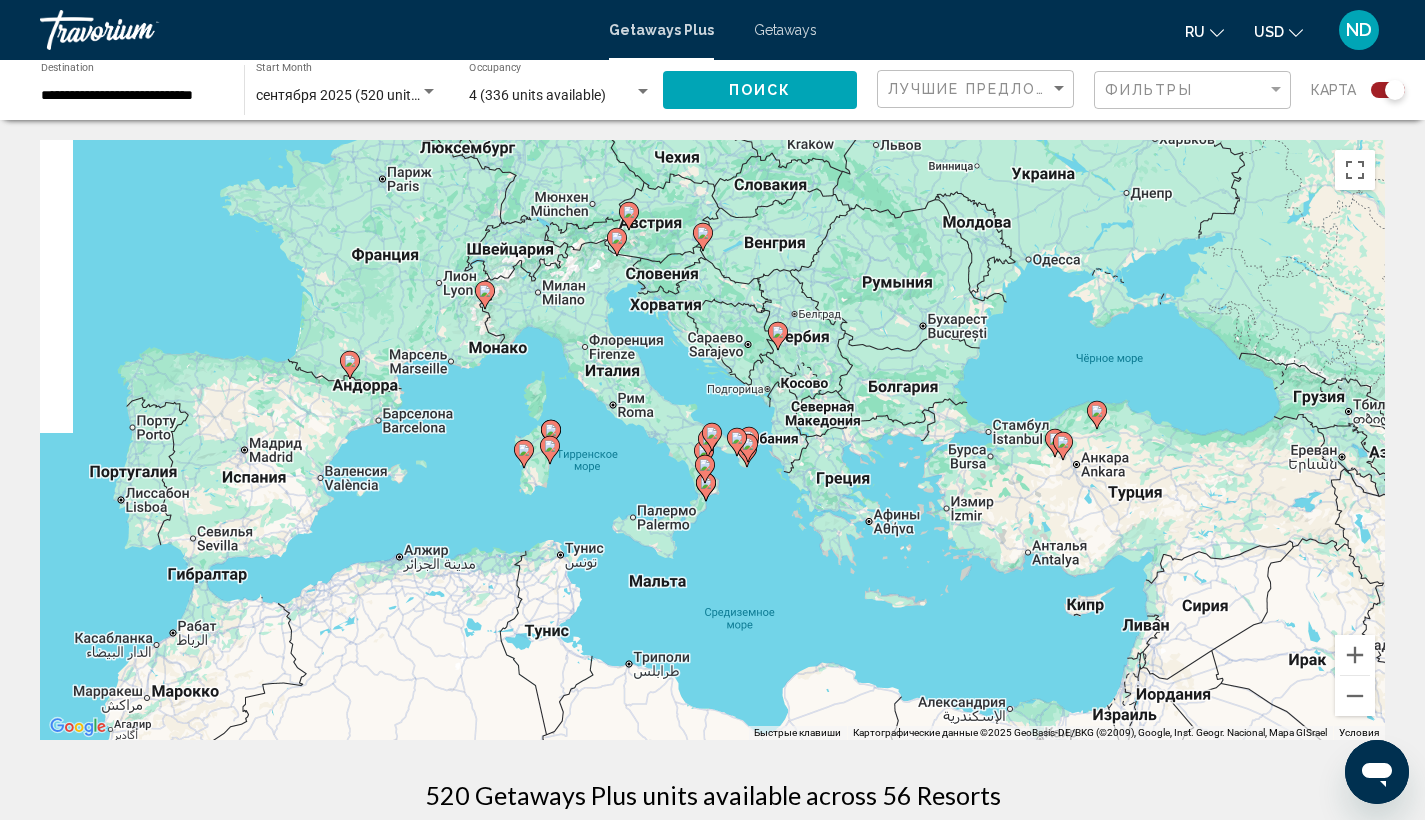 drag, startPoint x: 656, startPoint y: 435, endPoint x: 882, endPoint y: 531, distance: 245.5443 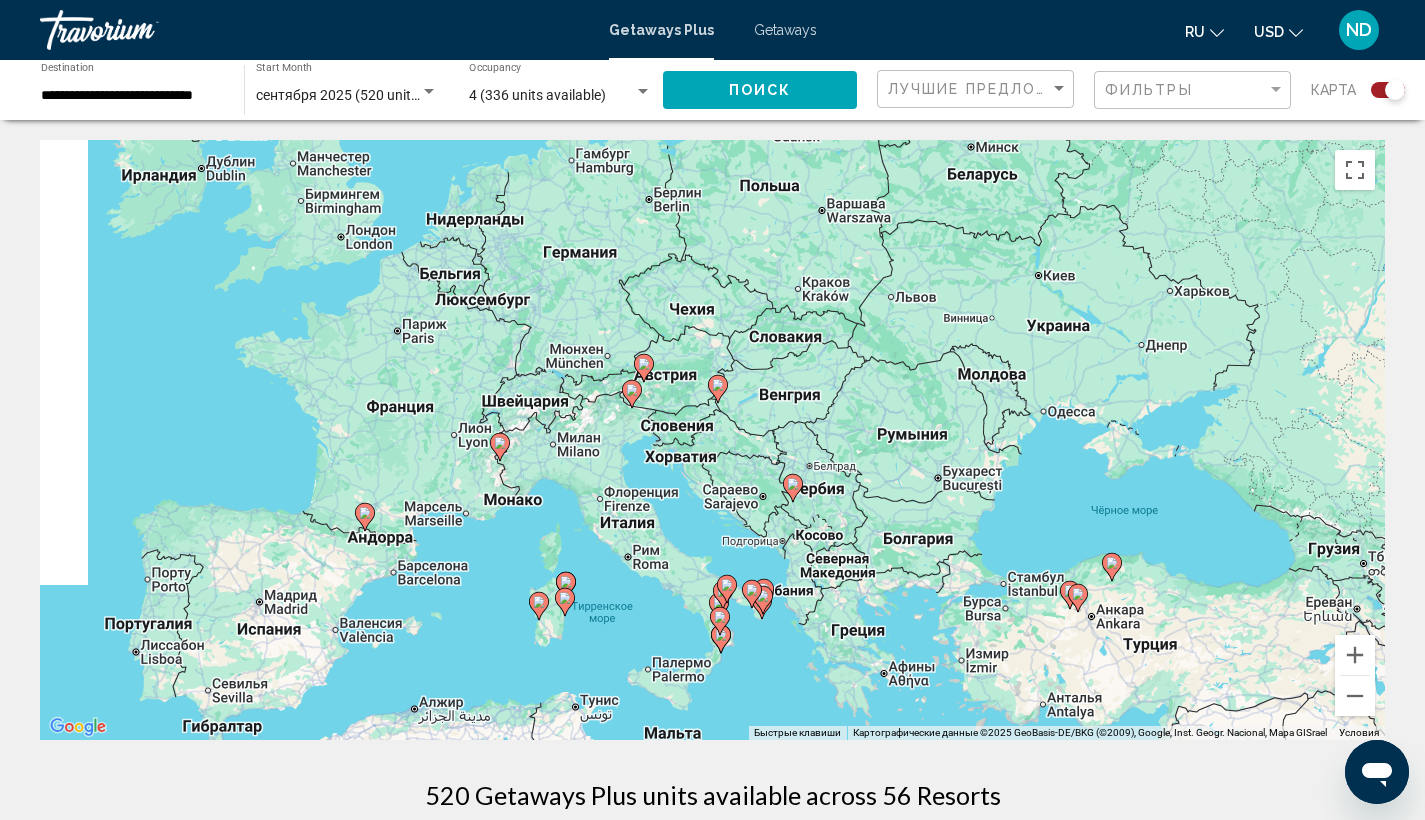drag, startPoint x: 563, startPoint y: 317, endPoint x: 578, endPoint y: 473, distance: 156.7195 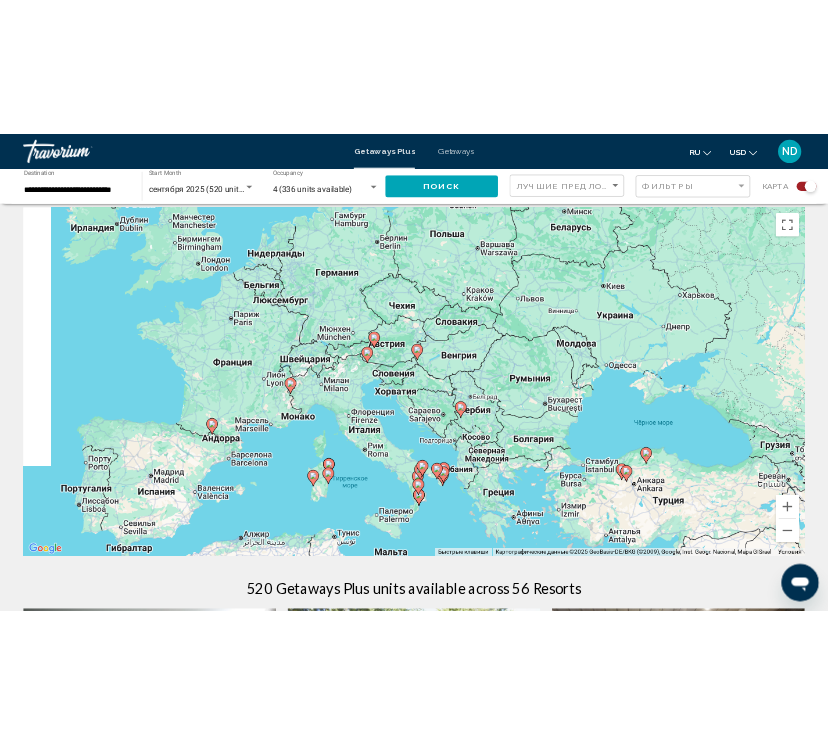 scroll, scrollTop: 39, scrollLeft: 0, axis: vertical 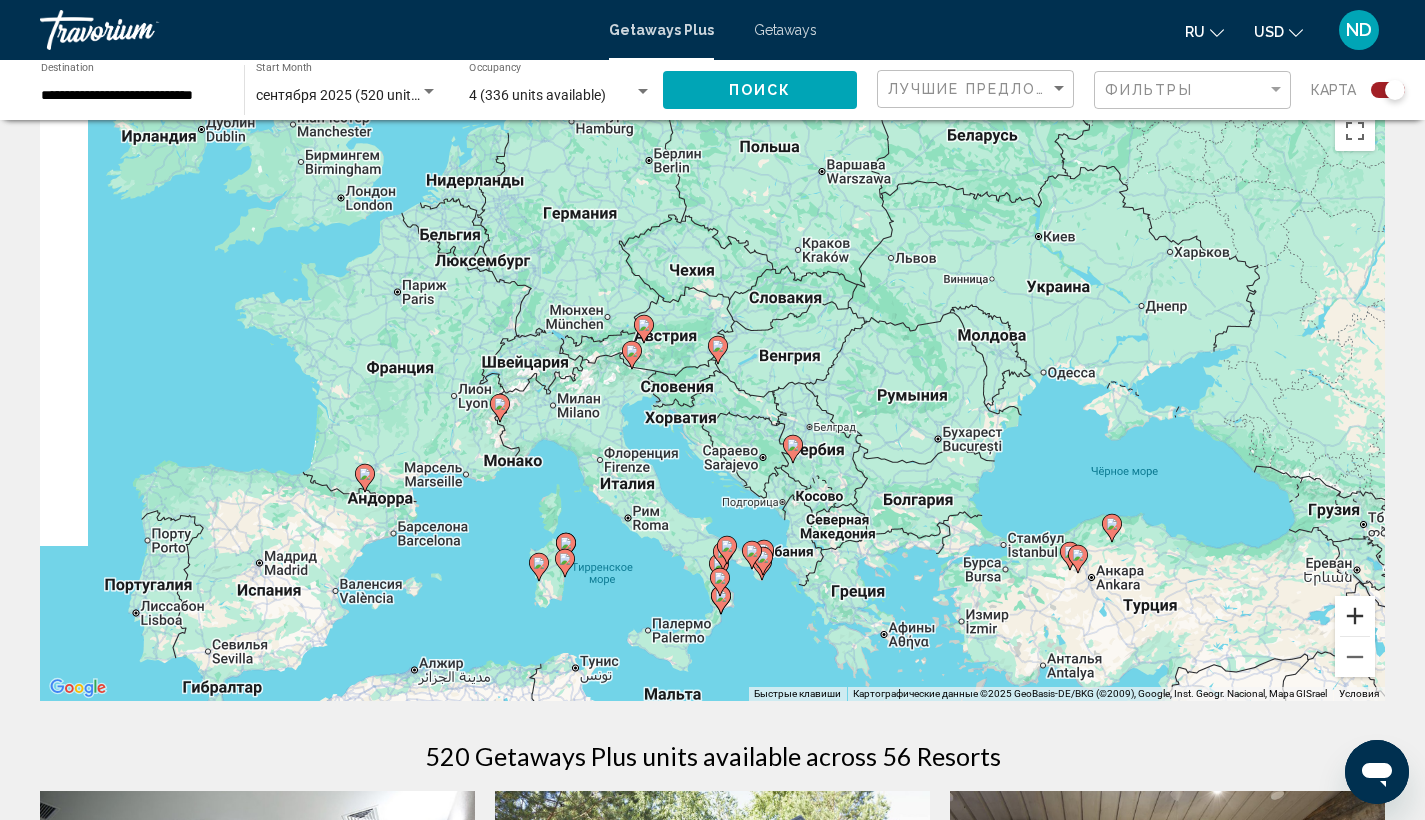 click at bounding box center [1355, 616] 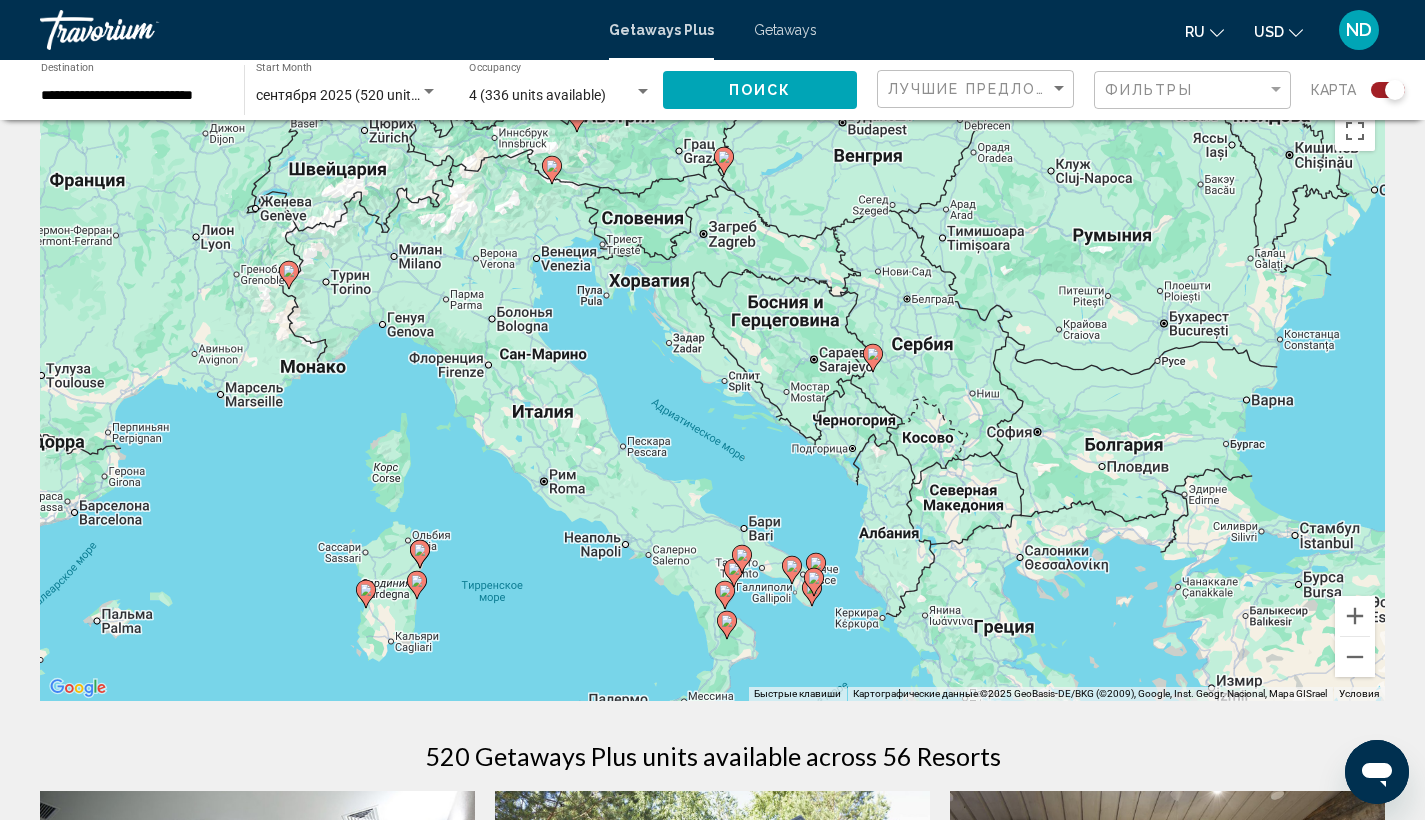 drag, startPoint x: 836, startPoint y: 547, endPoint x: 838, endPoint y: 391, distance: 156.01282 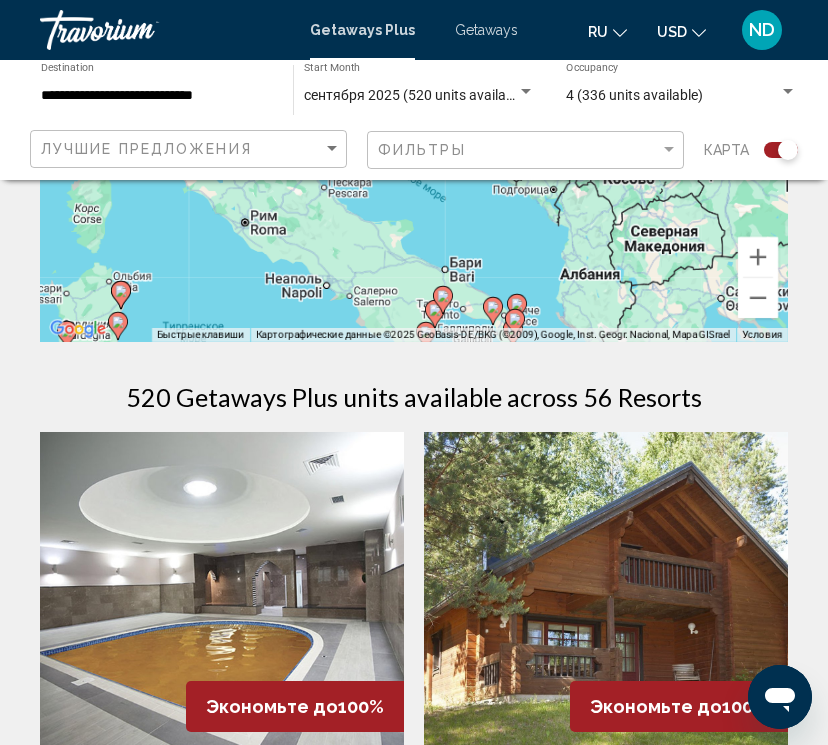 scroll, scrollTop: 0, scrollLeft: 0, axis: both 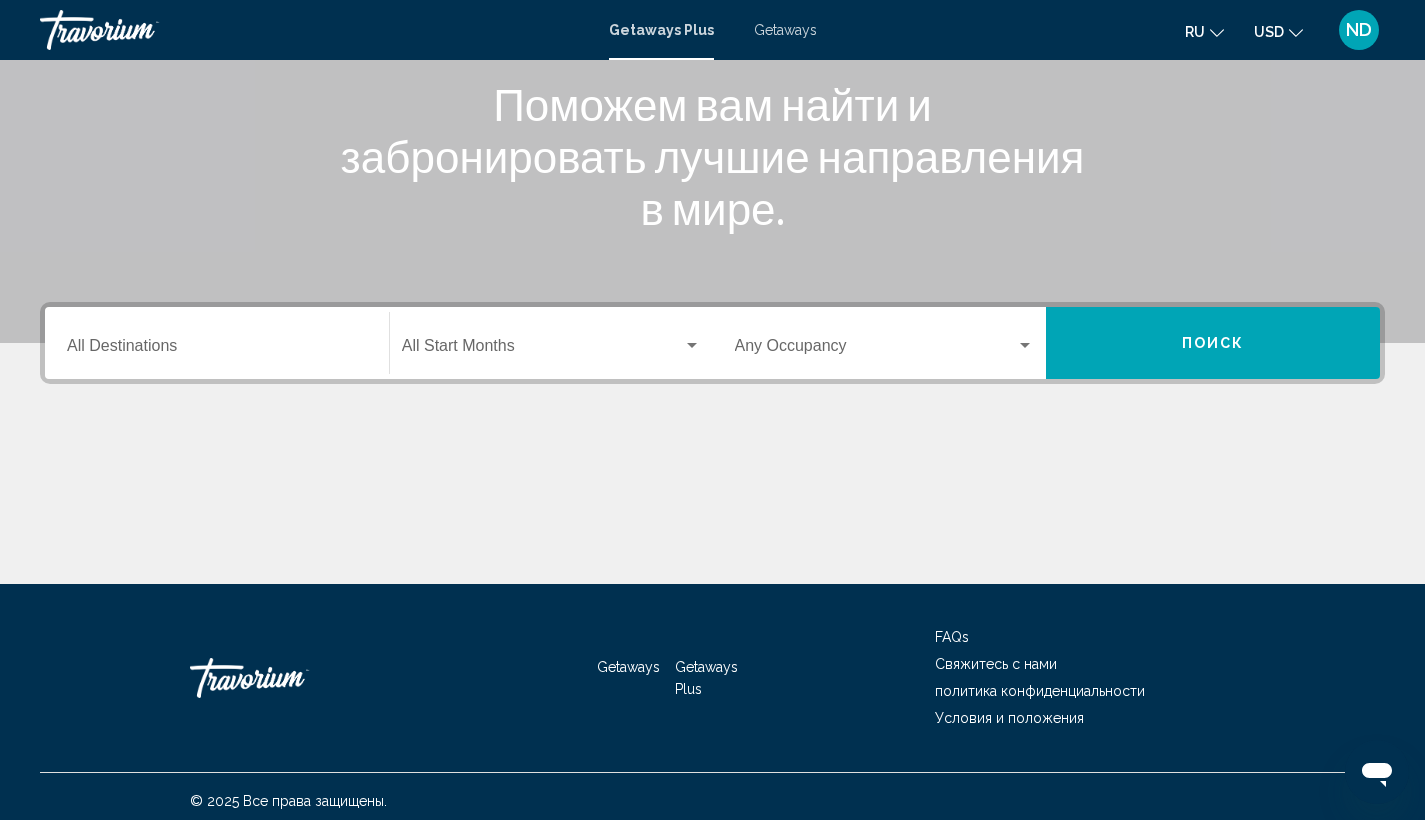 click at bounding box center (542, 350) 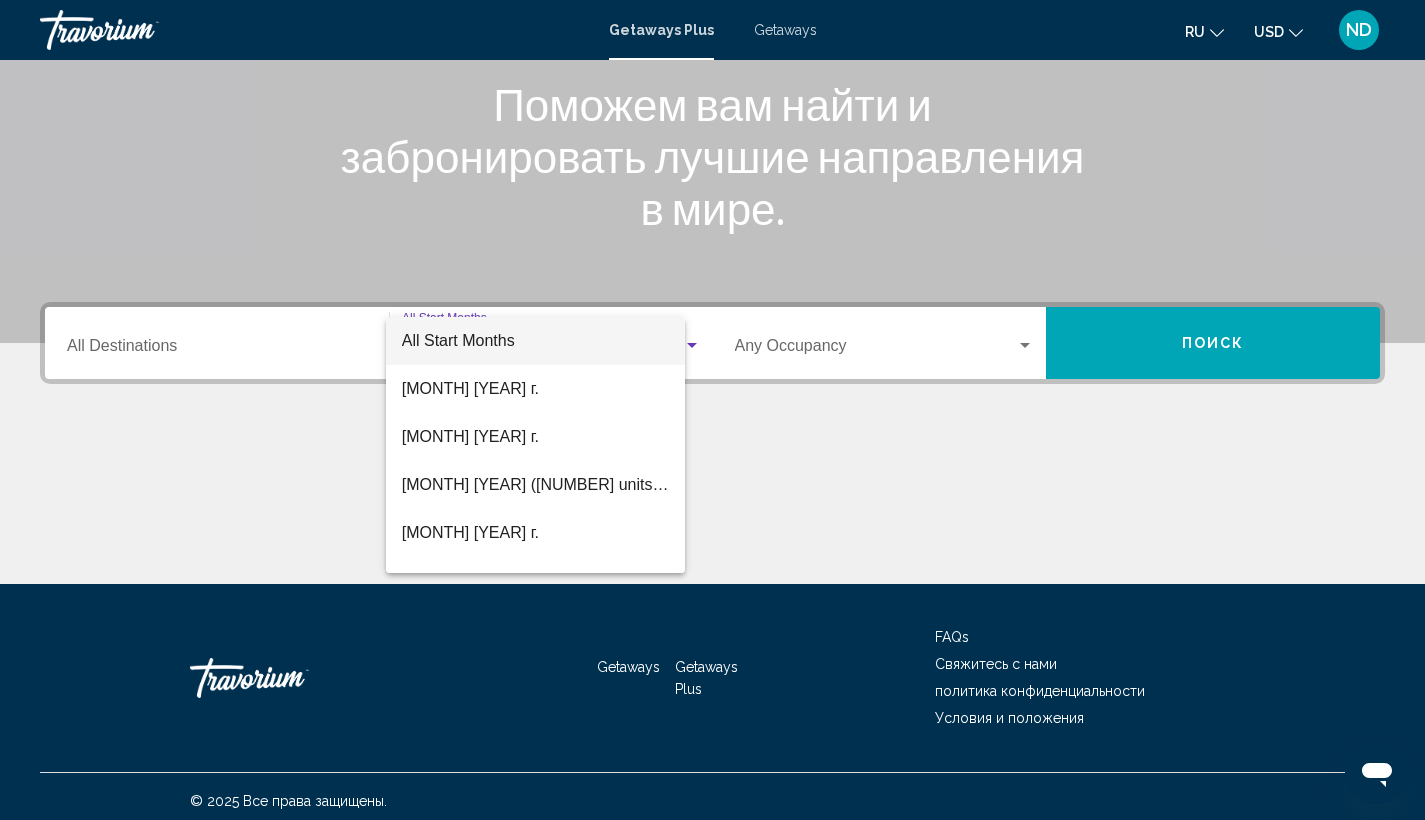 scroll, scrollTop: 266, scrollLeft: 0, axis: vertical 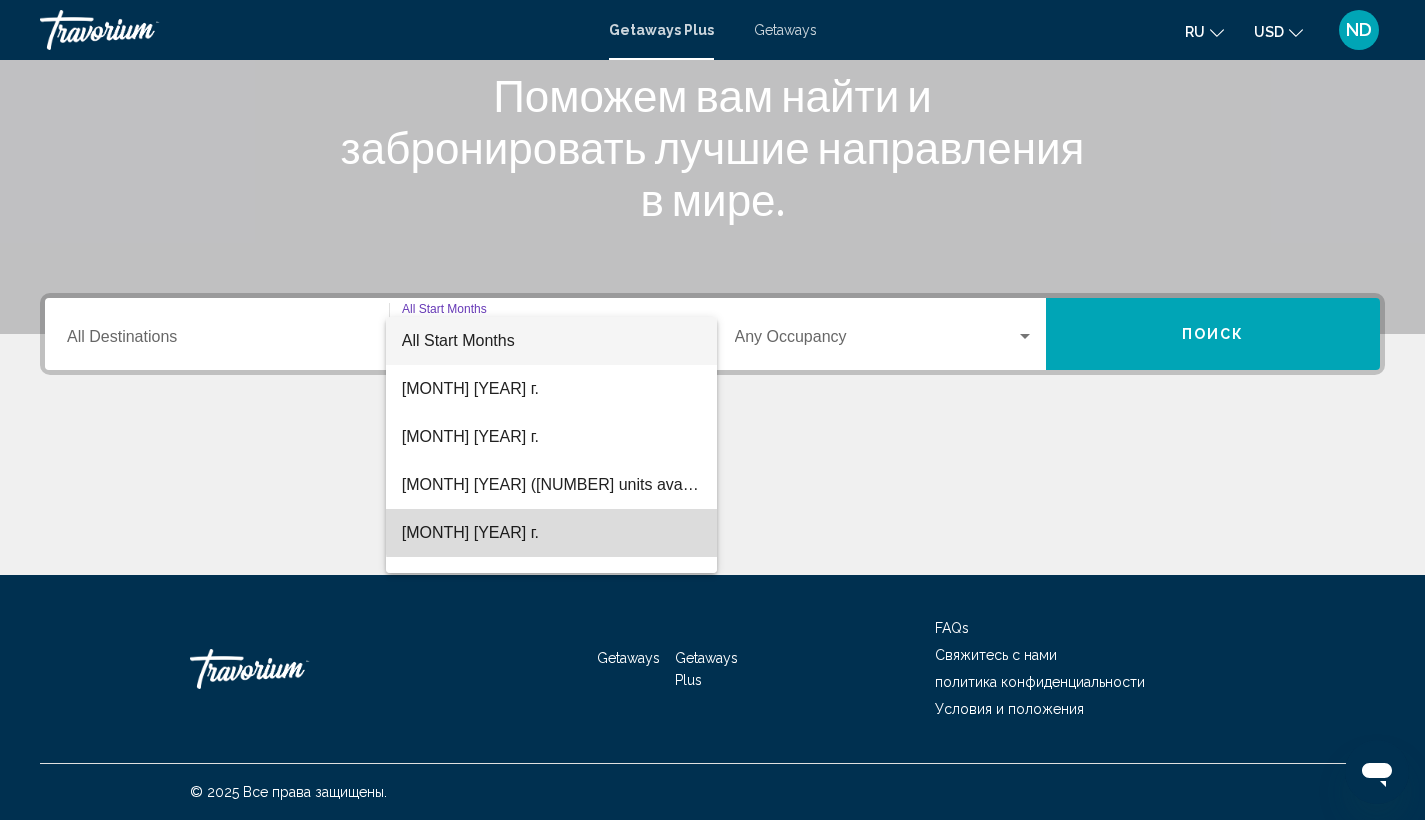 click on "октябрь 2025 г." at bounding box center [551, 533] 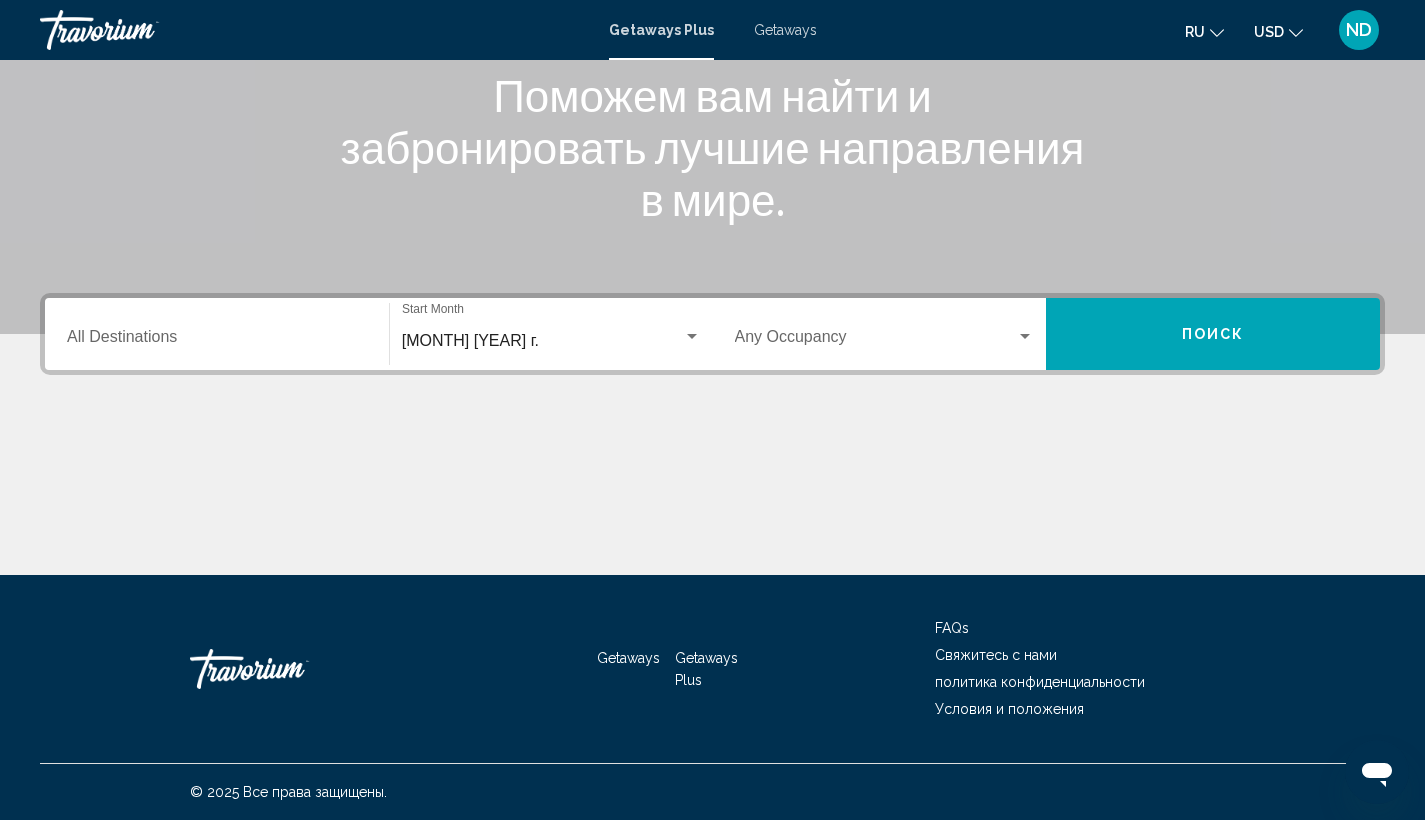 click on "Destination All Destinations" at bounding box center [217, 334] 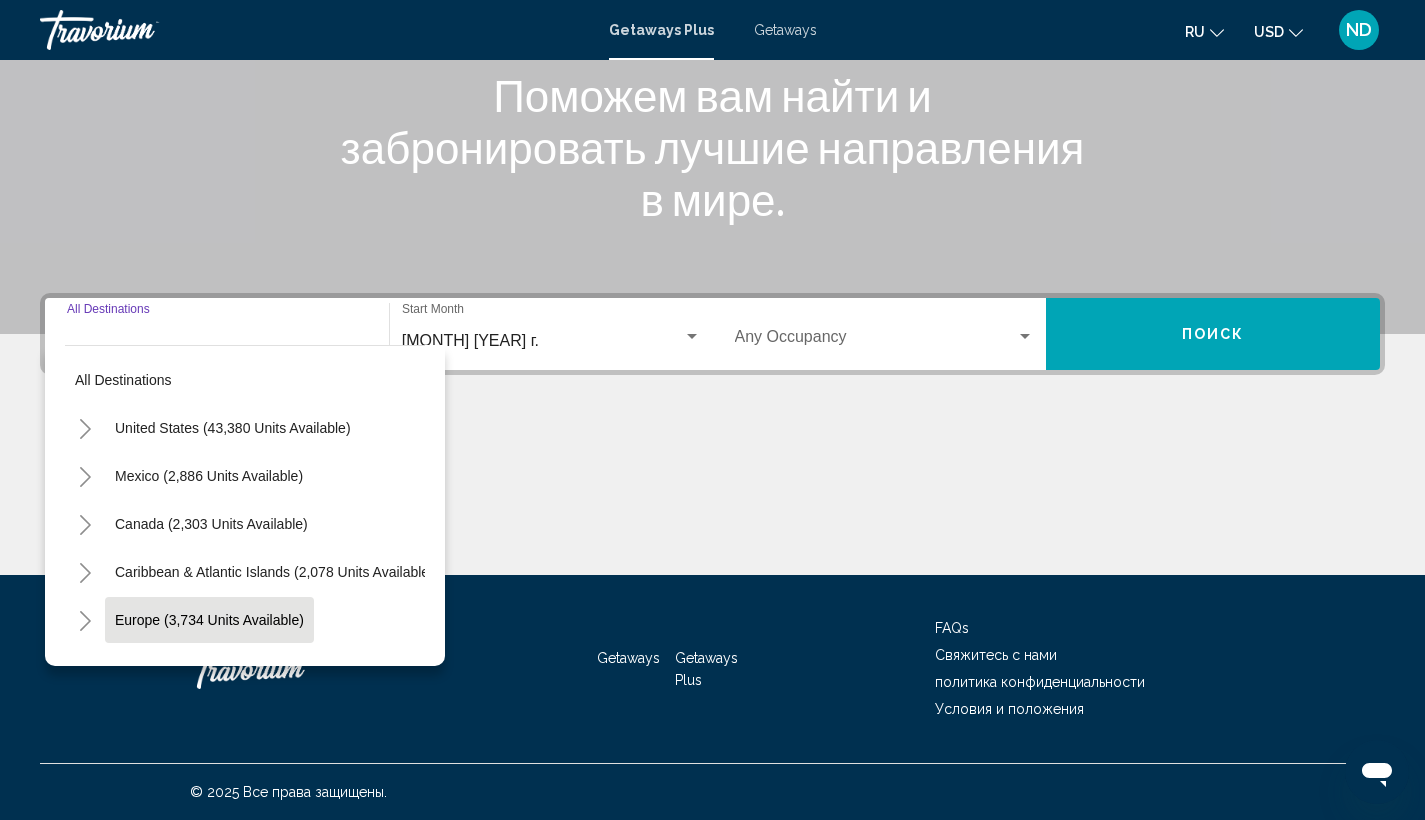 click on "Europe (3,734 units available)" at bounding box center [208, 668] 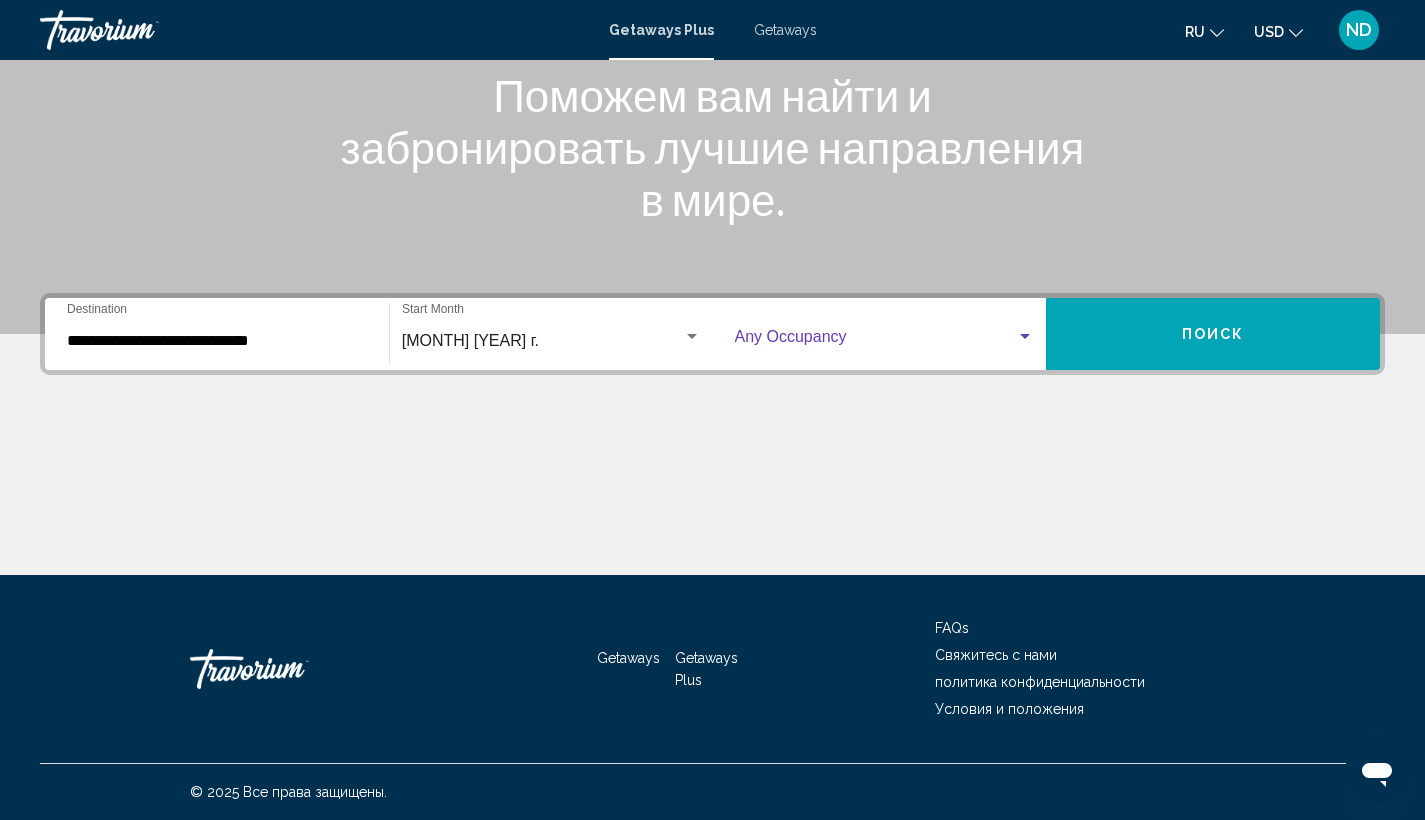 click at bounding box center [1025, 337] 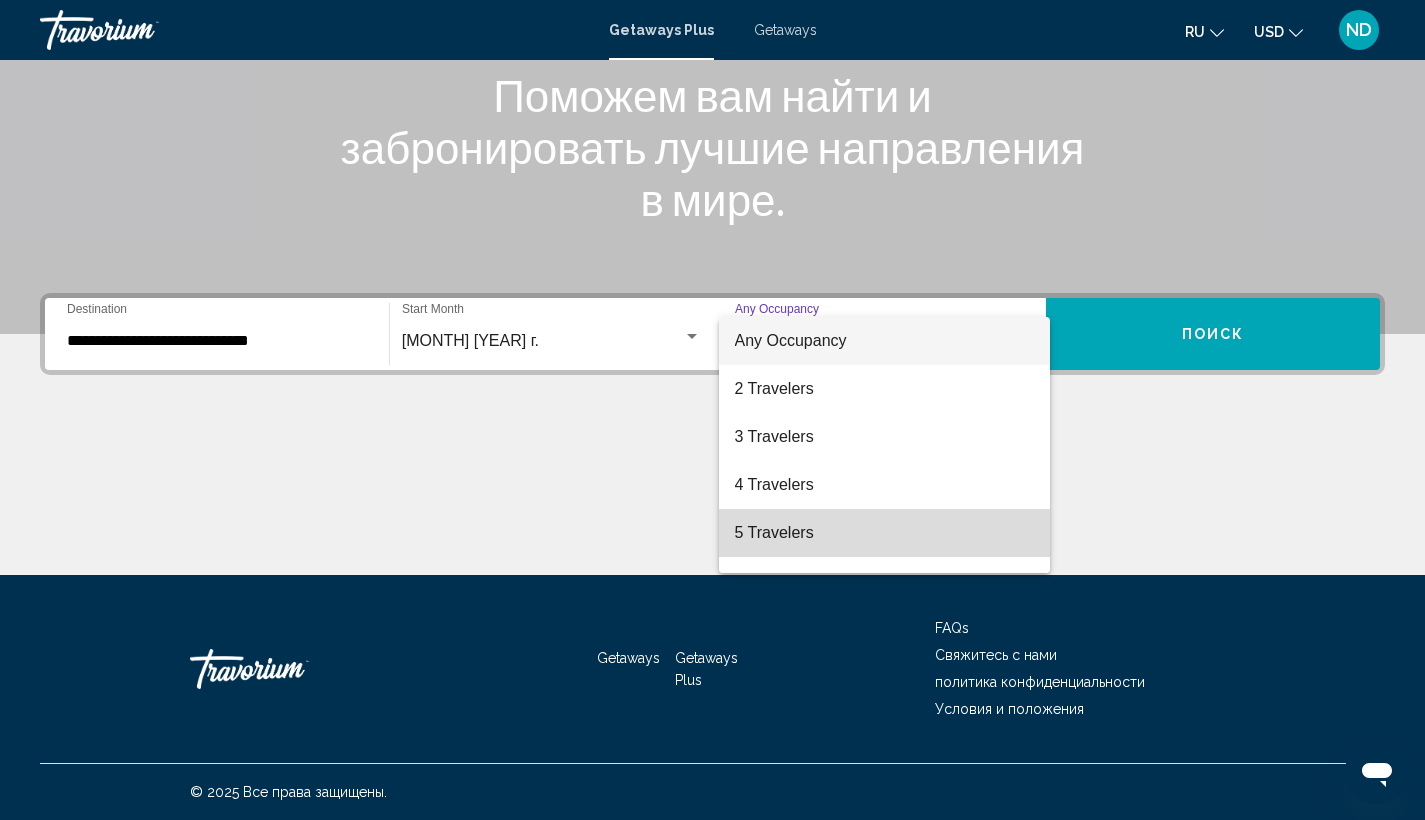 click on "5 Travelers" at bounding box center (885, 533) 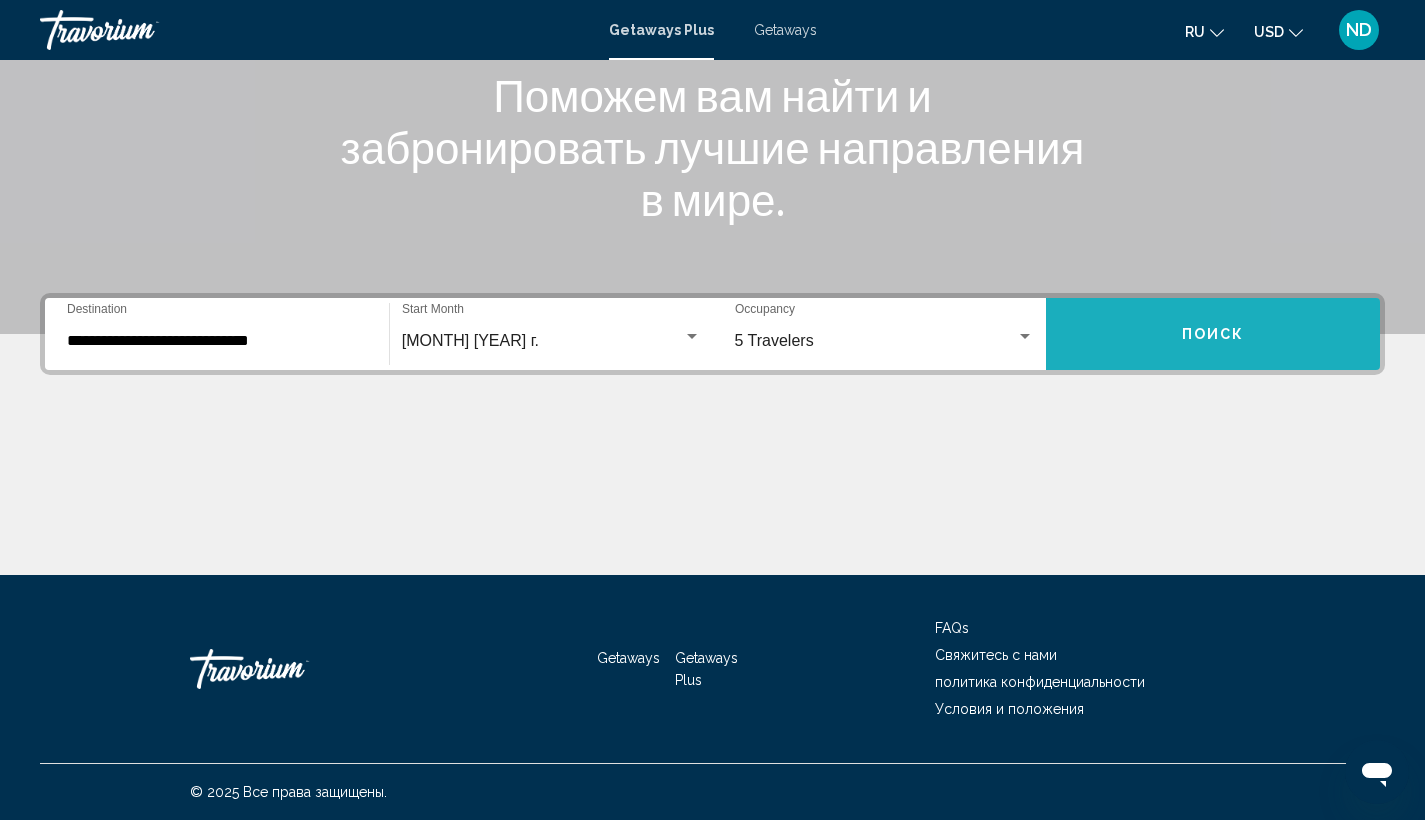 click on "Поиск" at bounding box center [1213, 334] 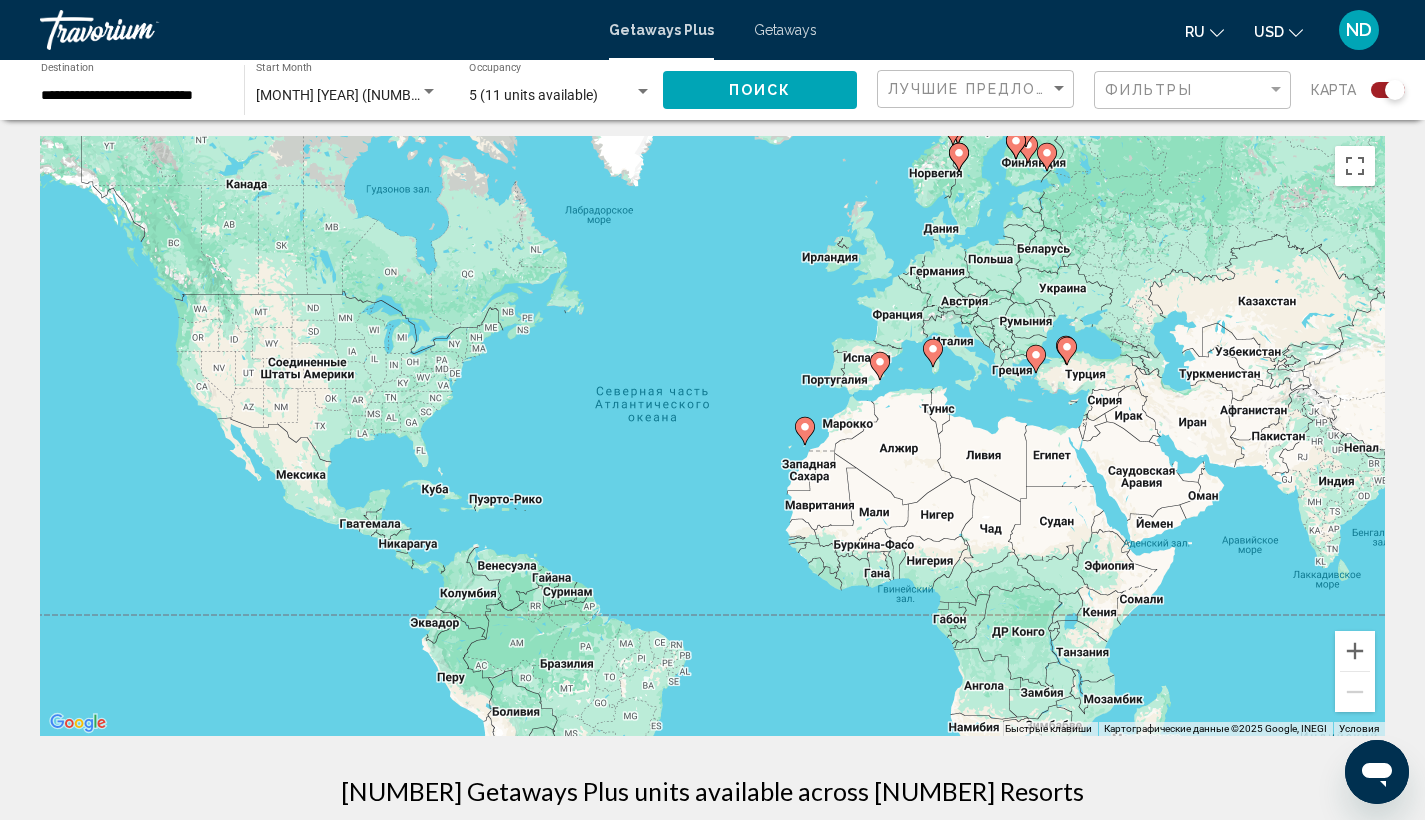 scroll, scrollTop: 8, scrollLeft: 0, axis: vertical 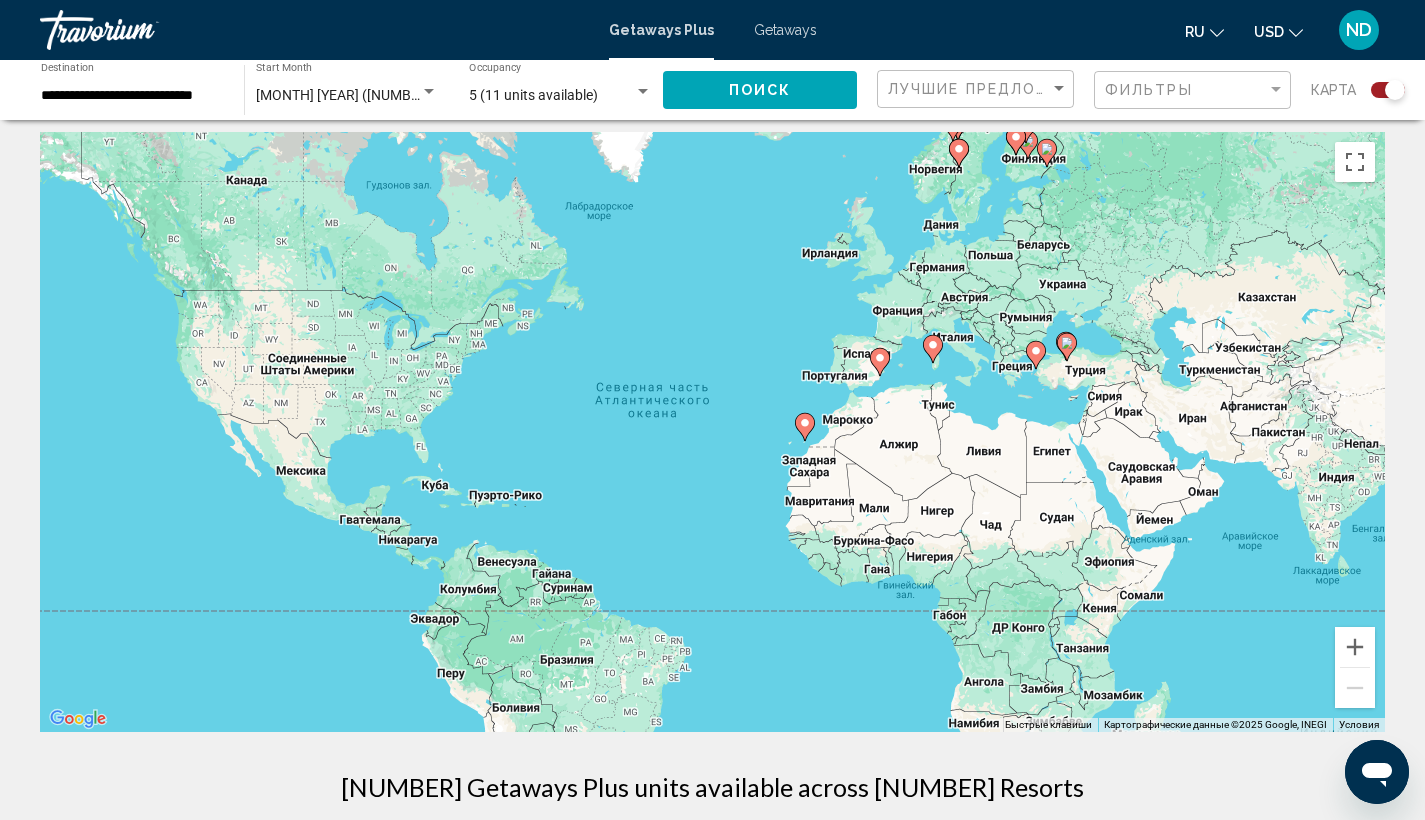 click 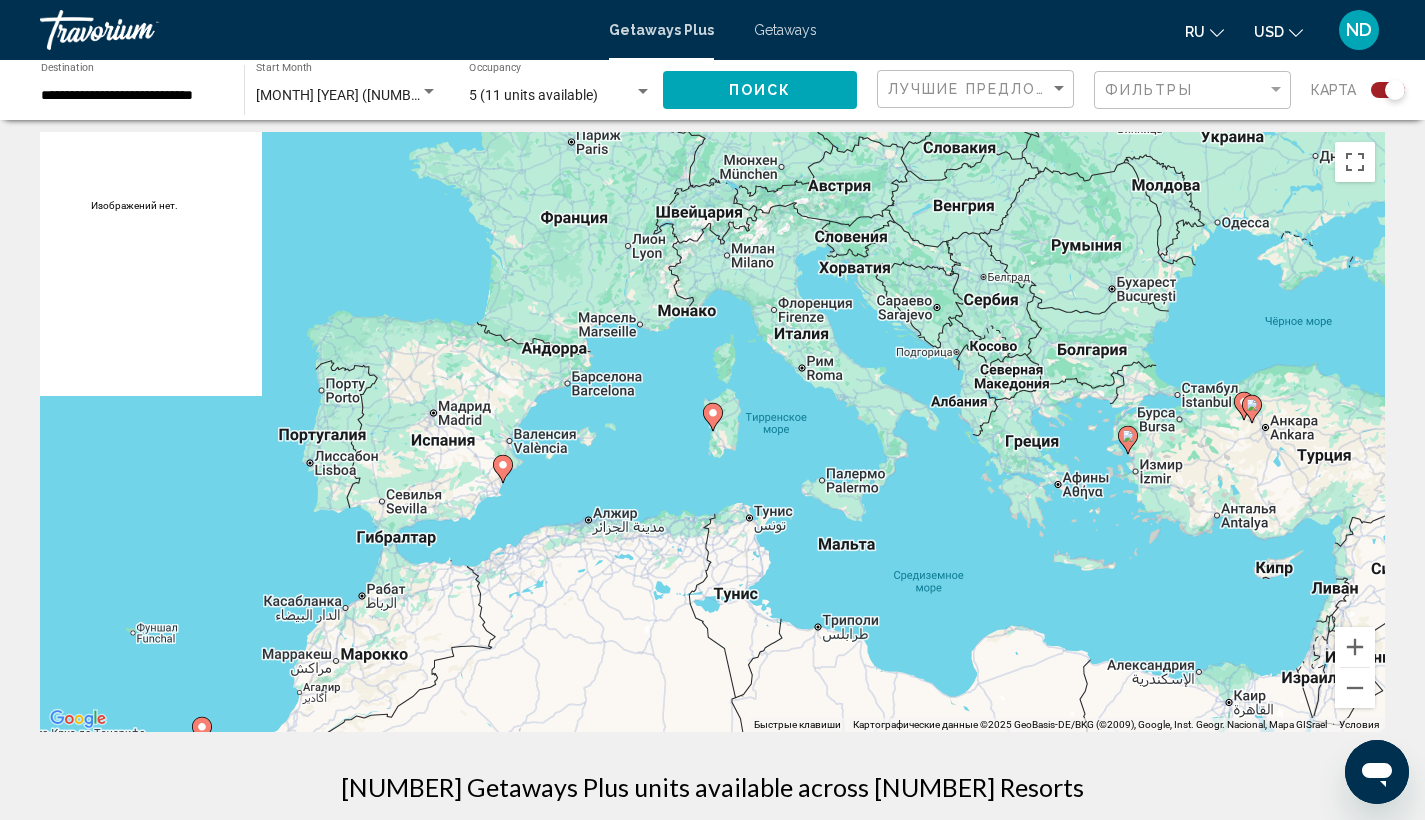 click 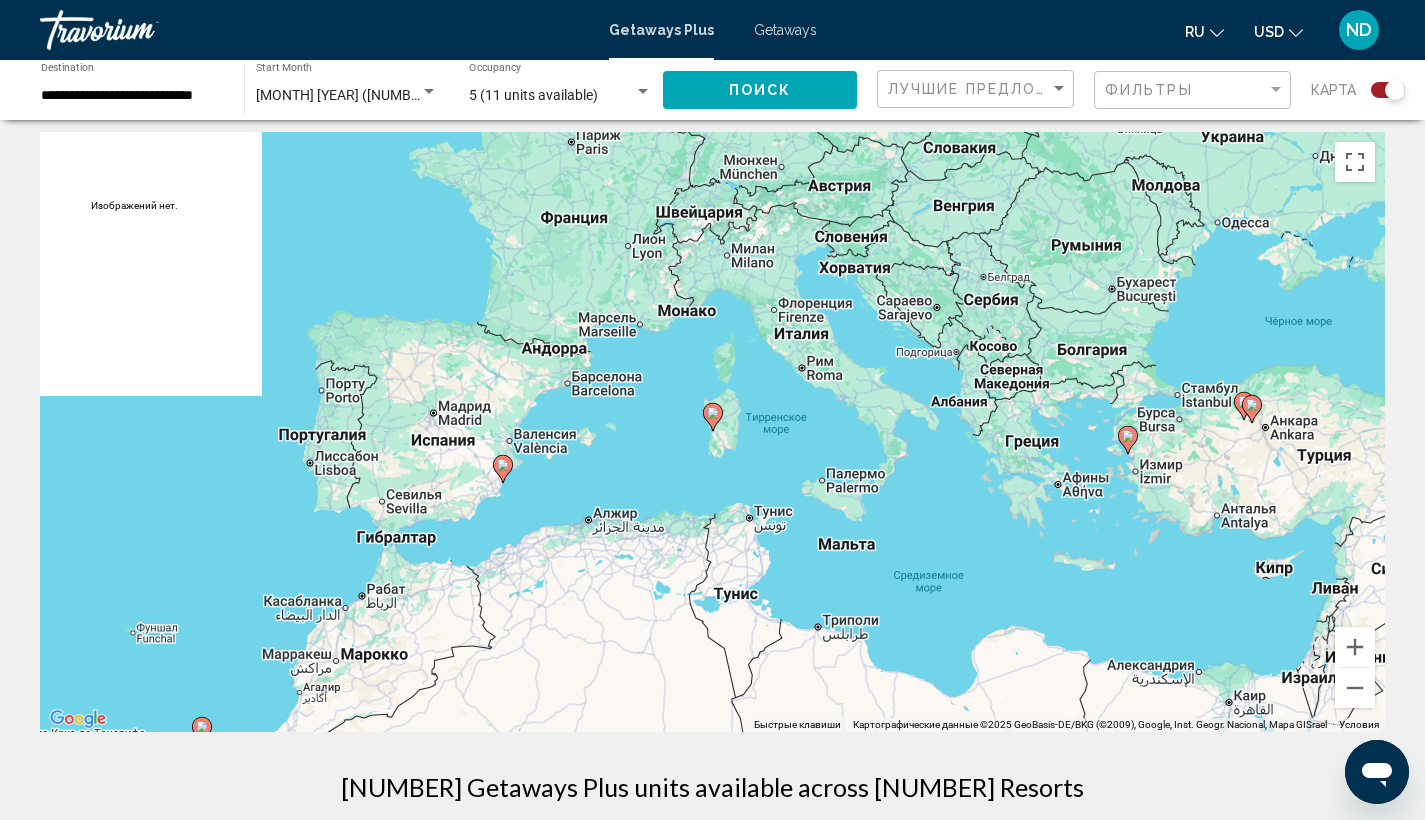 type on "**********" 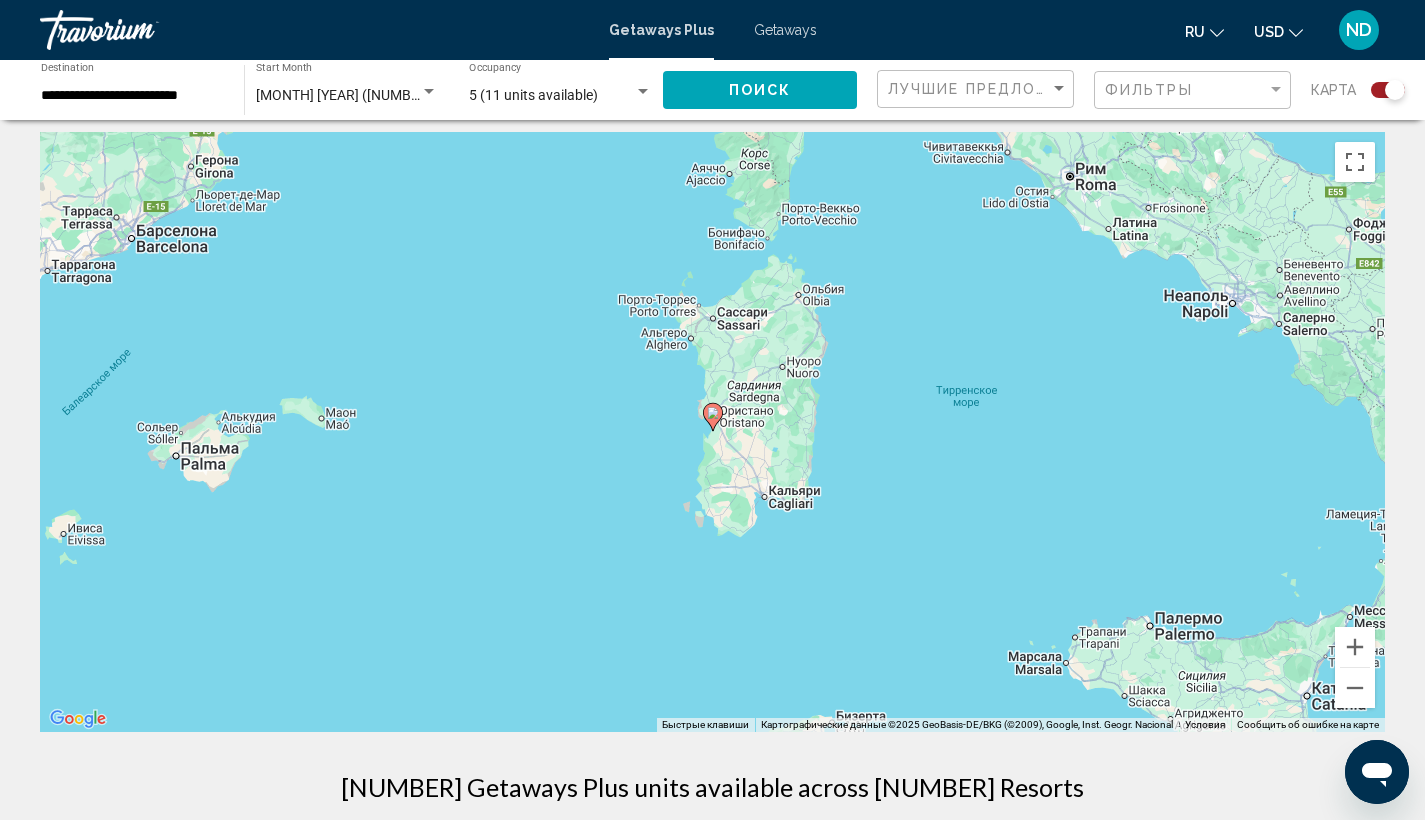 click 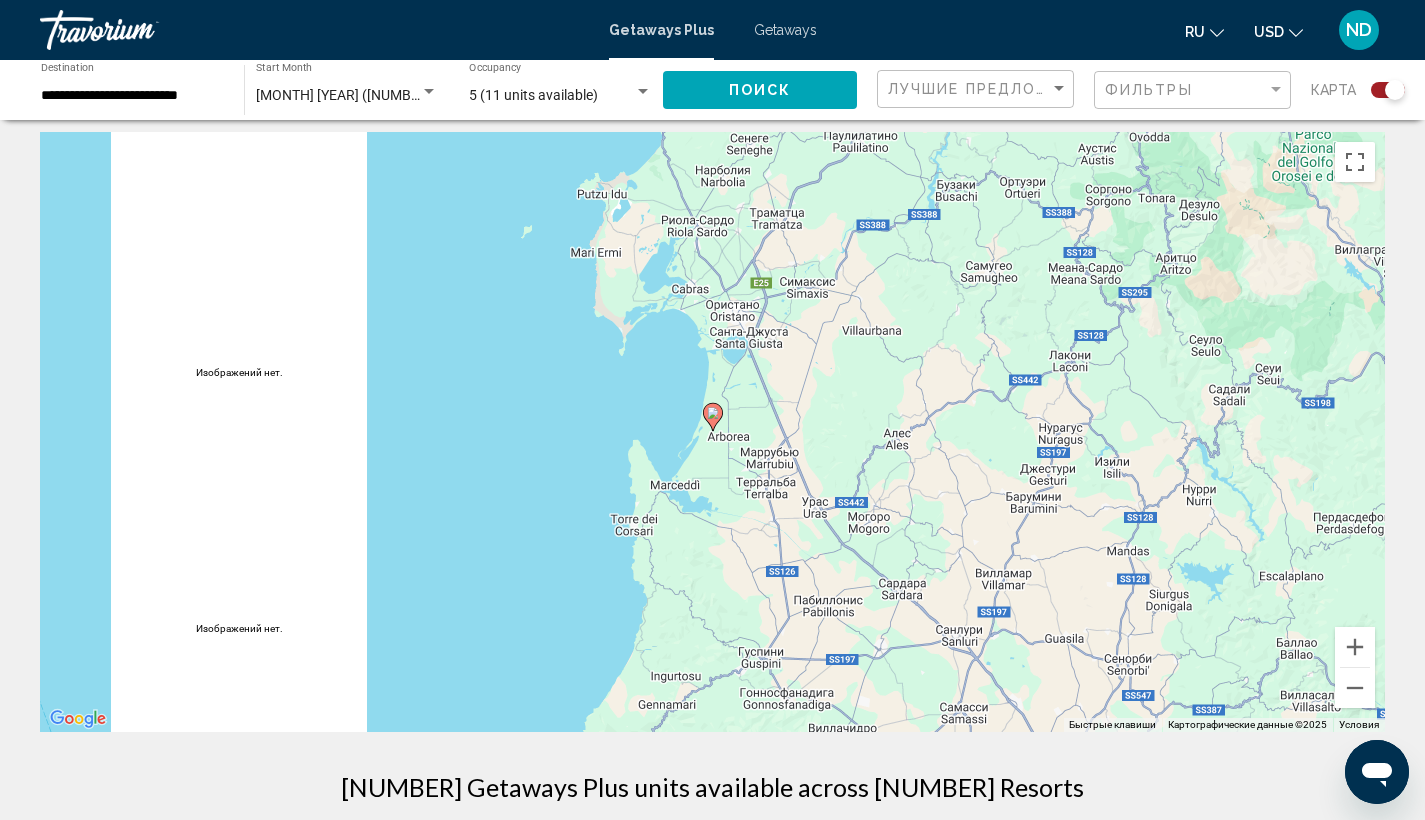 click 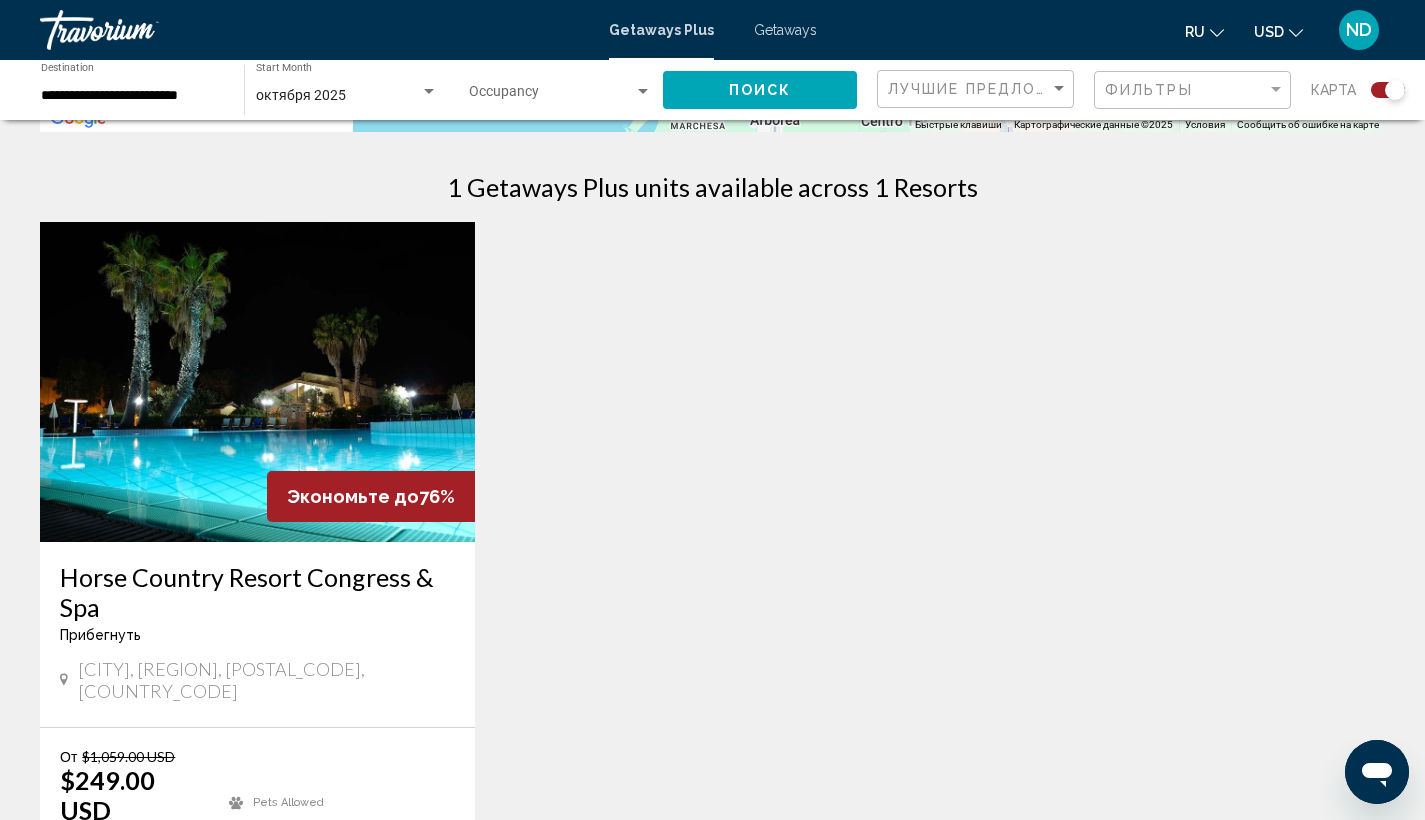 scroll, scrollTop: 0, scrollLeft: 0, axis: both 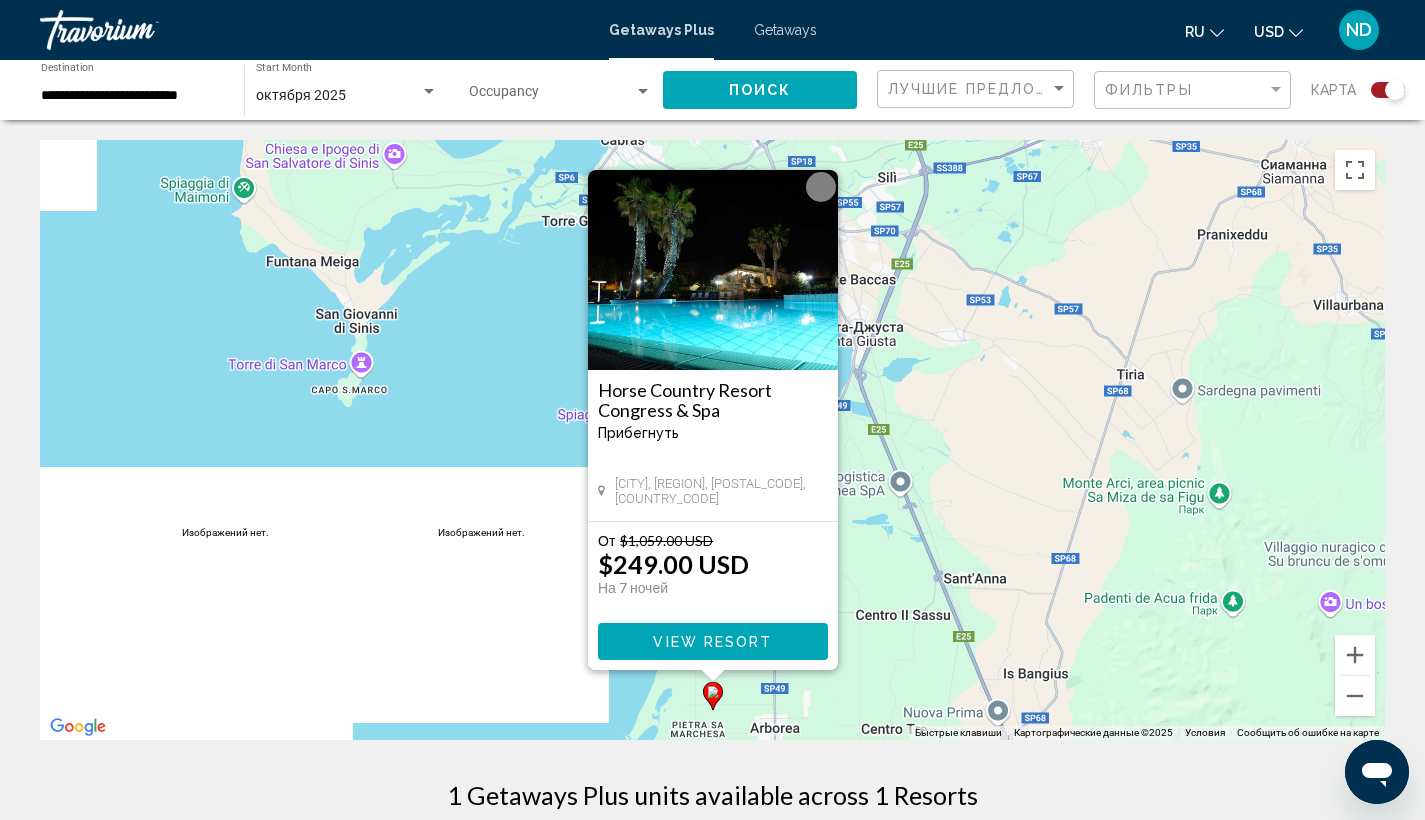 click at bounding box center [821, 187] 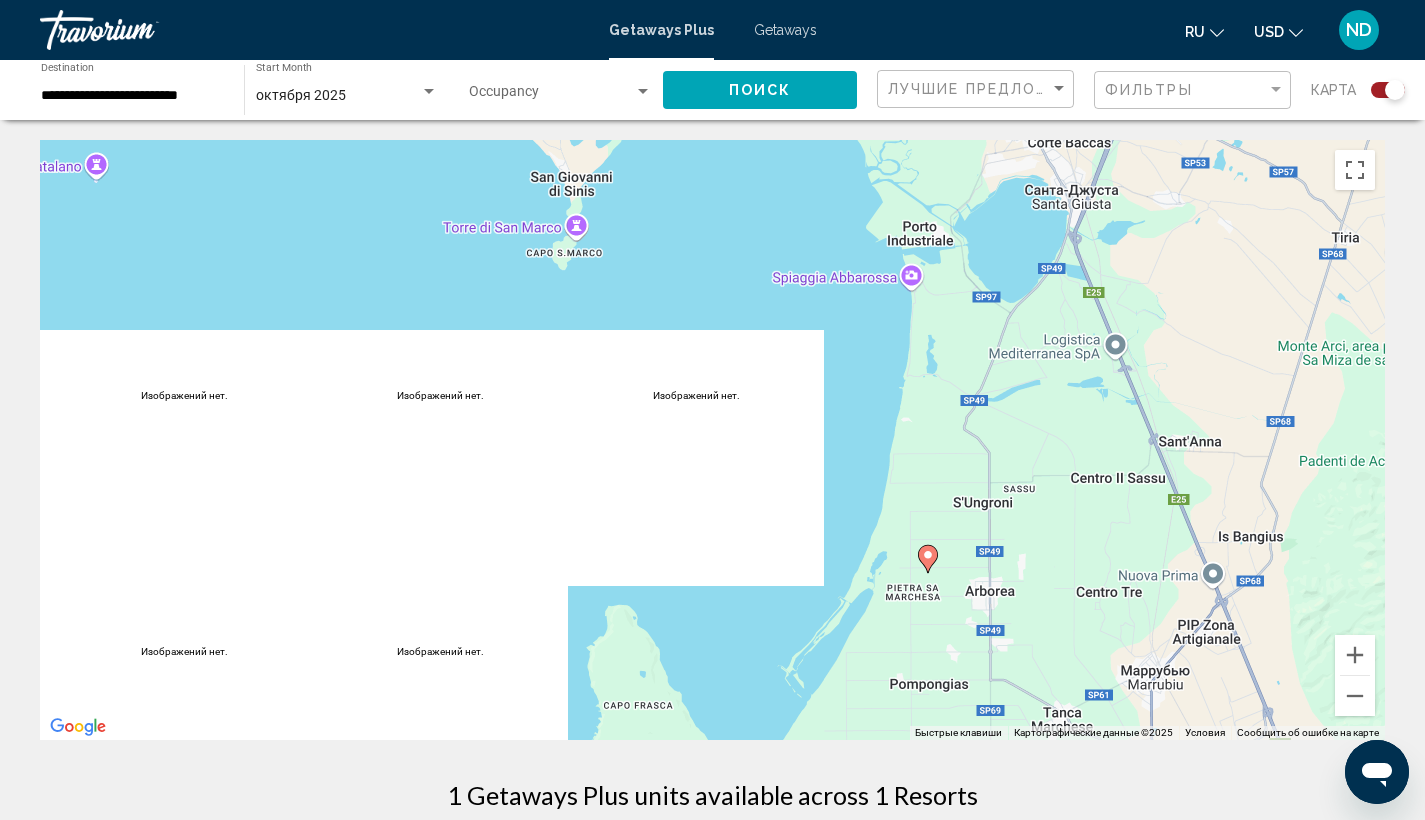 drag, startPoint x: 821, startPoint y: 456, endPoint x: 1039, endPoint y: 316, distance: 259.083 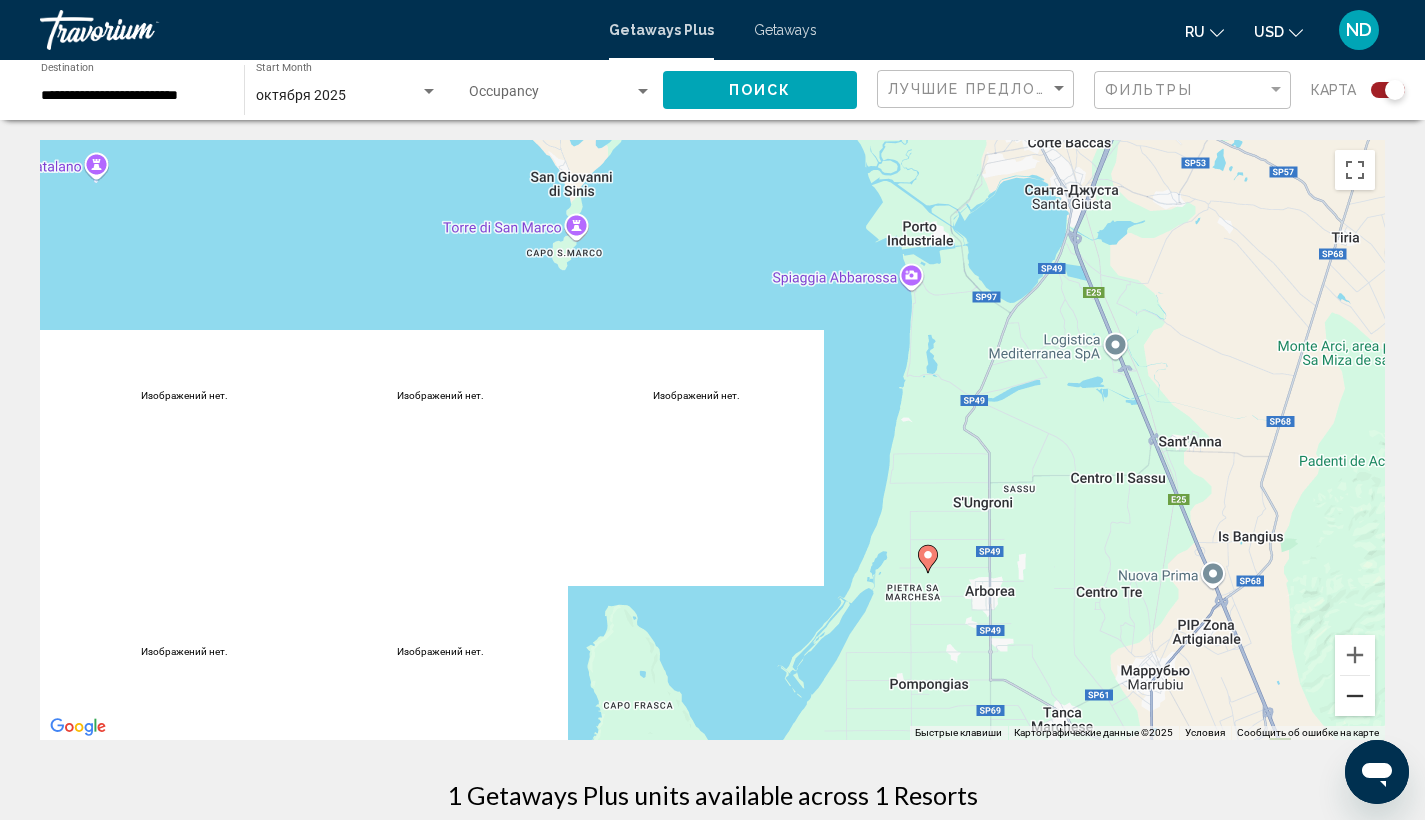 click at bounding box center (1355, 696) 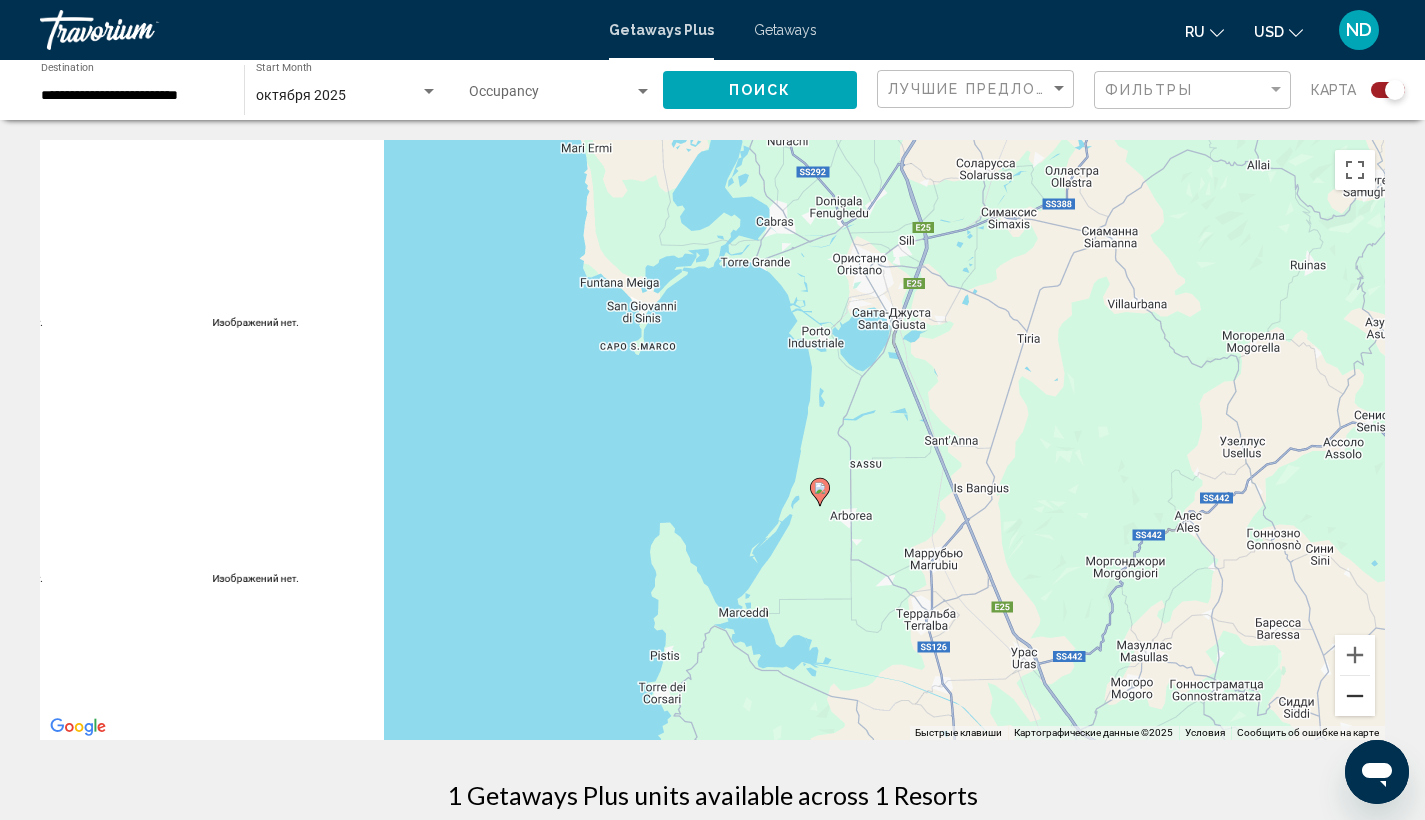 click at bounding box center [1355, 696] 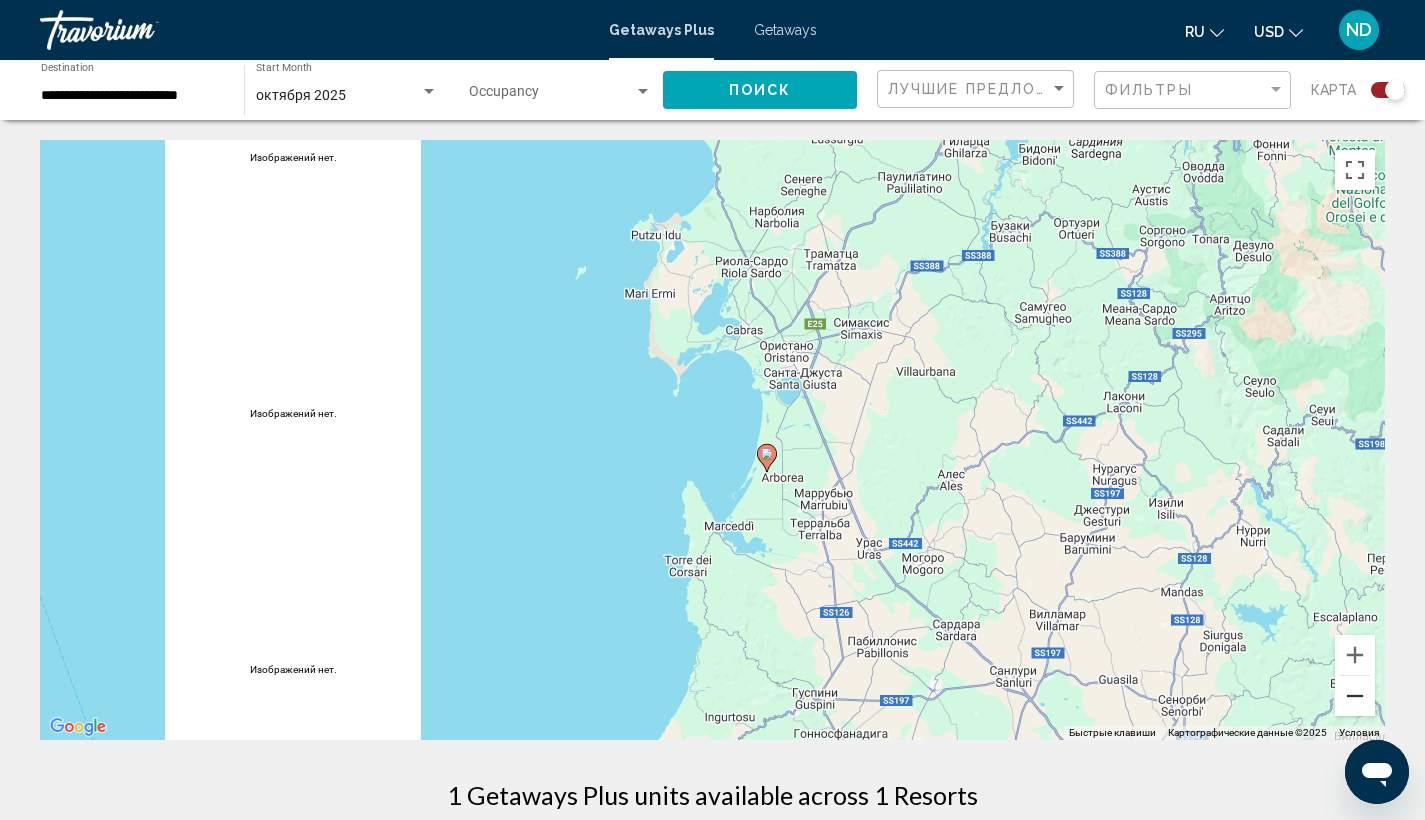 click at bounding box center [1355, 696] 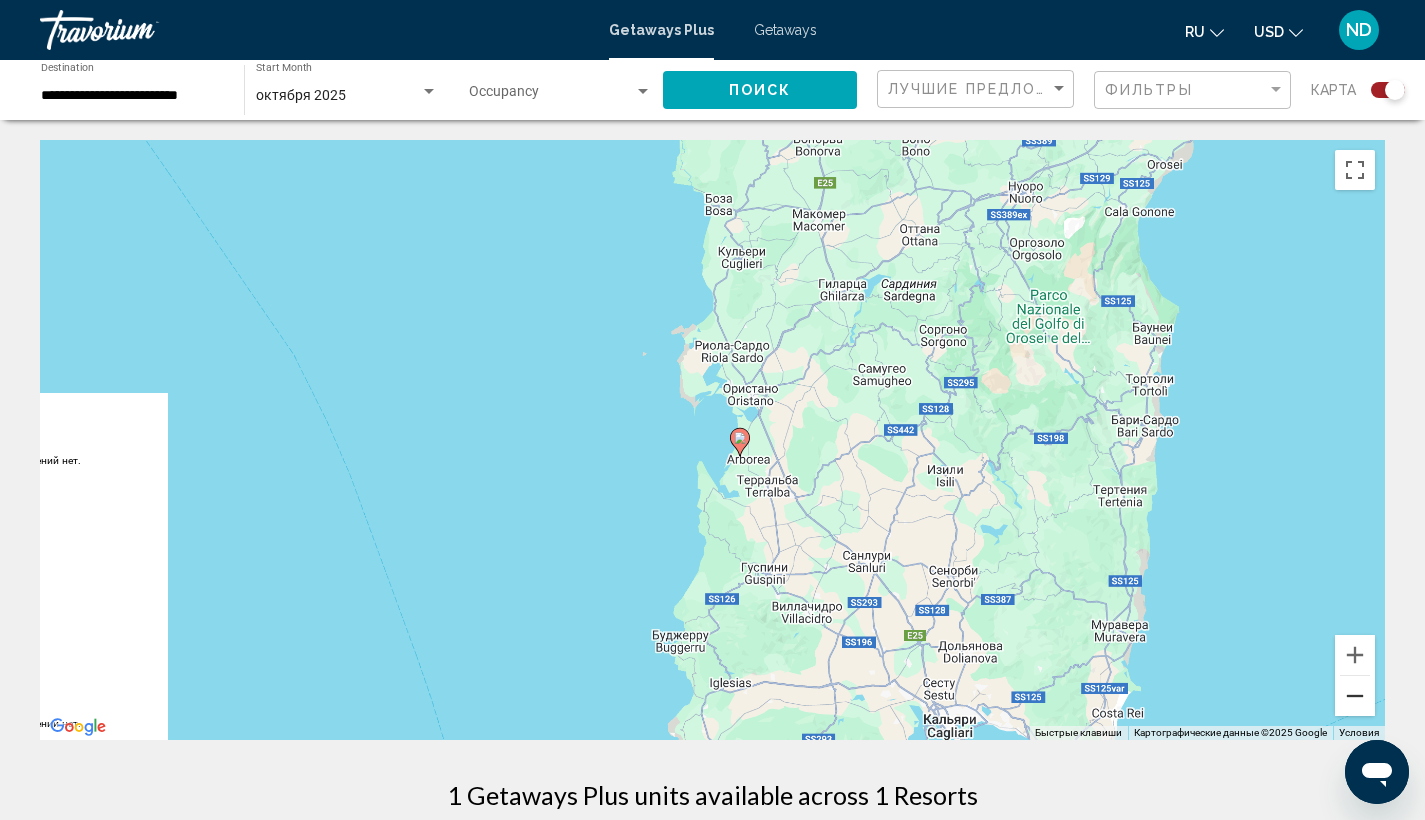 click at bounding box center [1355, 696] 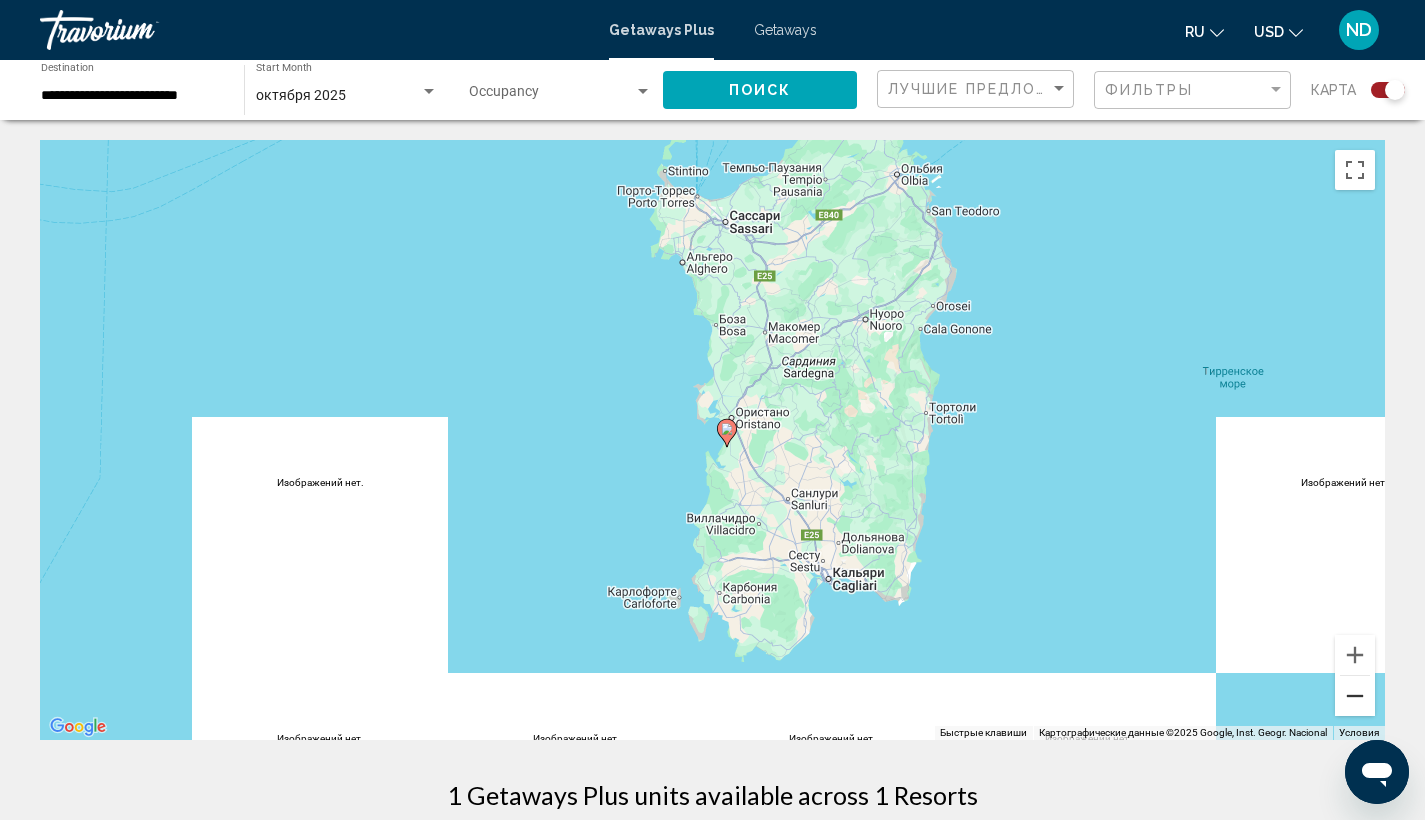 click at bounding box center (1355, 696) 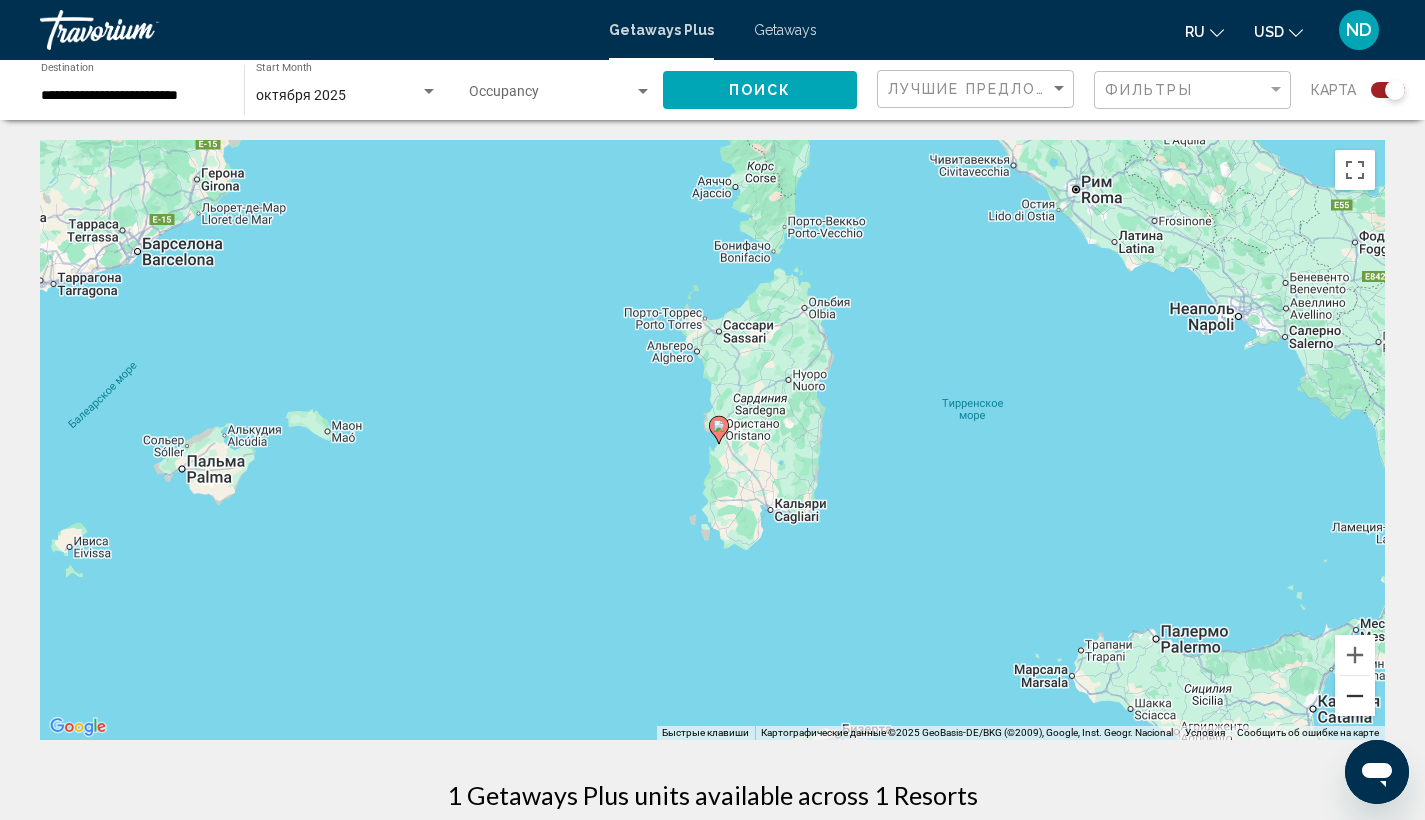 click at bounding box center [1355, 696] 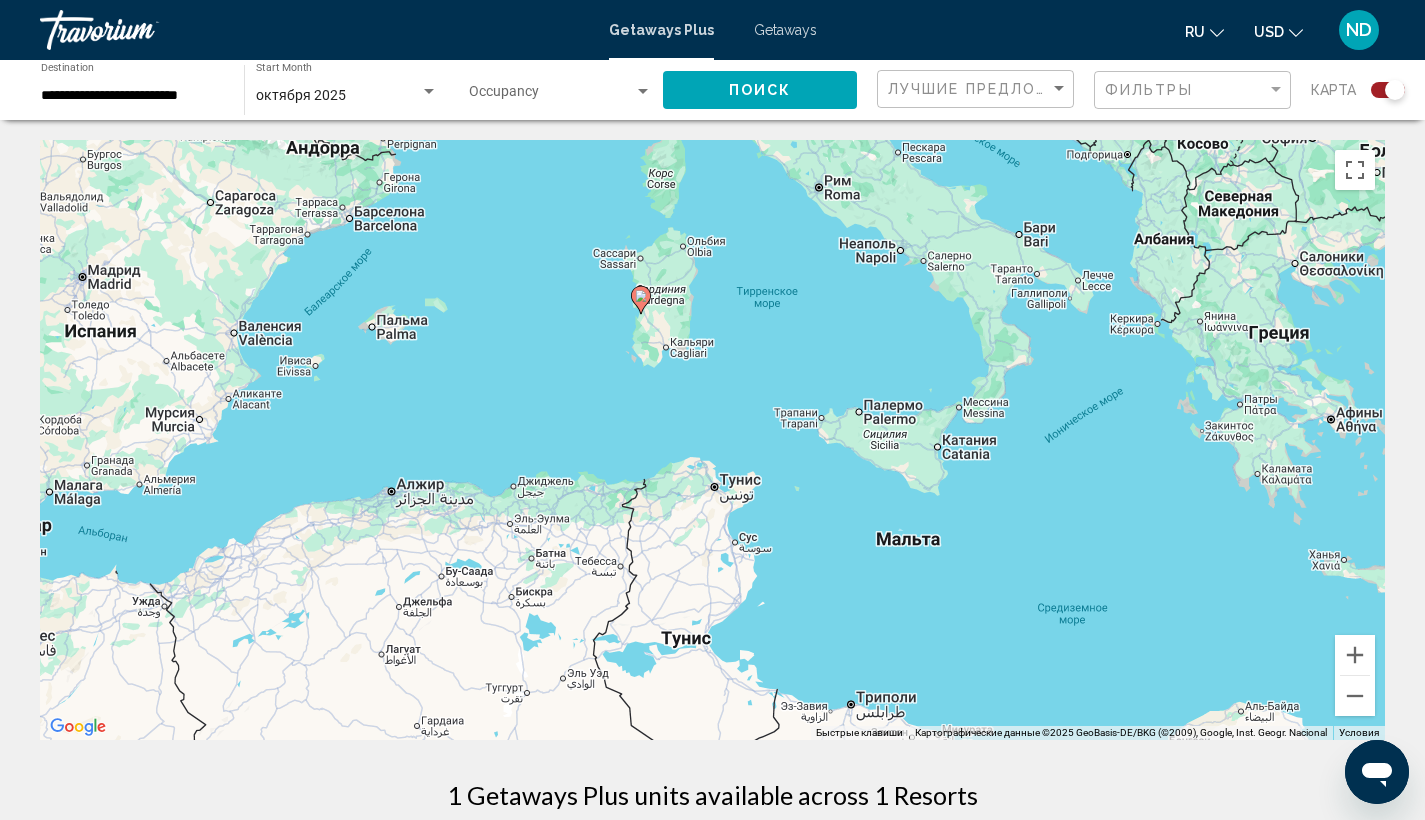 drag, startPoint x: 1071, startPoint y: 640, endPoint x: 985, endPoint y: 496, distance: 167.72597 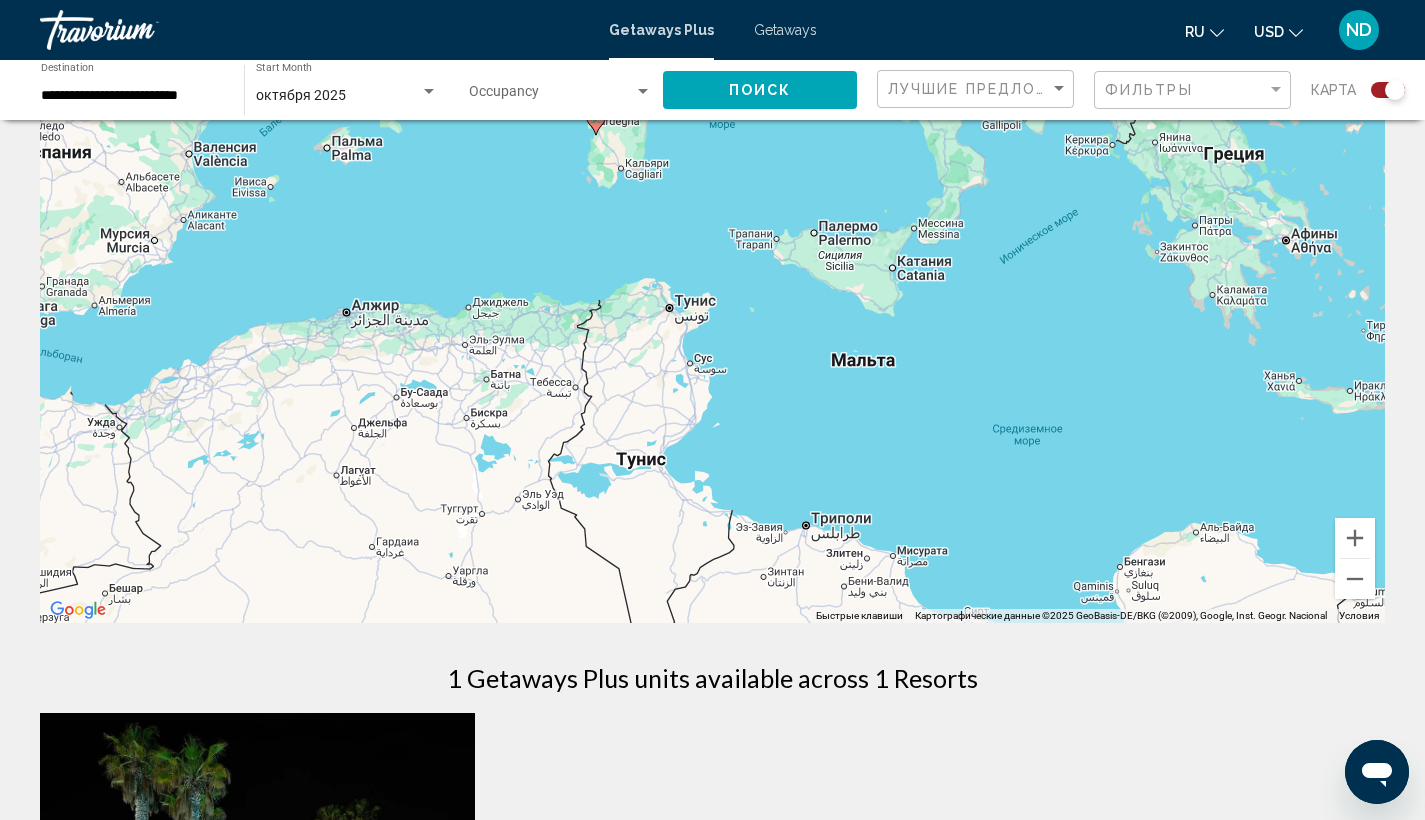 scroll, scrollTop: 34, scrollLeft: 0, axis: vertical 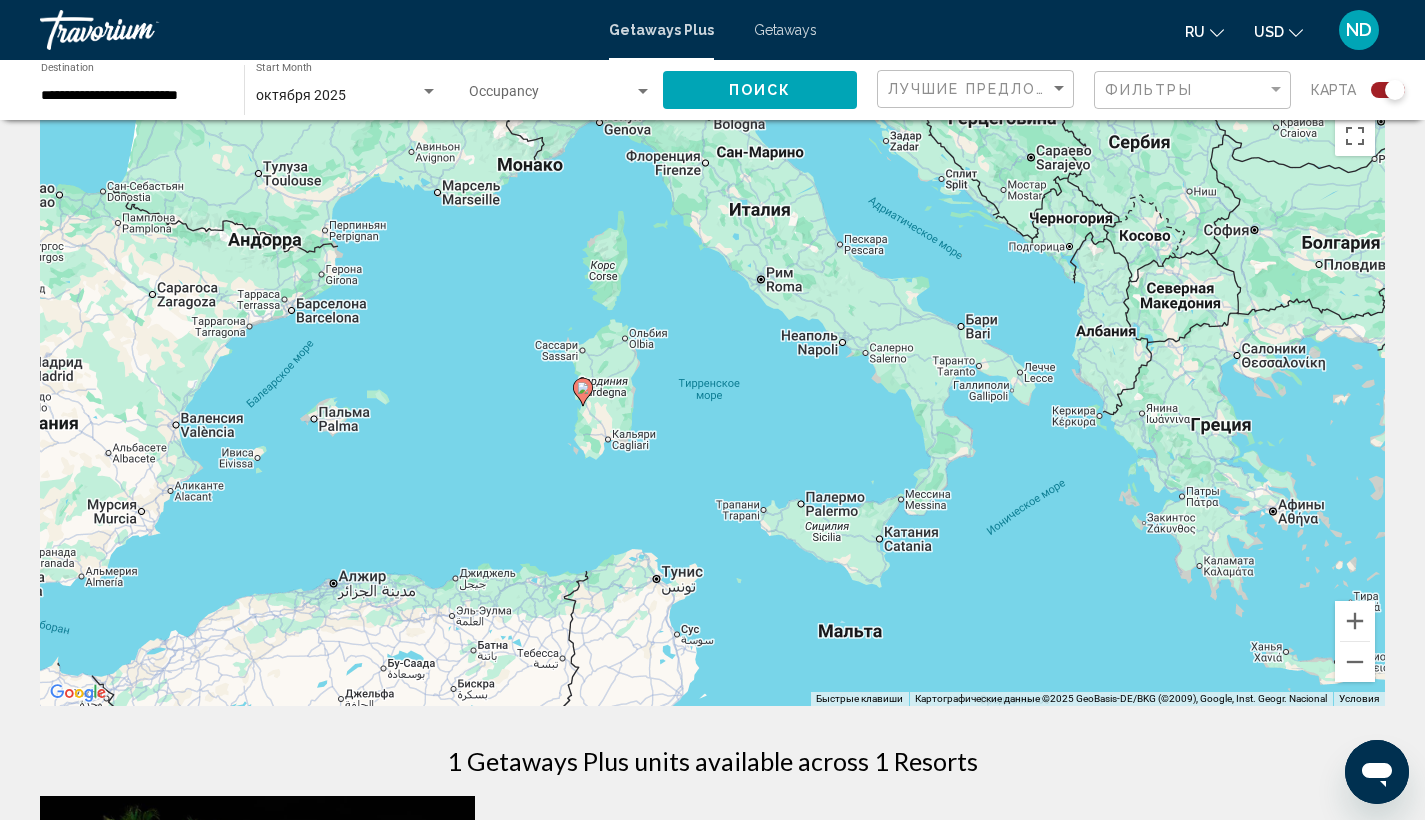 drag, startPoint x: 850, startPoint y: 281, endPoint x: 833, endPoint y: 471, distance: 190.759 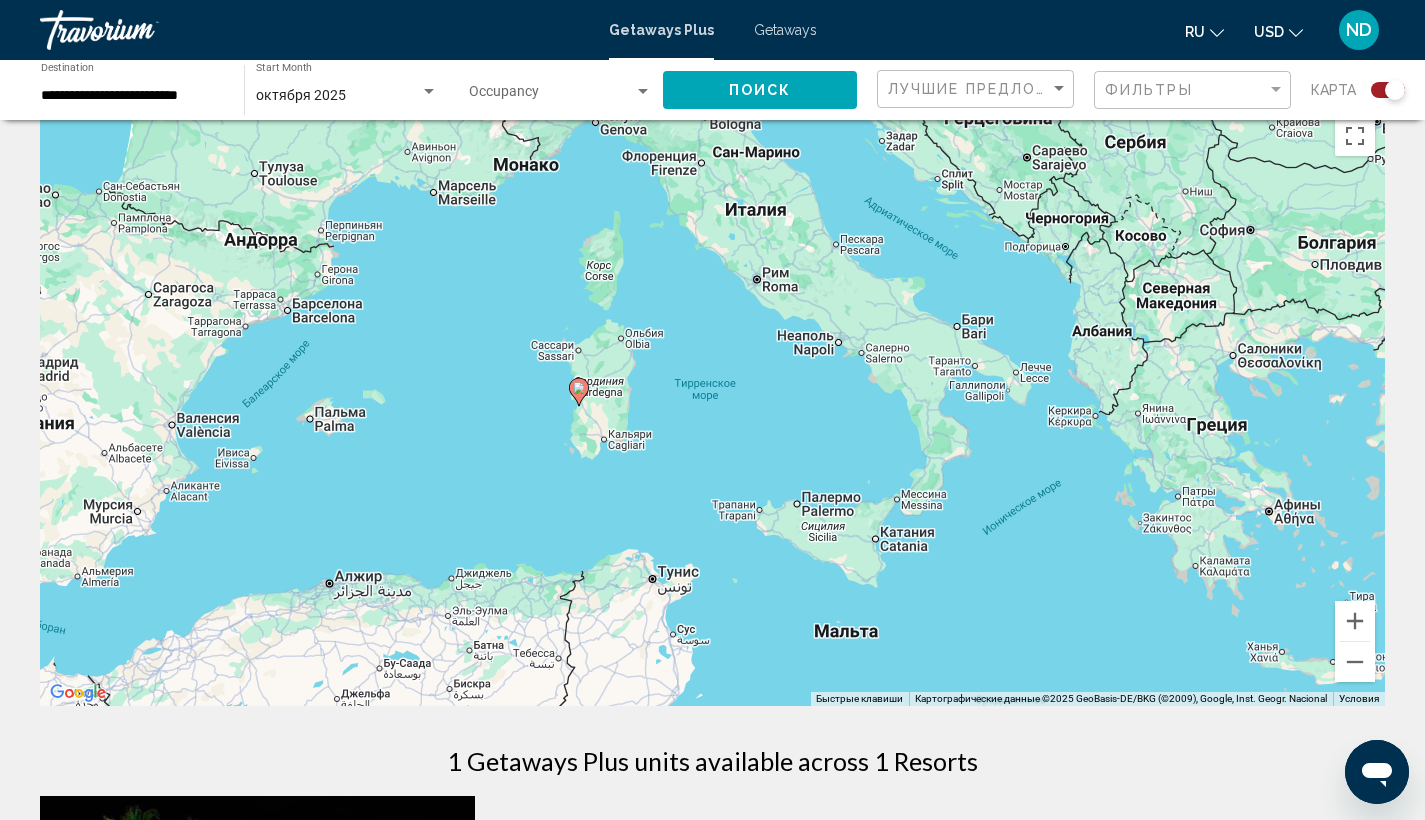 click on "Чтобы активировать перетаскивание с помощью клавиатуры, нажмите Alt + Ввод. После этого перемещайте маркер, используя клавиши со стрелками. Чтобы завершить перетаскивание, нажмите клавишу Ввод. Чтобы отменить действие, нажмите клавишу Esc." at bounding box center [712, 406] 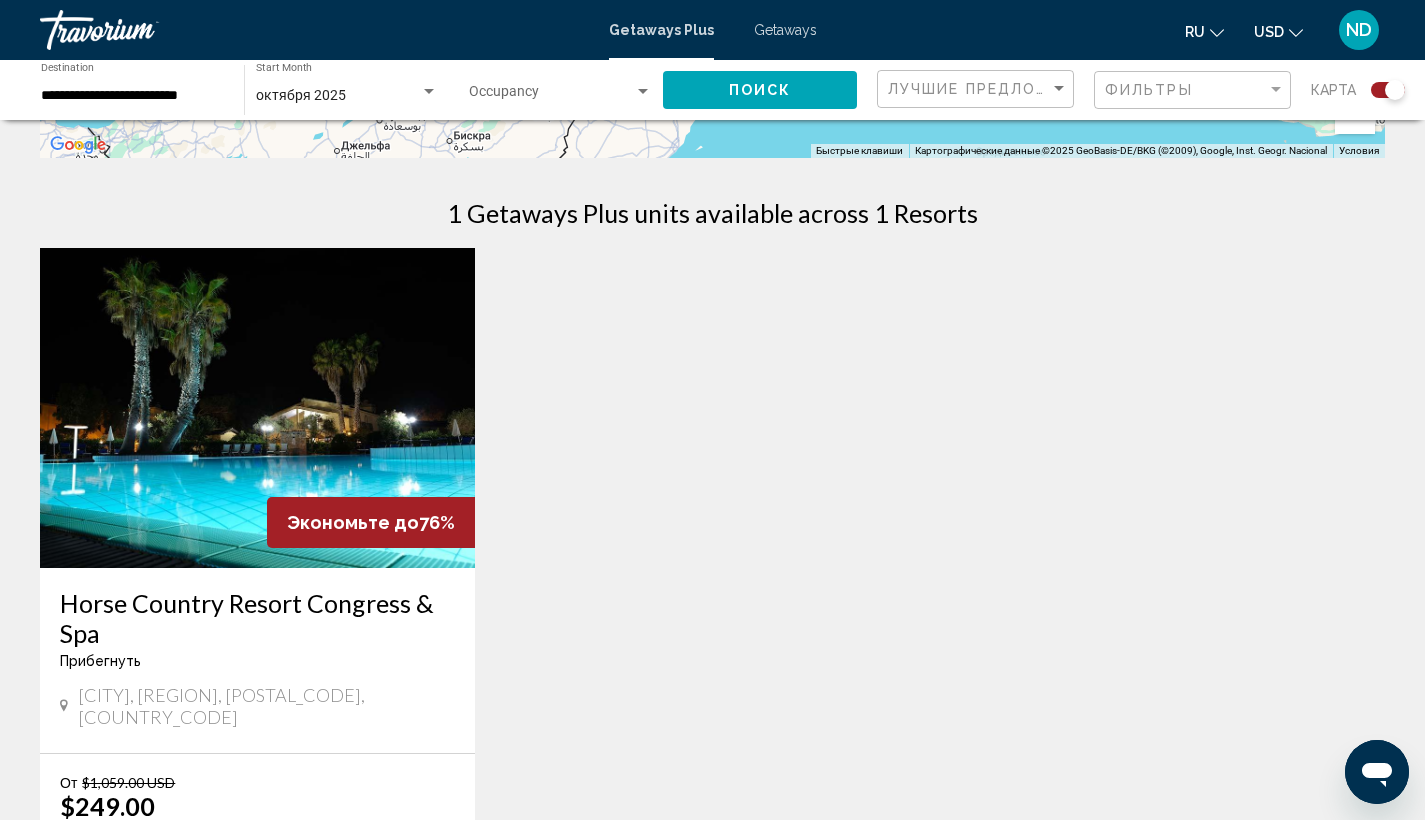 scroll, scrollTop: 0, scrollLeft: 0, axis: both 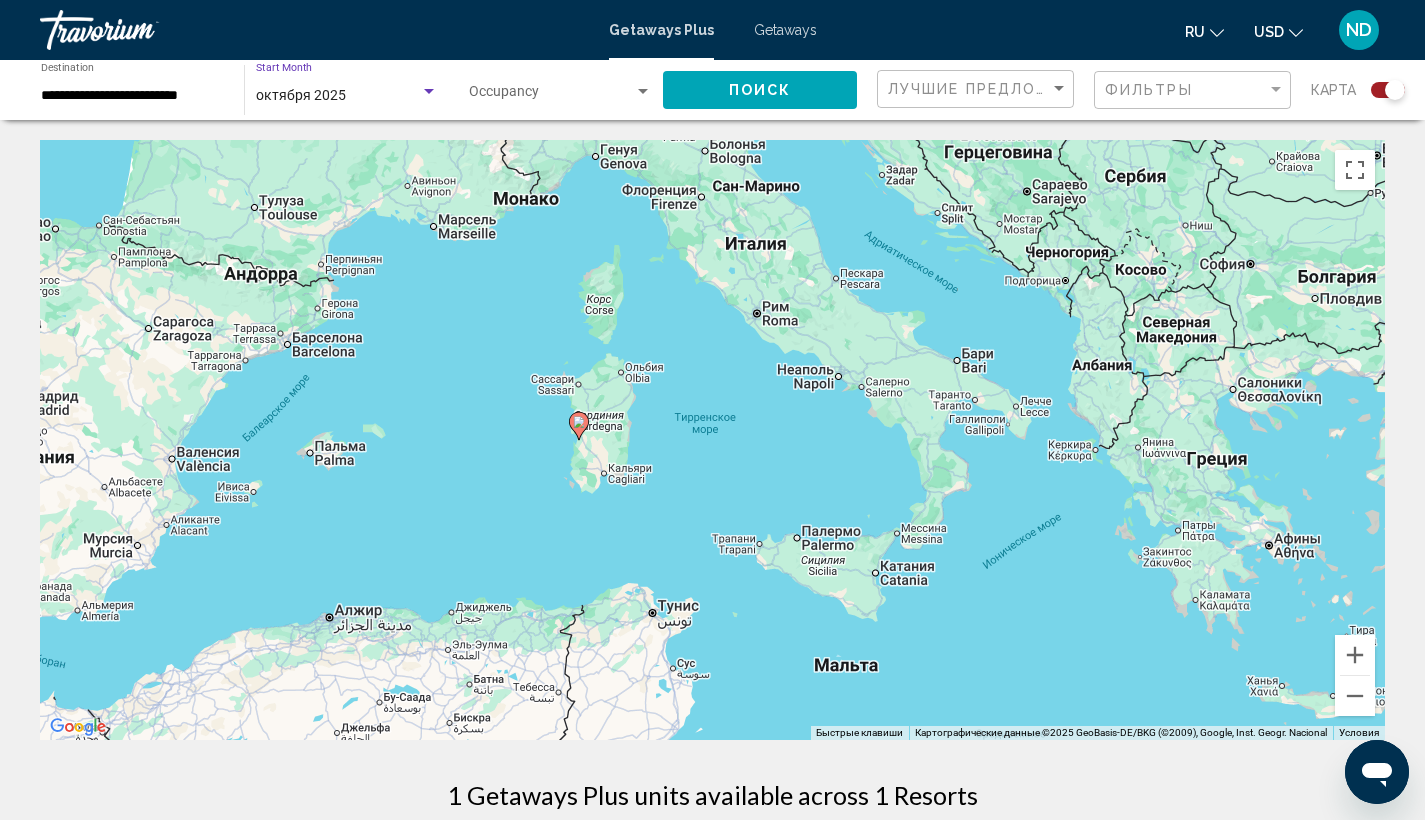 click at bounding box center (429, 92) 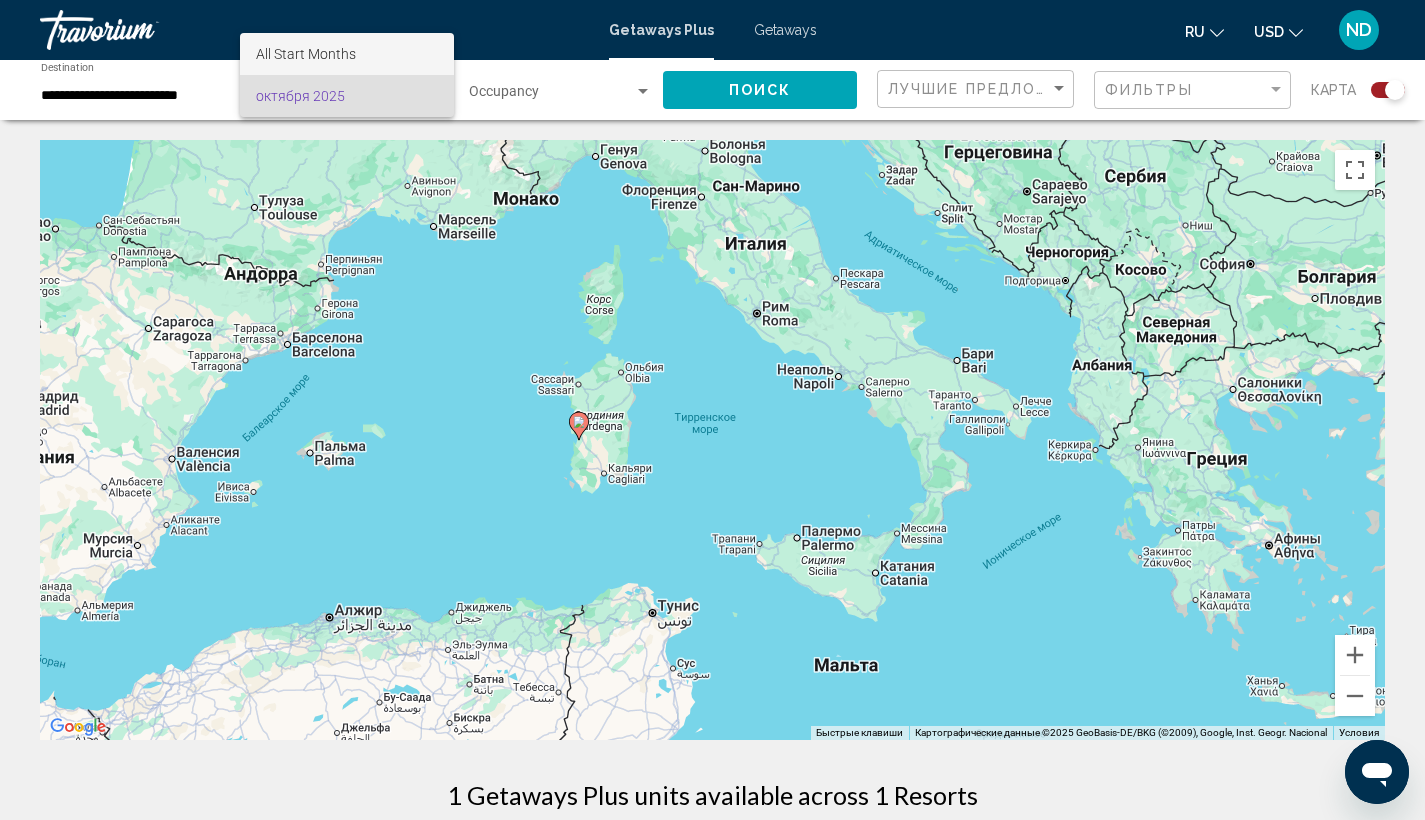 click on "All Start Months" at bounding box center (306, 54) 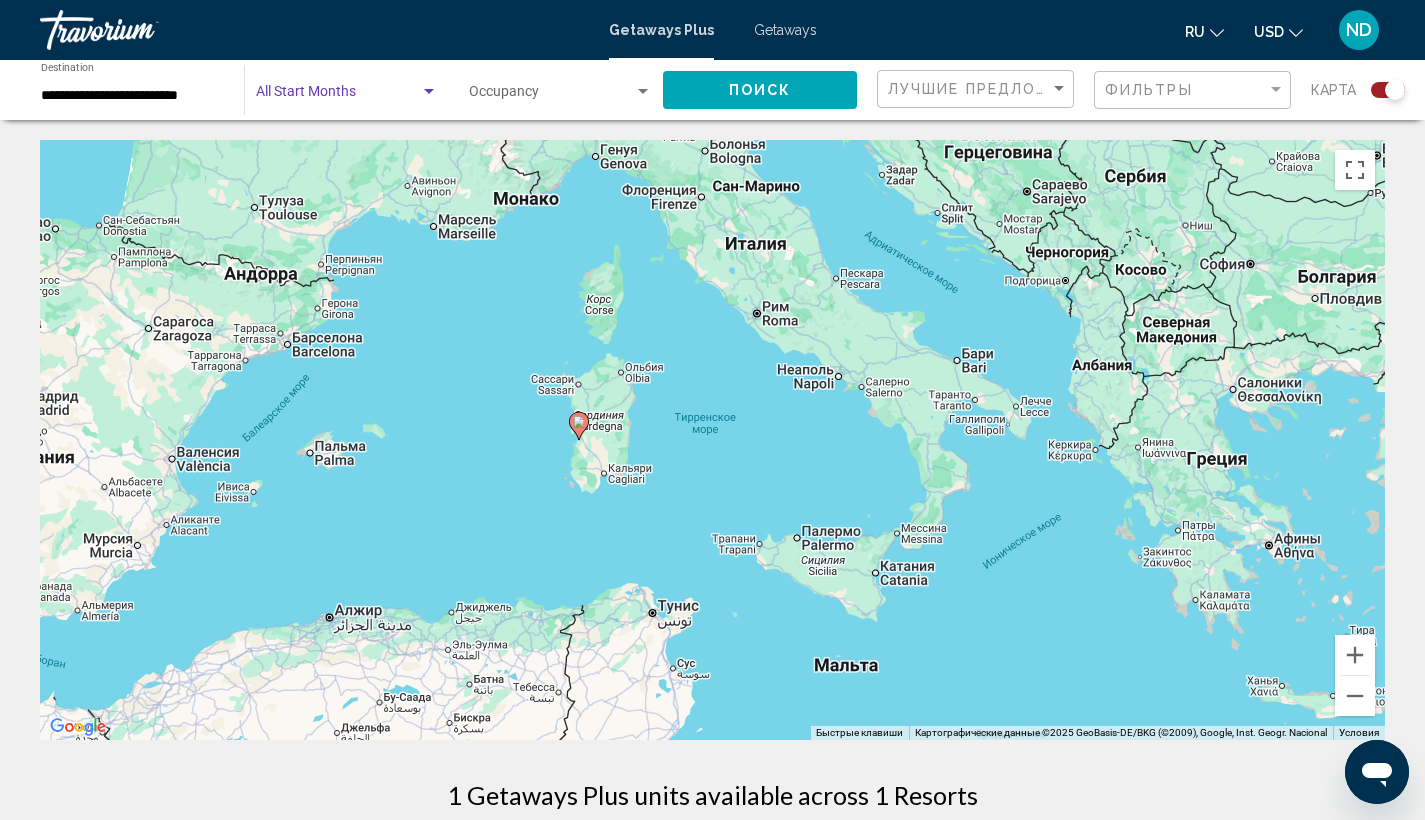 click on "Поиск" 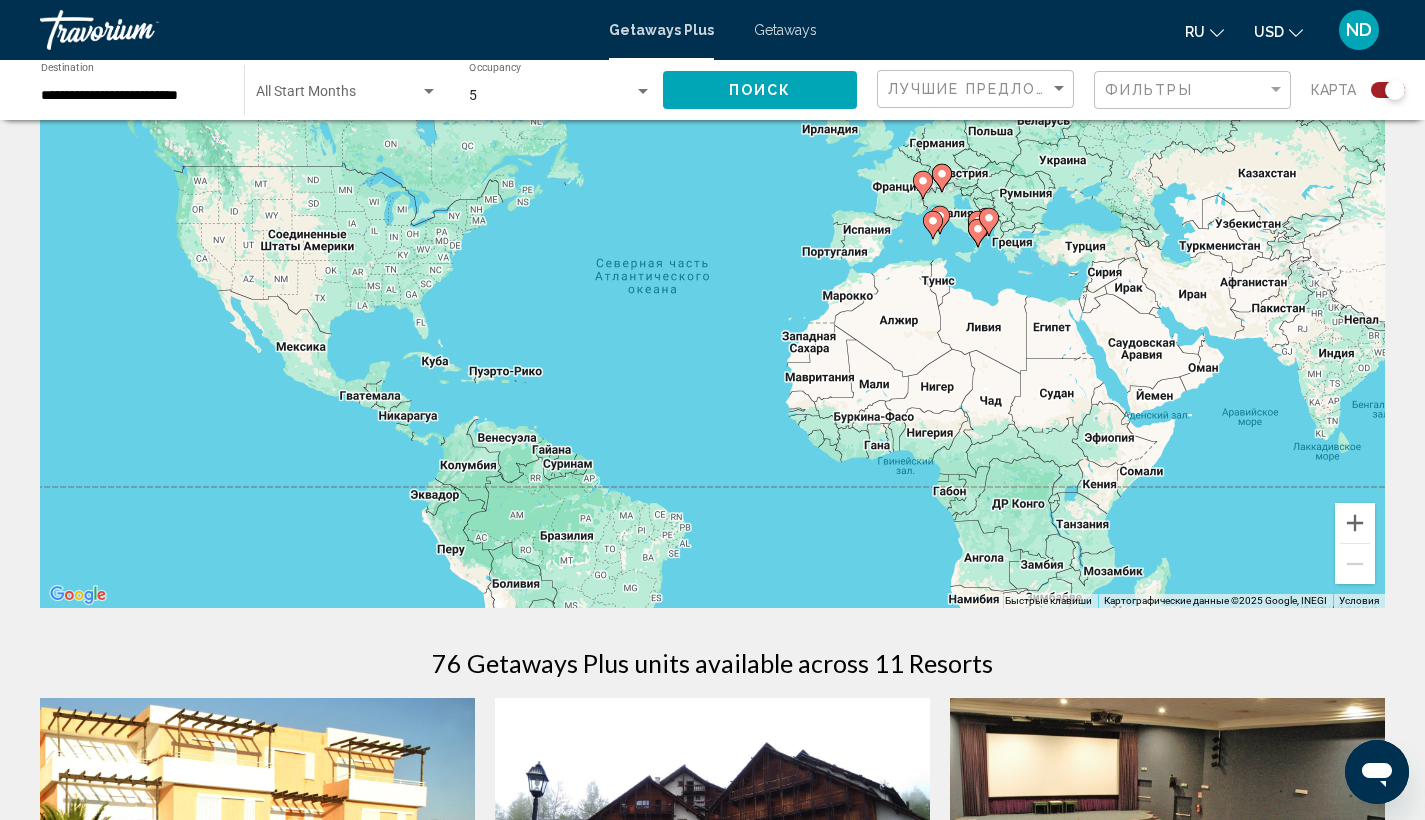 scroll, scrollTop: 128, scrollLeft: 0, axis: vertical 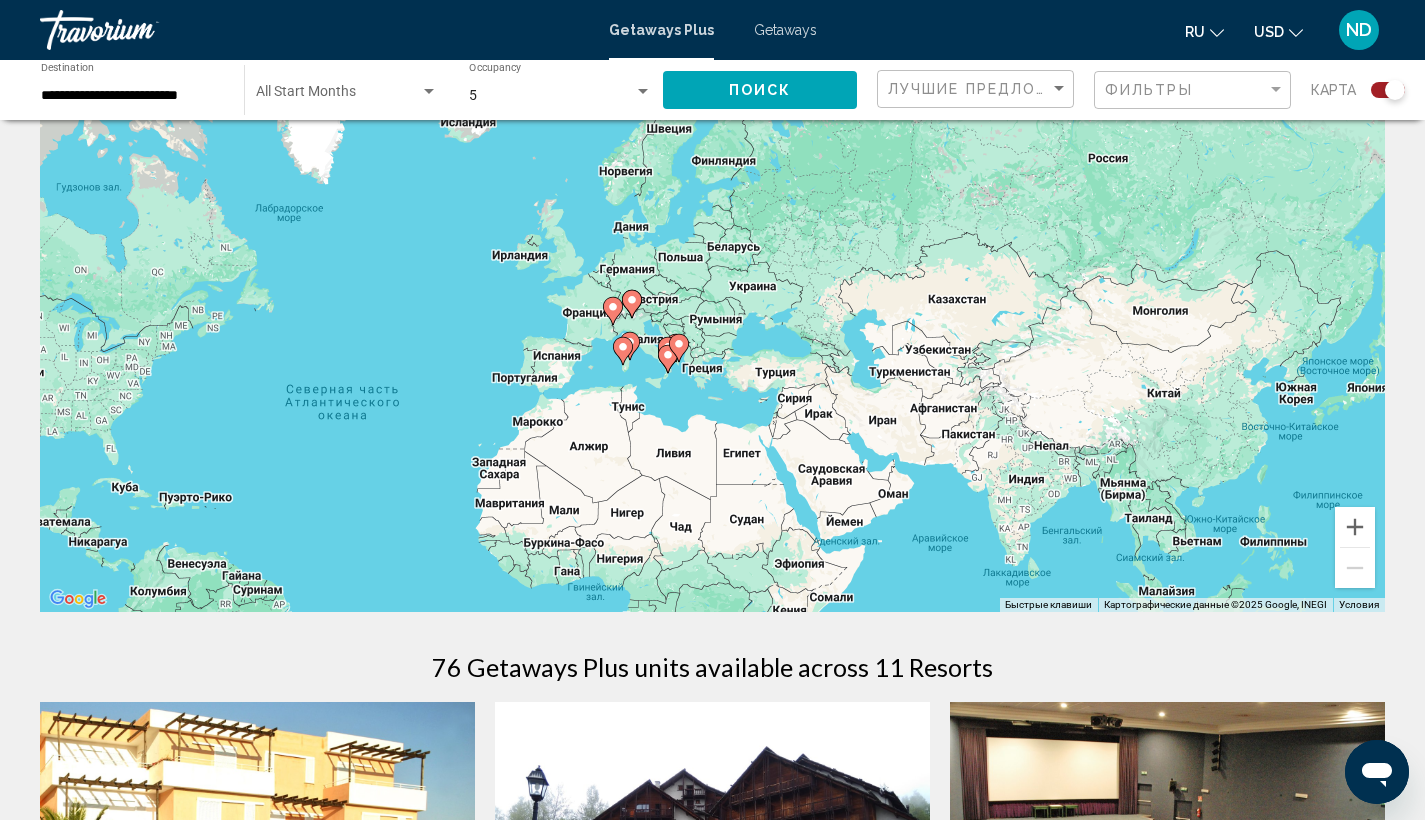 drag, startPoint x: 992, startPoint y: 399, endPoint x: 680, endPoint y: 521, distance: 335.0045 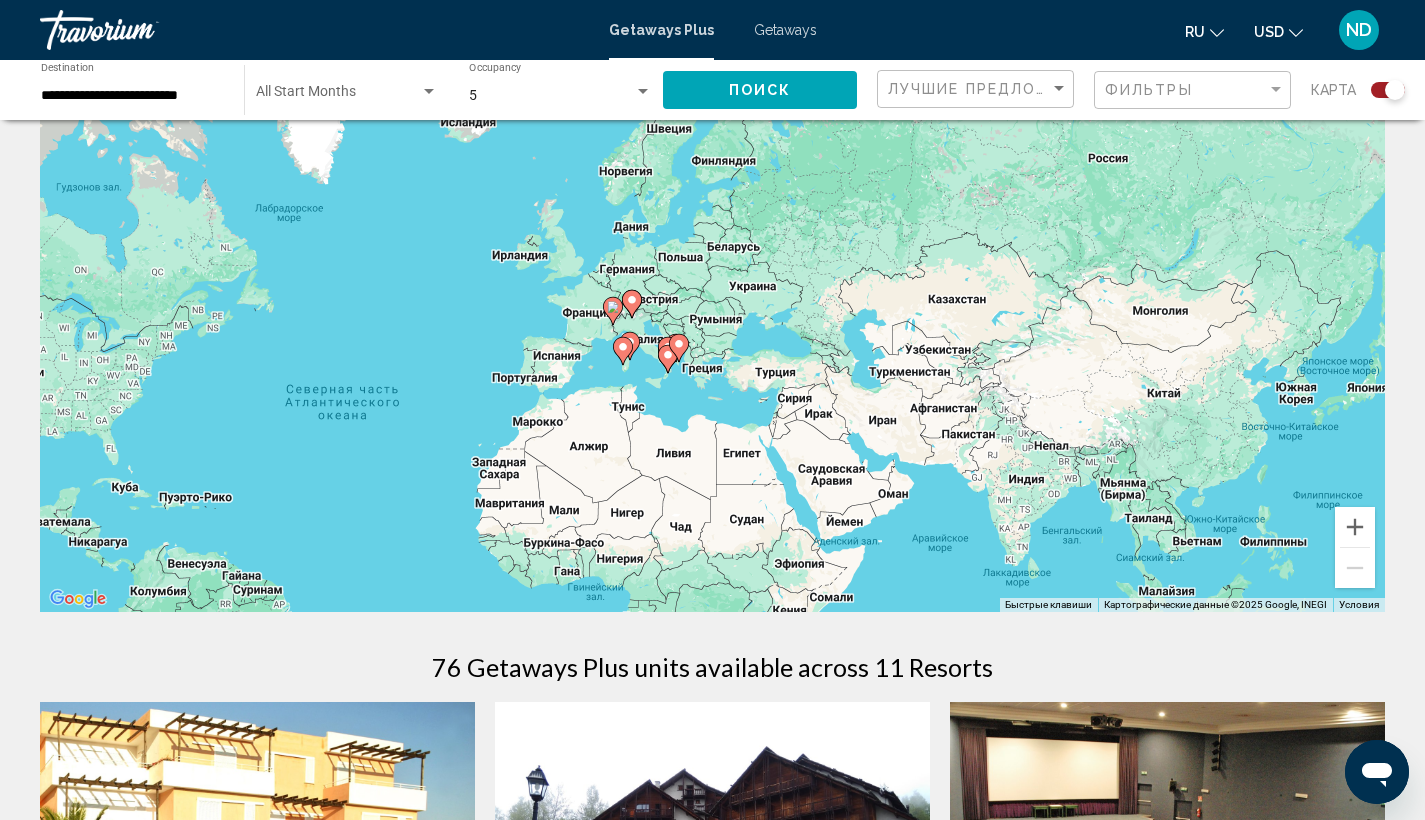 click on "Чтобы активировать перетаскивание с помощью клавиатуры, нажмите Alt + Ввод. После этого перемещайте маркер, используя клавиши со стрелками. Чтобы завершить перетаскивание, нажмите клавишу Ввод. Чтобы отменить действие, нажмите клавишу Esc." at bounding box center (712, 312) 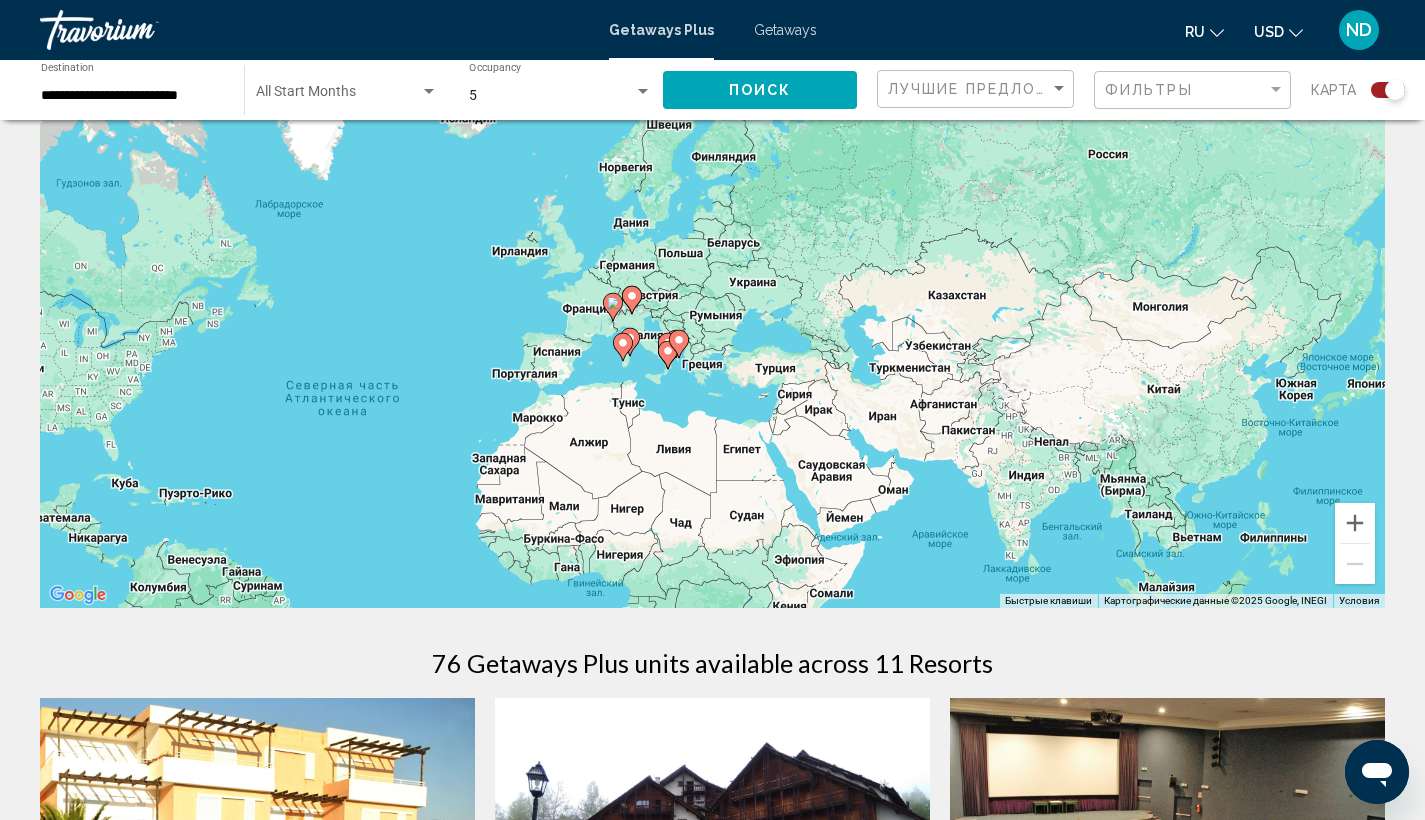 scroll, scrollTop: 136, scrollLeft: 0, axis: vertical 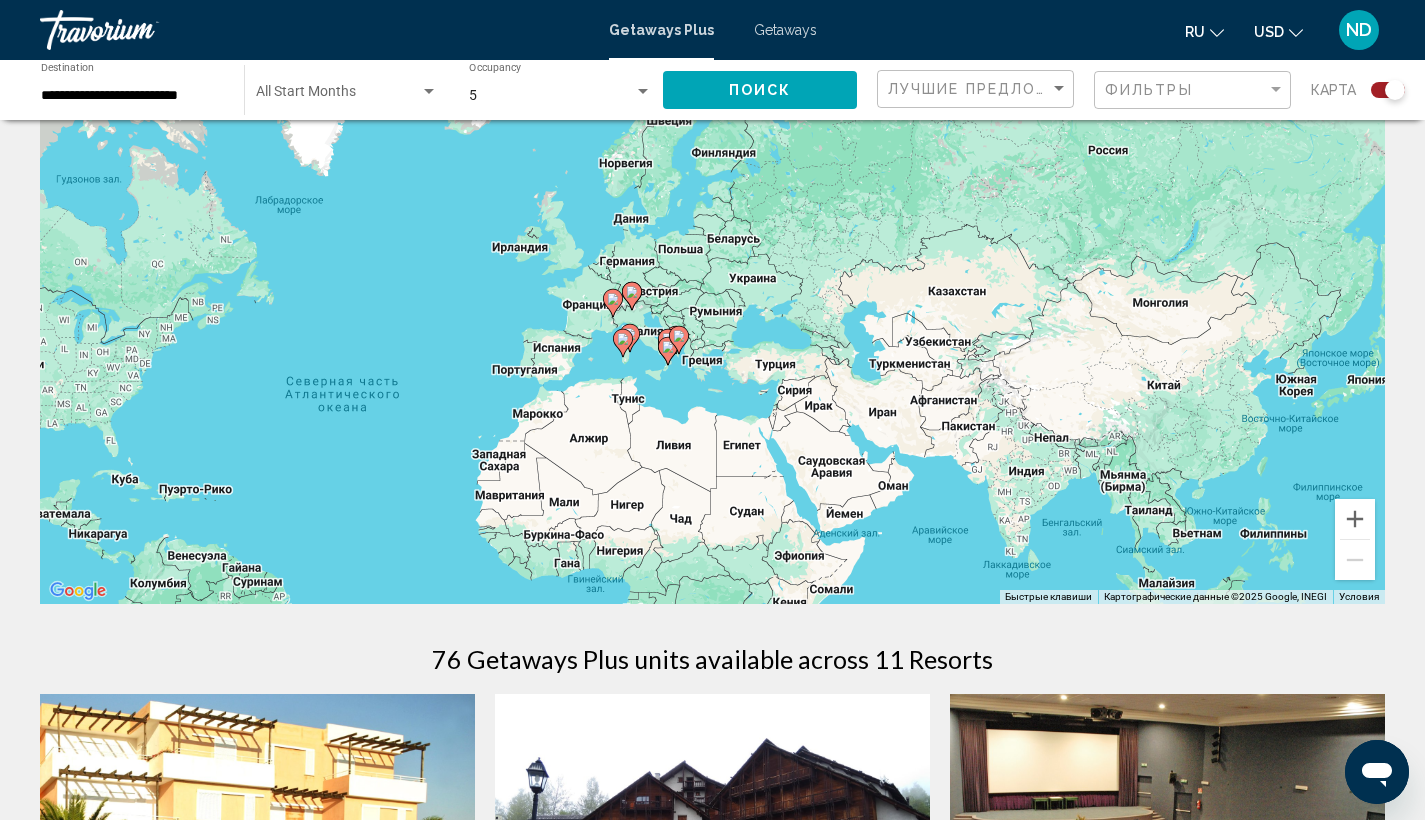 click 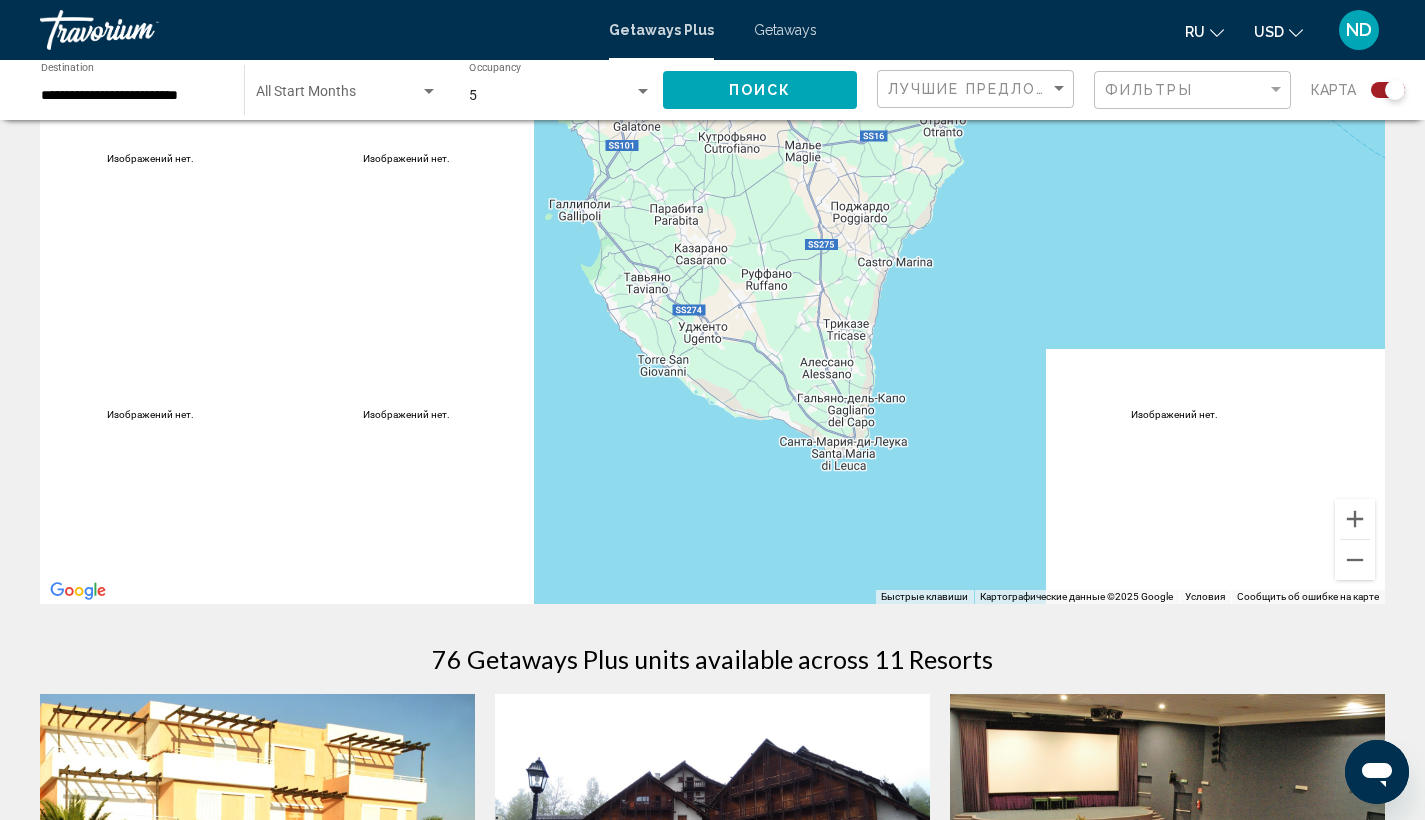 drag, startPoint x: 536, startPoint y: 424, endPoint x: 742, endPoint y: 177, distance: 321.62866 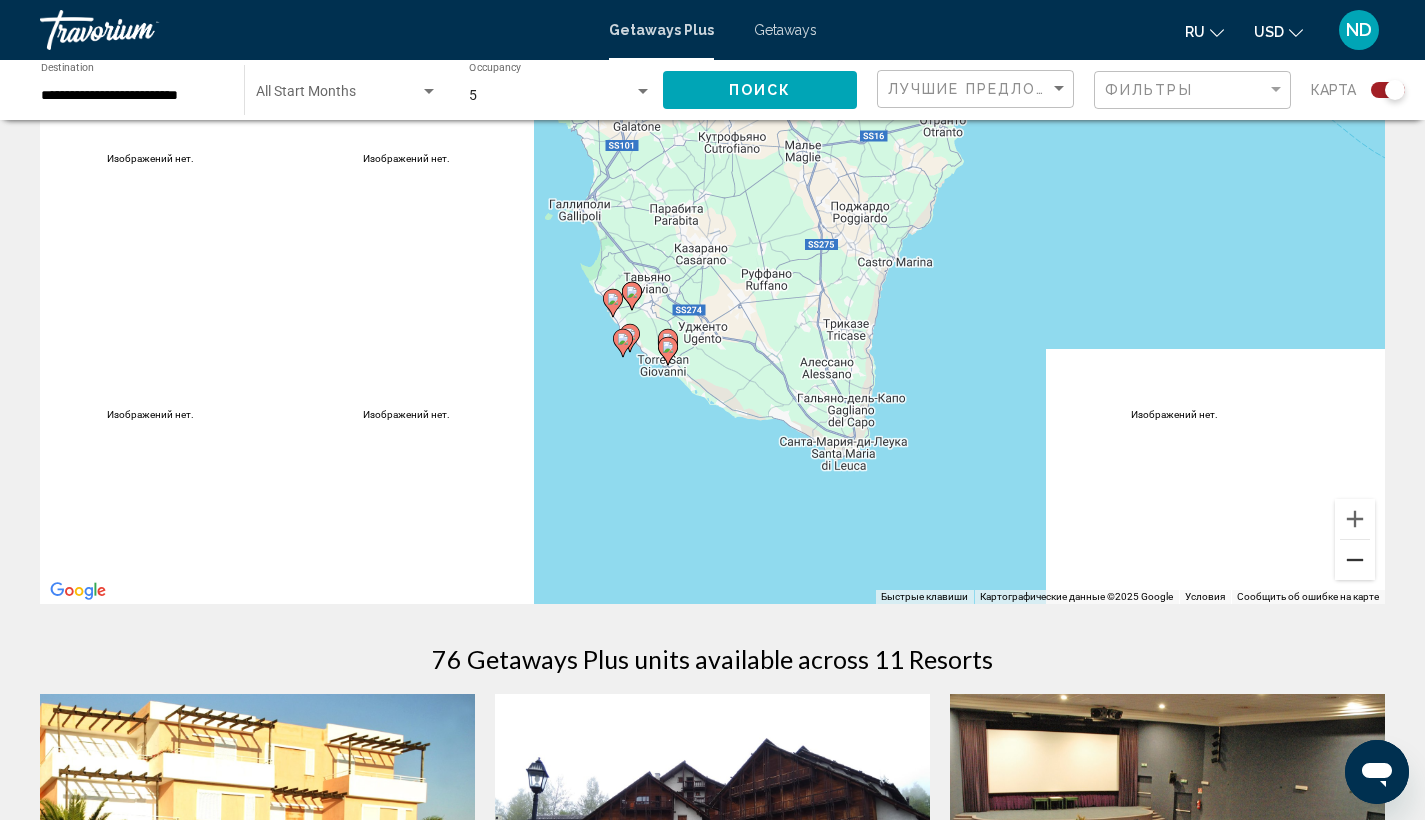 click at bounding box center (1355, 560) 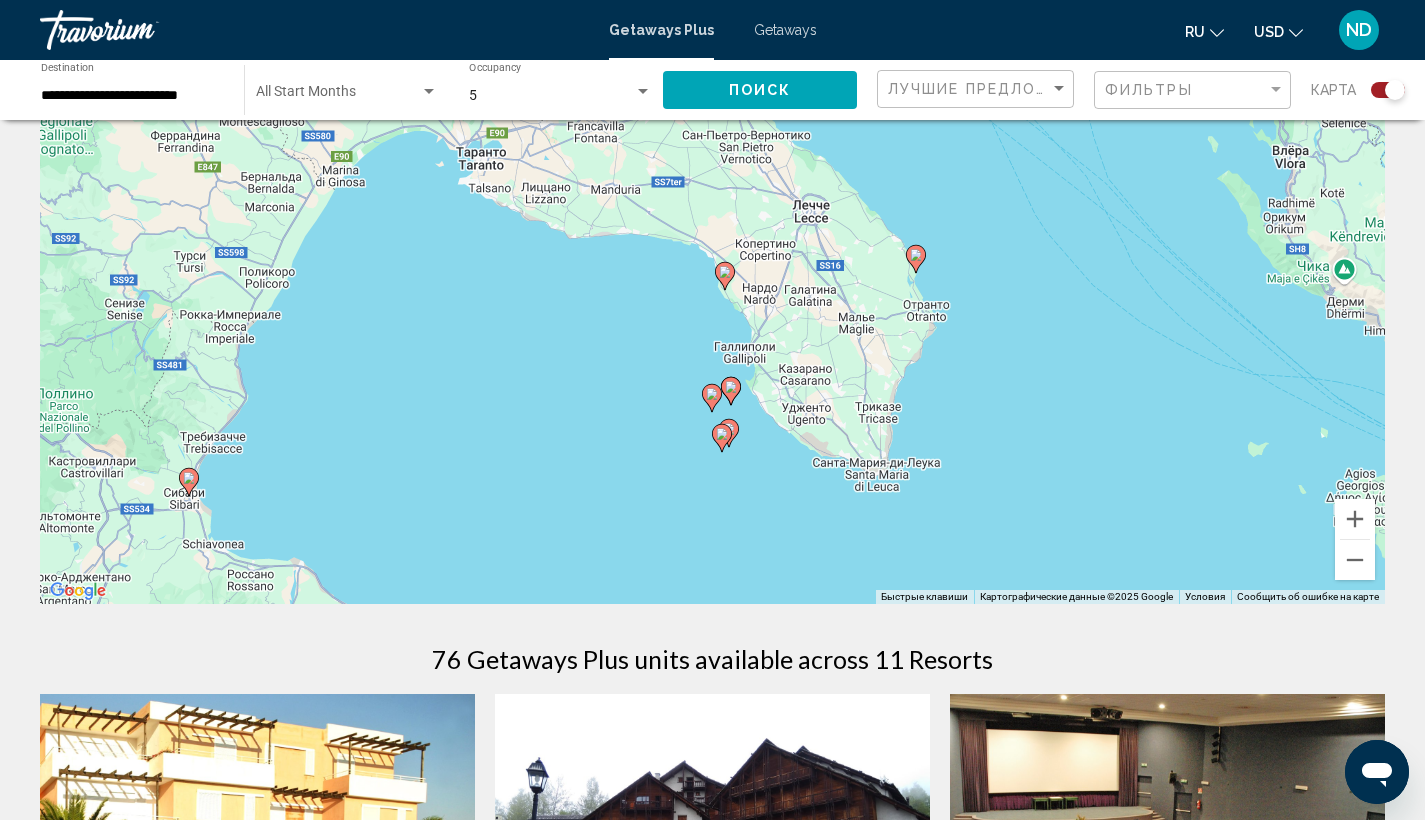 drag, startPoint x: 943, startPoint y: 461, endPoint x: 1043, endPoint y: 558, distance: 139.3162 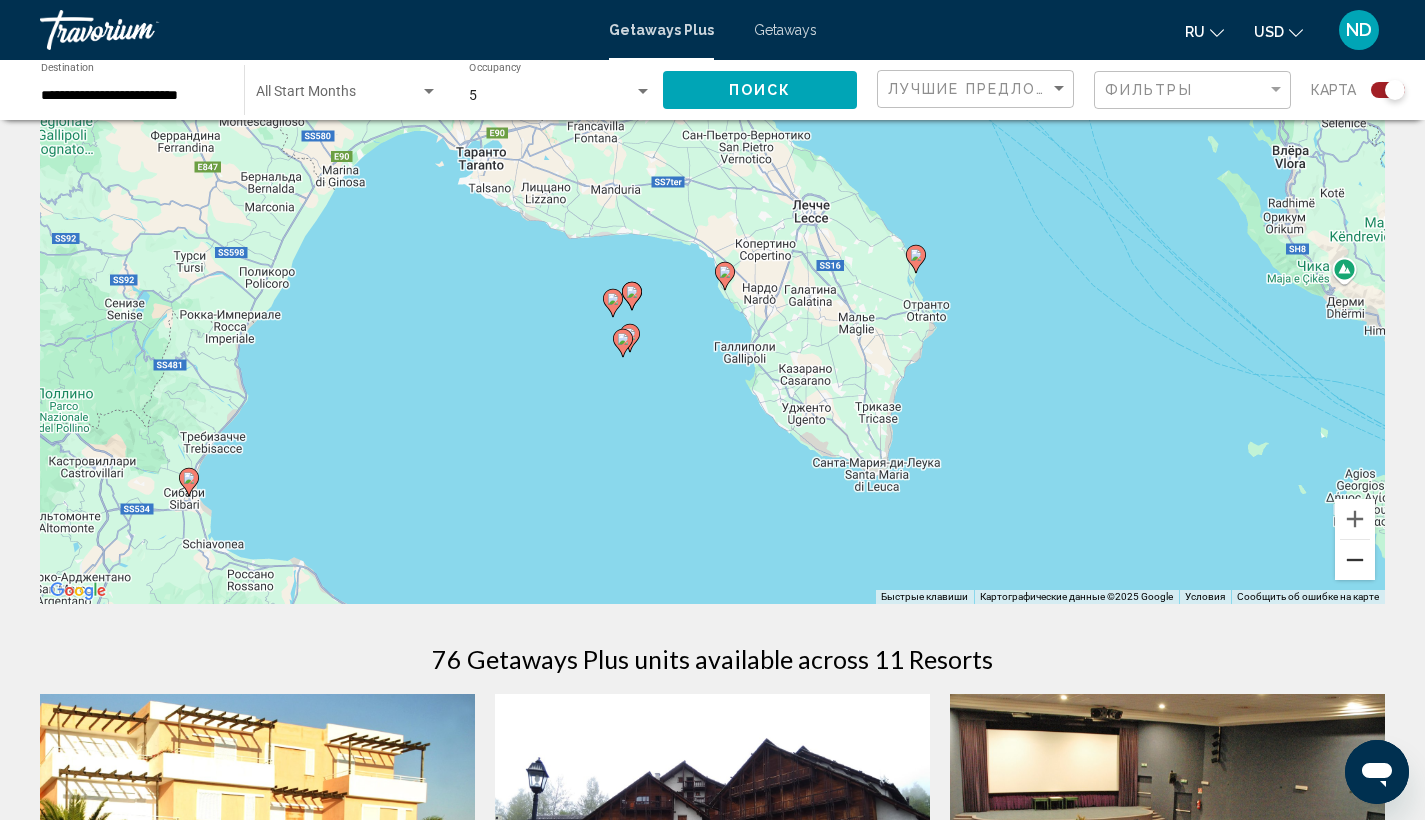 click at bounding box center [1355, 560] 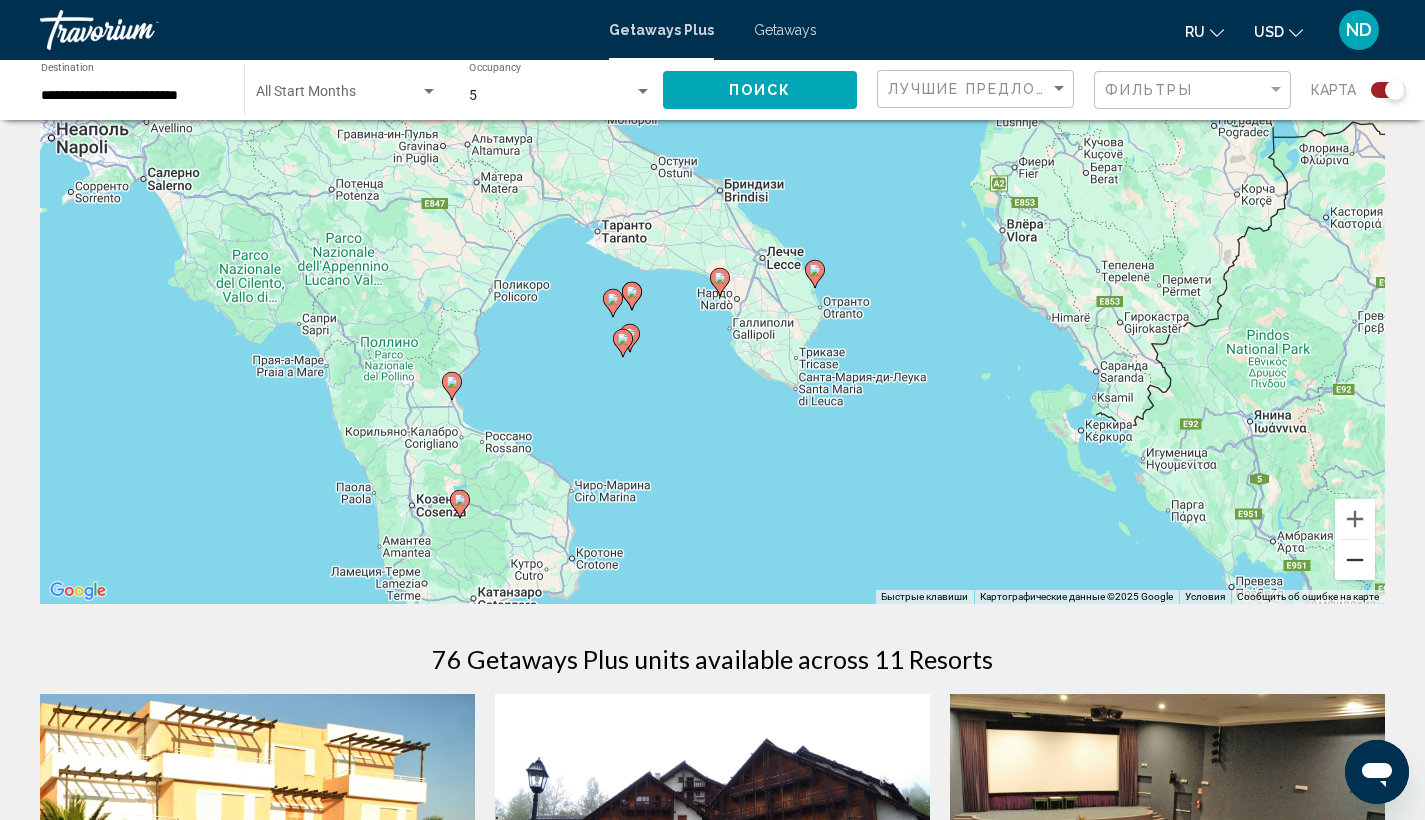 click at bounding box center (1355, 560) 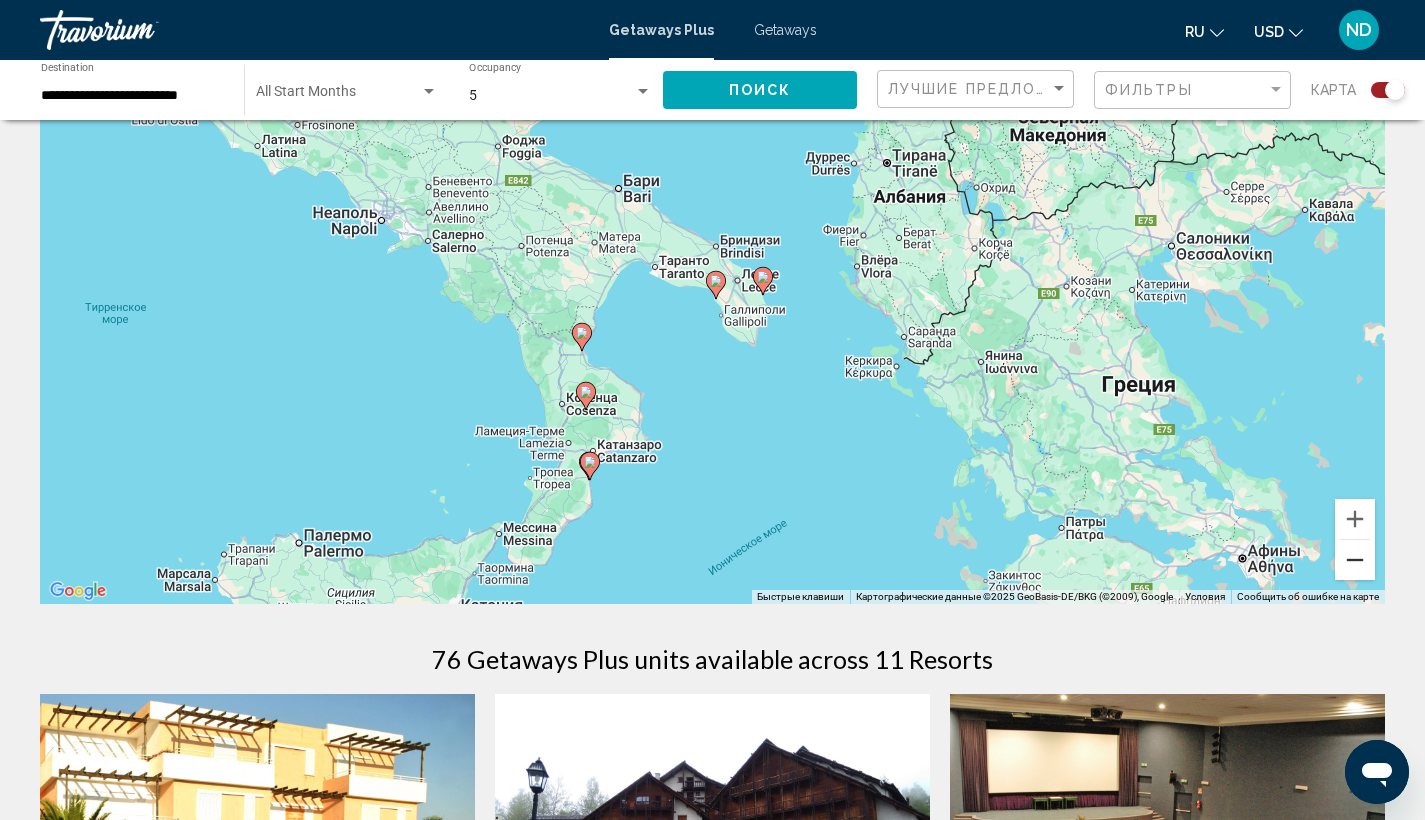 click at bounding box center [1355, 560] 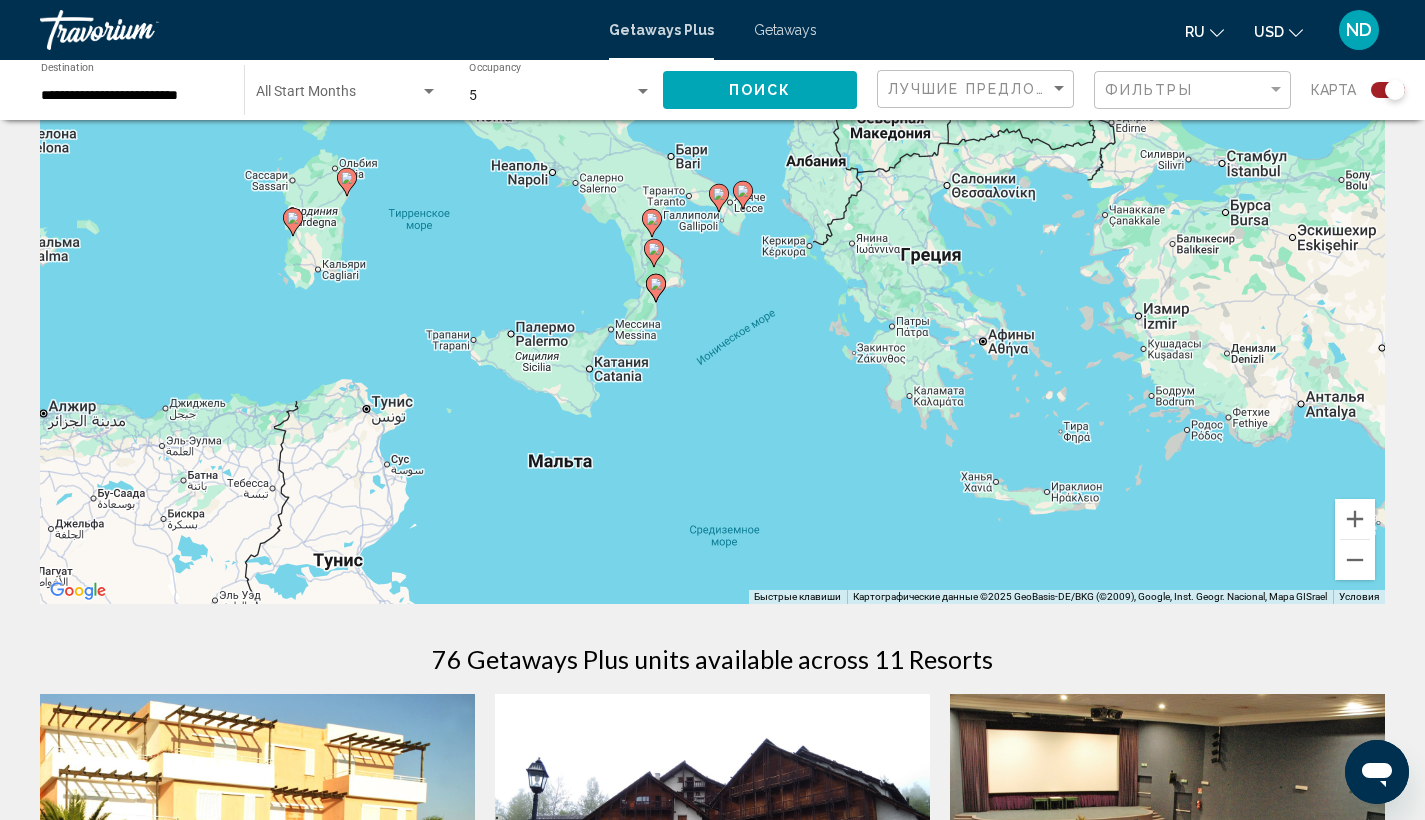 drag, startPoint x: 716, startPoint y: 465, endPoint x: 721, endPoint y: 379, distance: 86.145226 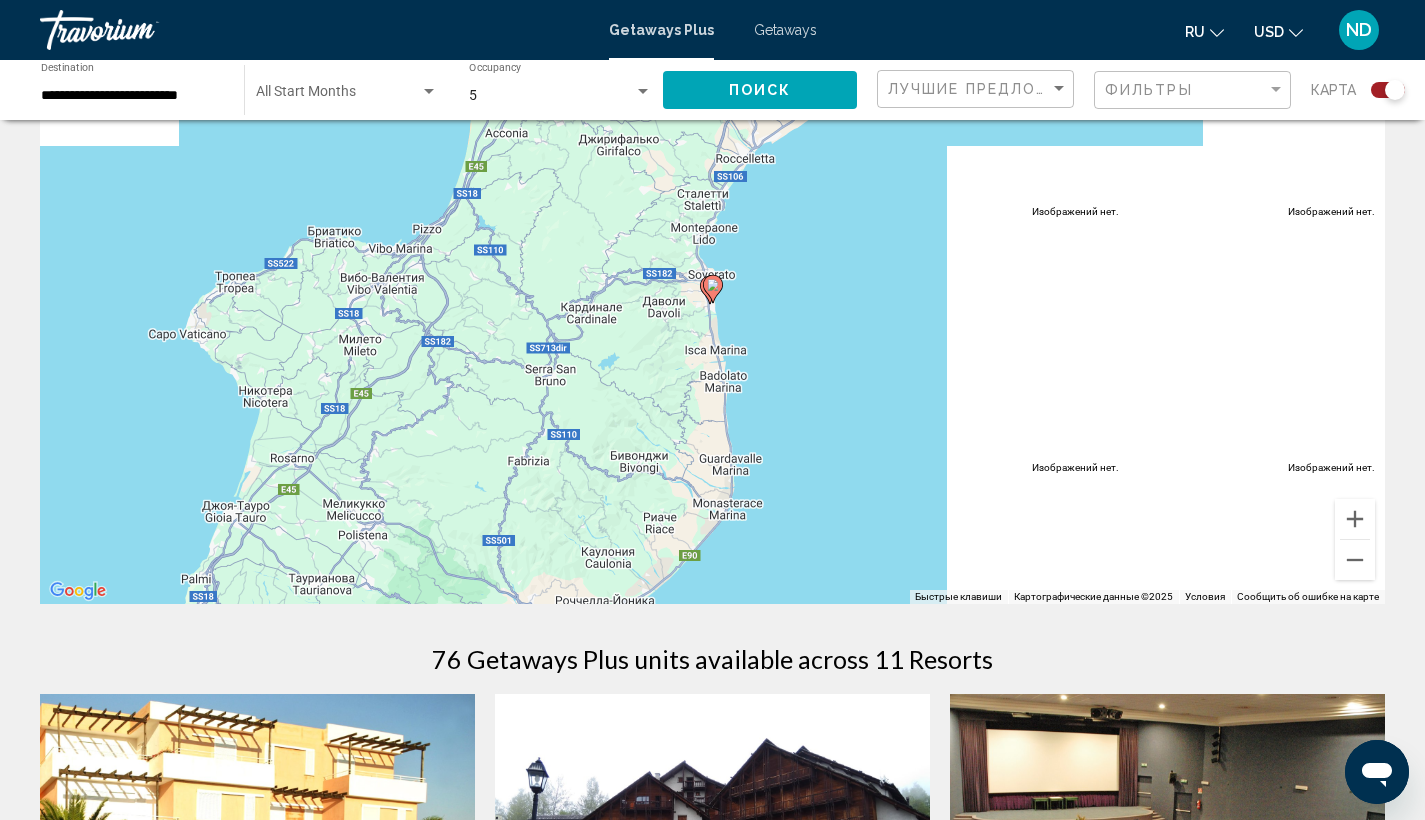 click 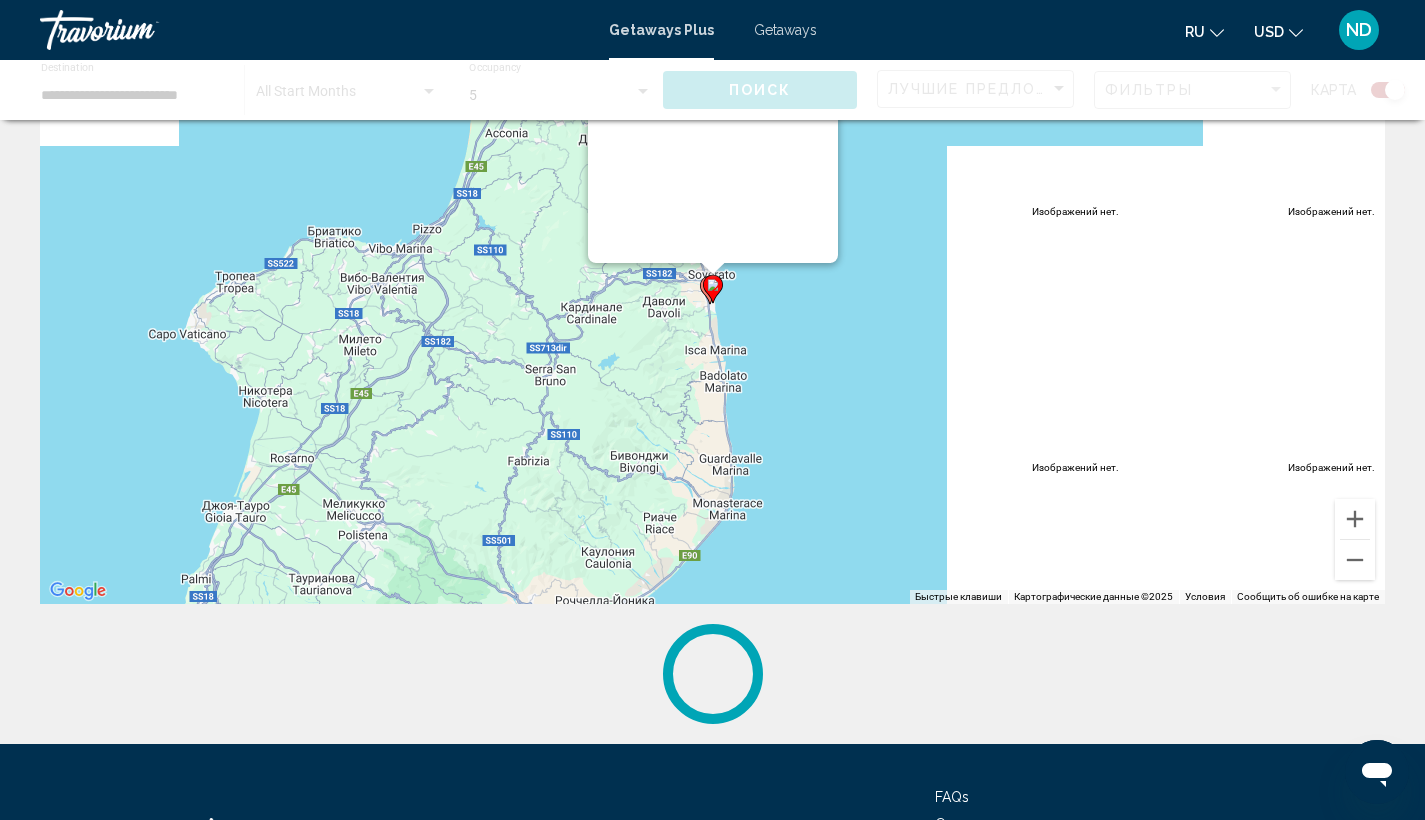 scroll, scrollTop: 0, scrollLeft: 0, axis: both 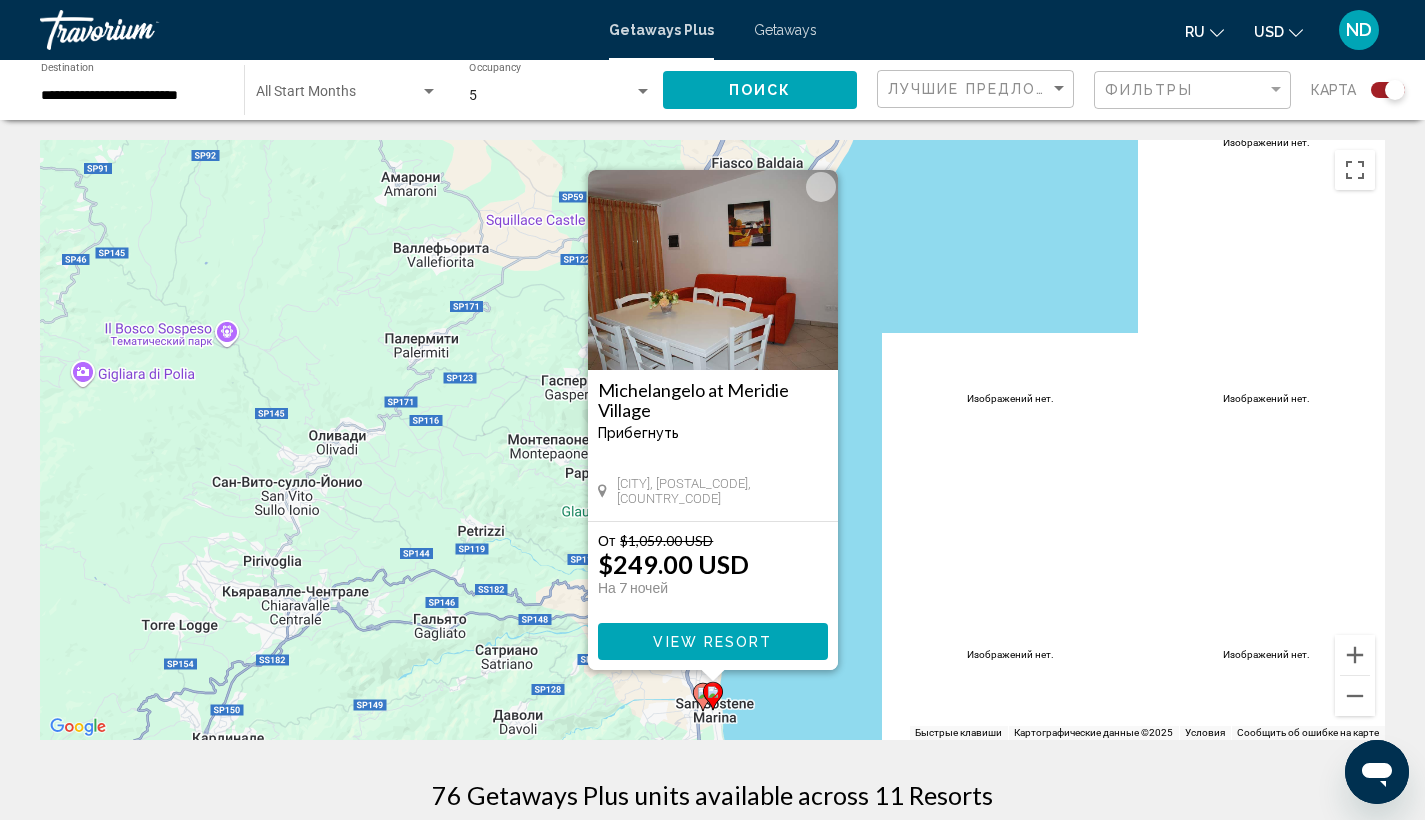 click at bounding box center [821, 187] 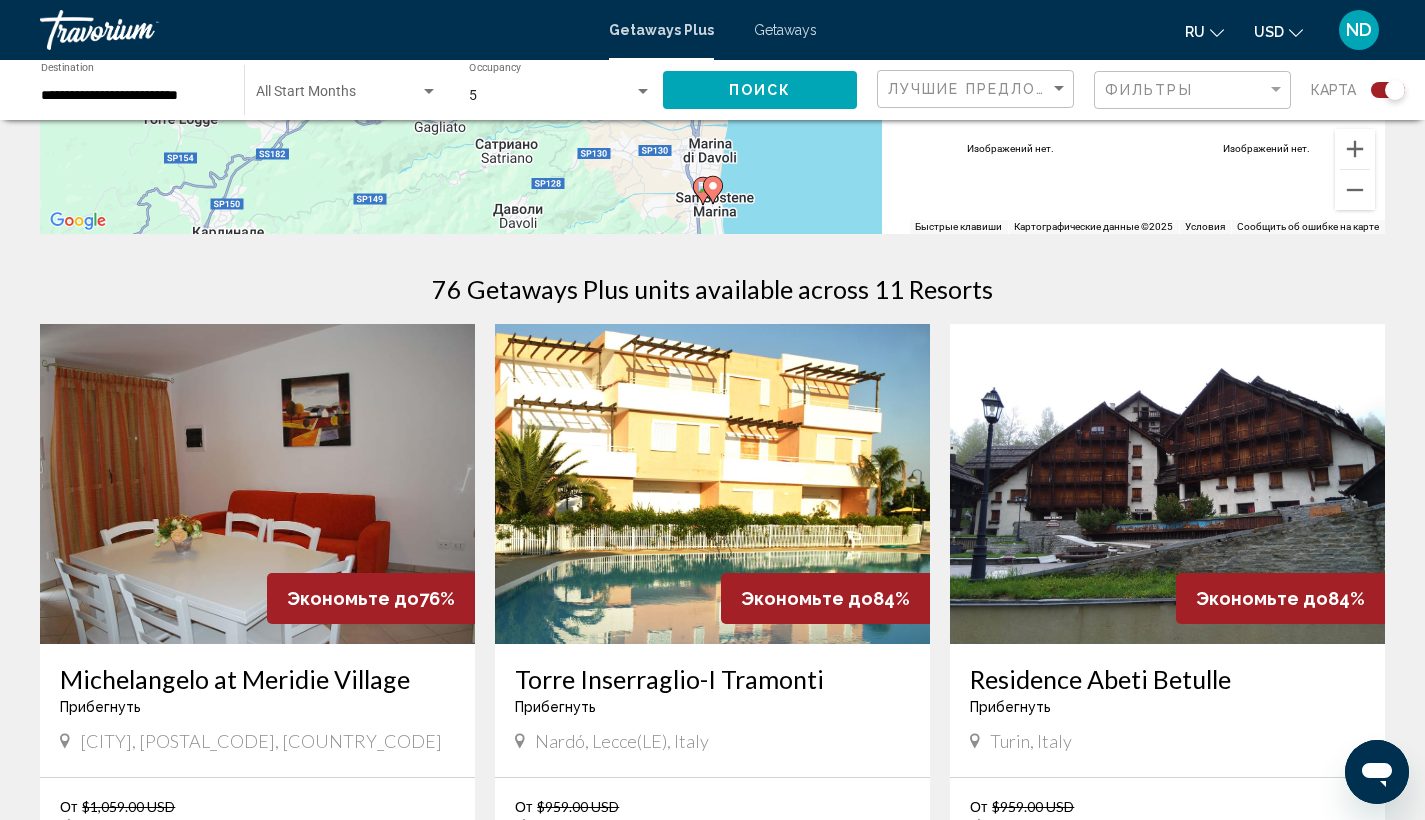 scroll, scrollTop: 802, scrollLeft: 0, axis: vertical 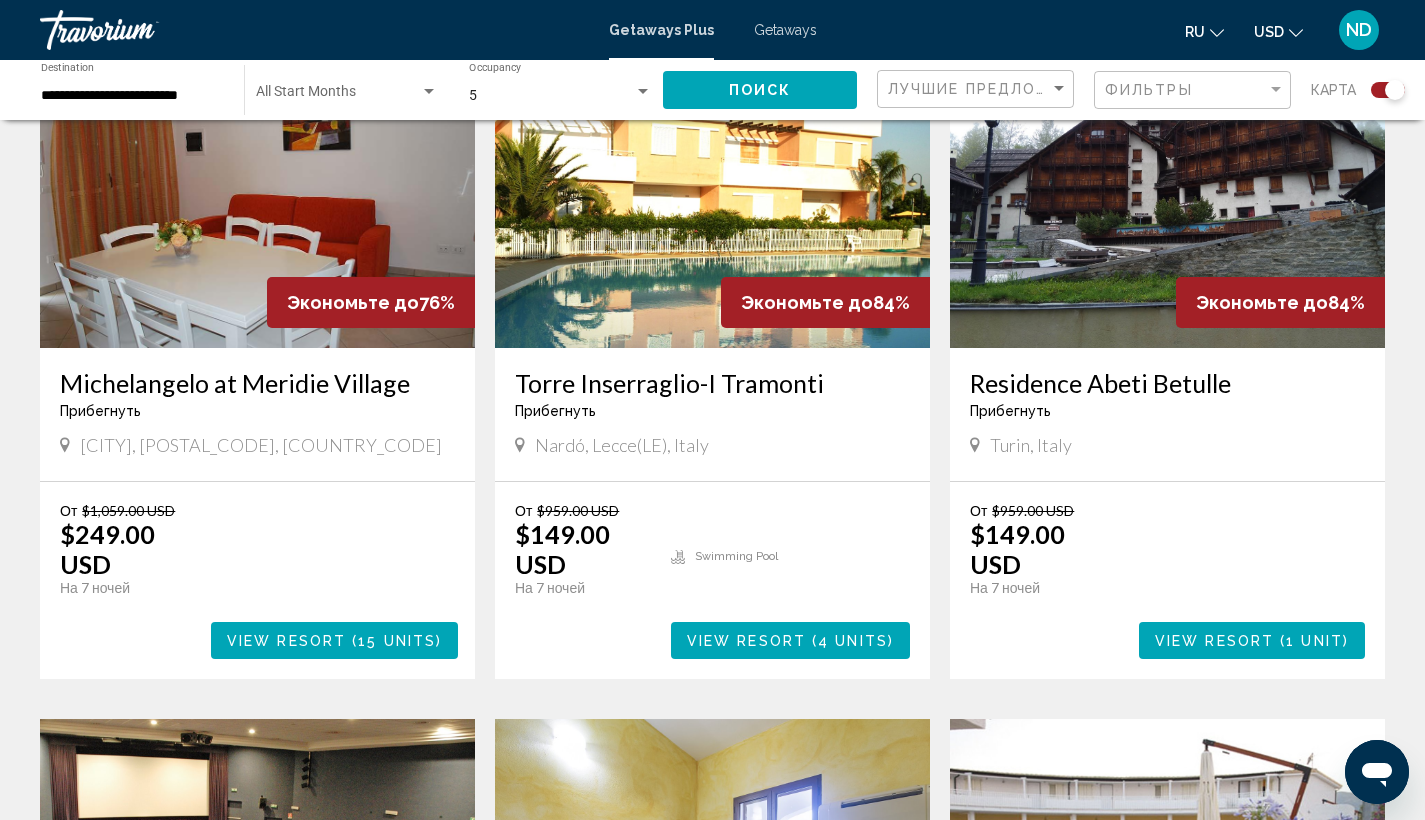 click at bounding box center (1167, 188) 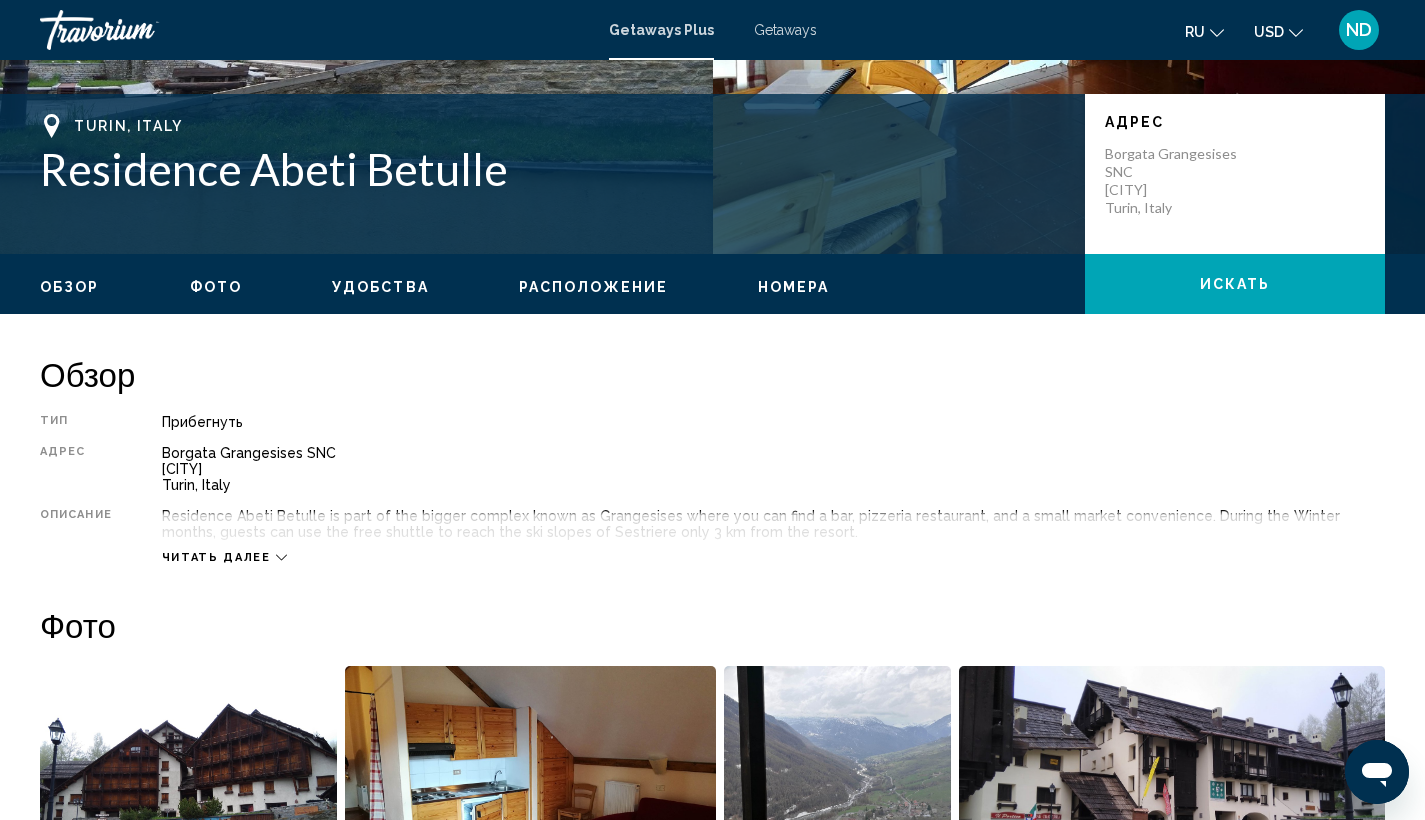 scroll, scrollTop: 0, scrollLeft: 0, axis: both 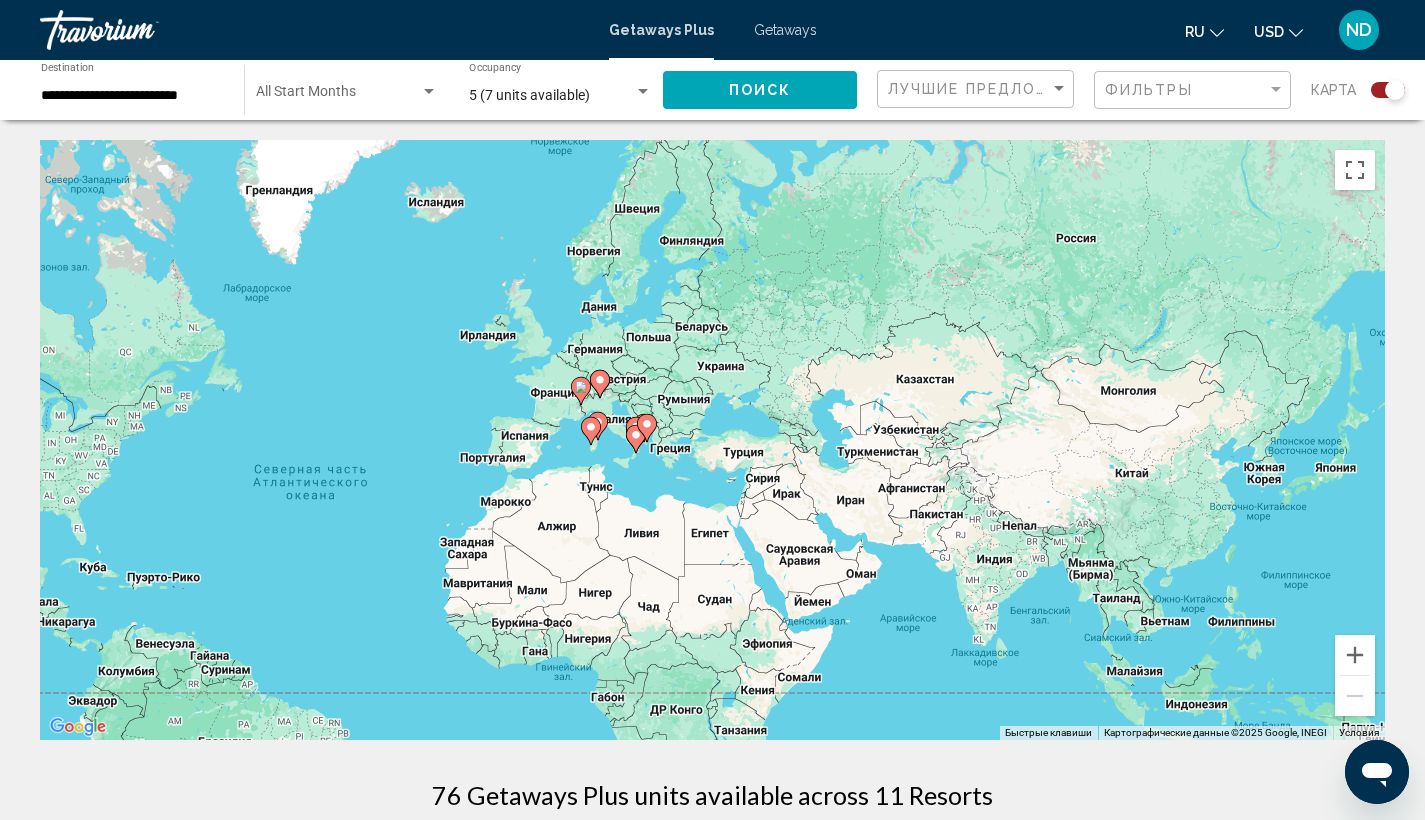 drag, startPoint x: 1027, startPoint y: 370, endPoint x: 681, endPoint y: 445, distance: 354.0353 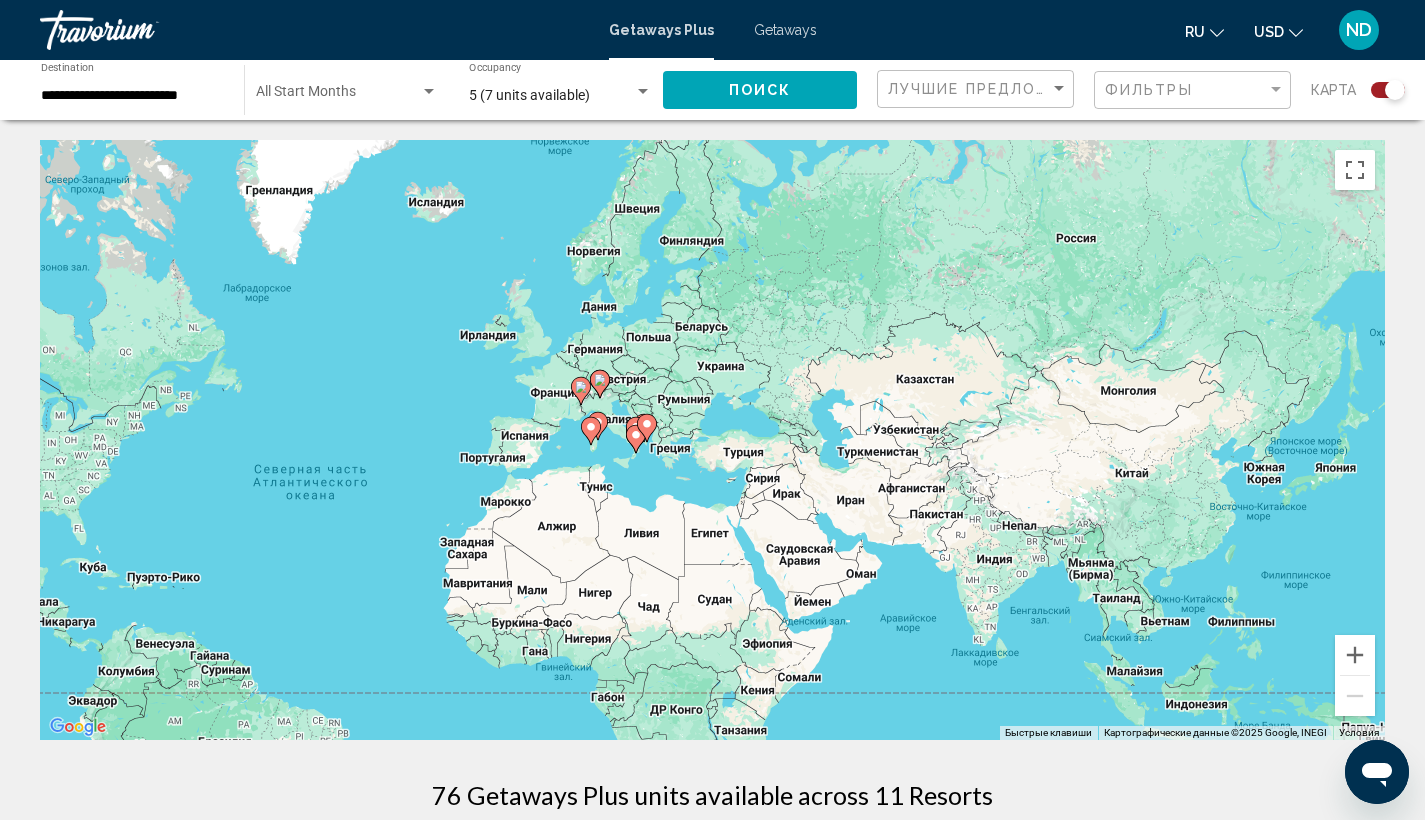 click on "Чтобы активировать перетаскивание с помощью клавиатуры, нажмите Alt + Ввод. После этого перемещайте маркер, используя клавиши со стрелками. Чтобы завершить перетаскивание, нажмите клавишу Ввод. Чтобы отменить действие, нажмите клавишу Esc." at bounding box center (712, 440) 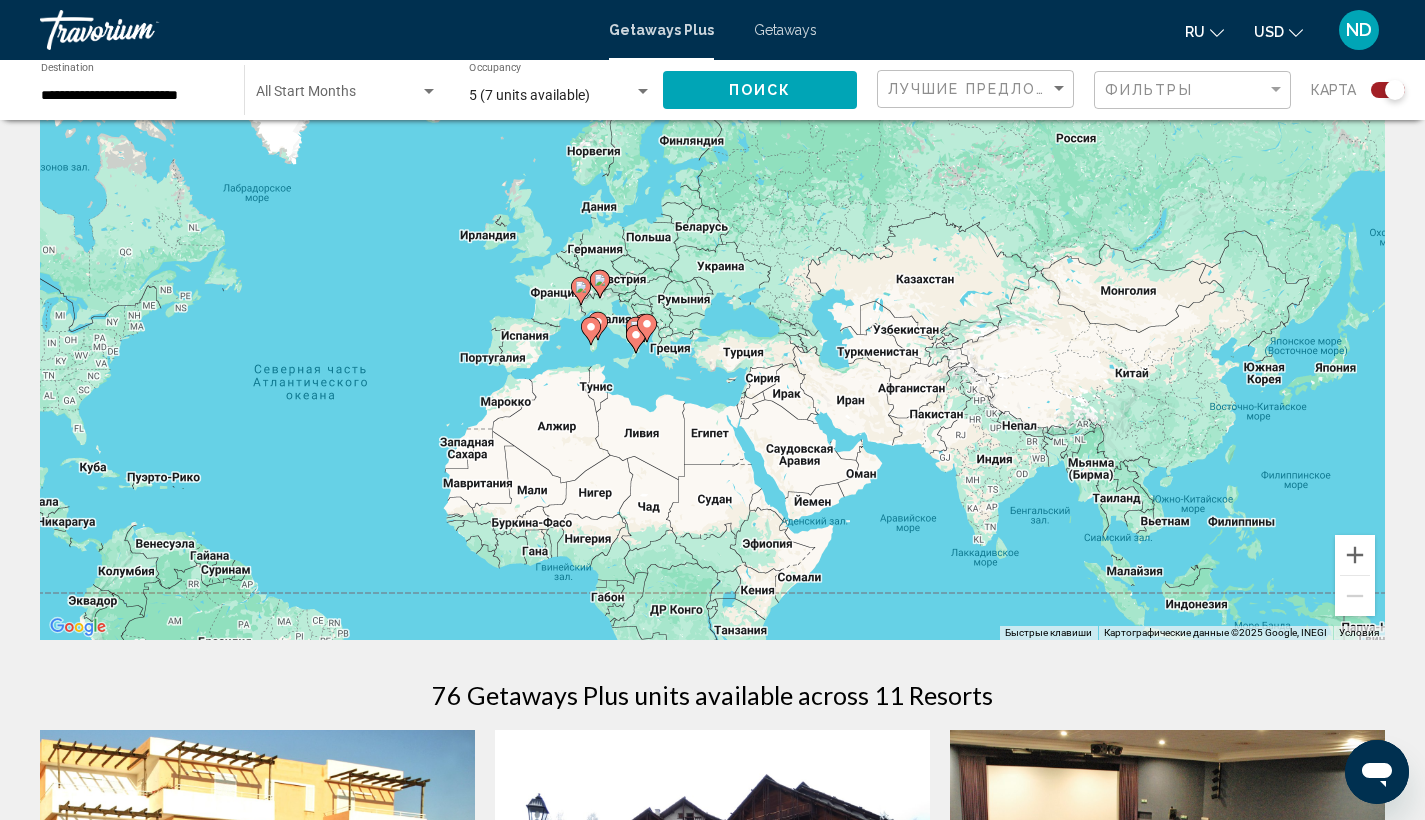 scroll, scrollTop: 0, scrollLeft: 0, axis: both 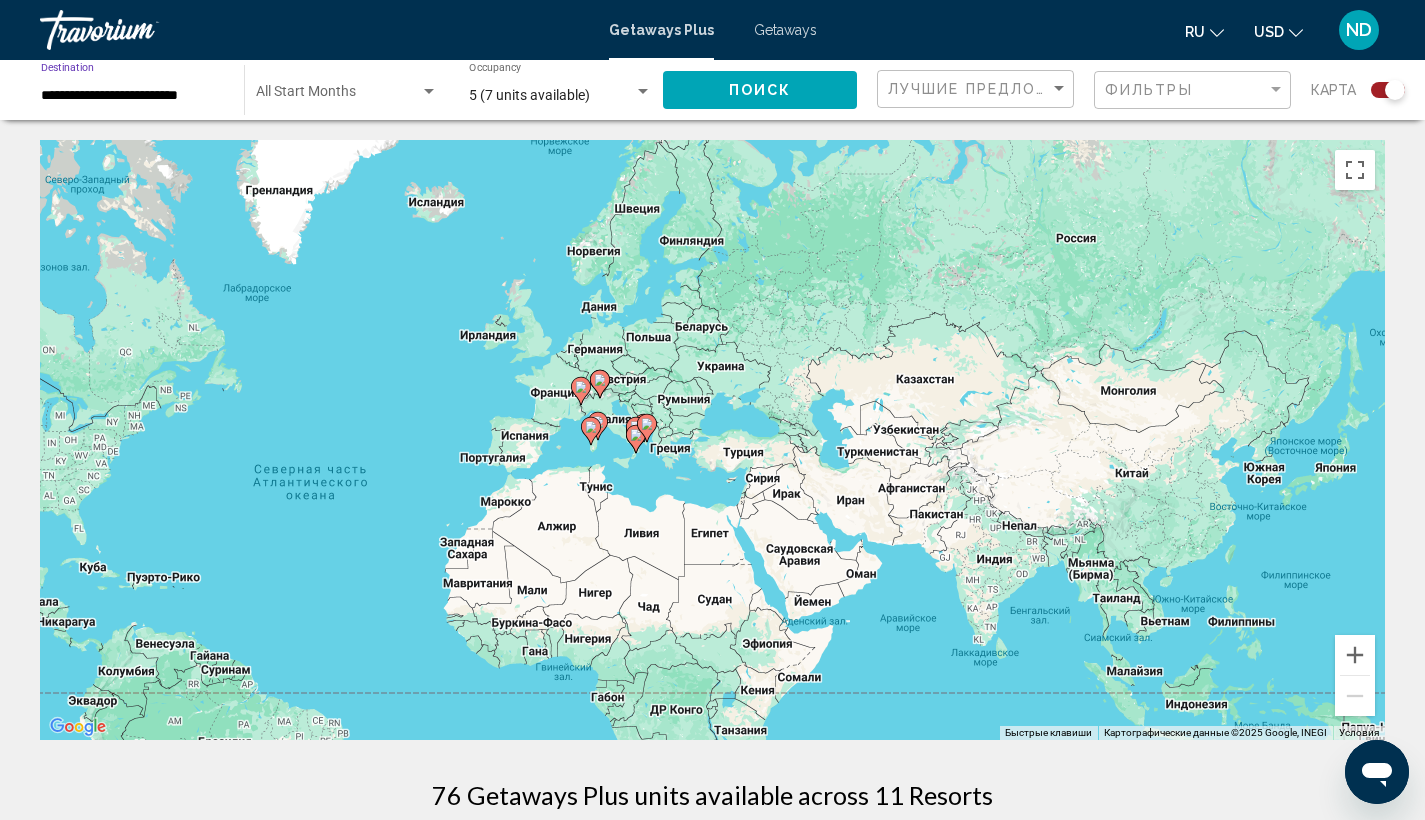 click on "**********" at bounding box center [132, 96] 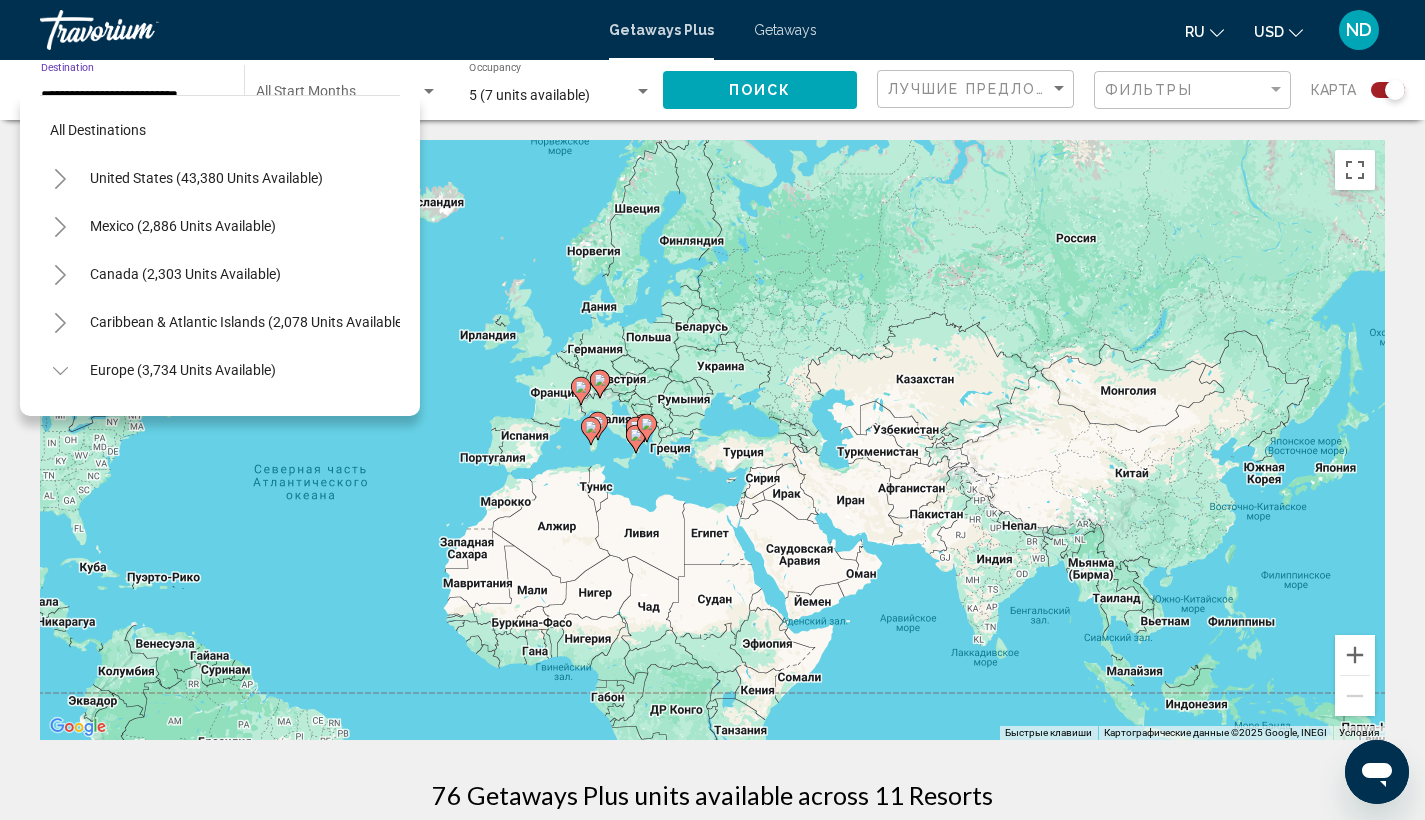 scroll, scrollTop: 511, scrollLeft: 0, axis: vertical 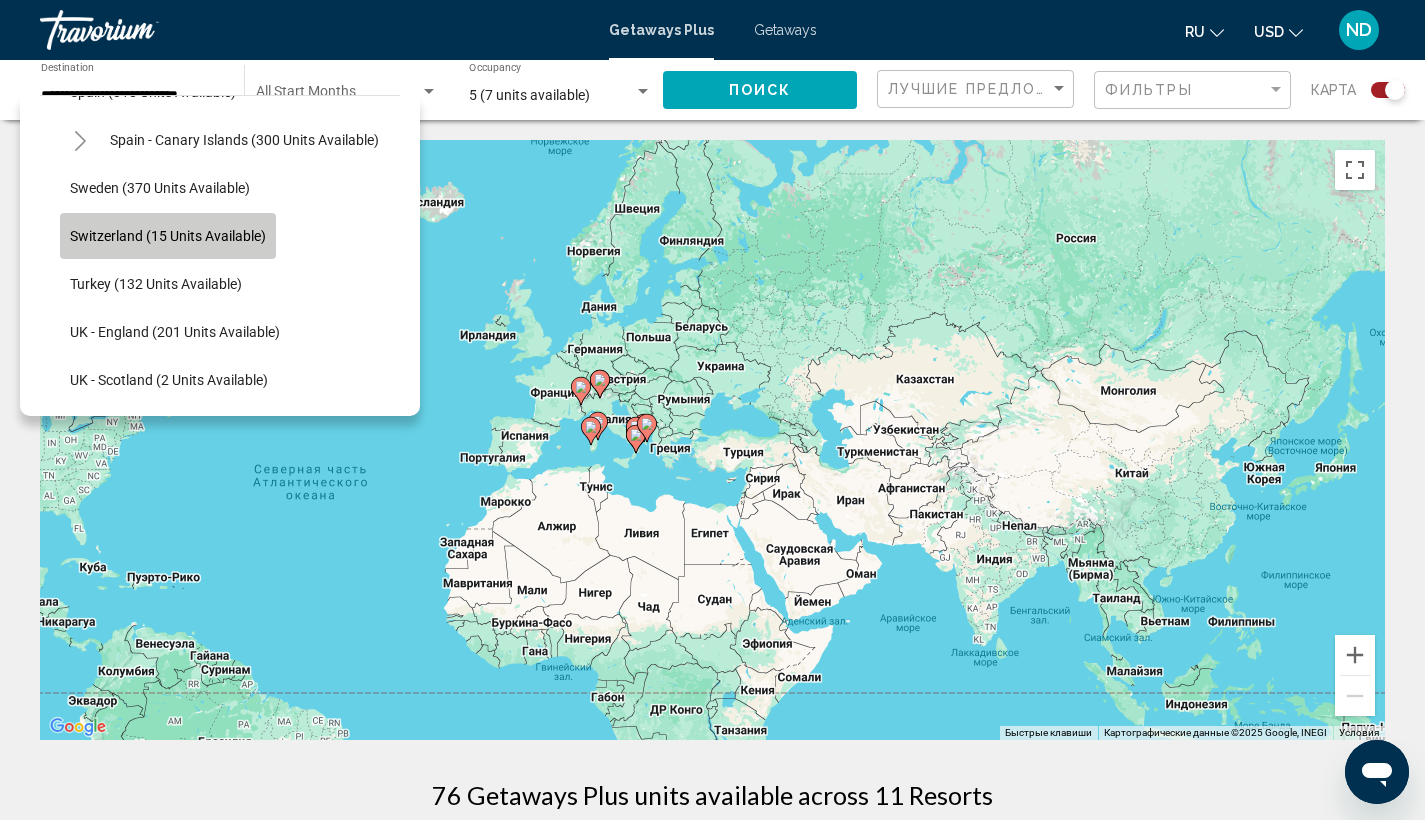 click on "Switzerland (15 units available)" 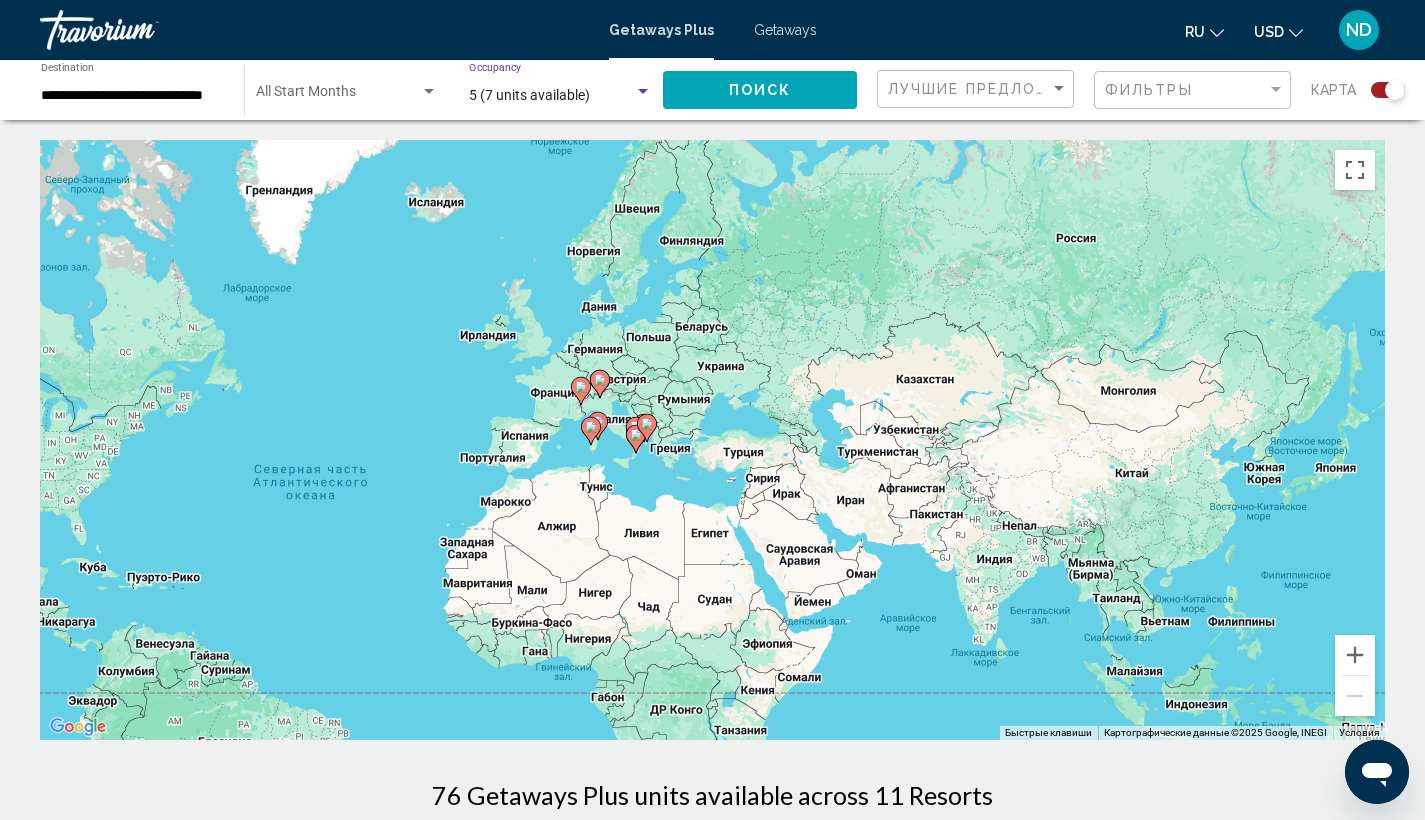 click at bounding box center [643, 91] 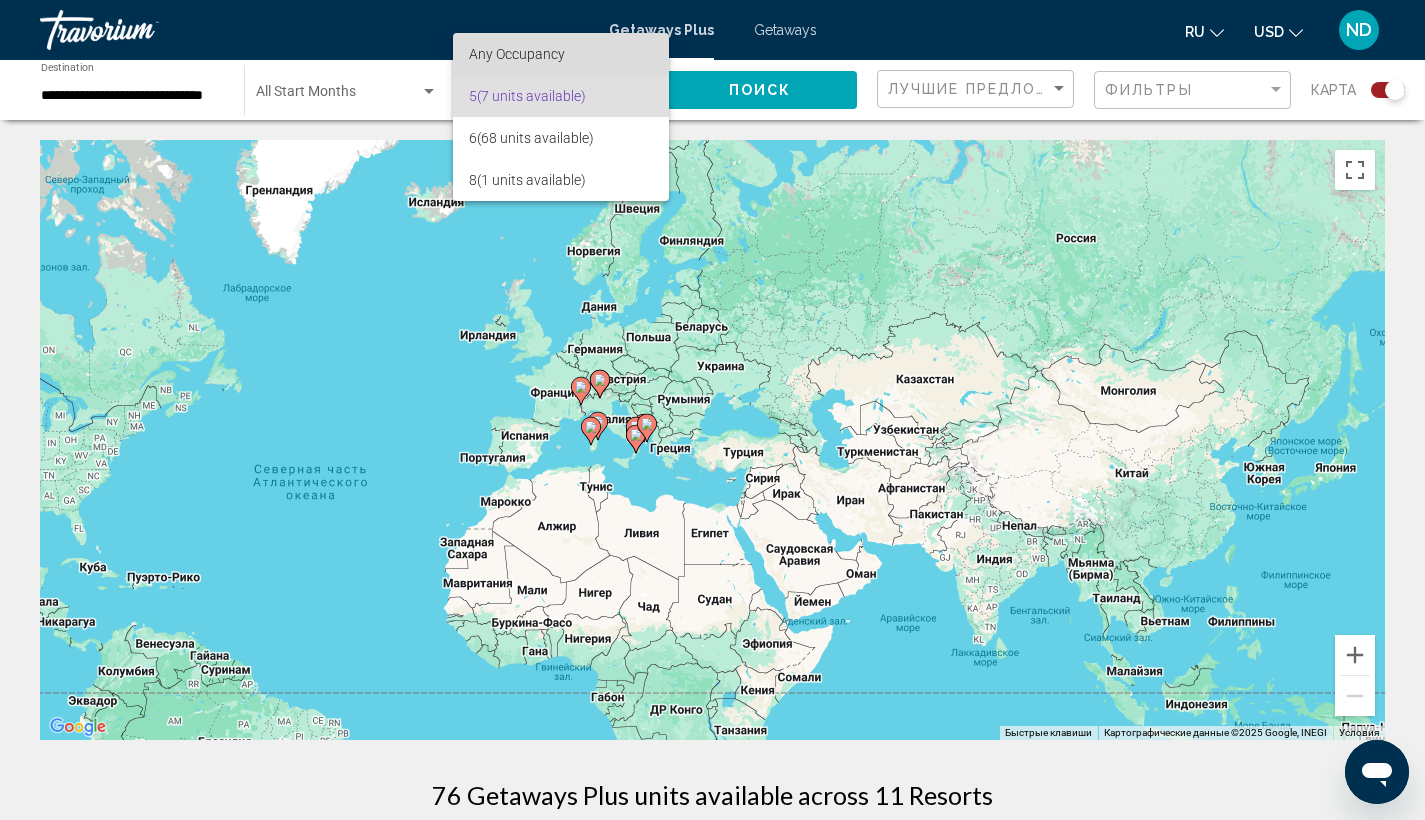 click on "Any Occupancy" at bounding box center [517, 54] 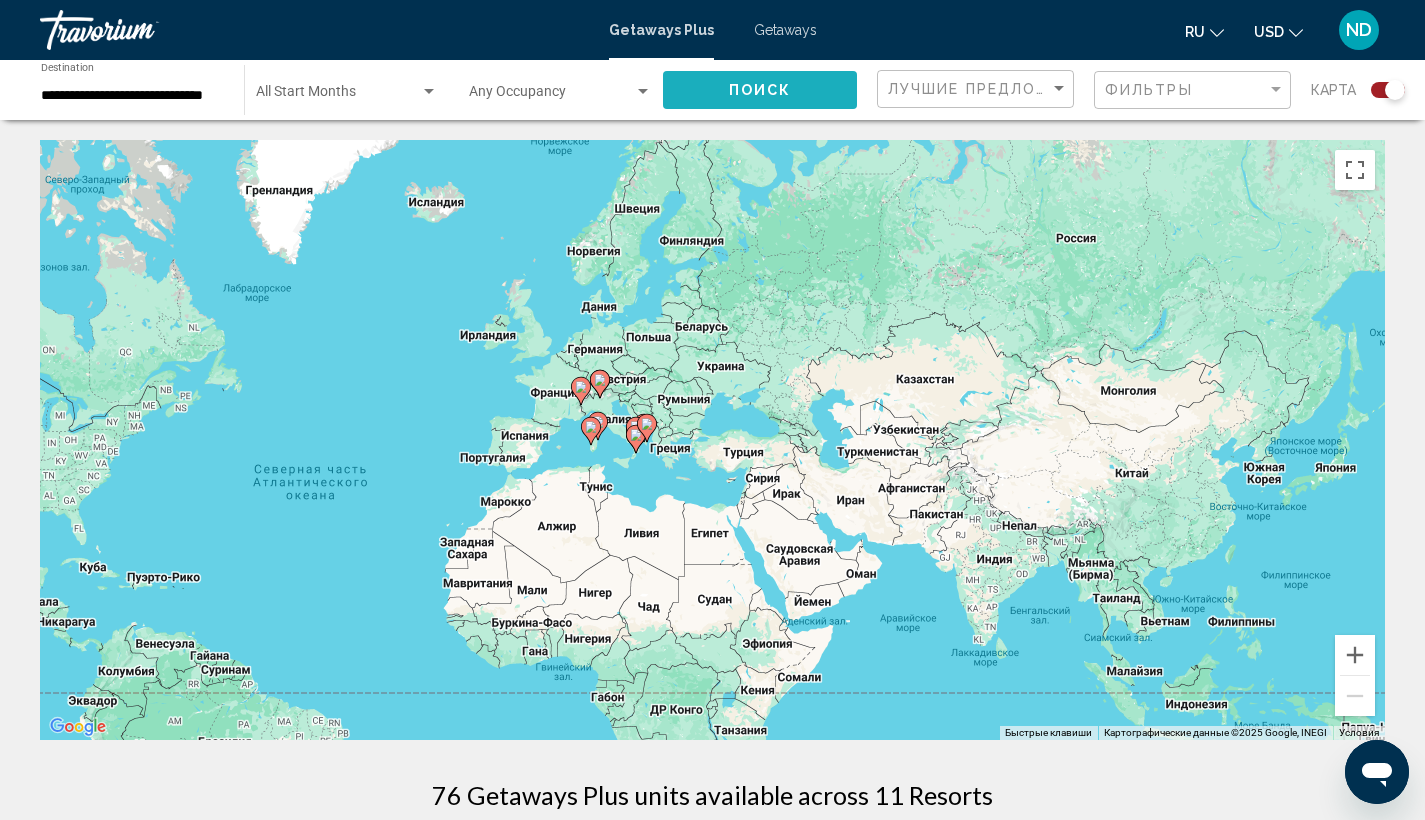 click on "Поиск" 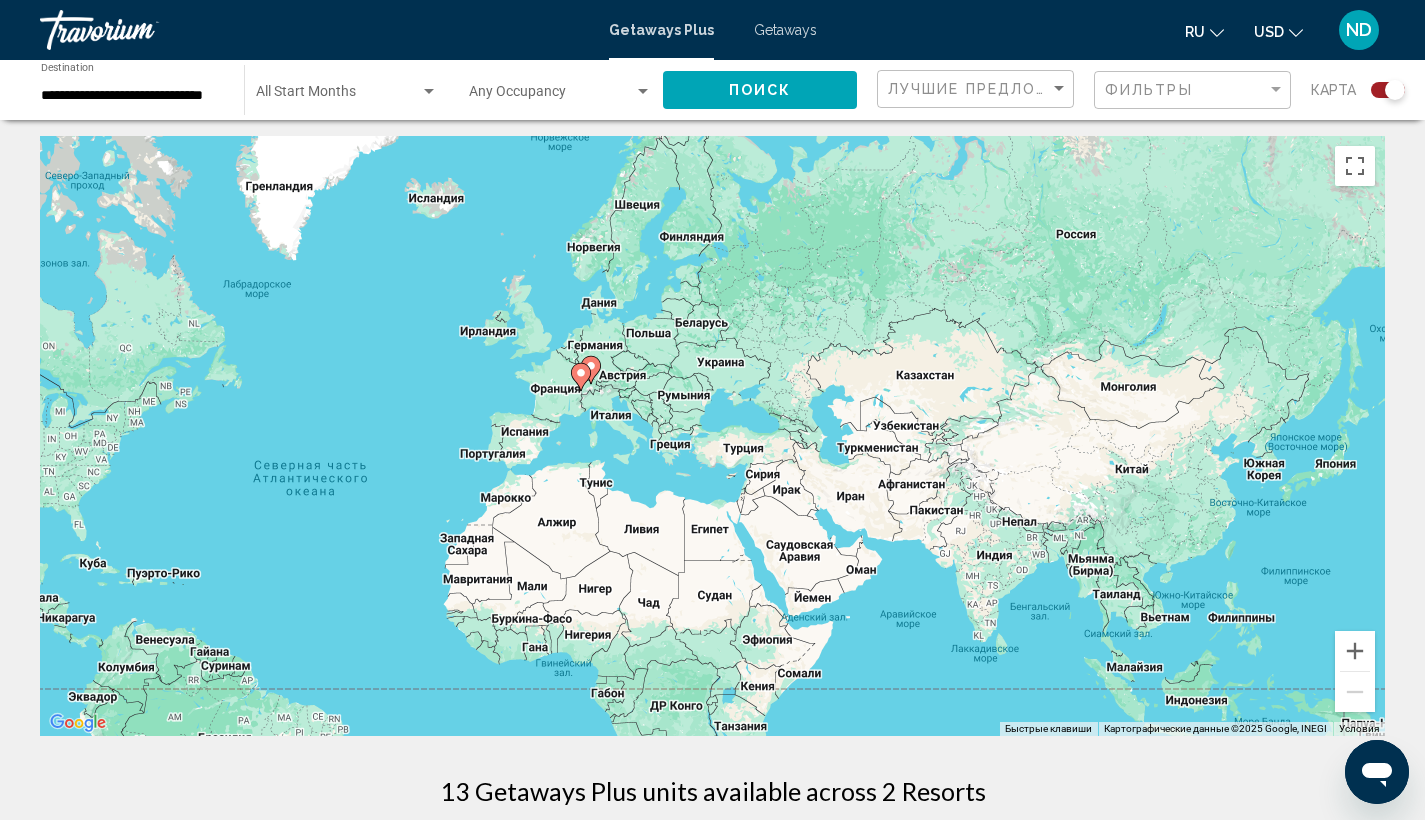 scroll, scrollTop: 8, scrollLeft: 0, axis: vertical 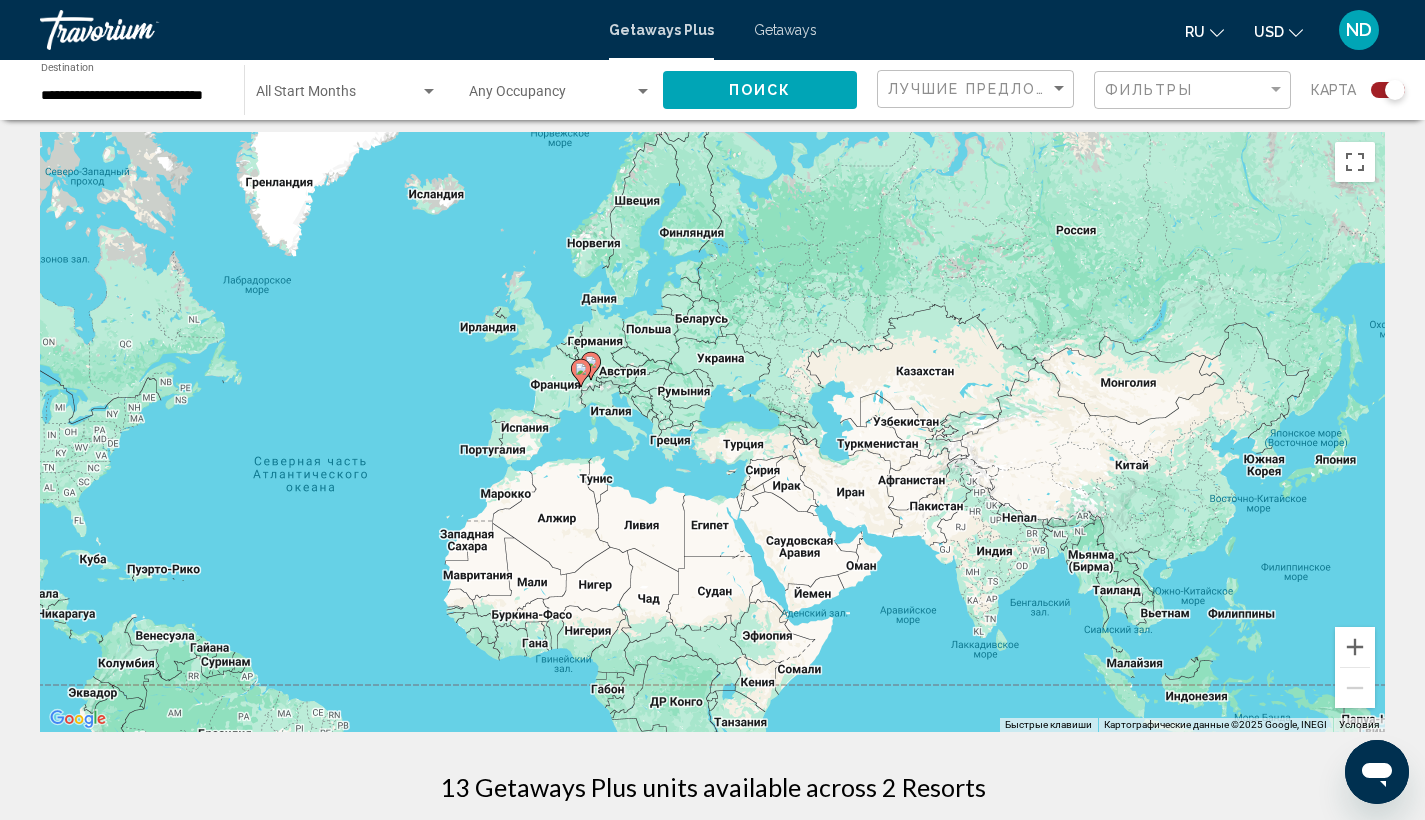 click 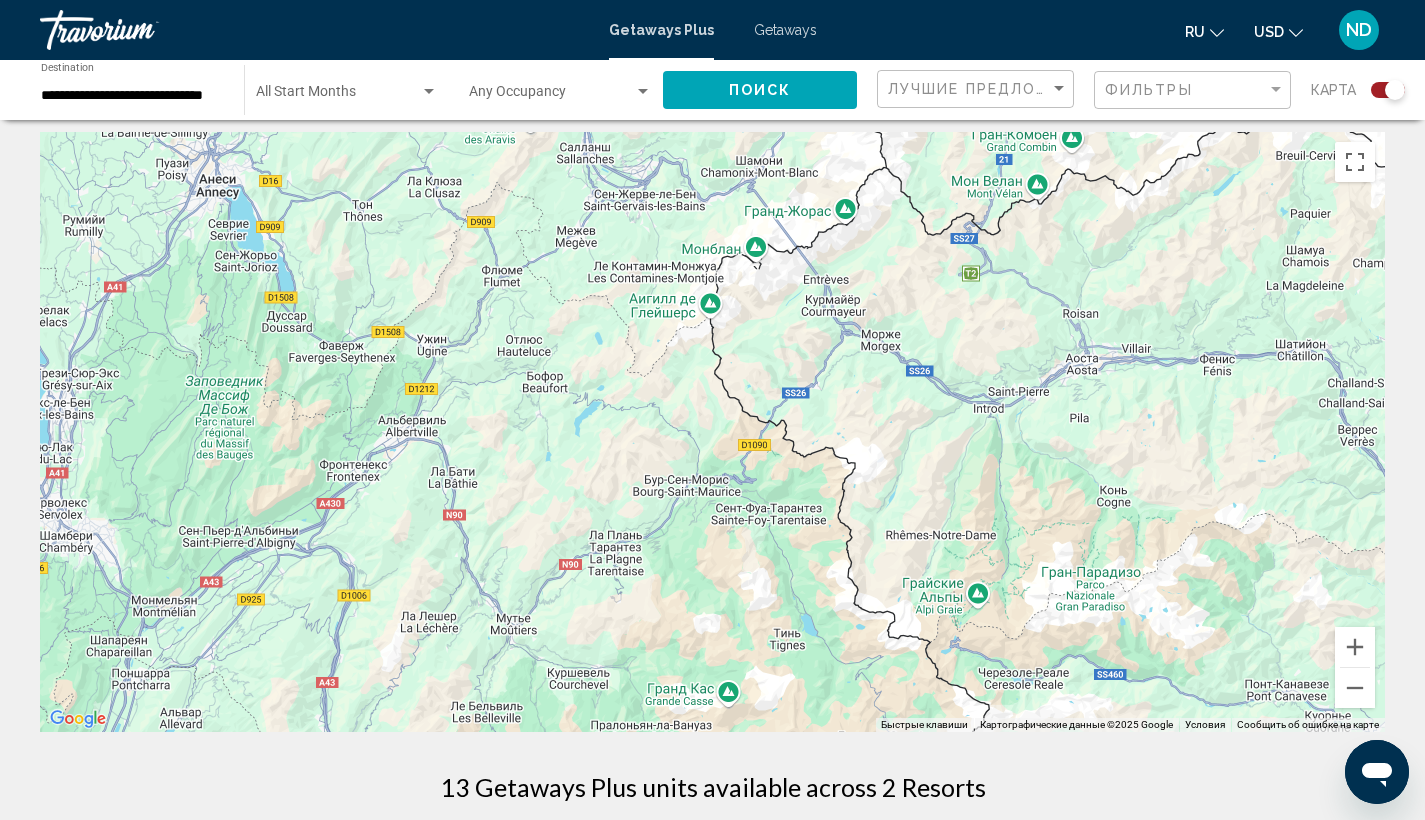 drag, startPoint x: 849, startPoint y: 485, endPoint x: 889, endPoint y: -80, distance: 566.4142 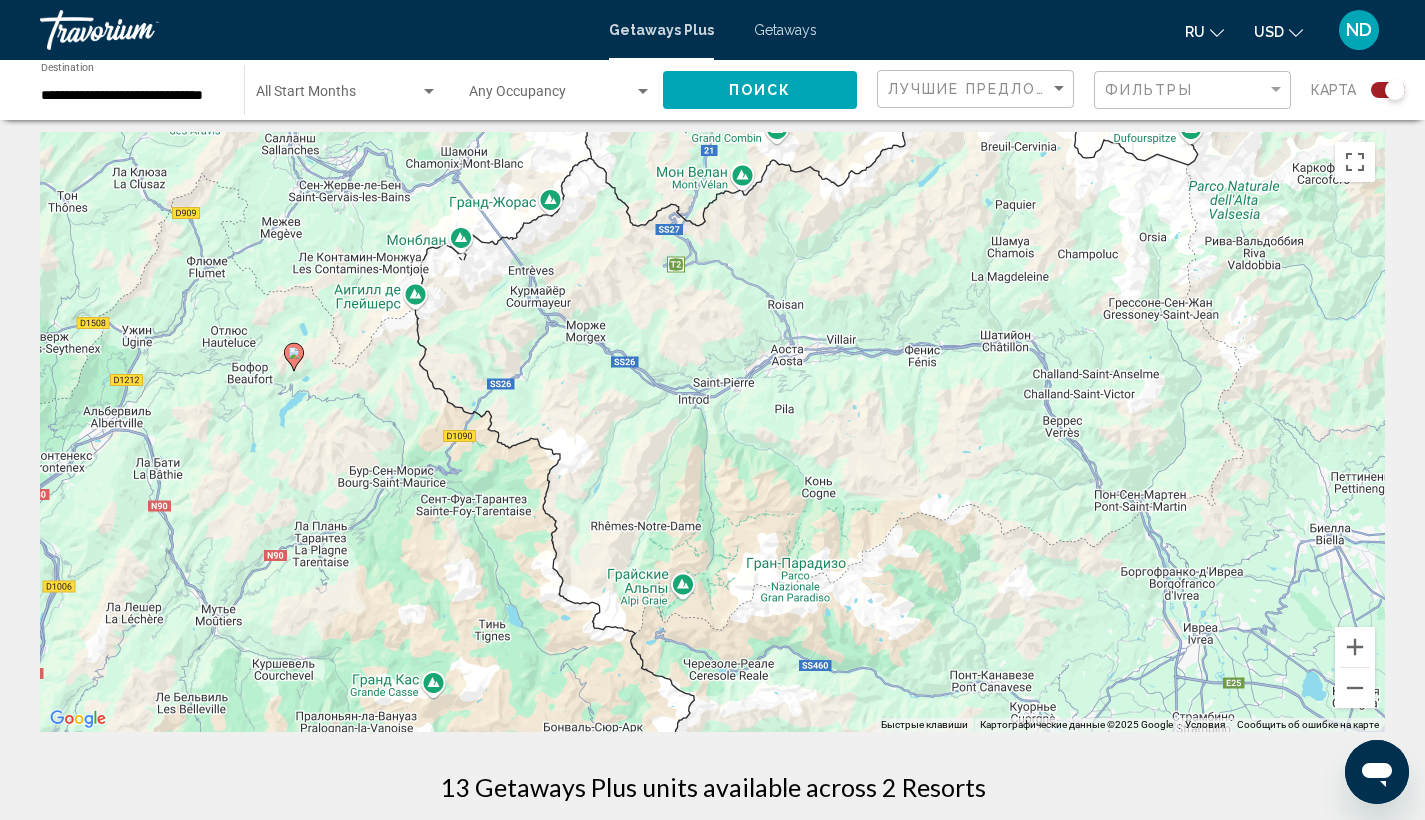 drag, startPoint x: 833, startPoint y: 533, endPoint x: 532, endPoint y: 568, distance: 303.02805 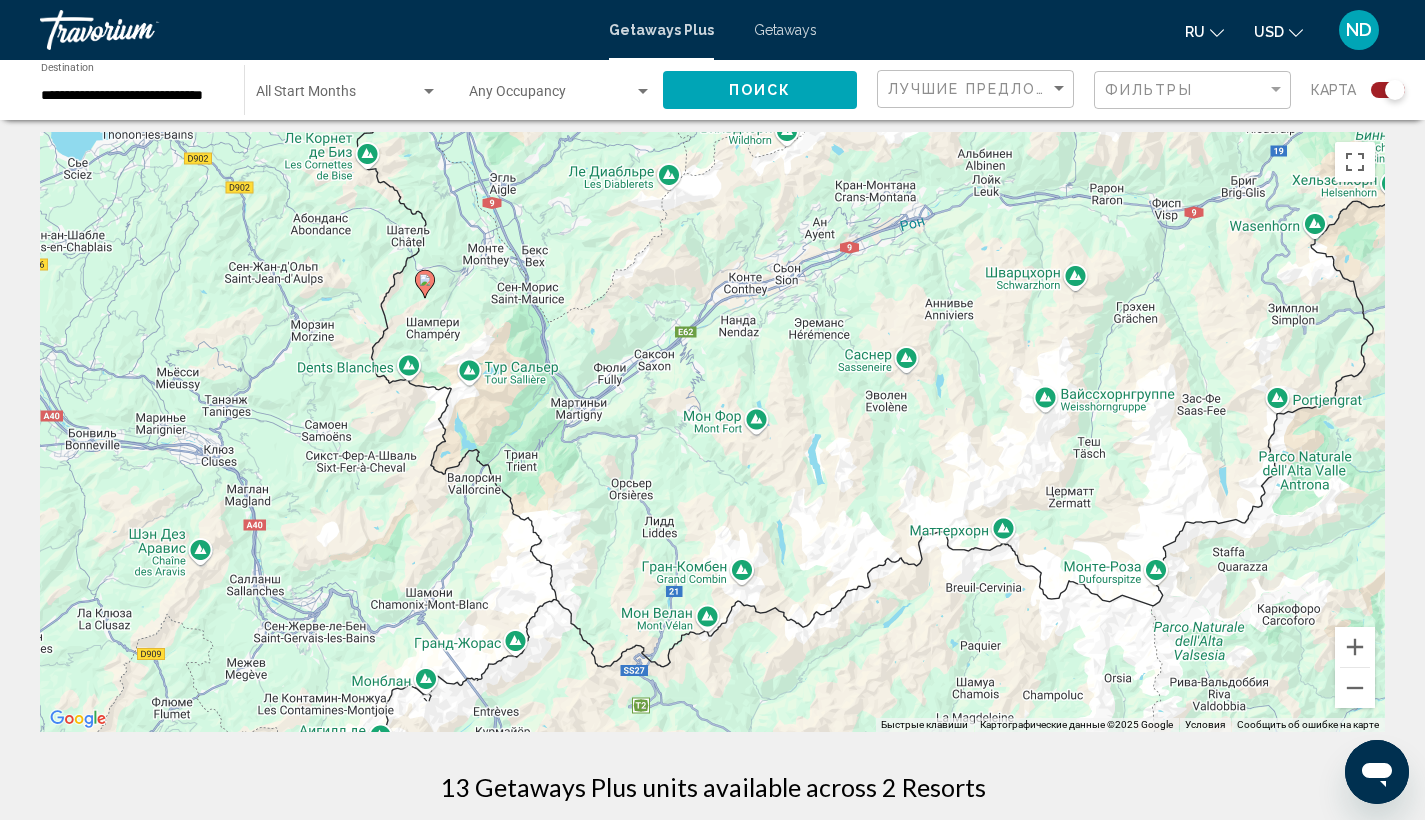 drag, startPoint x: 686, startPoint y: 208, endPoint x: 678, endPoint y: 607, distance: 399.0802 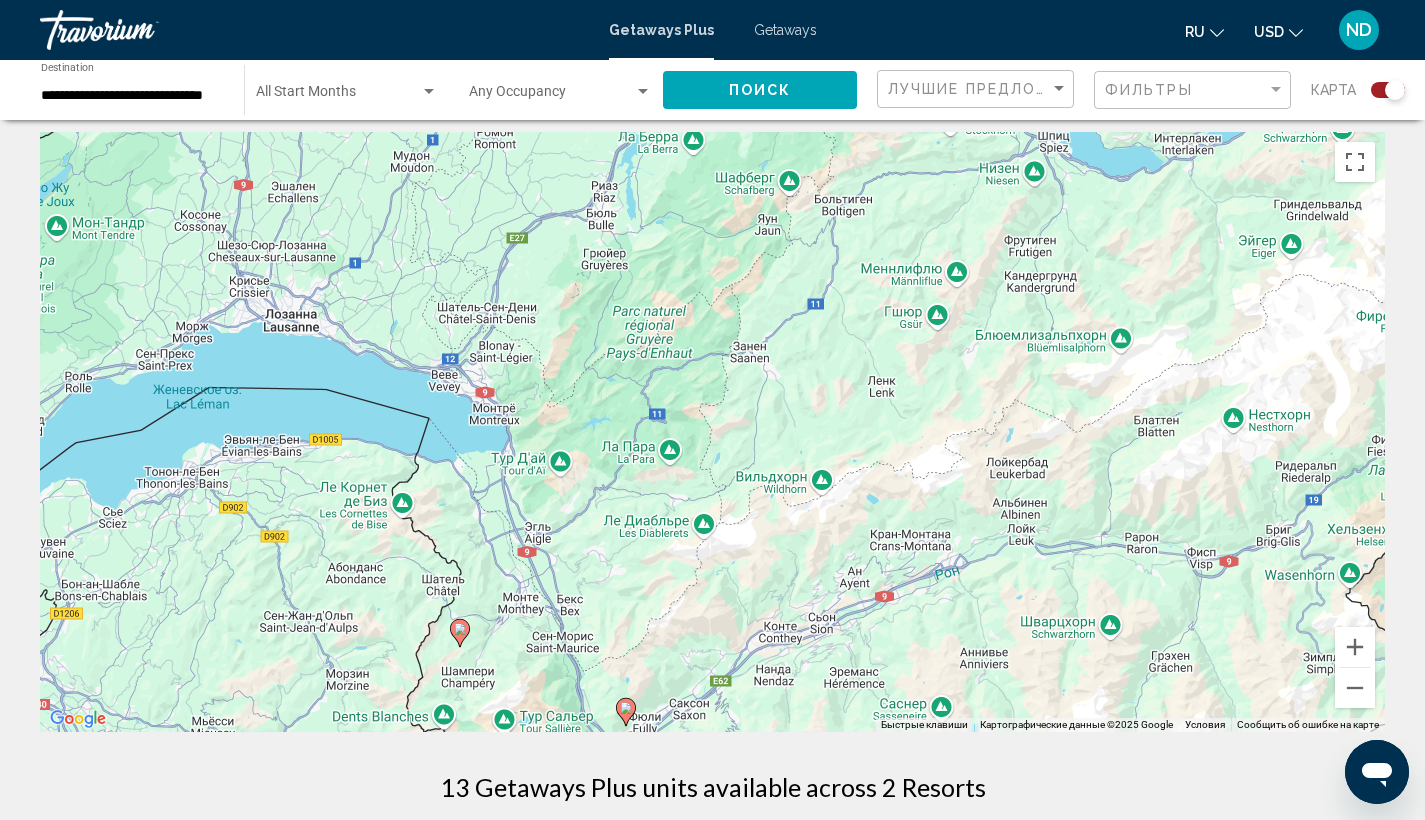 drag, startPoint x: 800, startPoint y: 284, endPoint x: 835, endPoint y: 635, distance: 352.7407 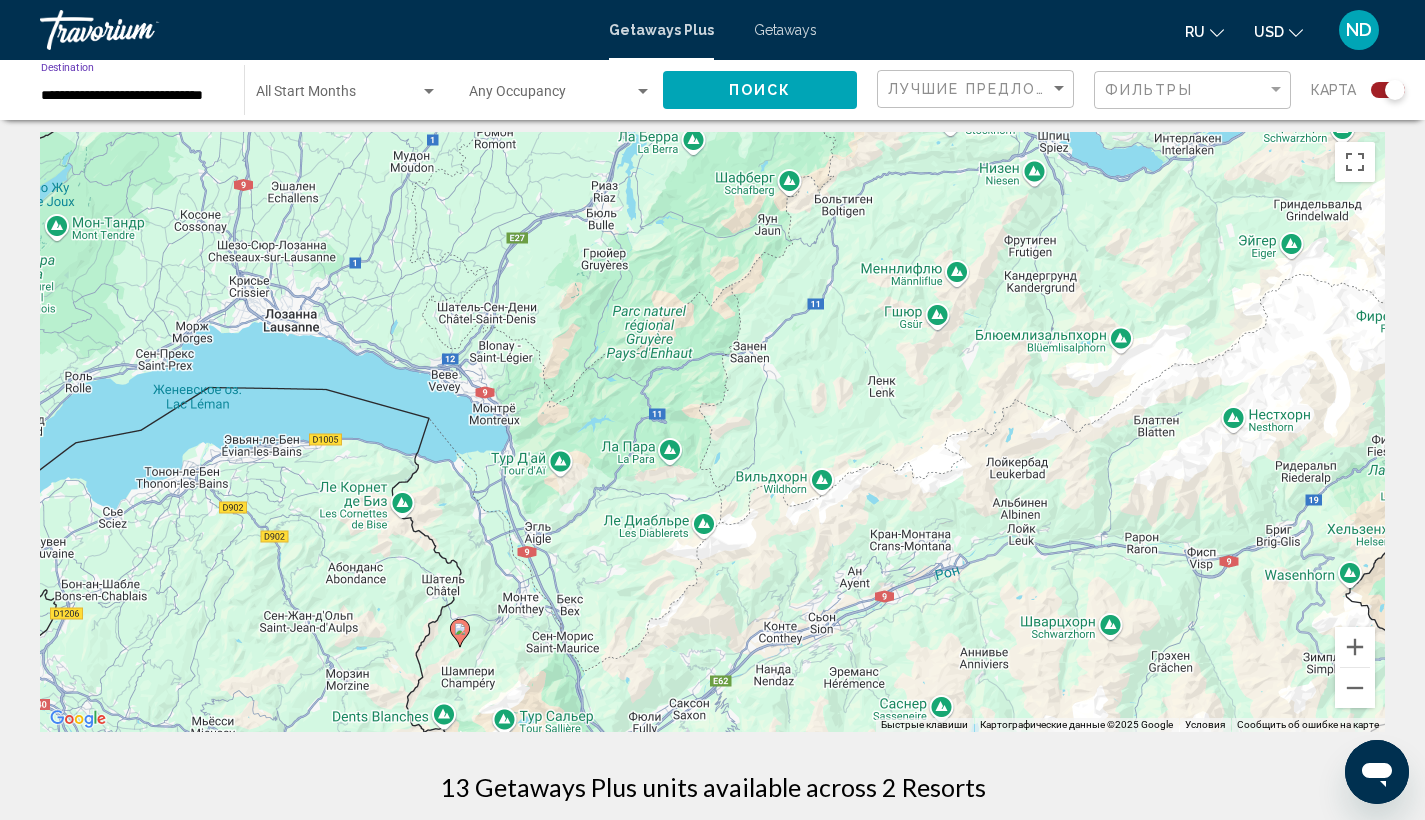 click on "**********" at bounding box center (132, 96) 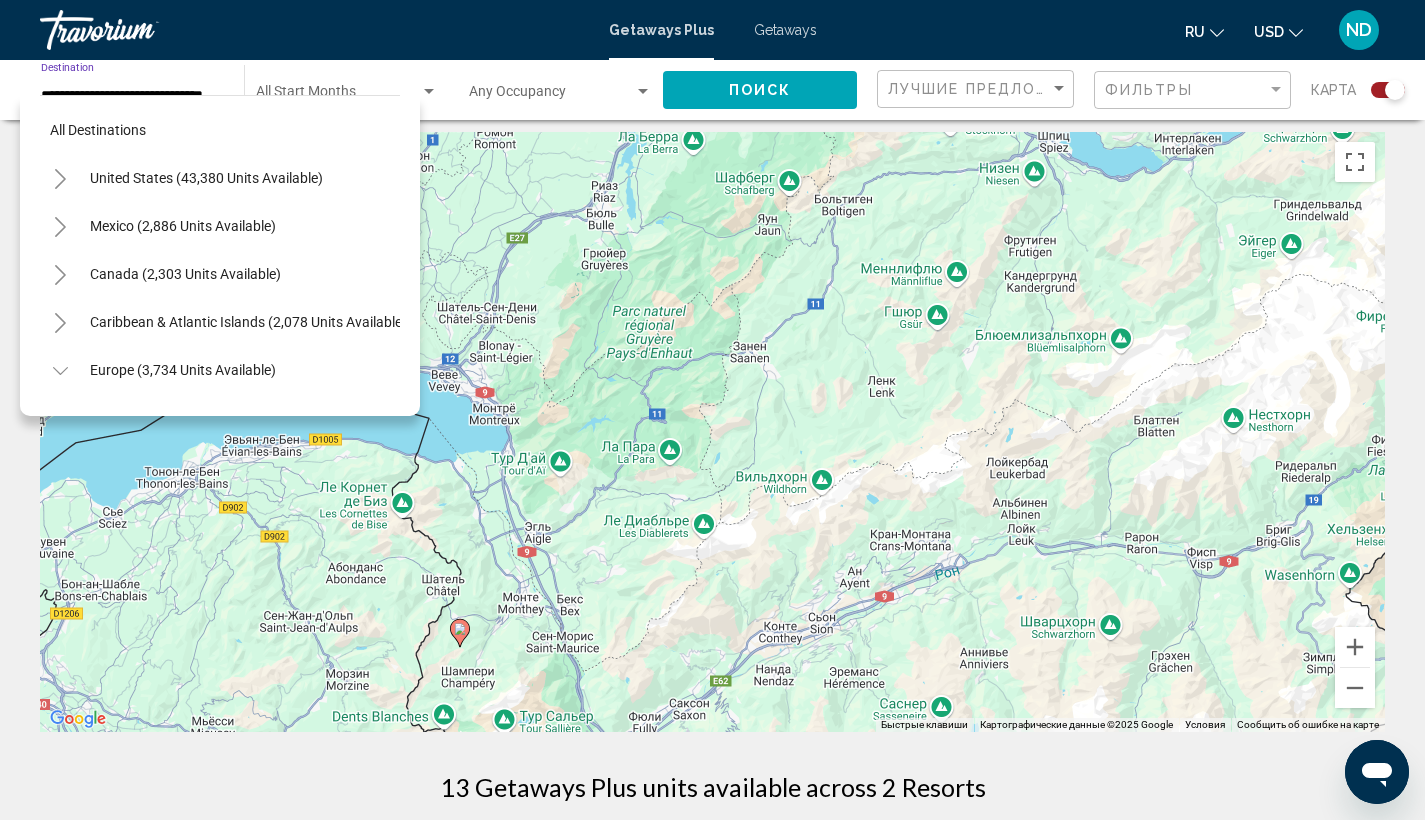 scroll, scrollTop: 799, scrollLeft: 0, axis: vertical 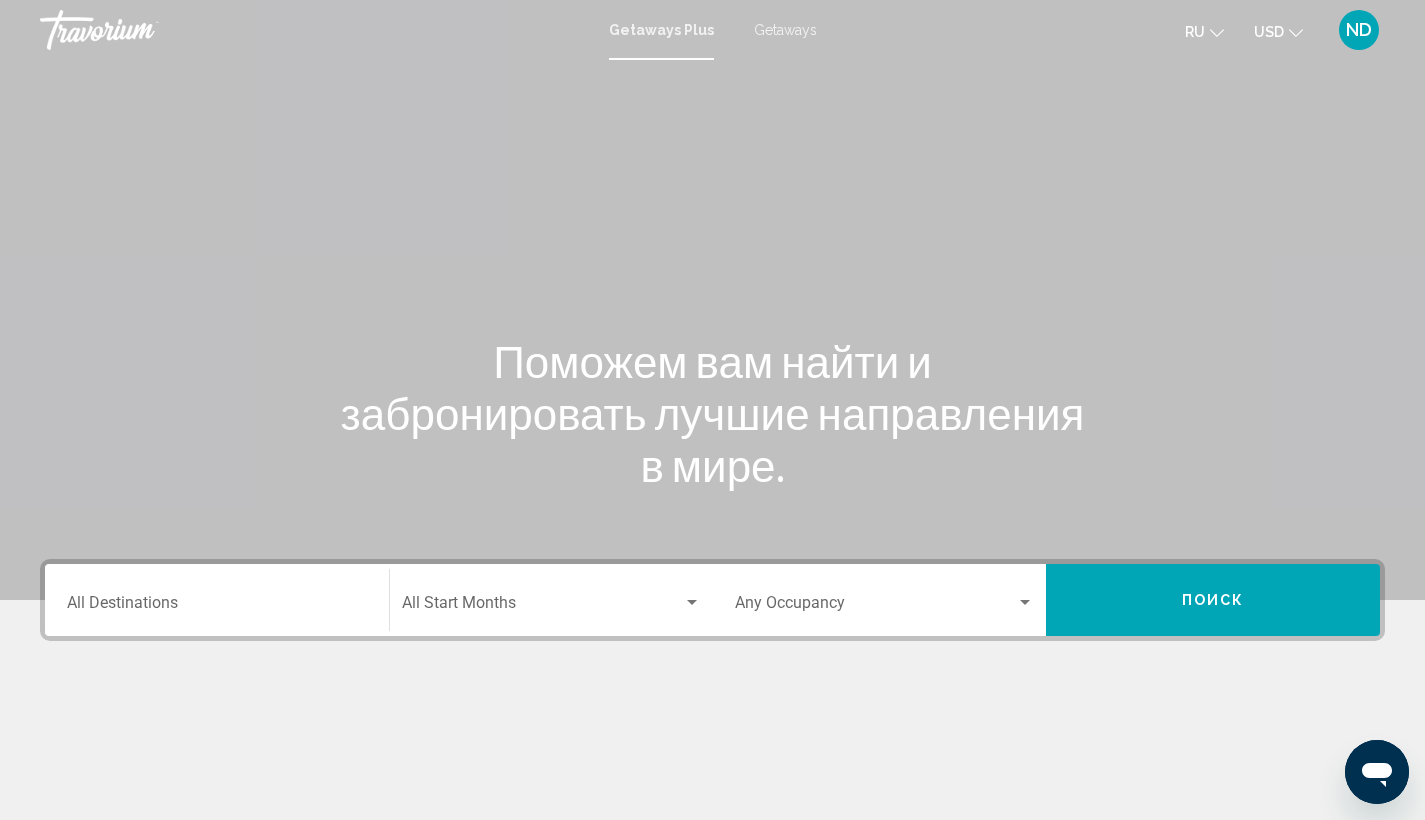 click on "Getaways" at bounding box center (785, 30) 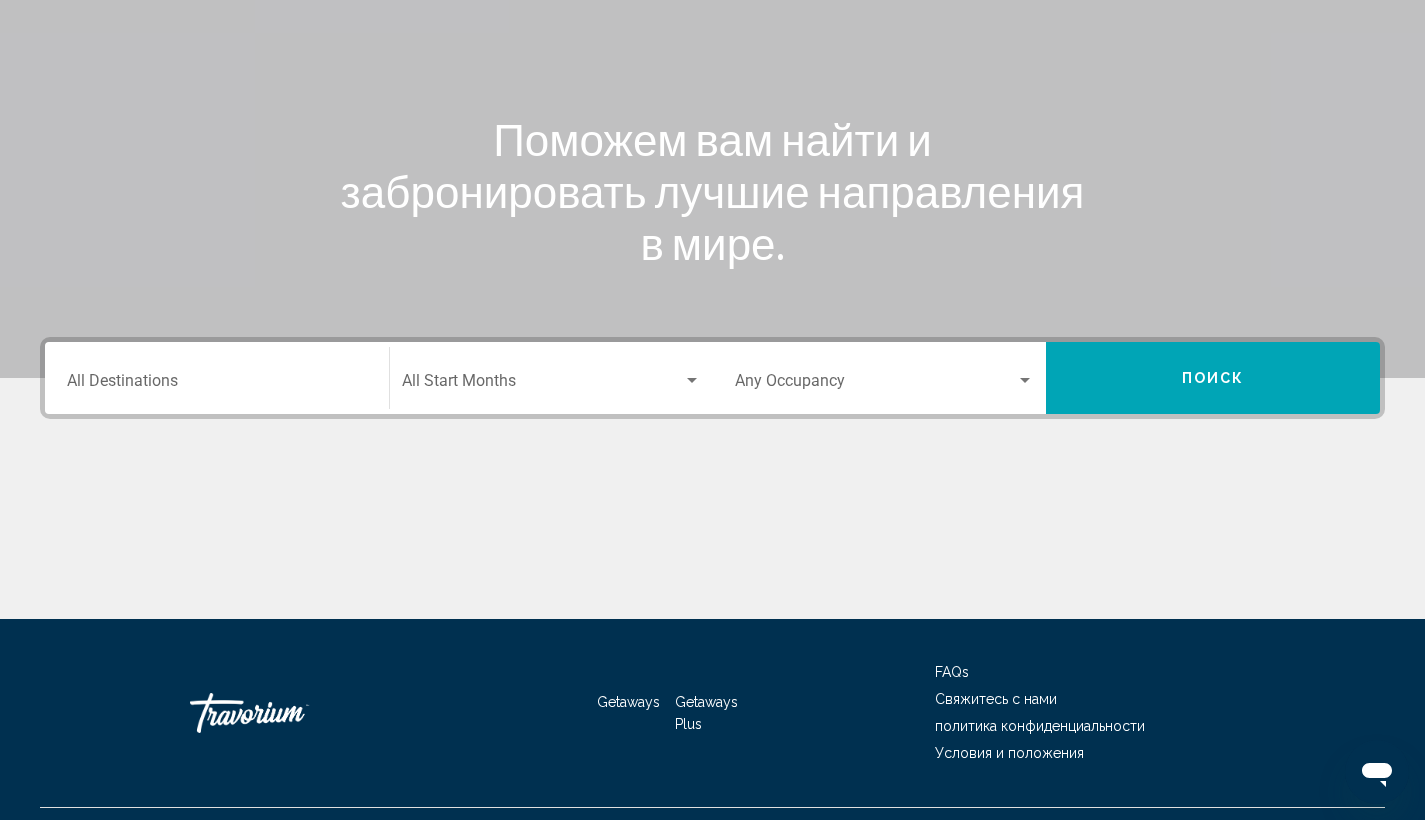 scroll, scrollTop: 0, scrollLeft: 0, axis: both 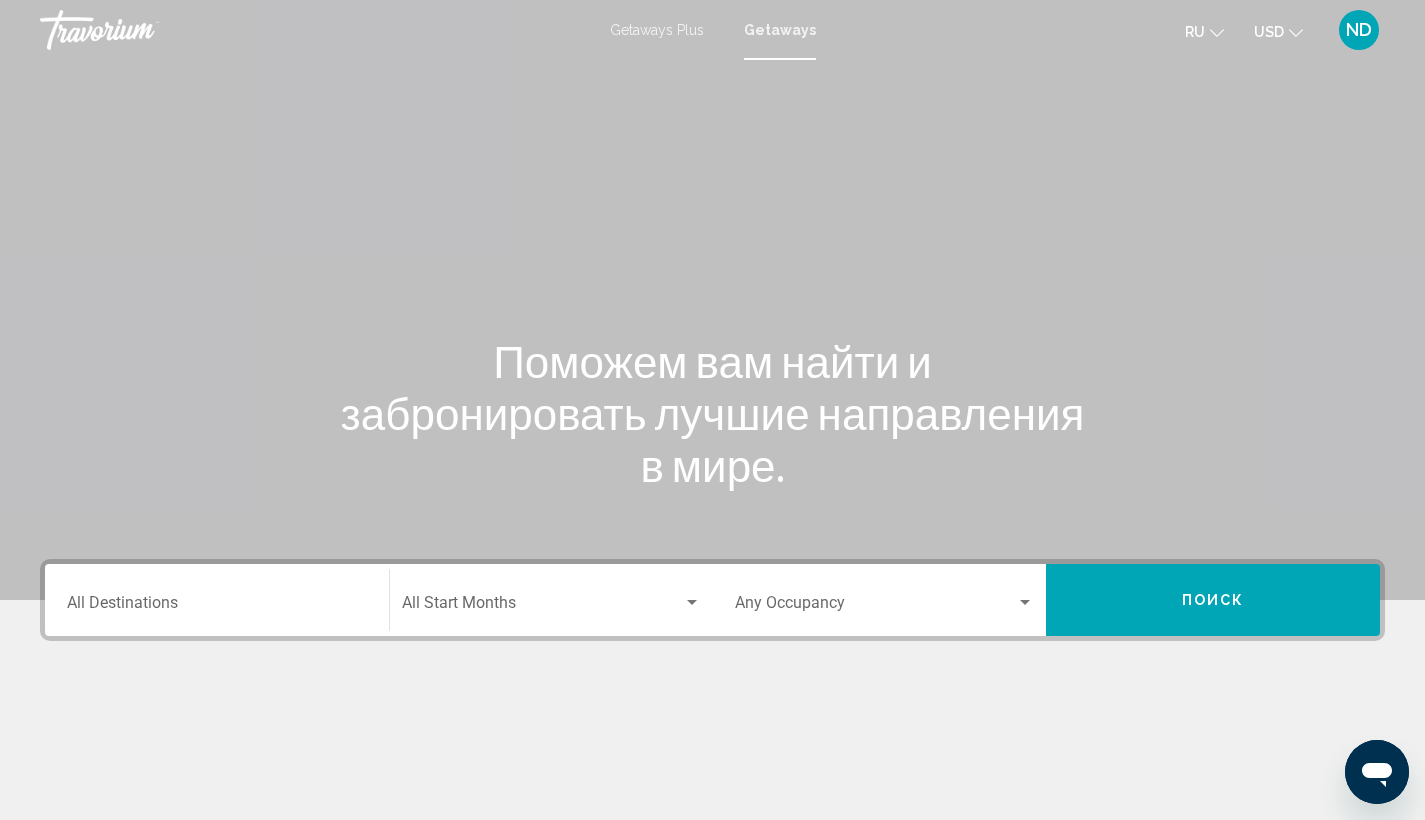 click on "Start Month All Start Months" 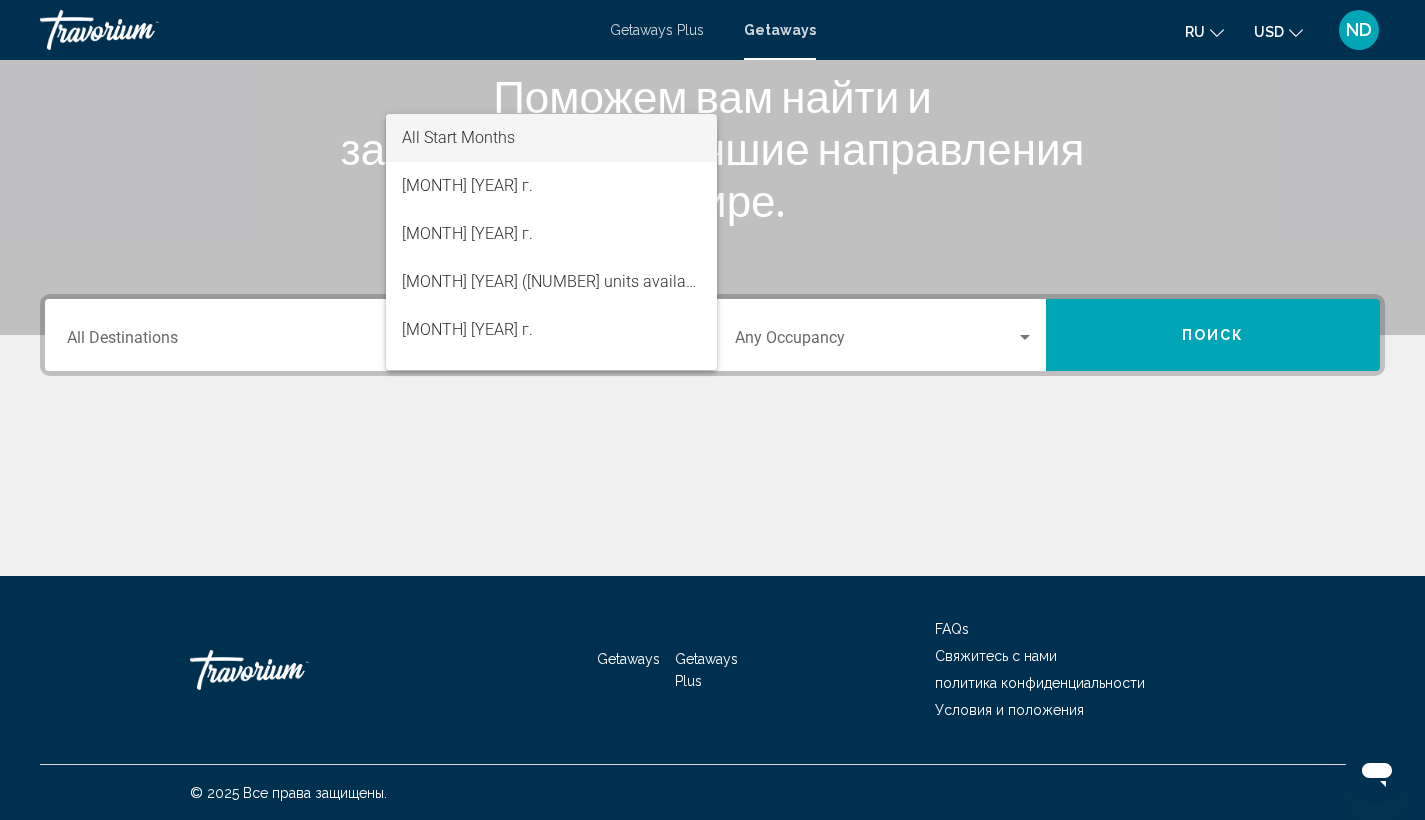 scroll, scrollTop: 266, scrollLeft: 0, axis: vertical 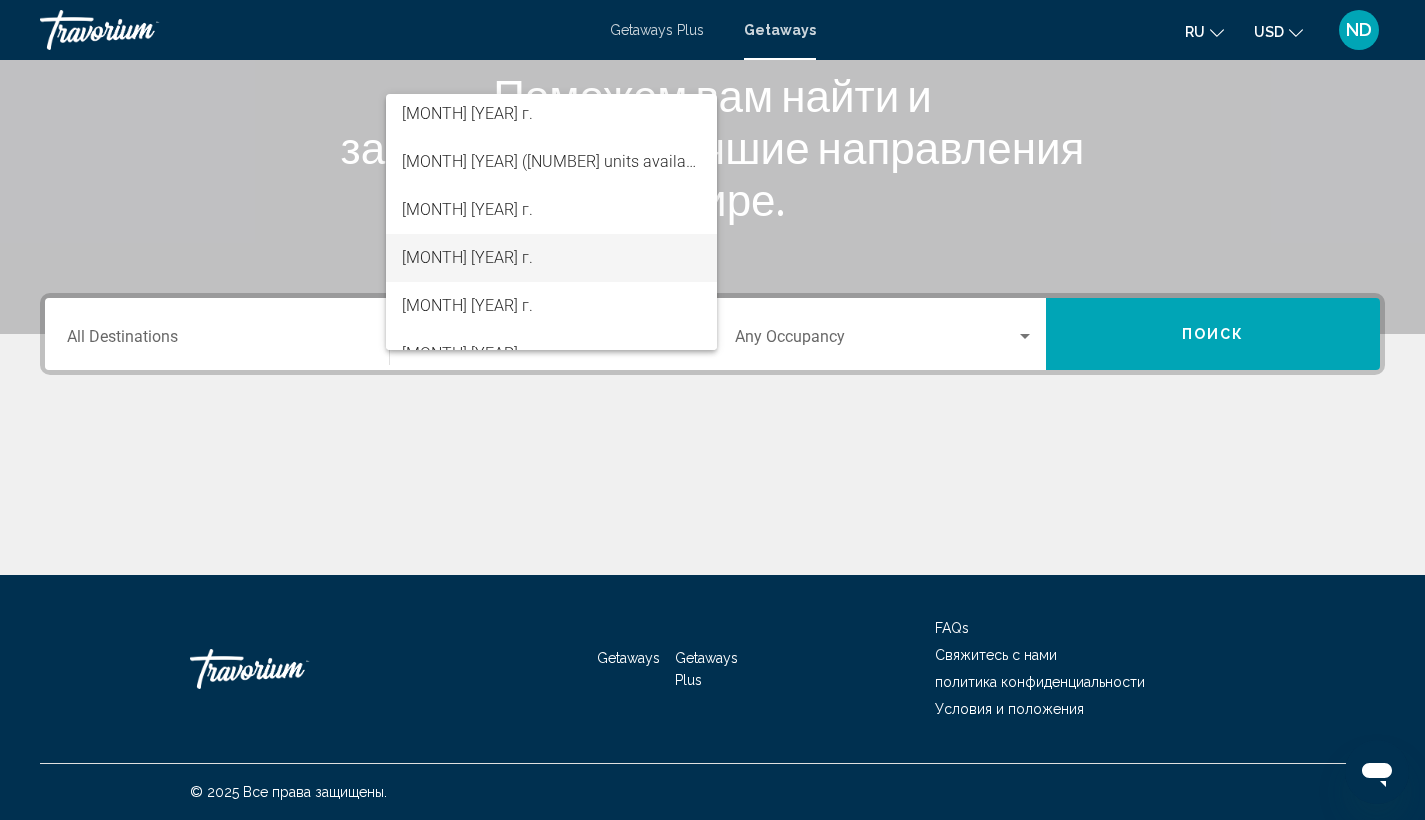 click on "[MONTH] [YEAR]" at bounding box center (551, 258) 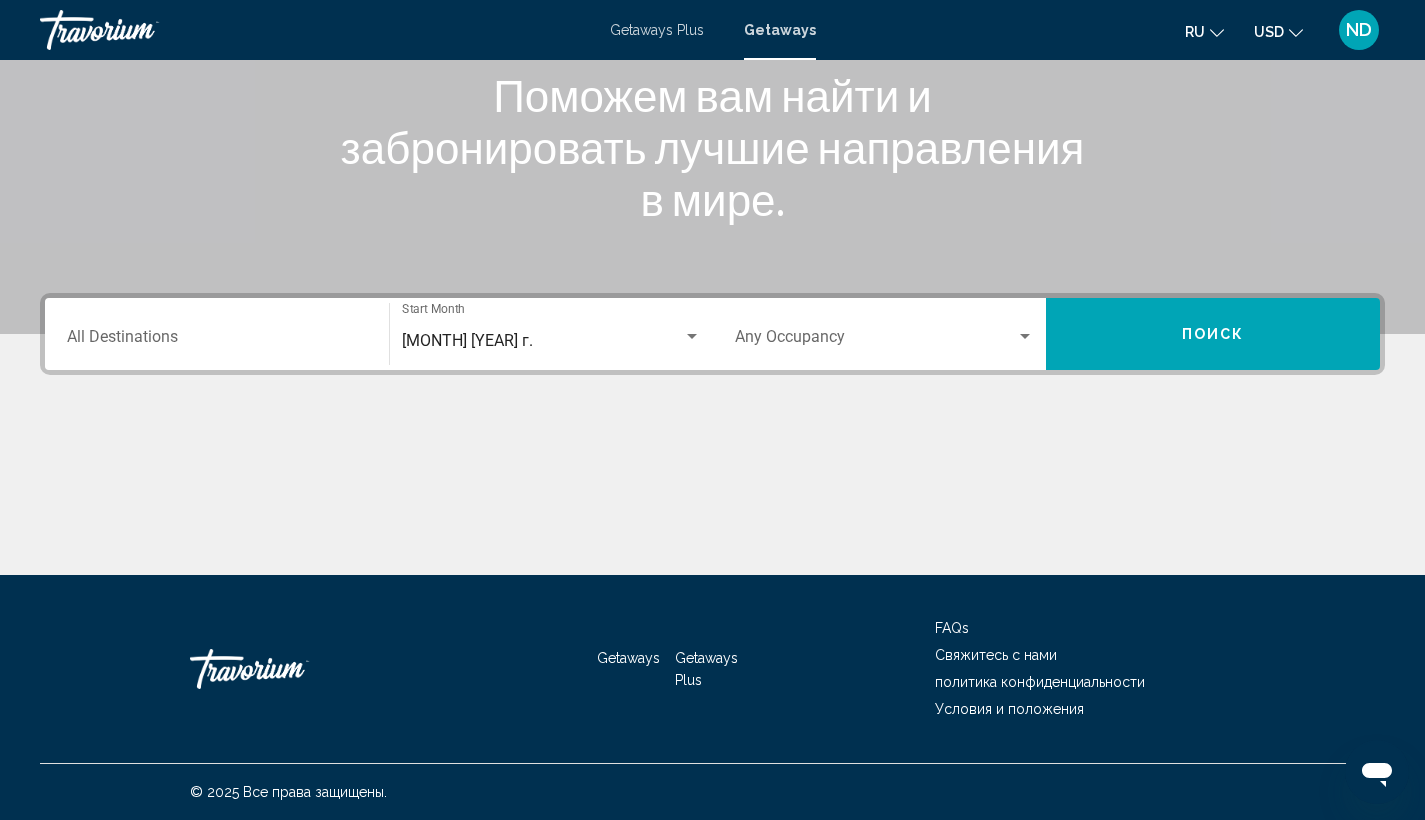 click on "Occupancy Any Occupancy" at bounding box center [885, 334] 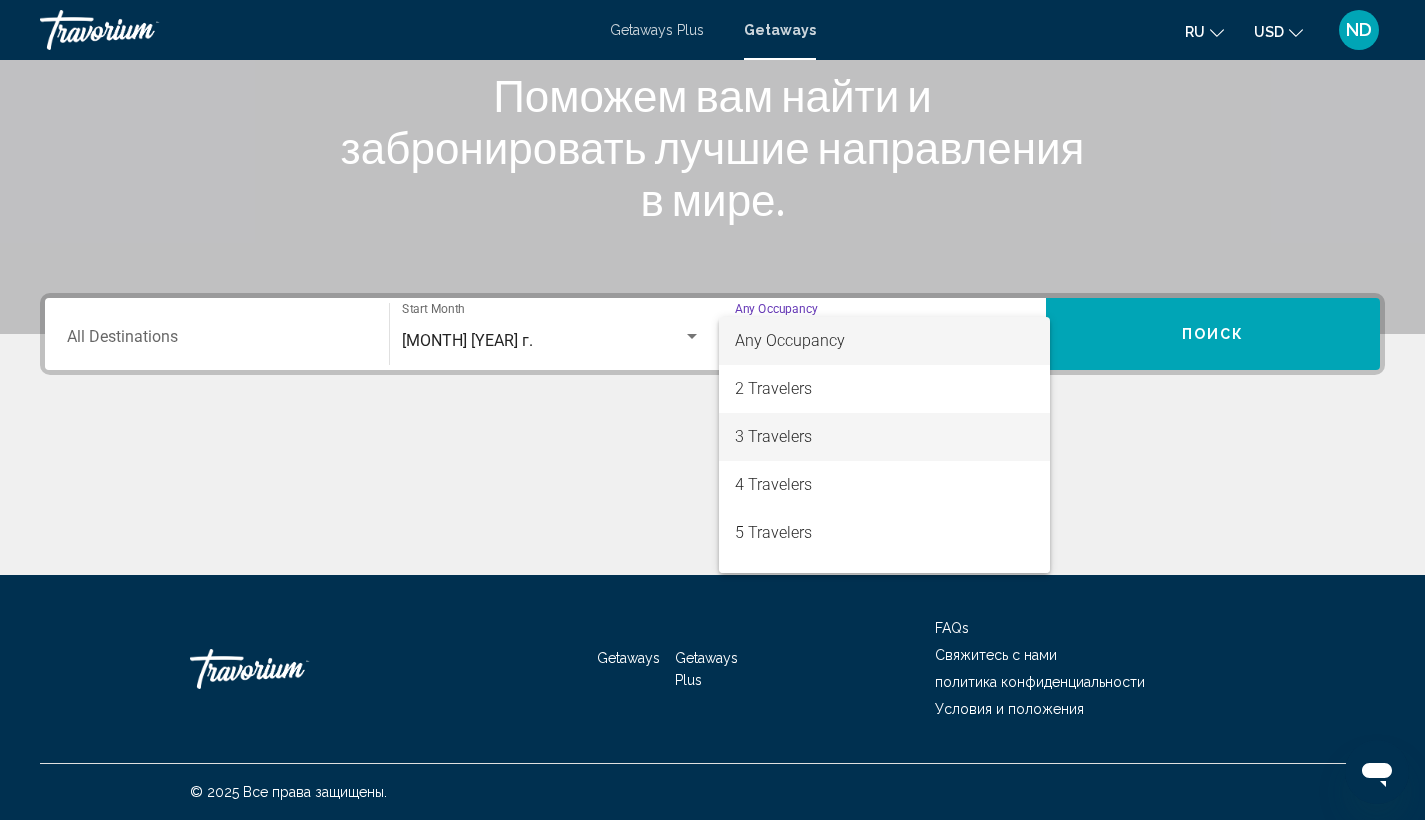 click on "3 Travelers" at bounding box center (885, 437) 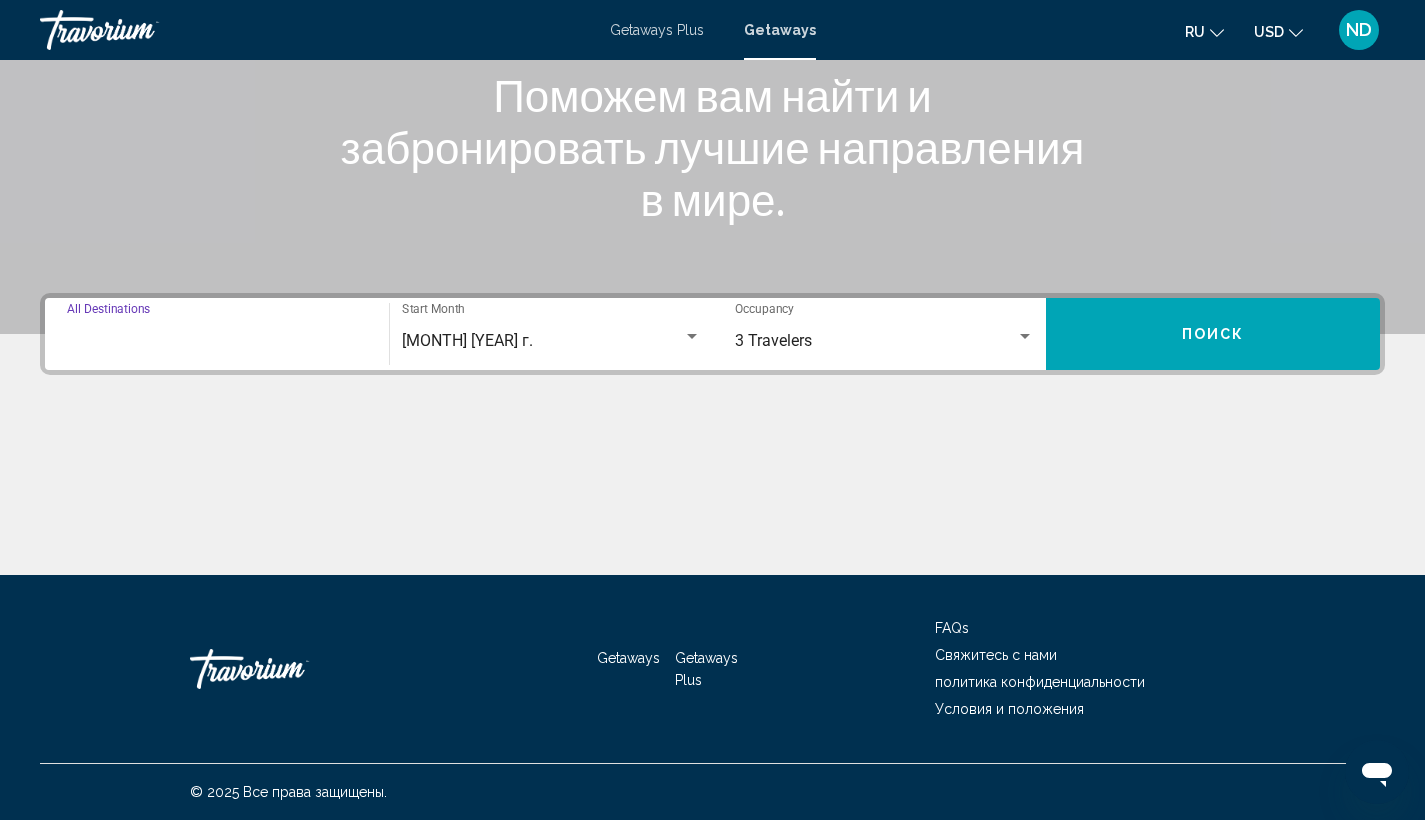 click on "Destination All Destinations" at bounding box center (217, 341) 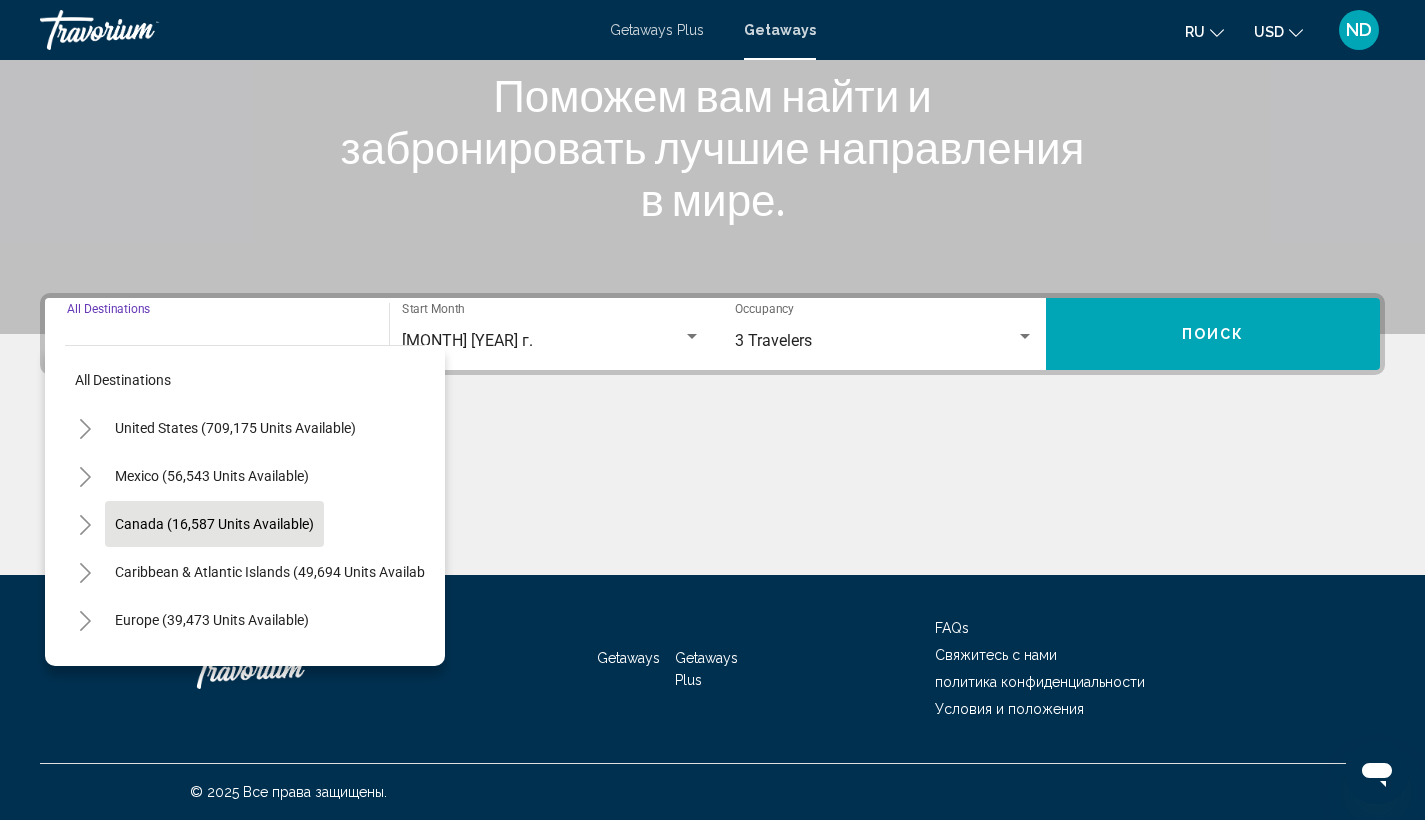 scroll, scrollTop: 237, scrollLeft: 0, axis: vertical 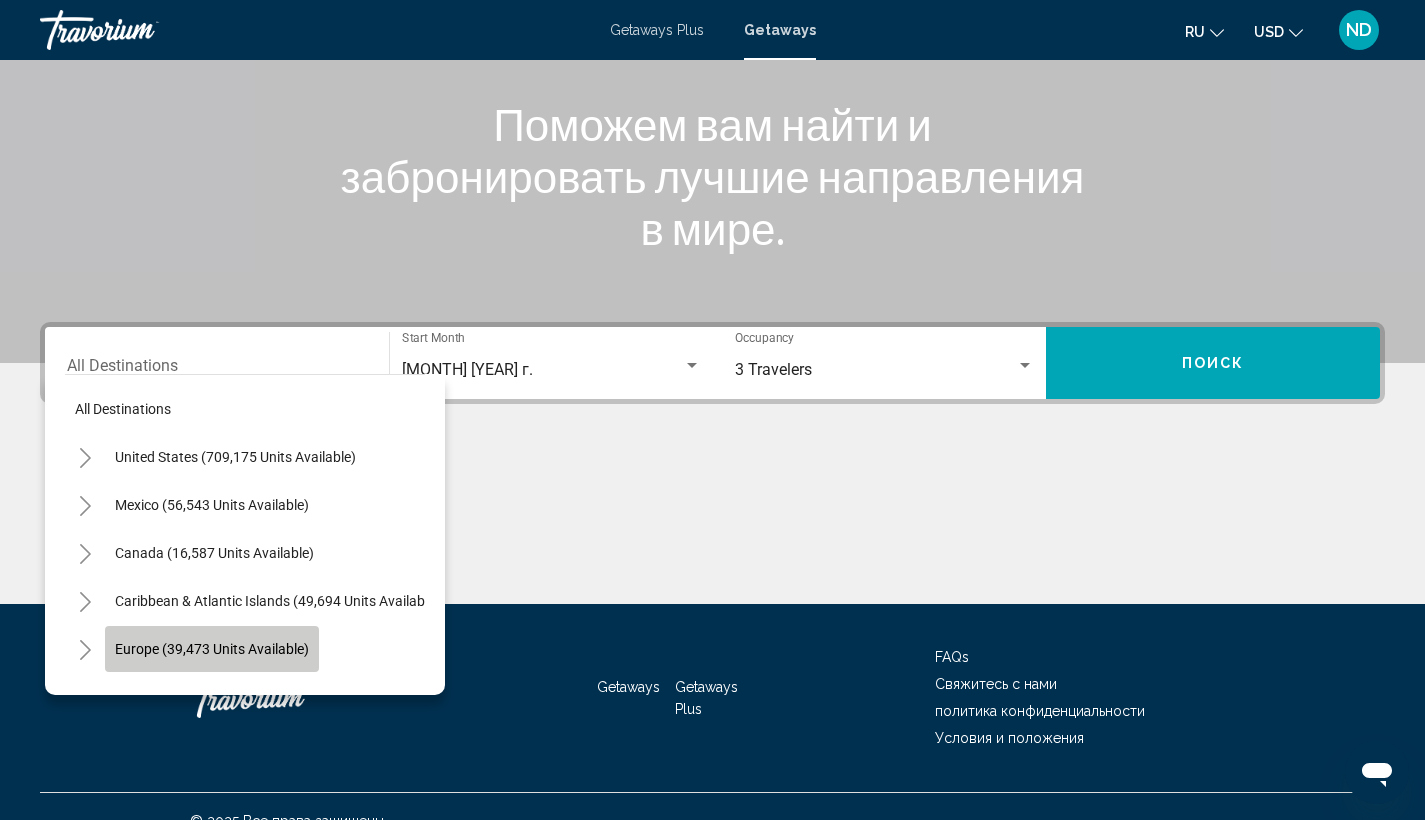 click on "Europe (39,473 units available)" at bounding box center [214, 697] 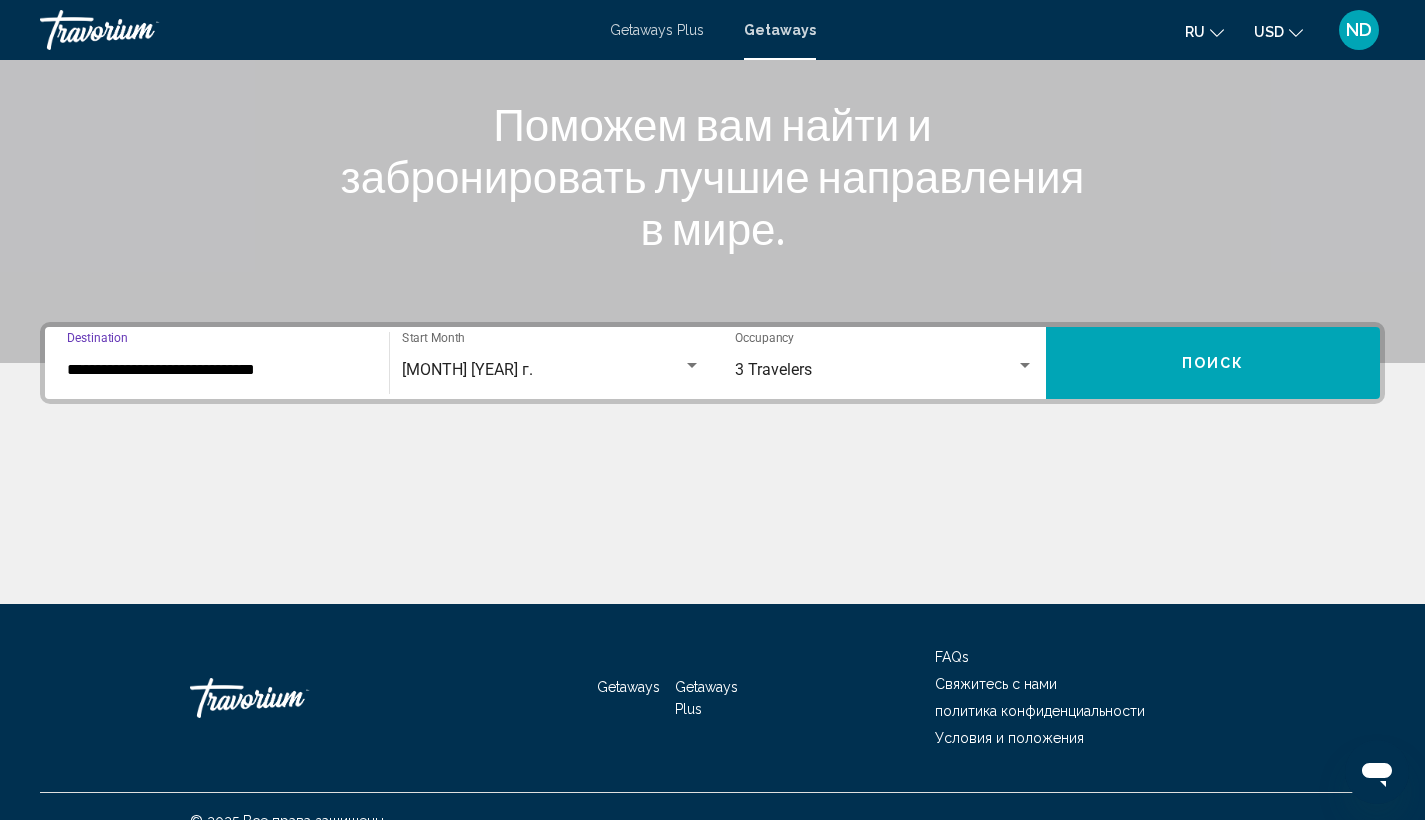 scroll, scrollTop: 266, scrollLeft: 0, axis: vertical 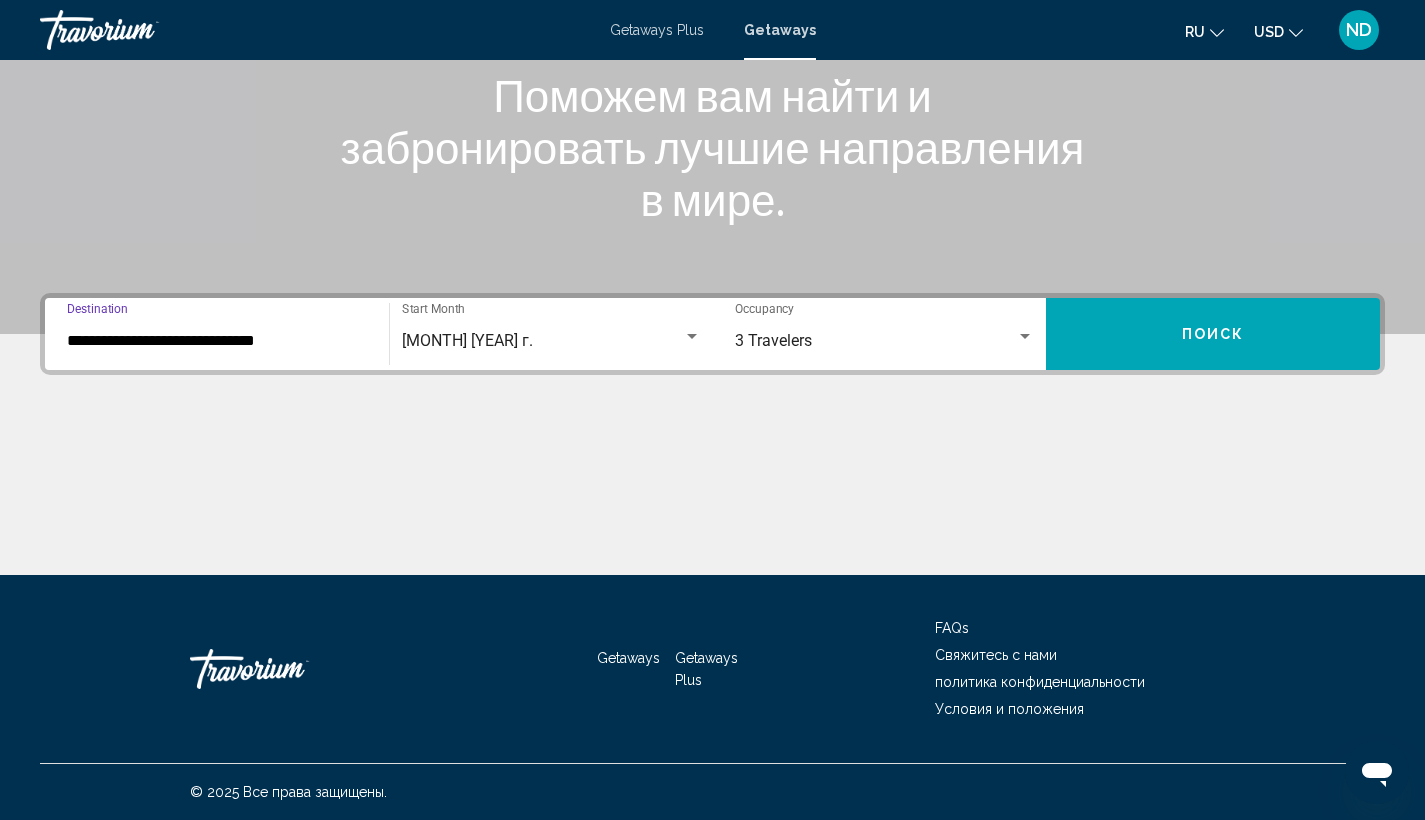 click on "Поиск" at bounding box center [1213, 334] 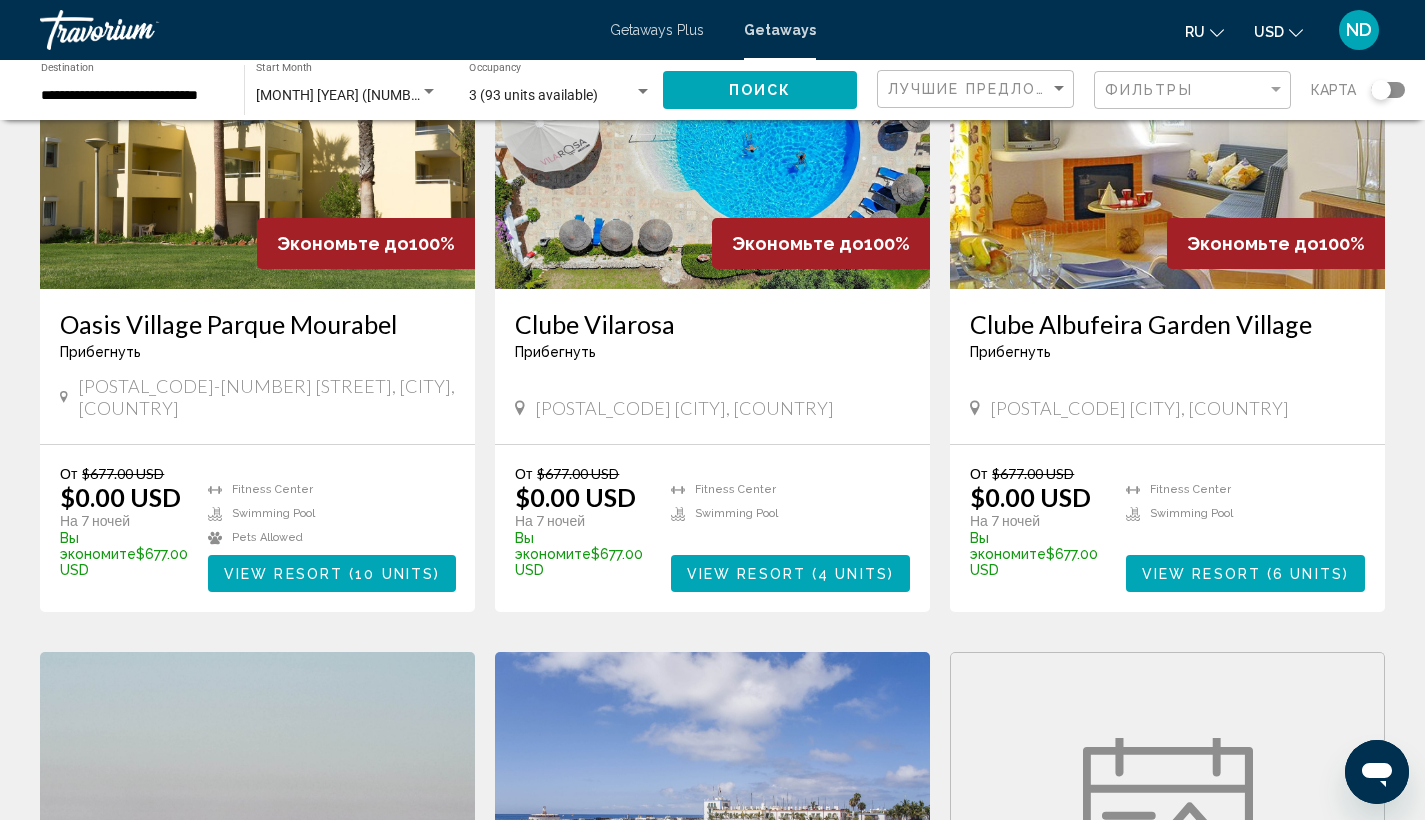 scroll, scrollTop: 1589, scrollLeft: 0, axis: vertical 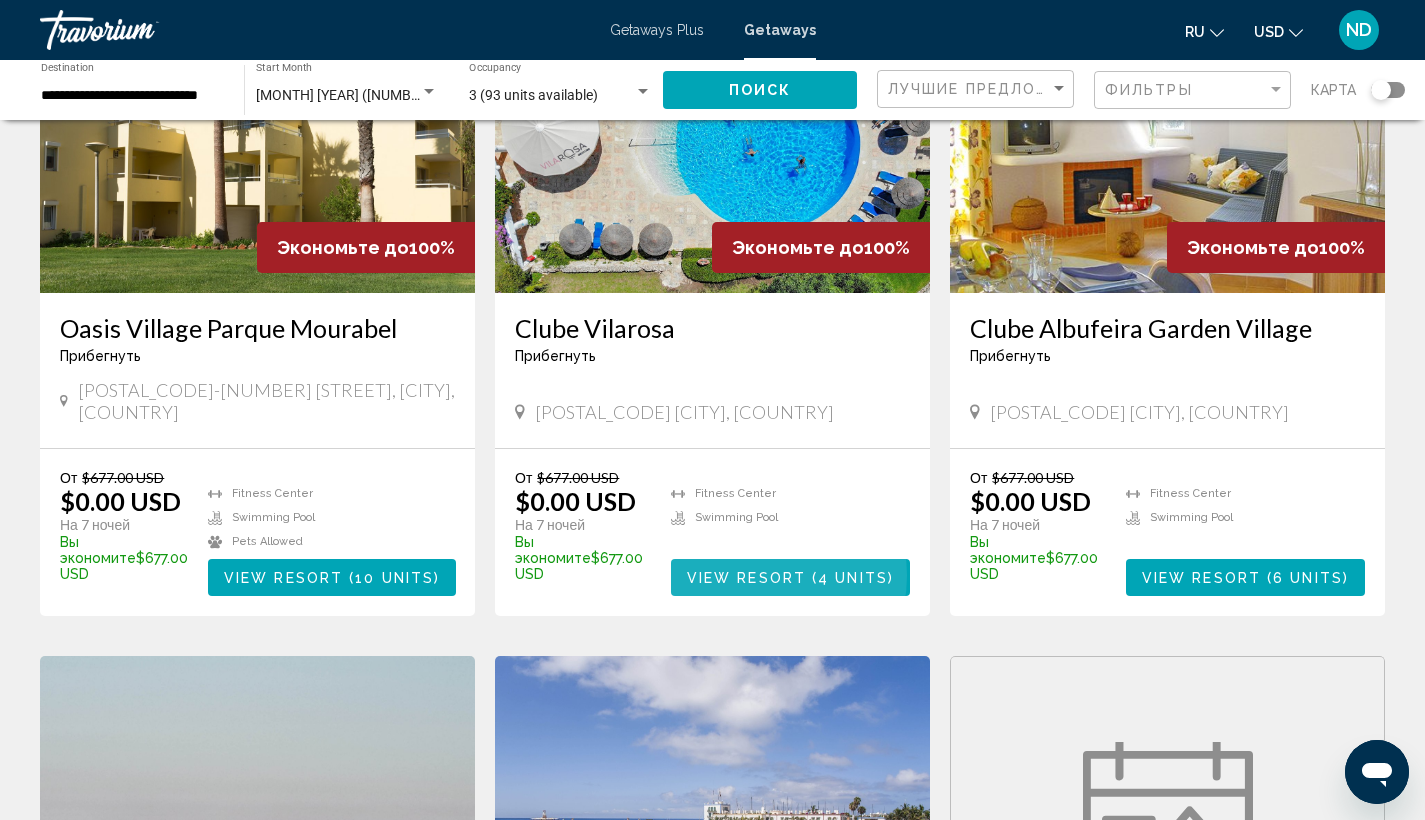 click on "View Resort" at bounding box center [746, 578] 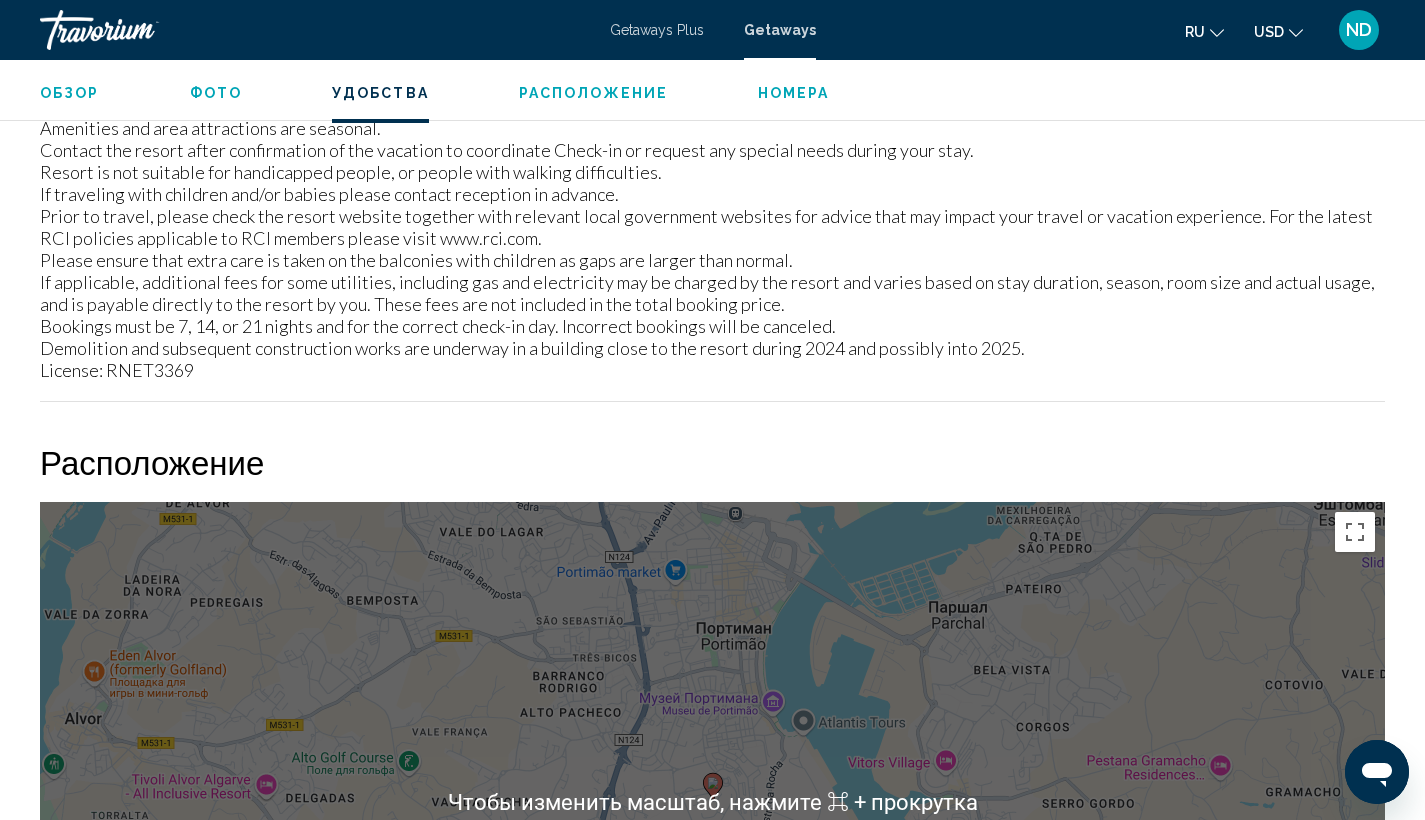 scroll, scrollTop: 2692, scrollLeft: 0, axis: vertical 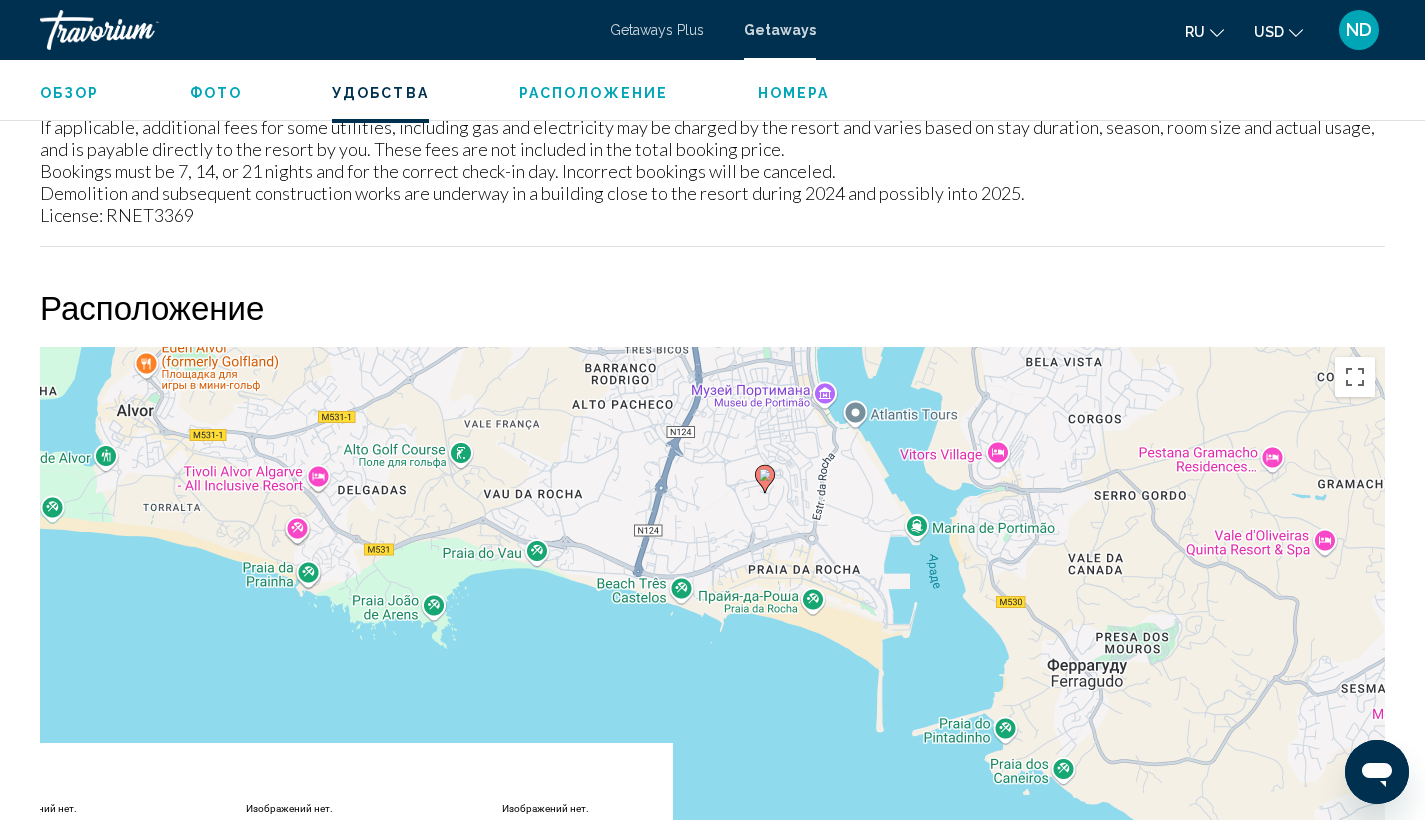 drag, startPoint x: 862, startPoint y: 588, endPoint x: 912, endPoint y: 434, distance: 161.91356 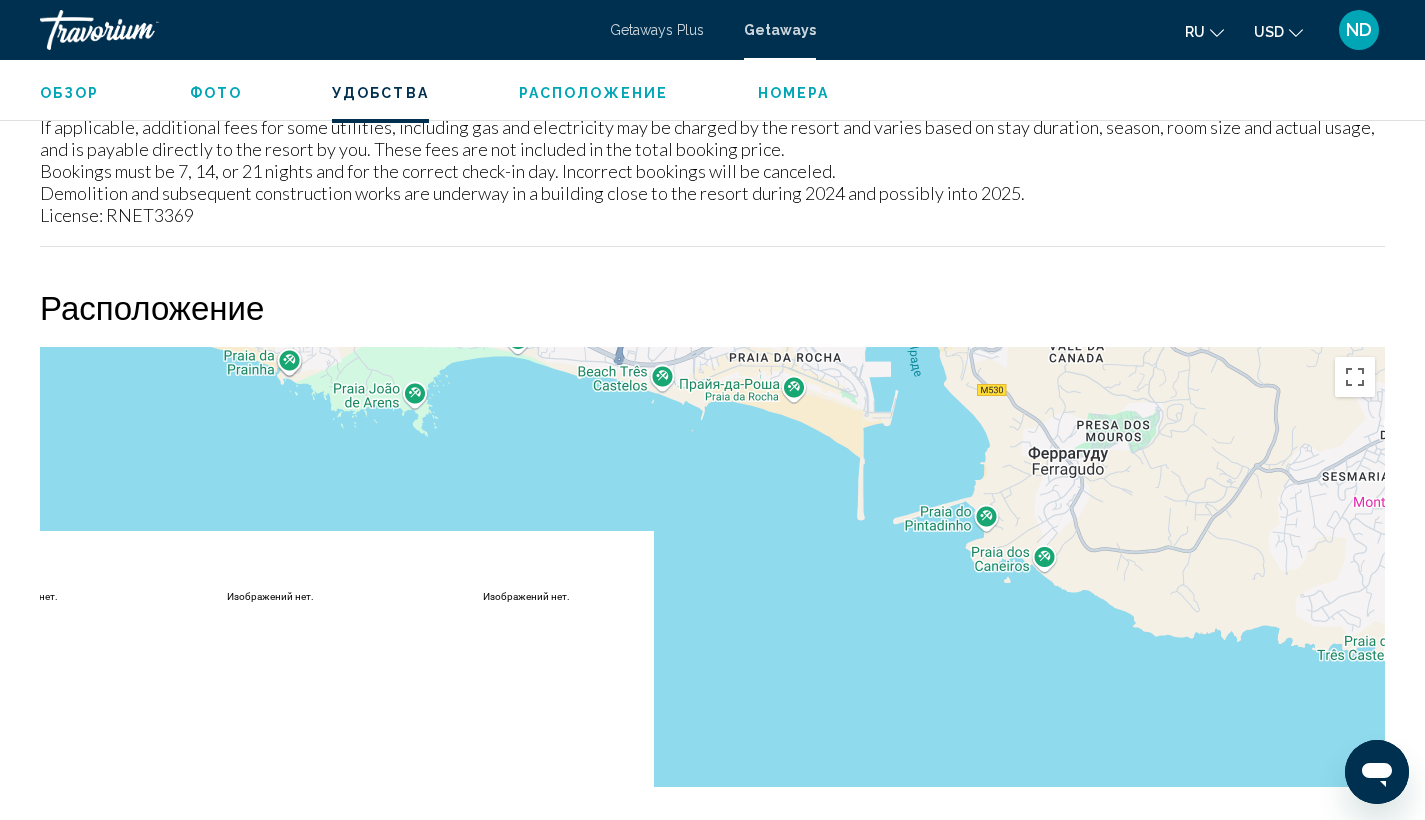 drag, startPoint x: 760, startPoint y: 690, endPoint x: 743, endPoint y: 476, distance: 214.67418 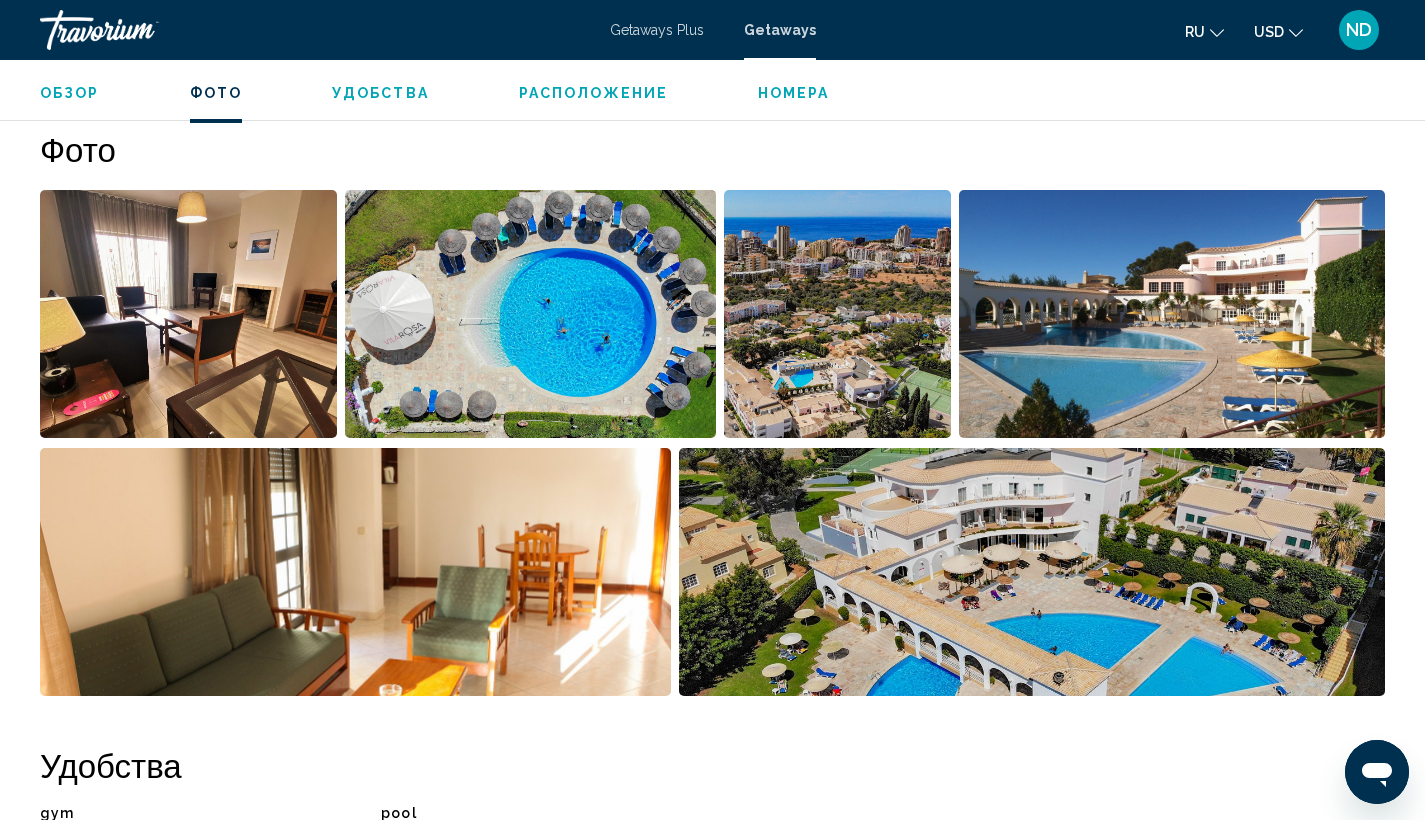 scroll, scrollTop: 903, scrollLeft: 0, axis: vertical 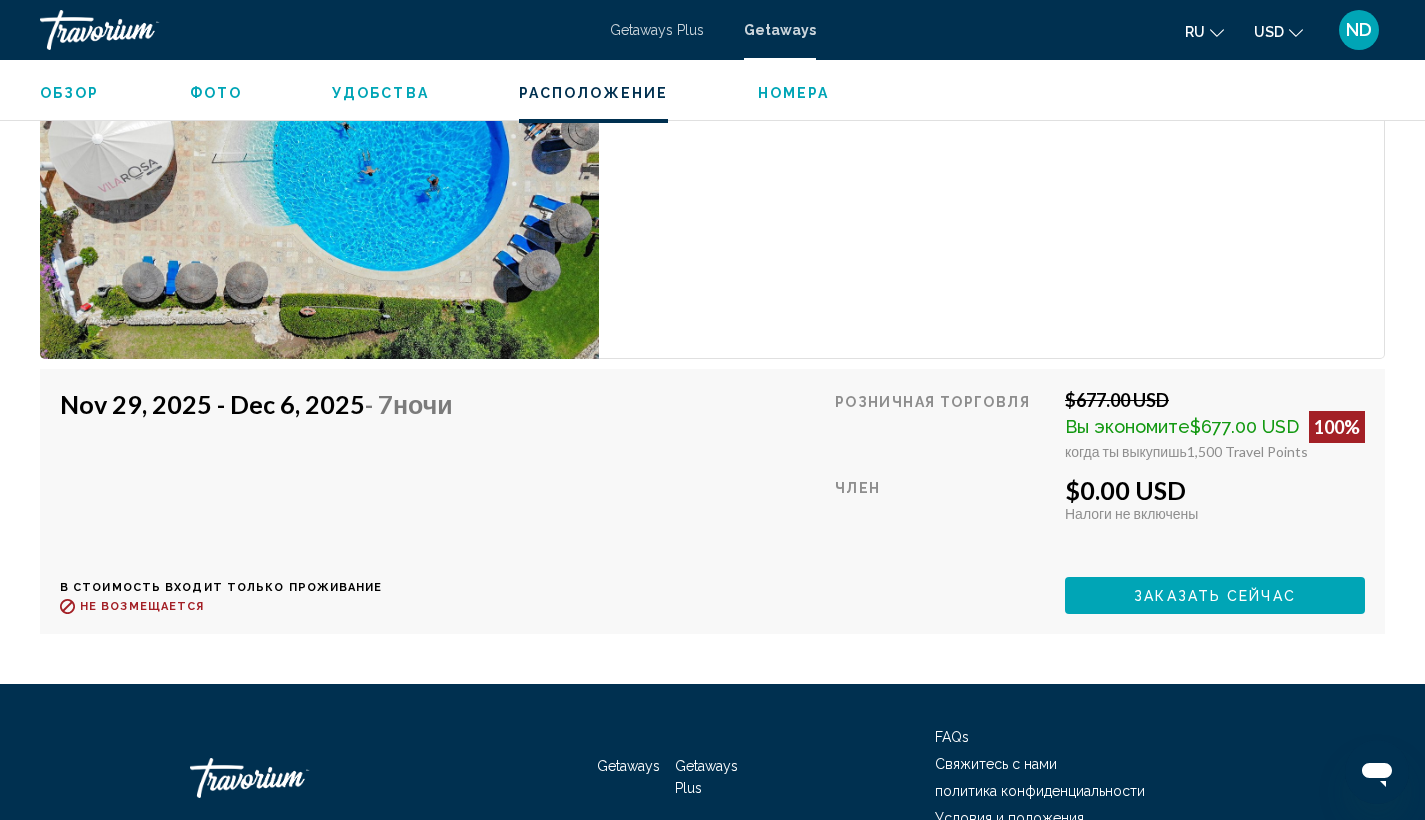 click on "Заказать сейчас" at bounding box center [1215, 596] 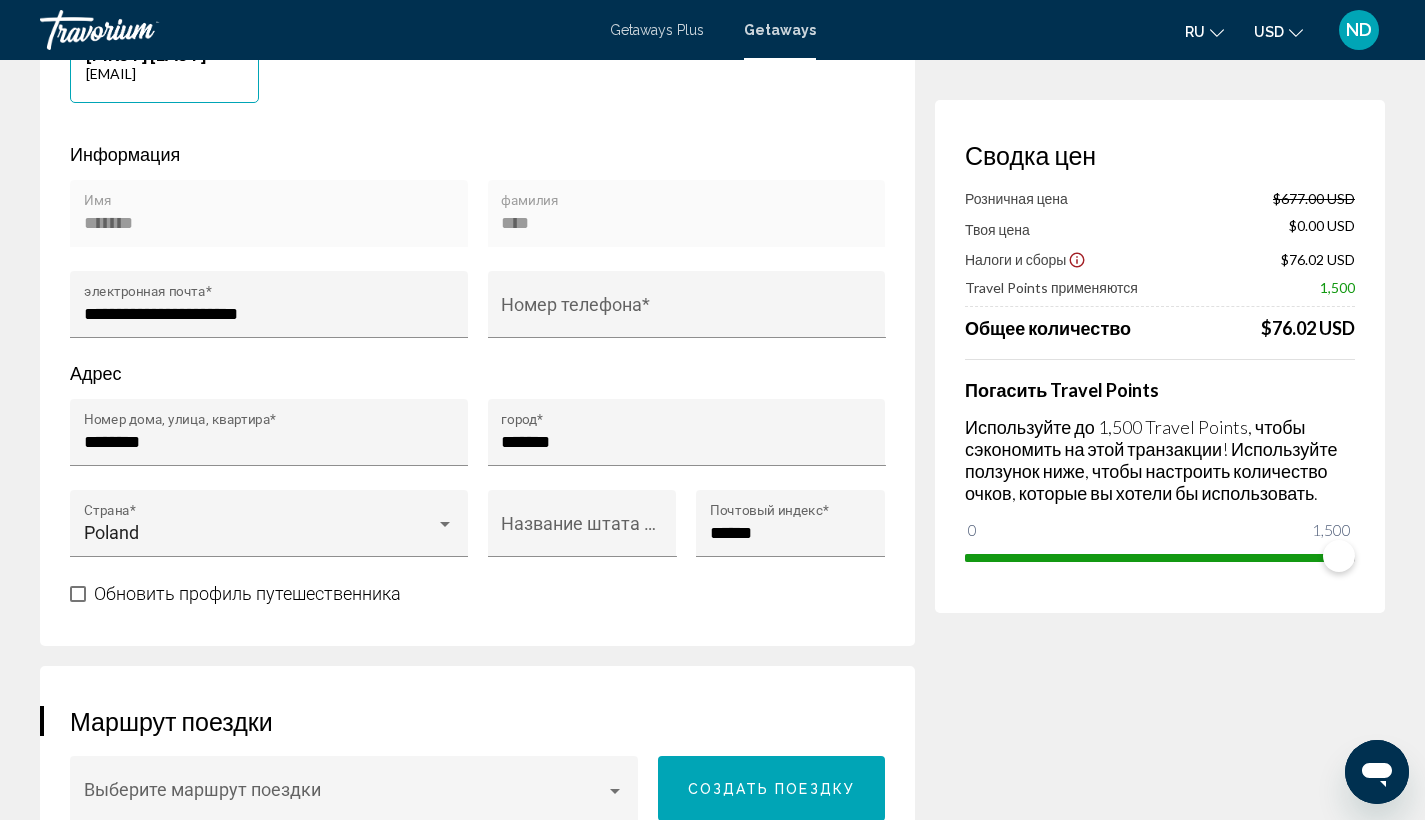 scroll, scrollTop: 0, scrollLeft: 0, axis: both 